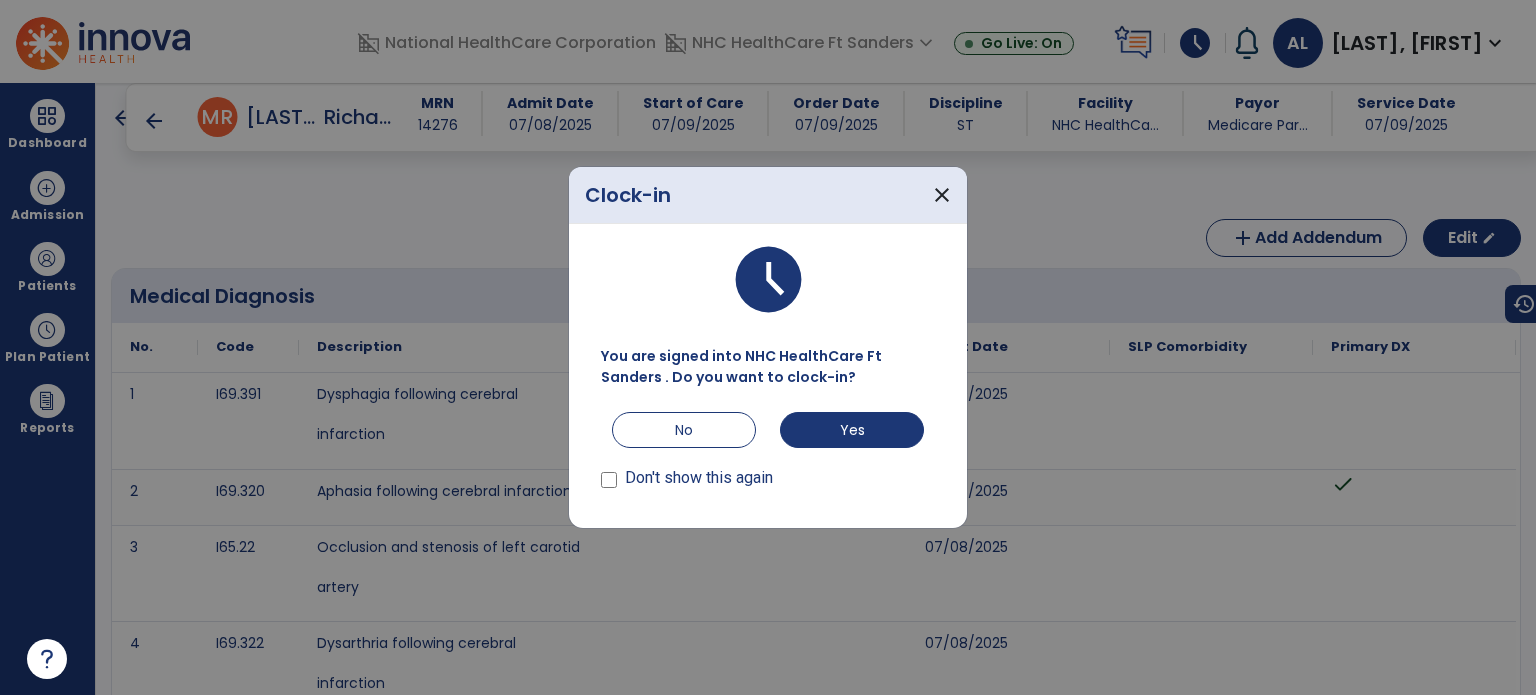 click on "No" at bounding box center (684, 430) 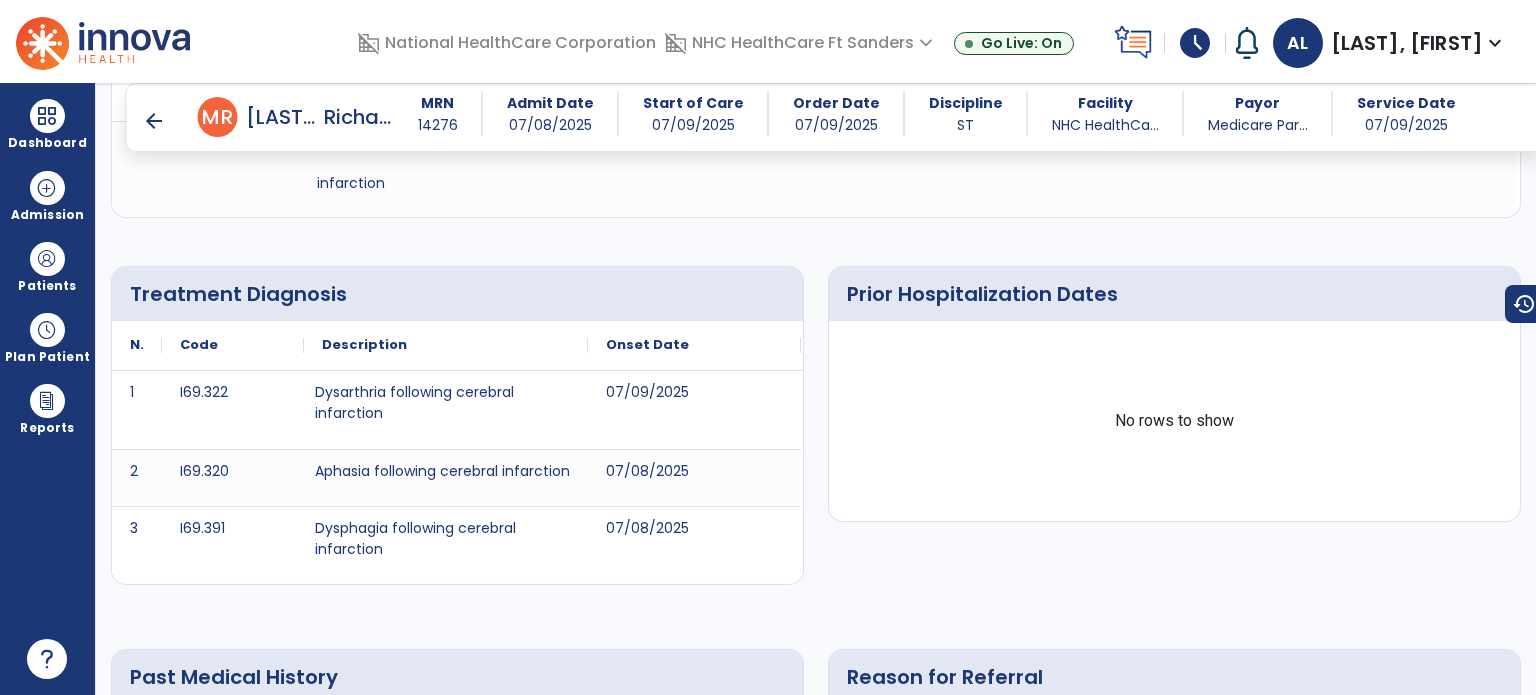 click on "arrow_back" at bounding box center [154, 121] 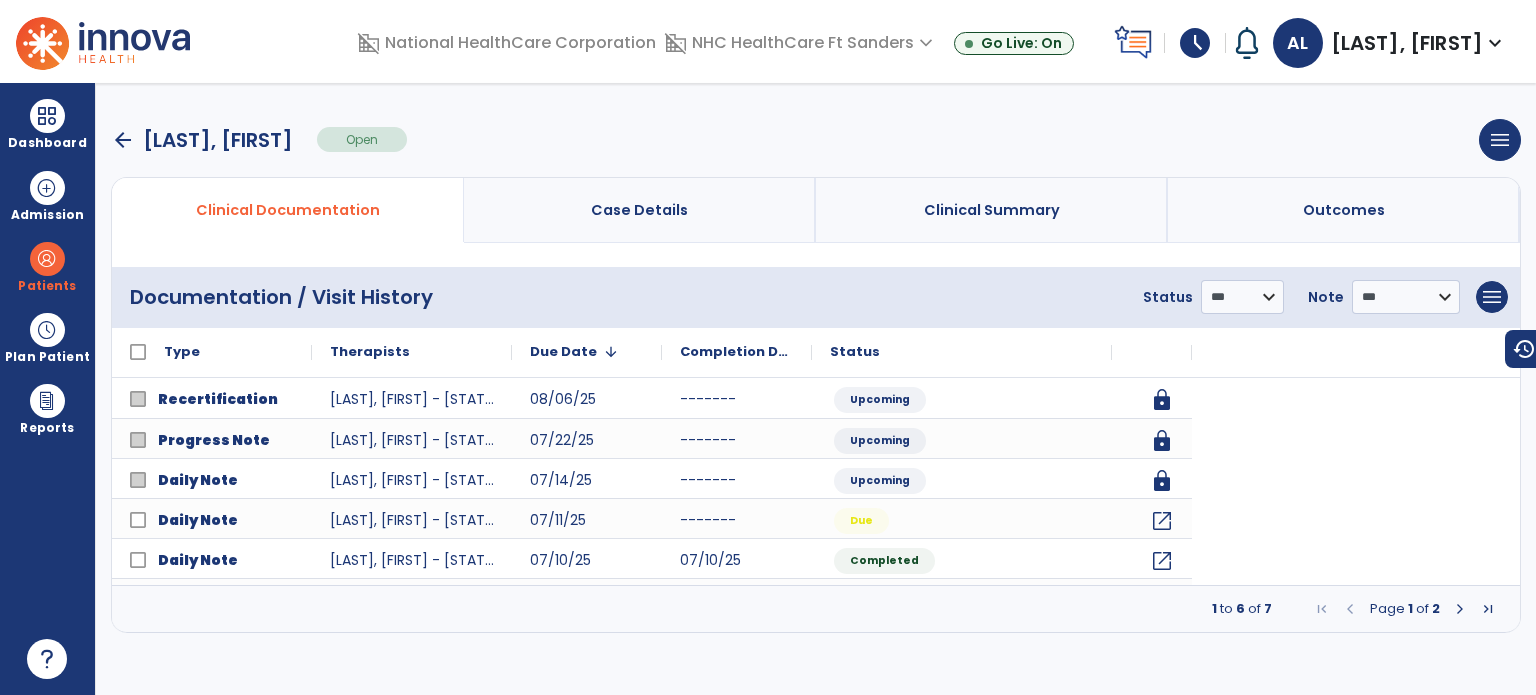 scroll, scrollTop: 0, scrollLeft: 0, axis: both 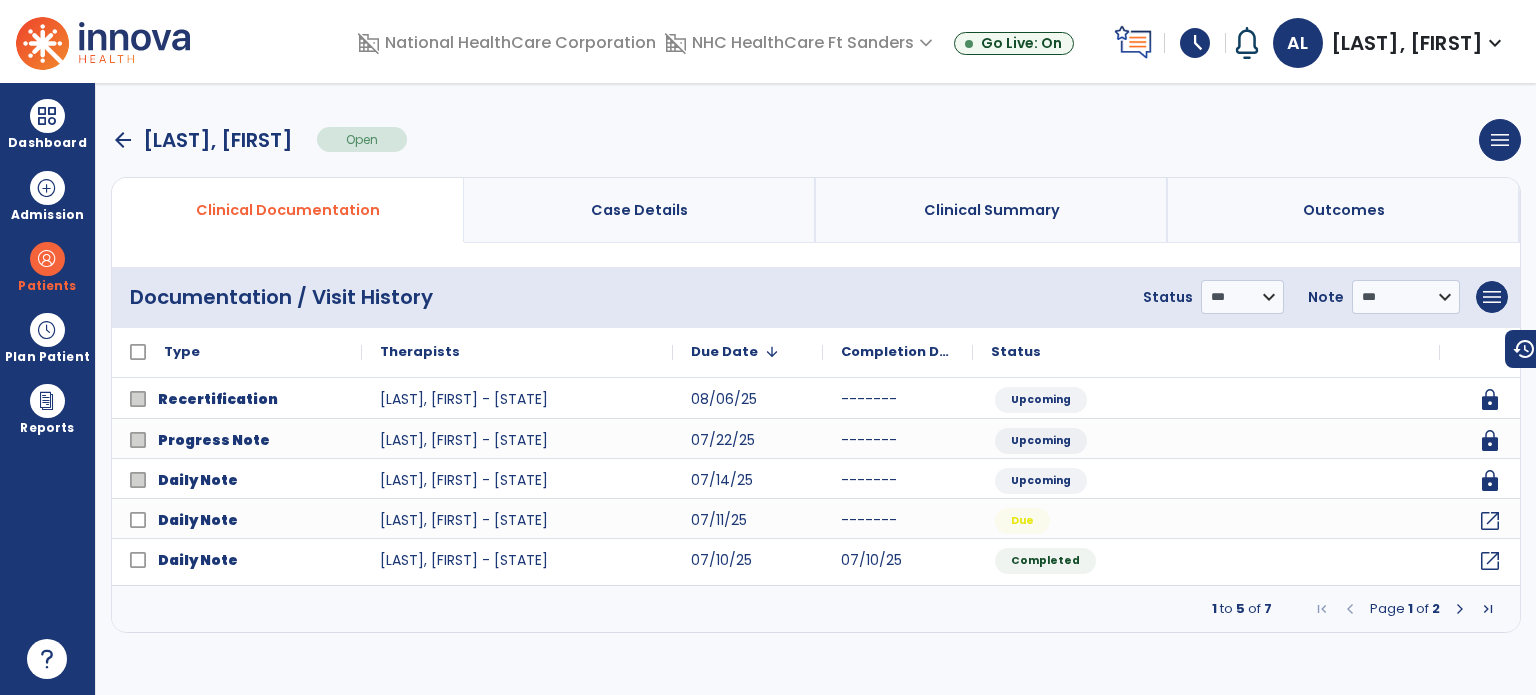 click on "Dashboard" at bounding box center [47, 143] 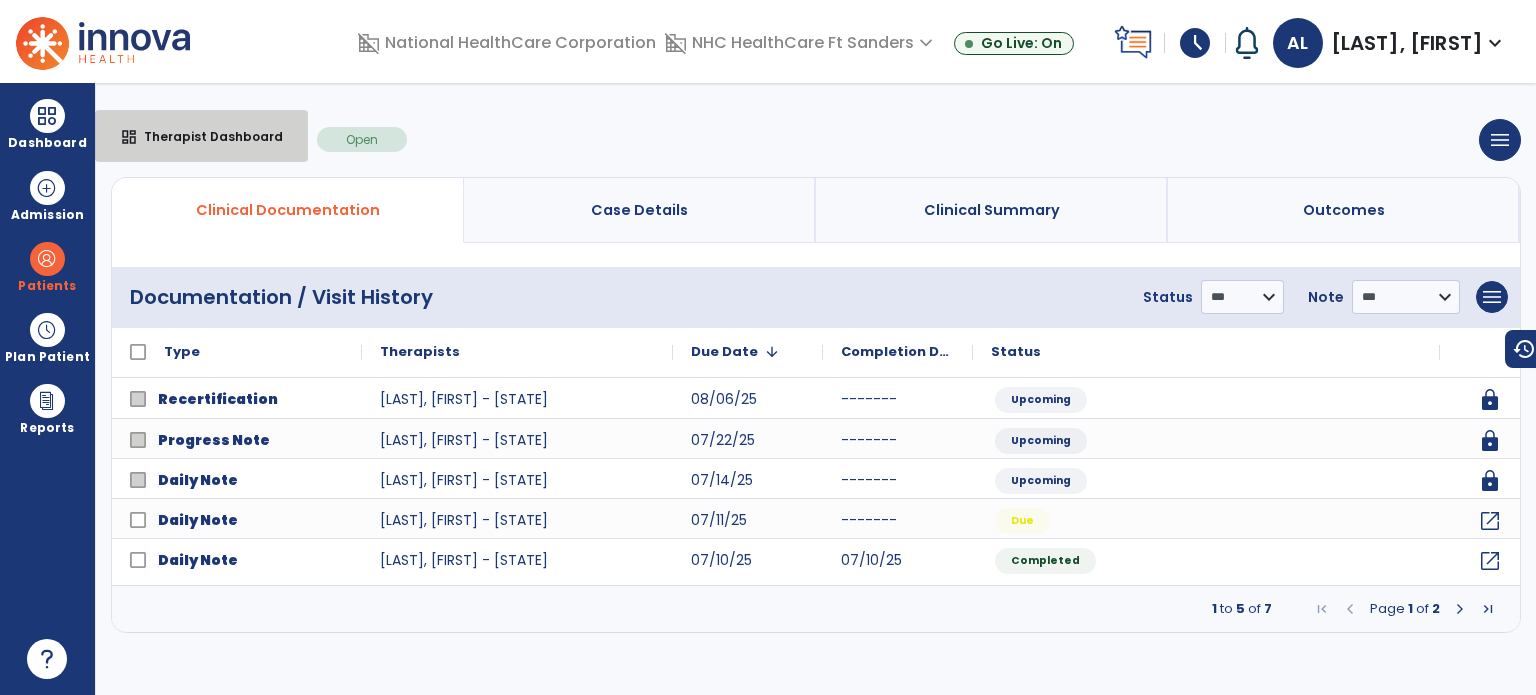 click on "Therapist Dashboard" at bounding box center [205, 136] 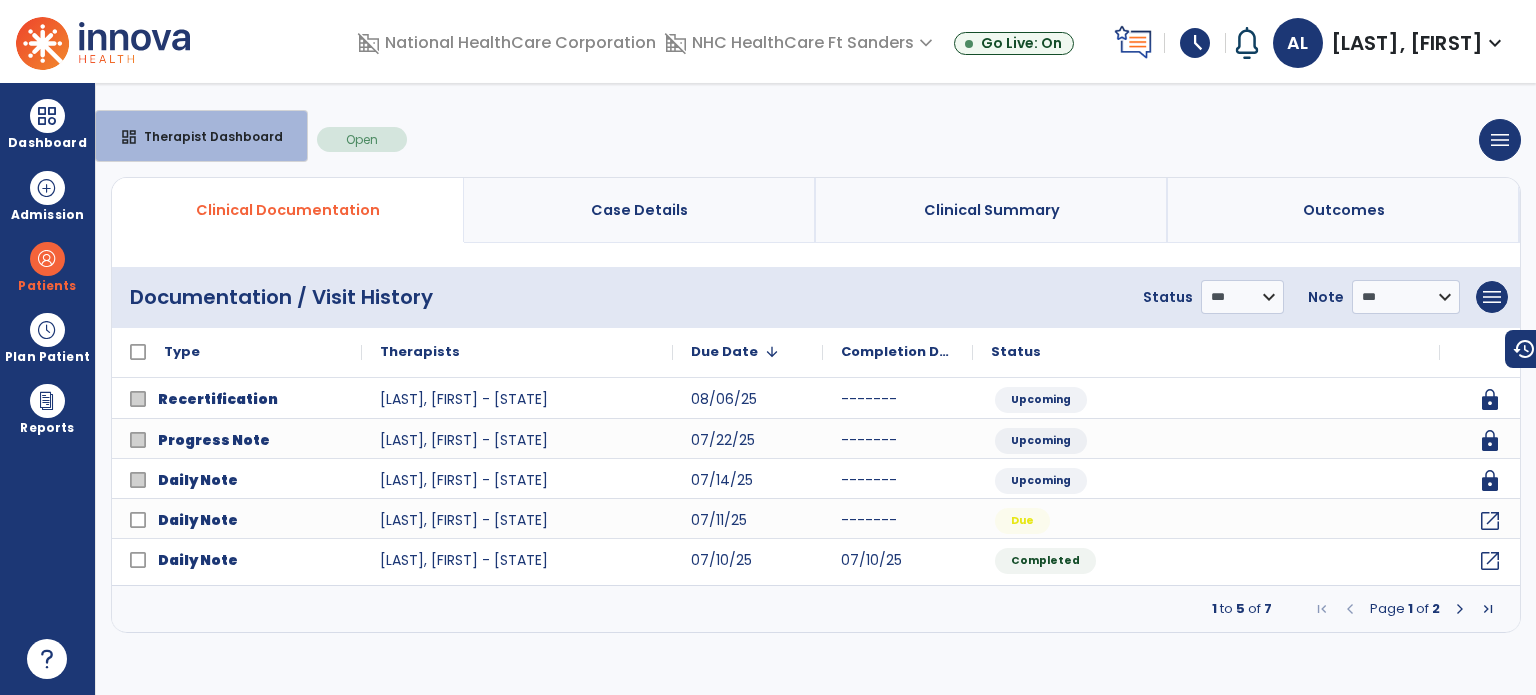 select on "****" 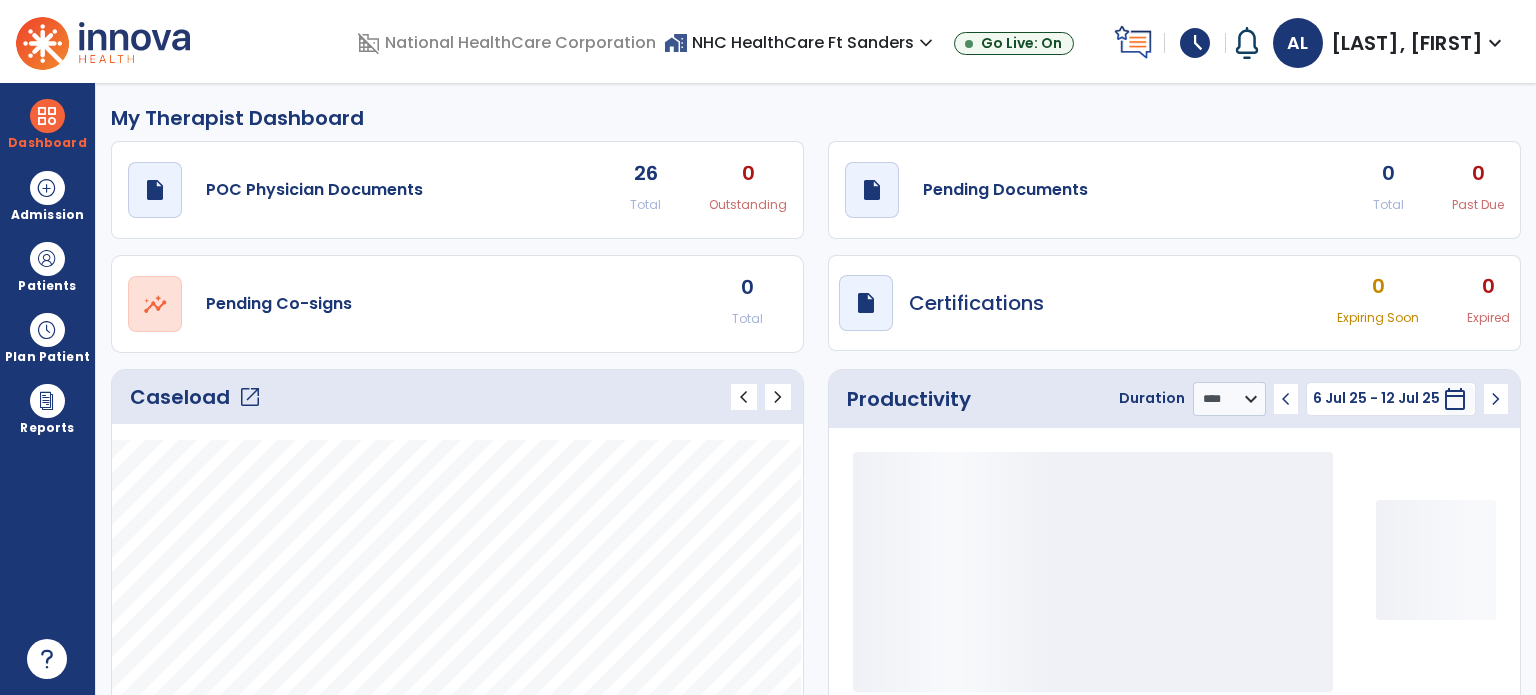 click on "home_work   NHC HealthCare Ft Sanders    expand_more" at bounding box center (801, 42) 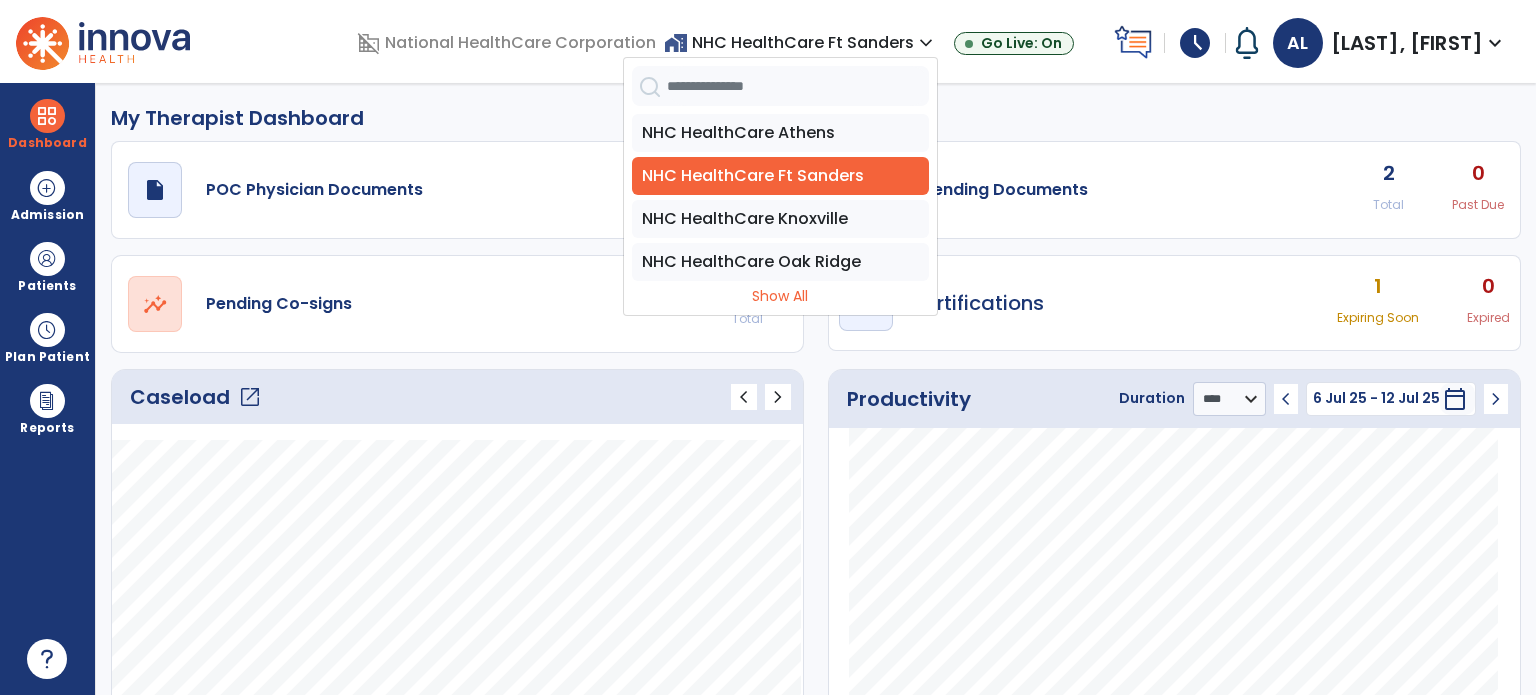 click on "NHC HealthCare Oak Ridge" at bounding box center (780, 262) 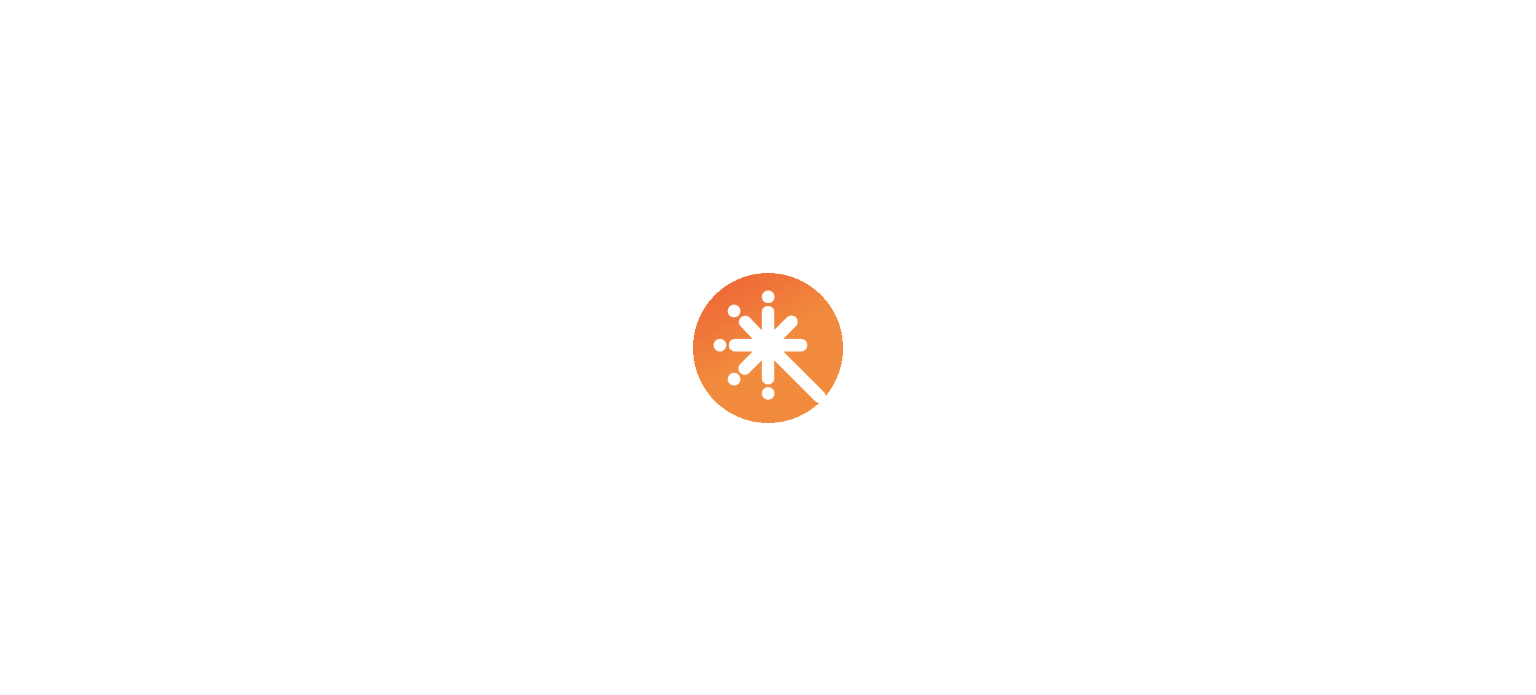 scroll, scrollTop: 0, scrollLeft: 0, axis: both 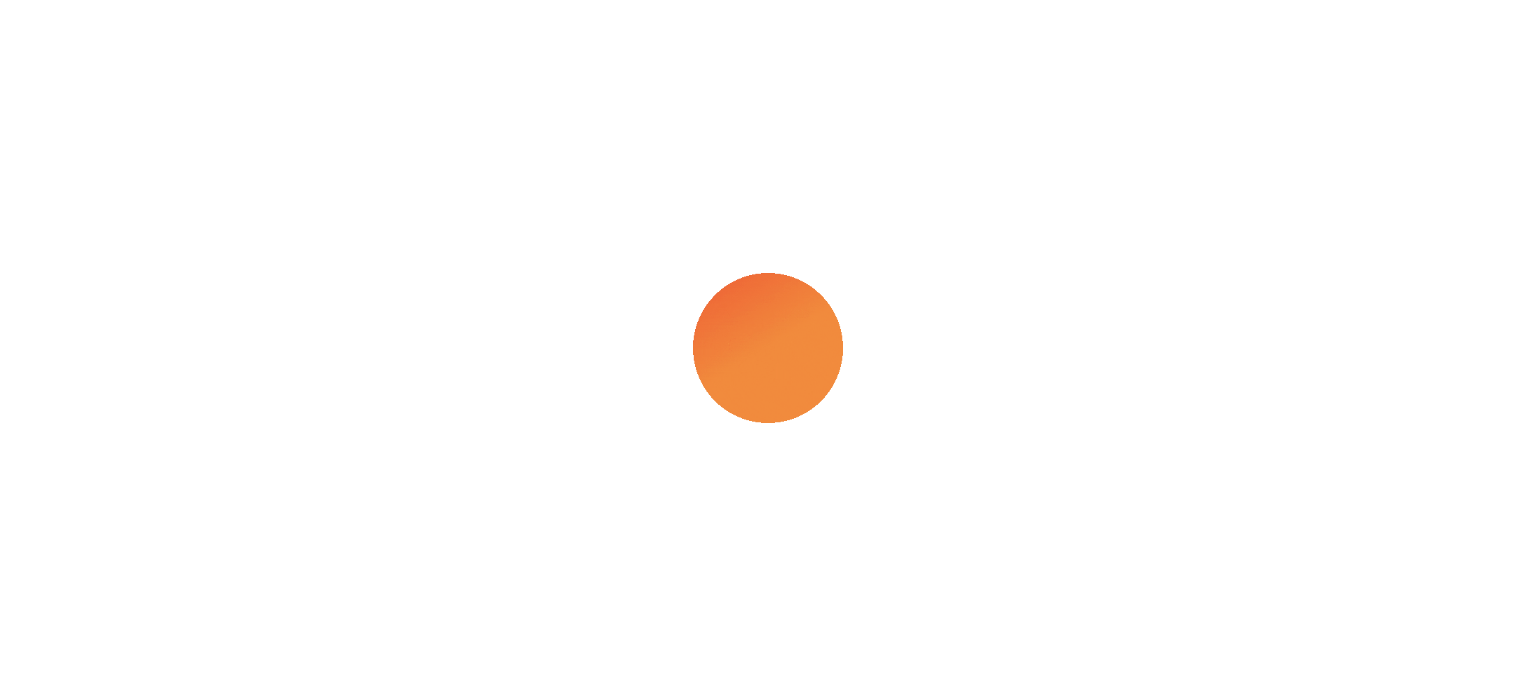select on "****" 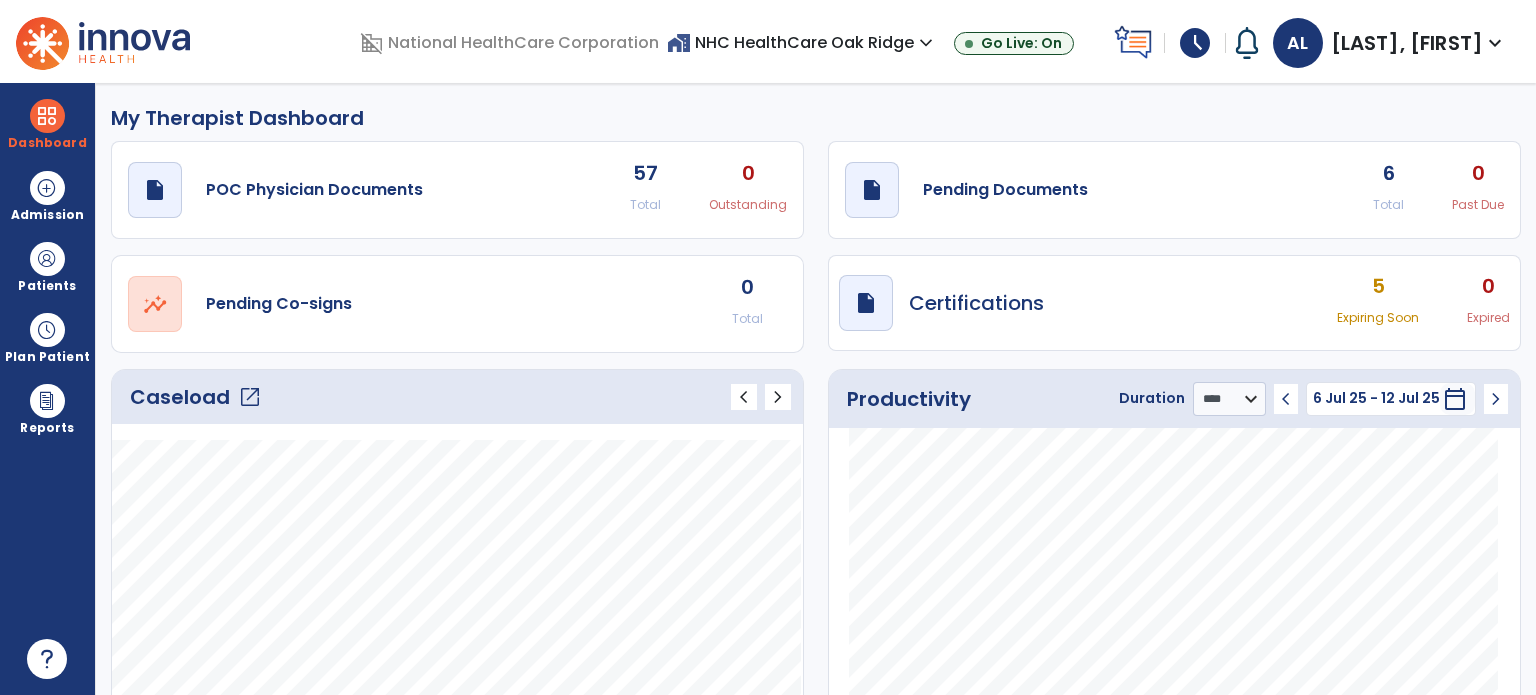 click on "draft   open_in_new  Certifications" at bounding box center [941, 303] 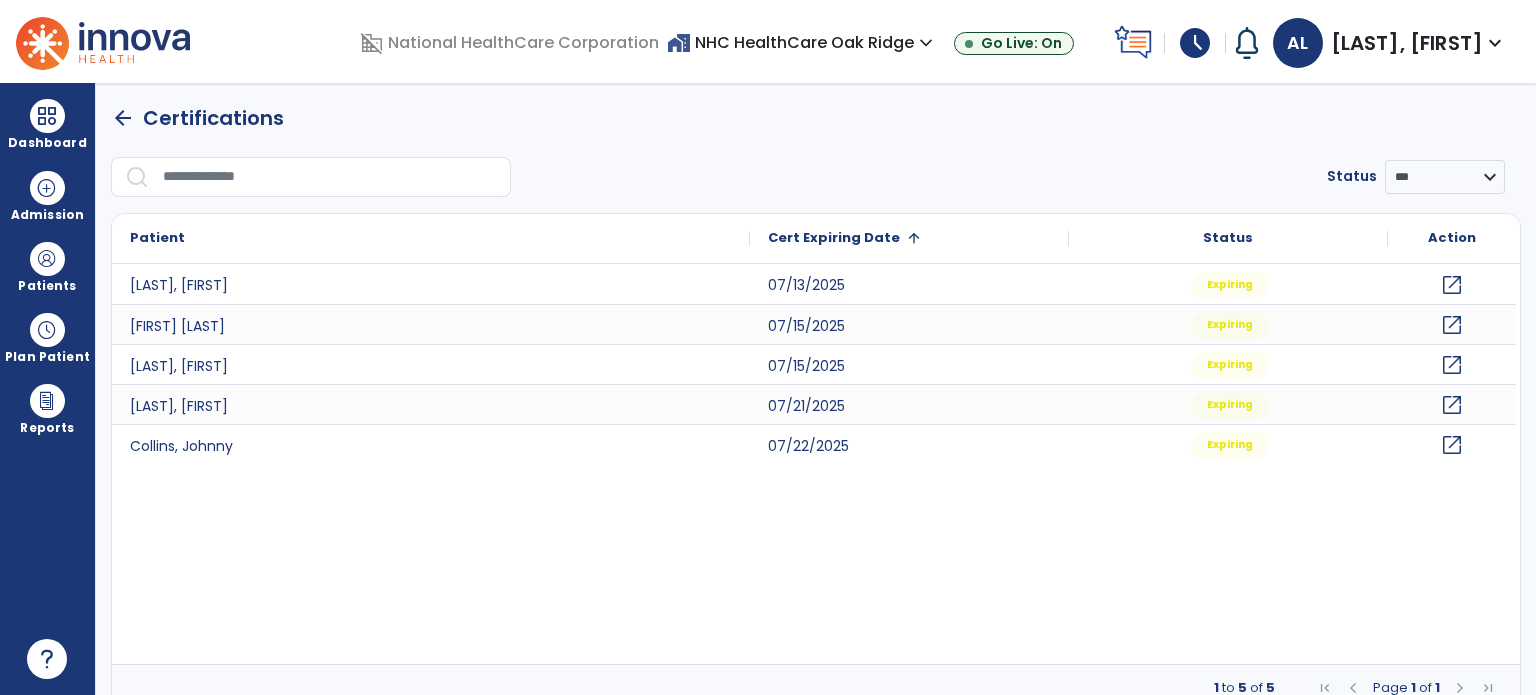 click on "Dashboard" at bounding box center (47, 124) 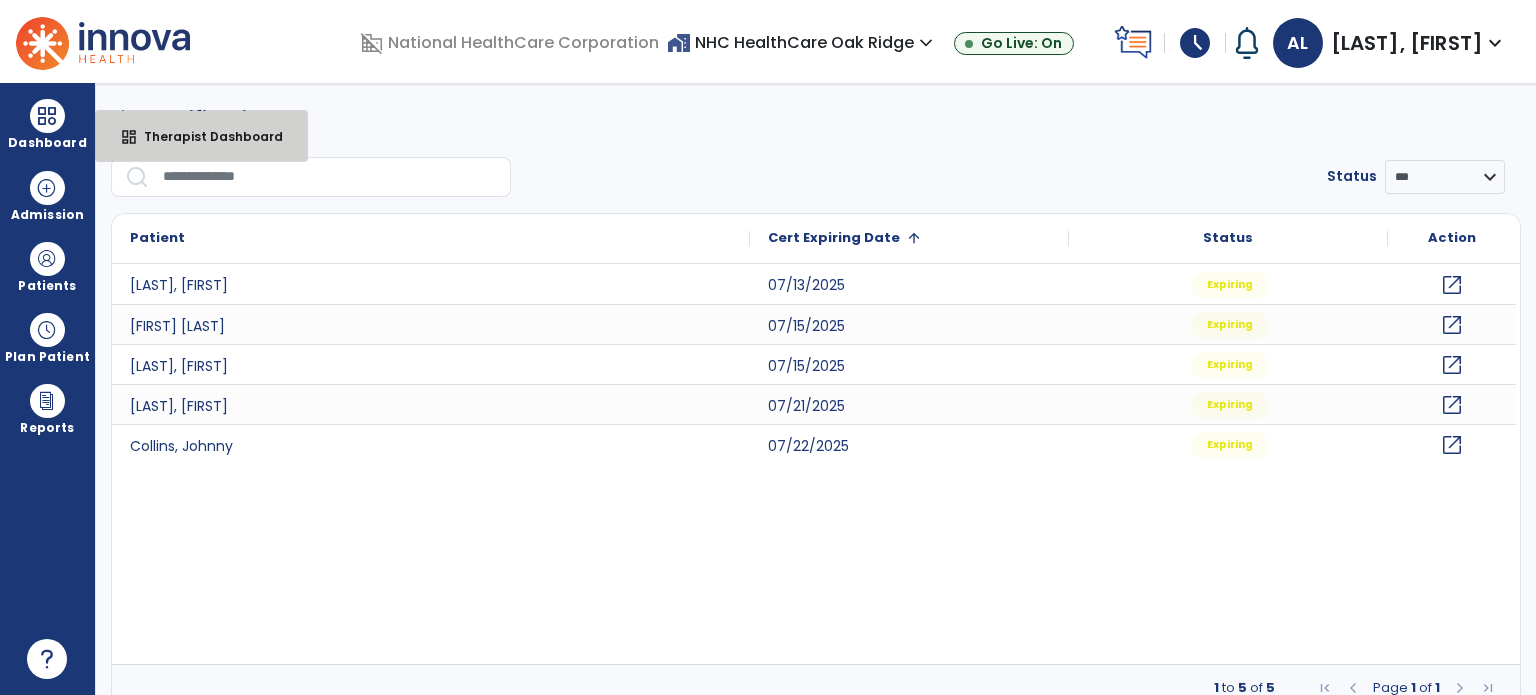 click on "Therapist Dashboard" at bounding box center (205, 136) 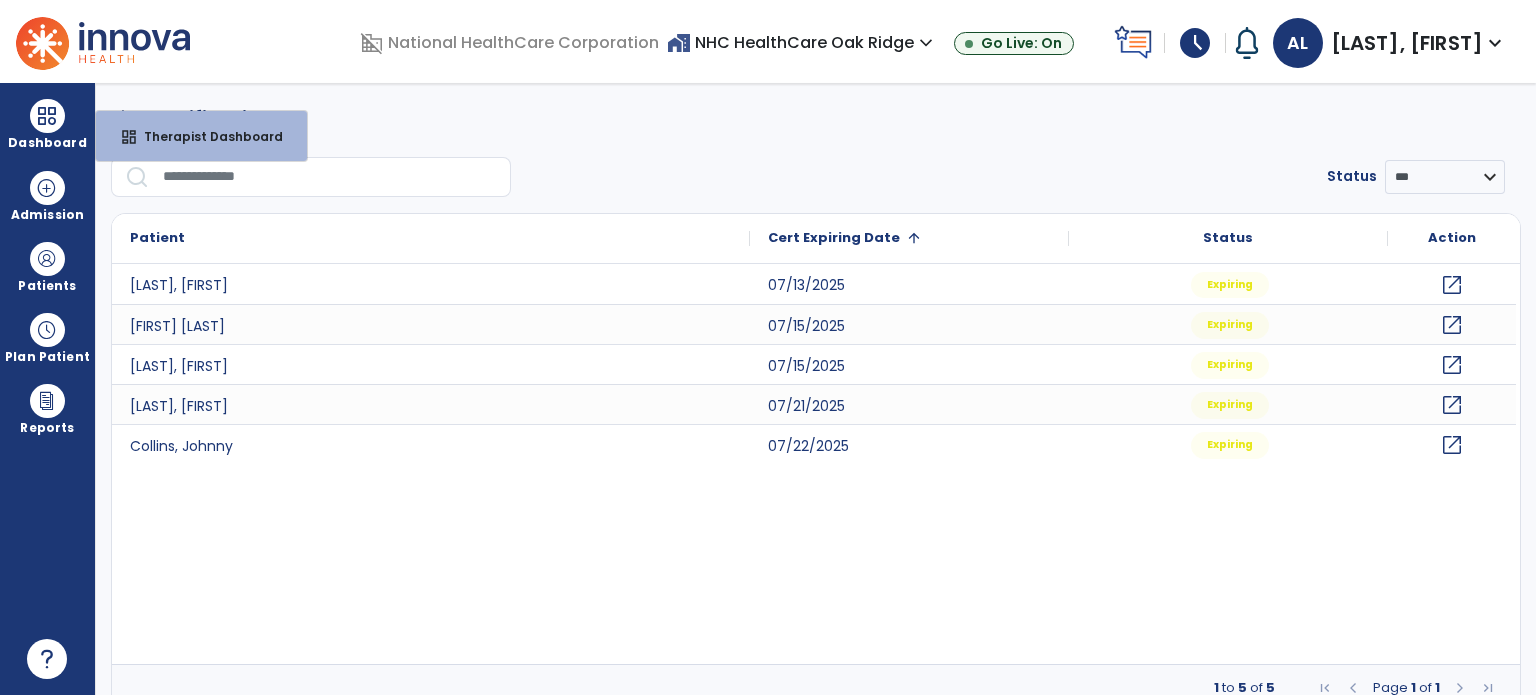 select on "****" 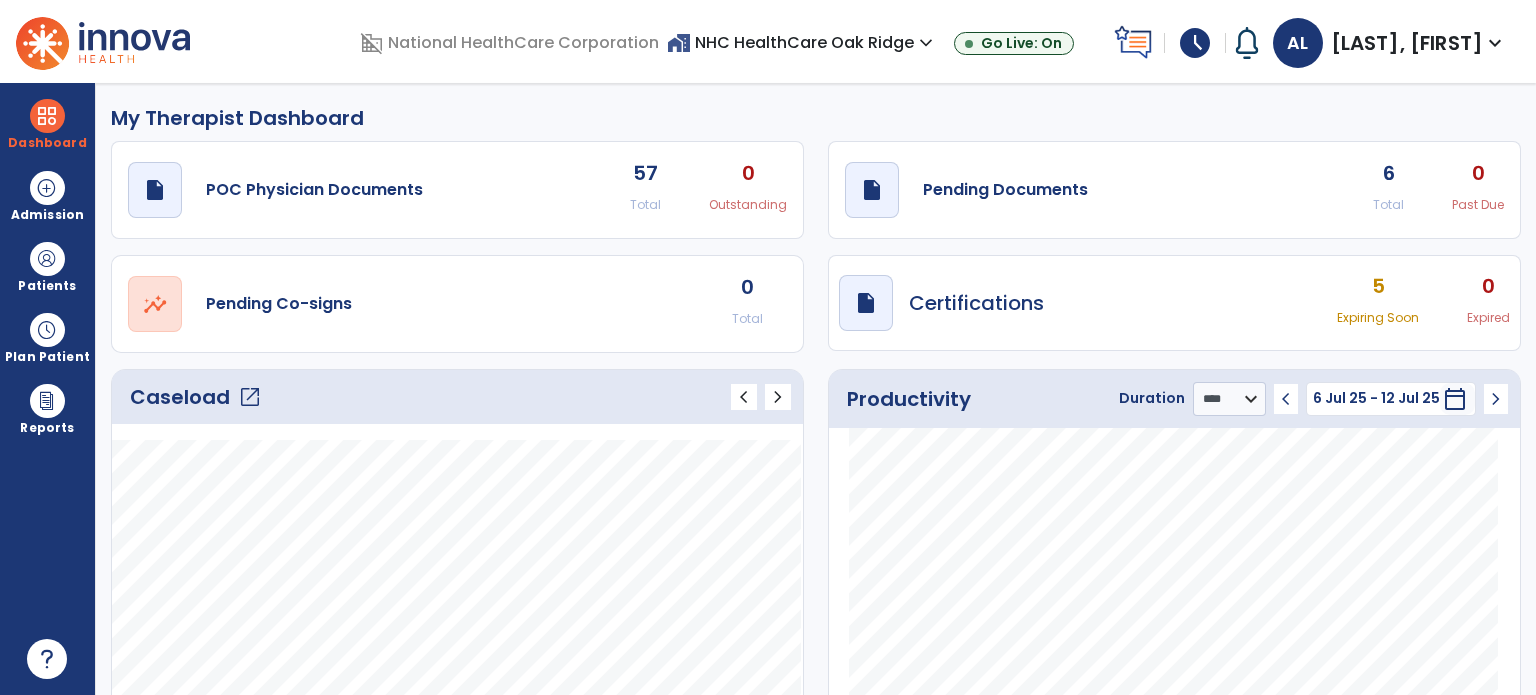 click on "Pending Documents" 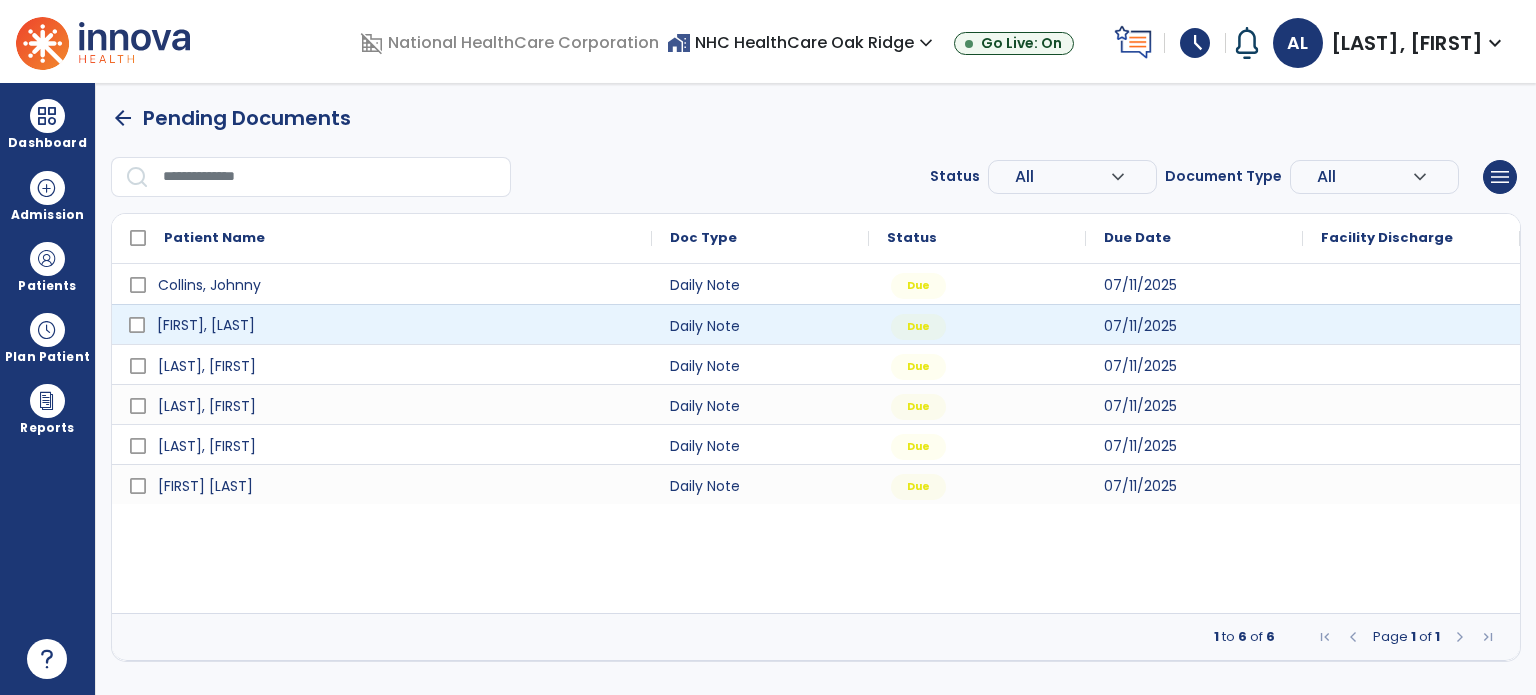 click on "[FIRST], [LAST]" at bounding box center (206, 325) 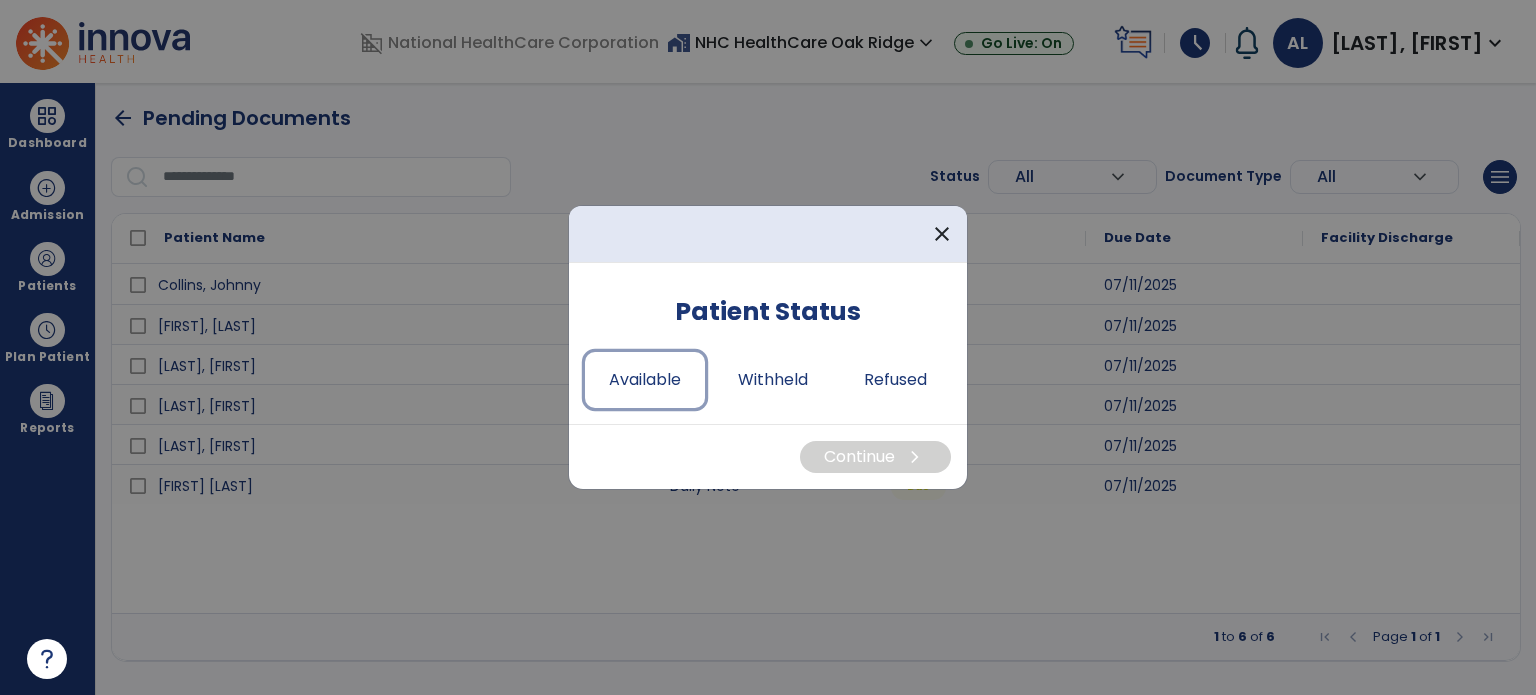 click on "Available" at bounding box center (645, 380) 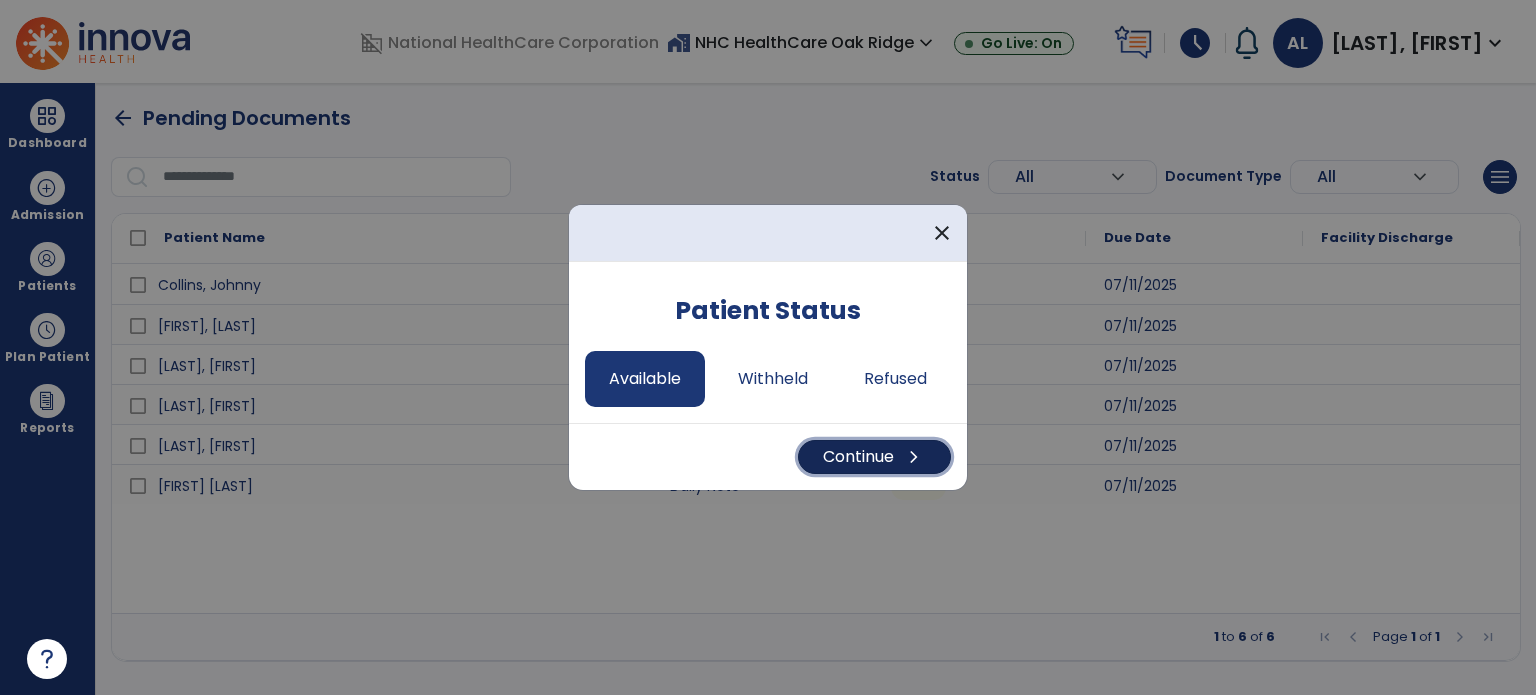 click on "Continue   chevron_right" at bounding box center [874, 457] 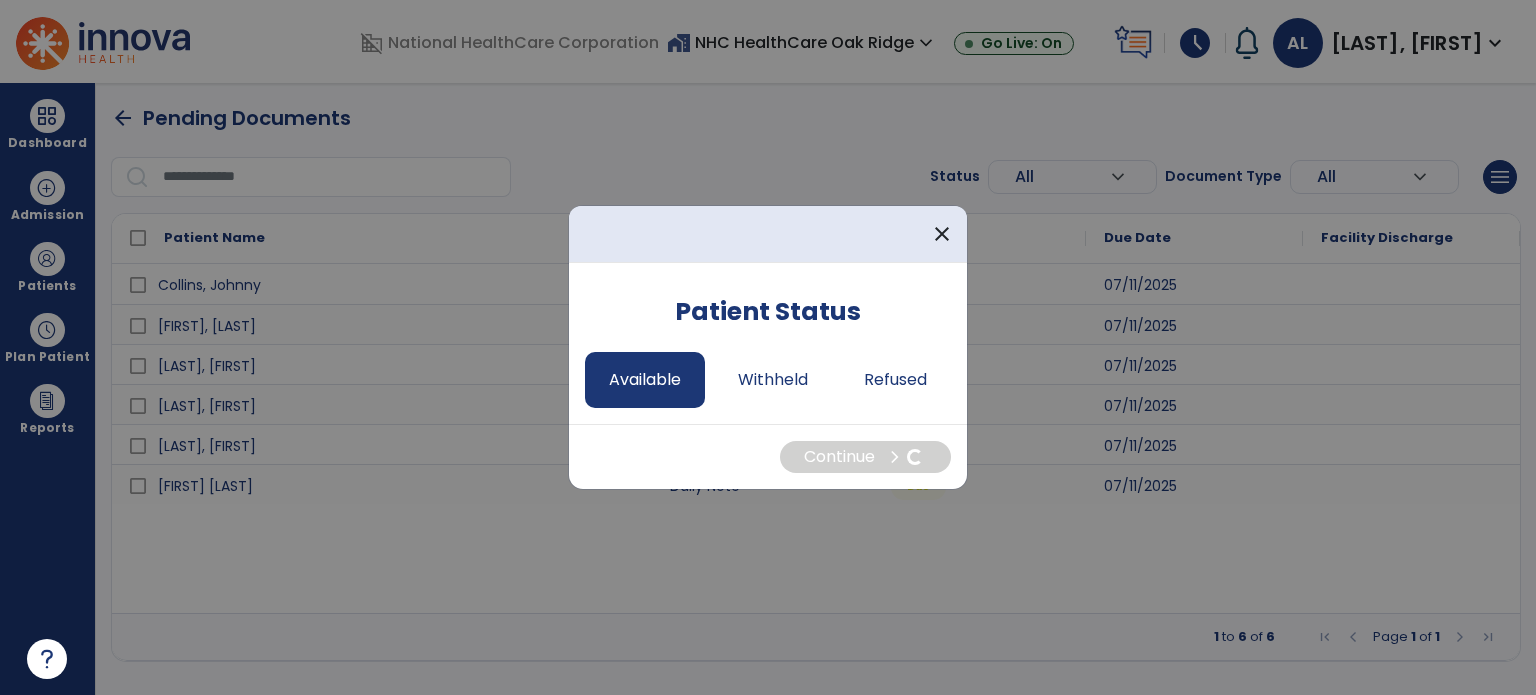 select on "*" 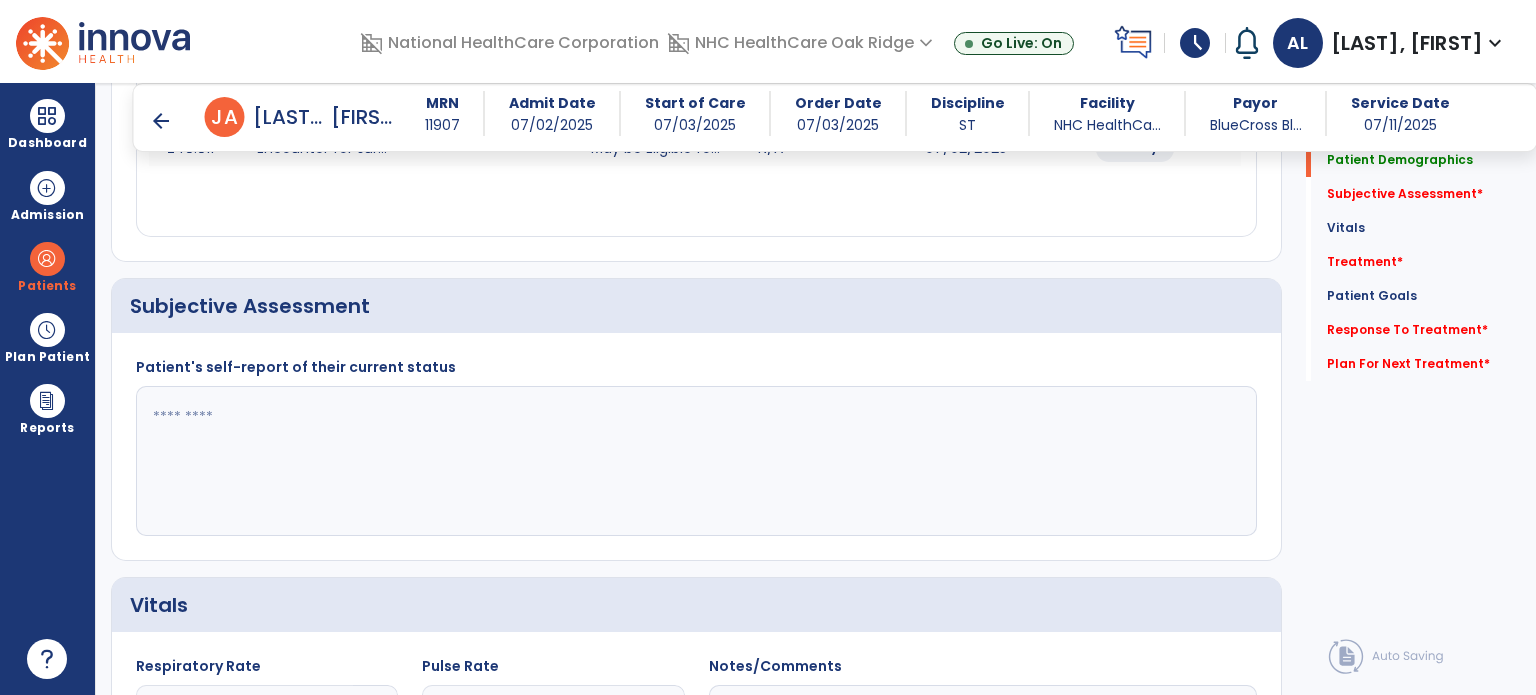 scroll, scrollTop: 400, scrollLeft: 0, axis: vertical 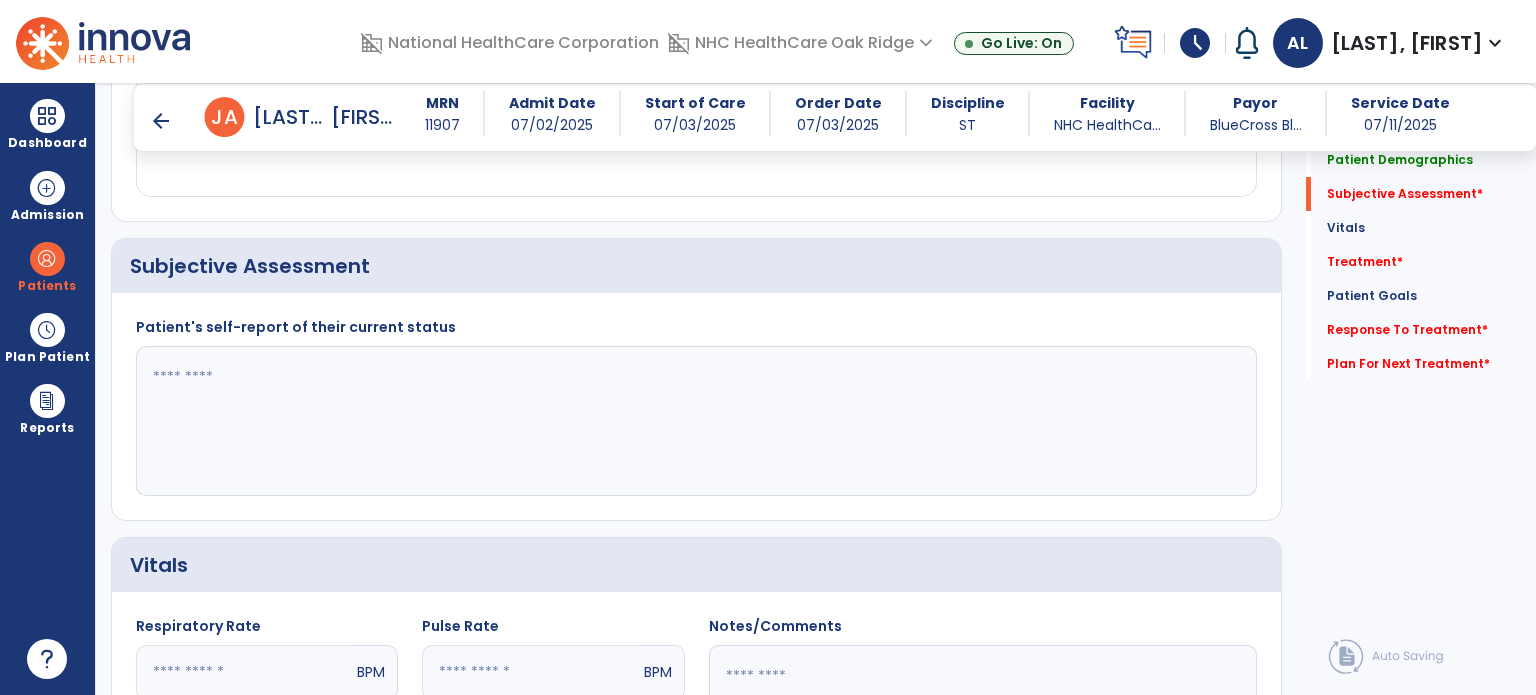 click 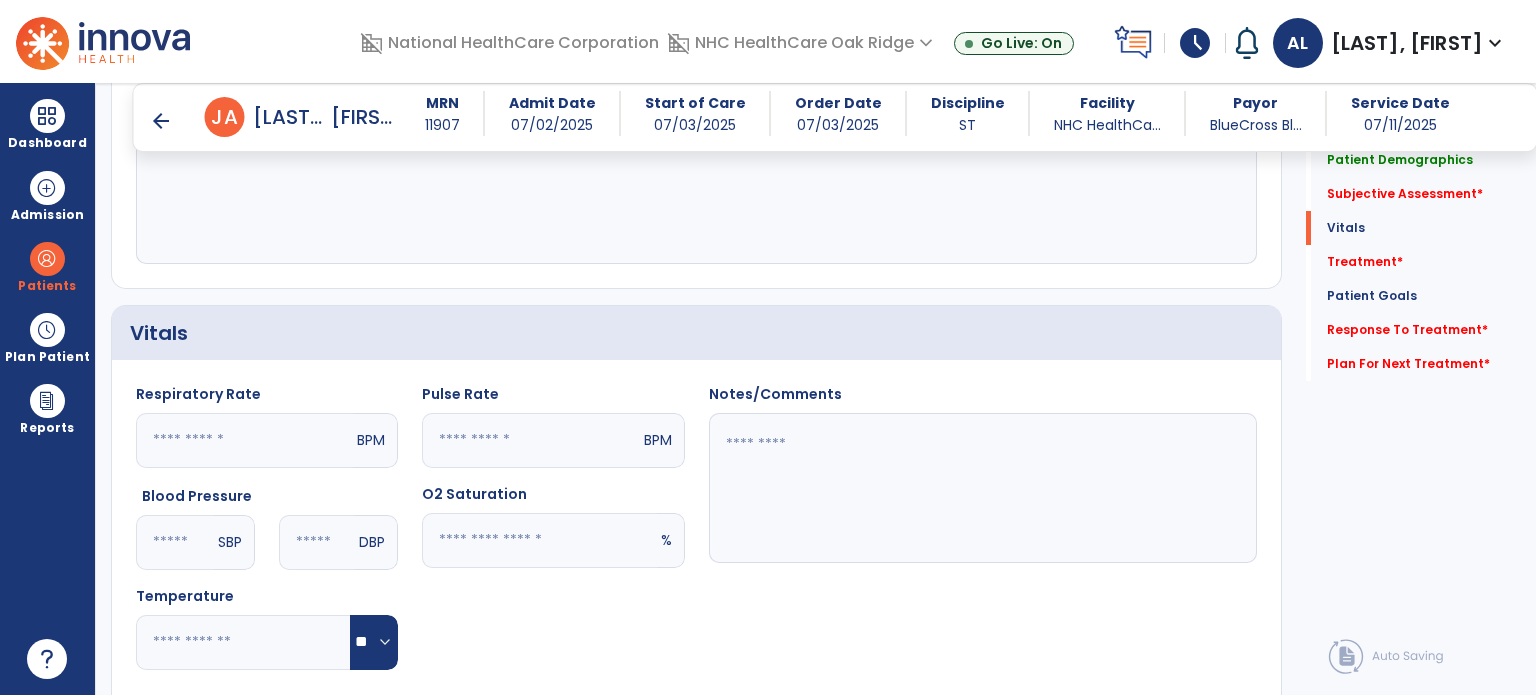 scroll, scrollTop: 900, scrollLeft: 0, axis: vertical 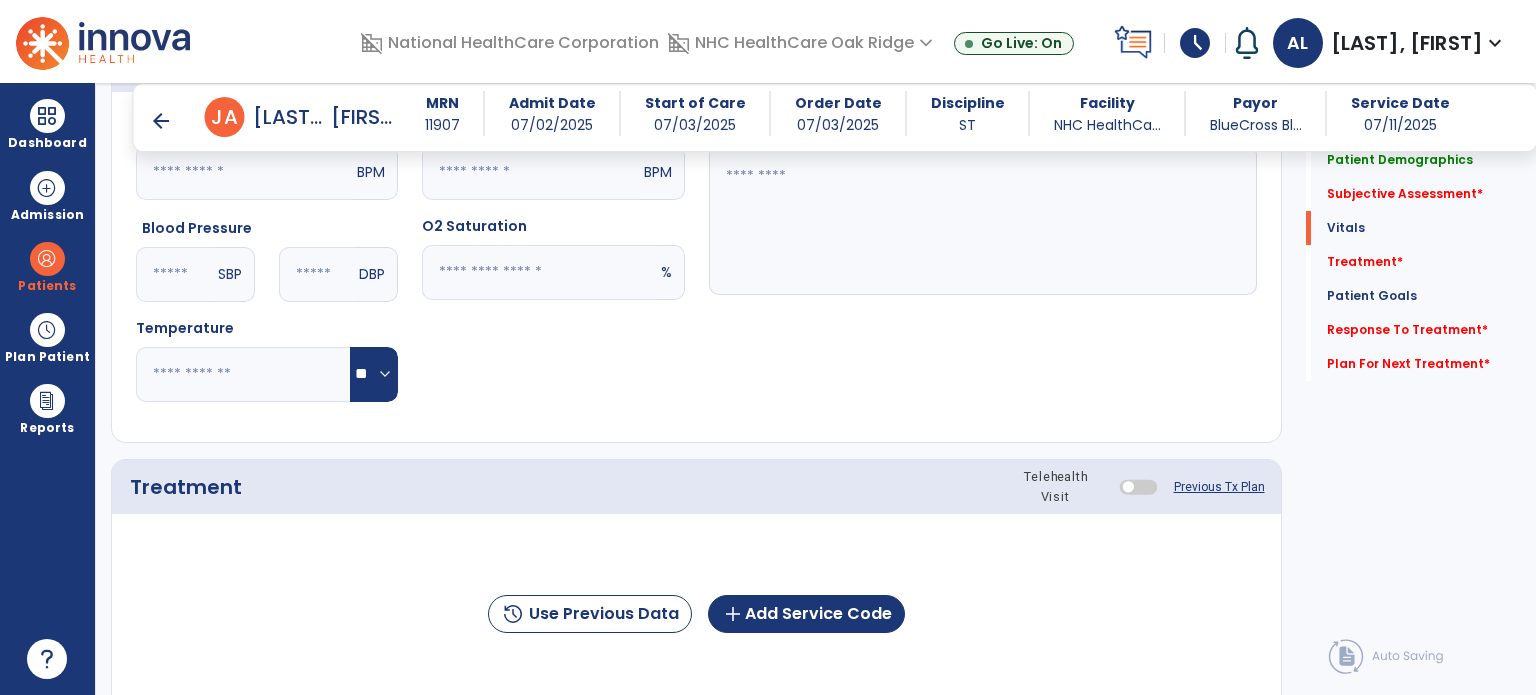 type on "**********" 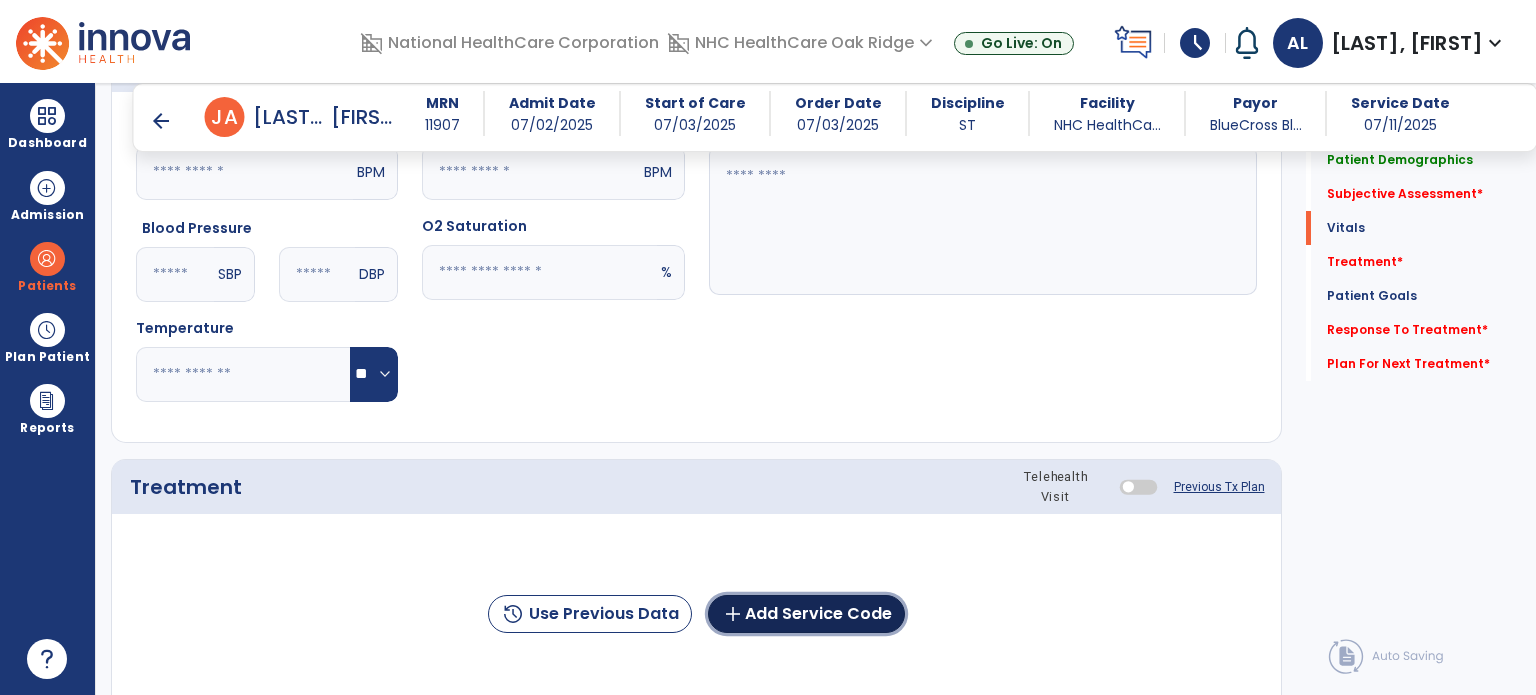 click on "add  Add Service Code" 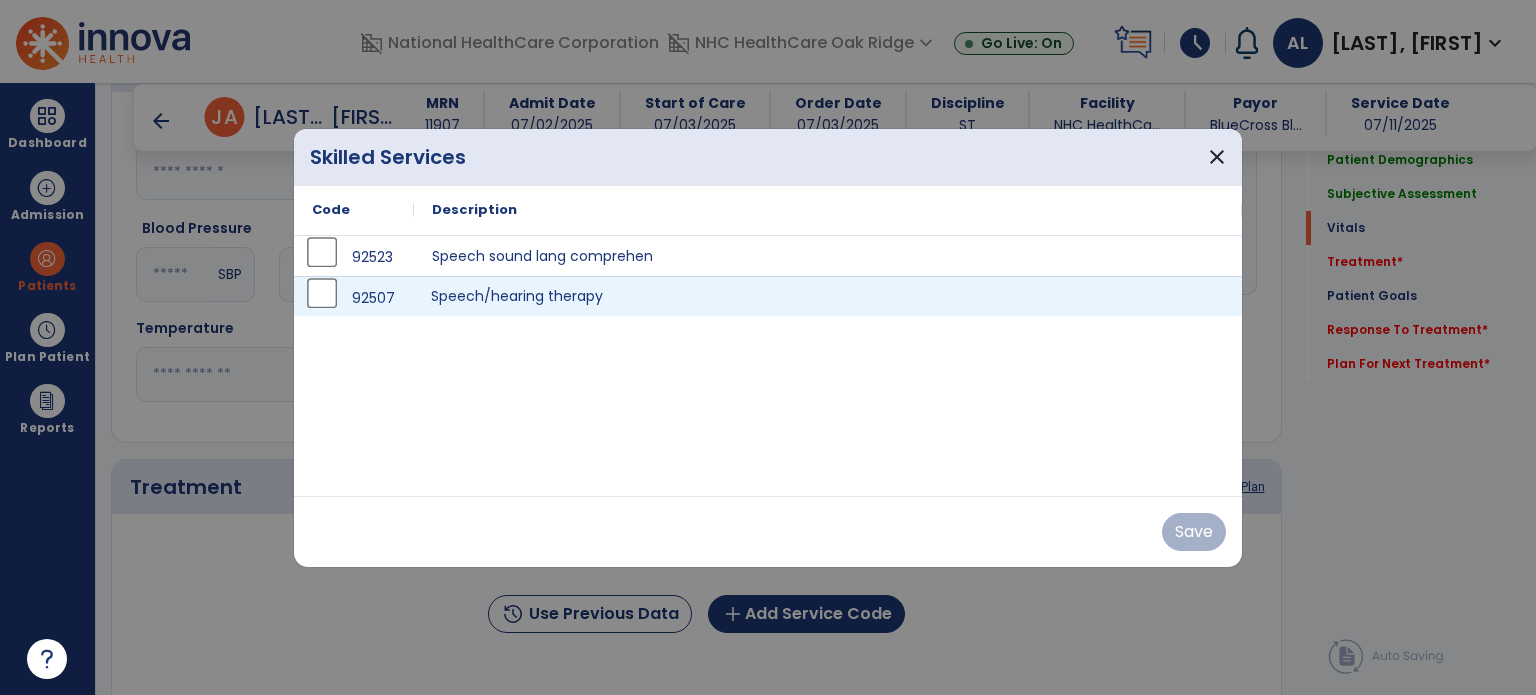 click on "Speech/hearing therapy" at bounding box center [828, 296] 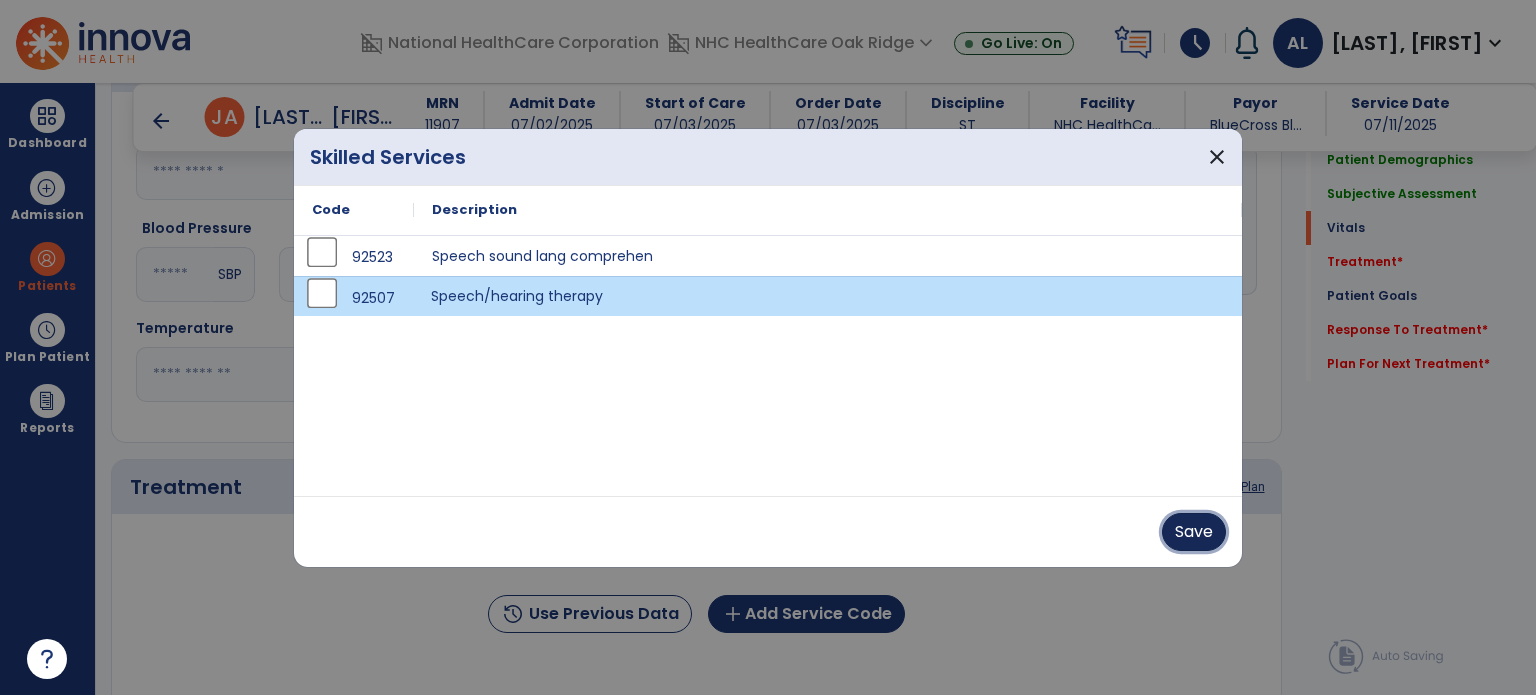 click on "Save" at bounding box center (1194, 532) 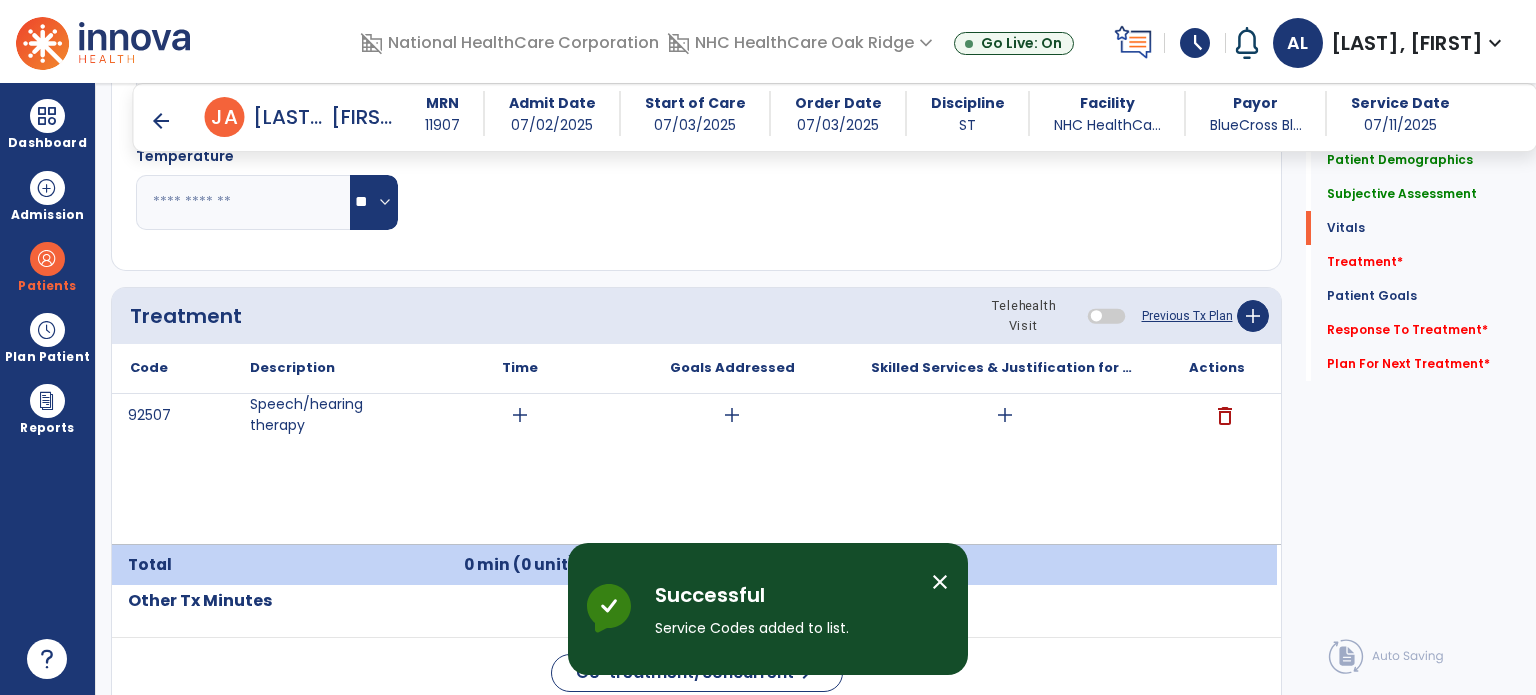 scroll, scrollTop: 1100, scrollLeft: 0, axis: vertical 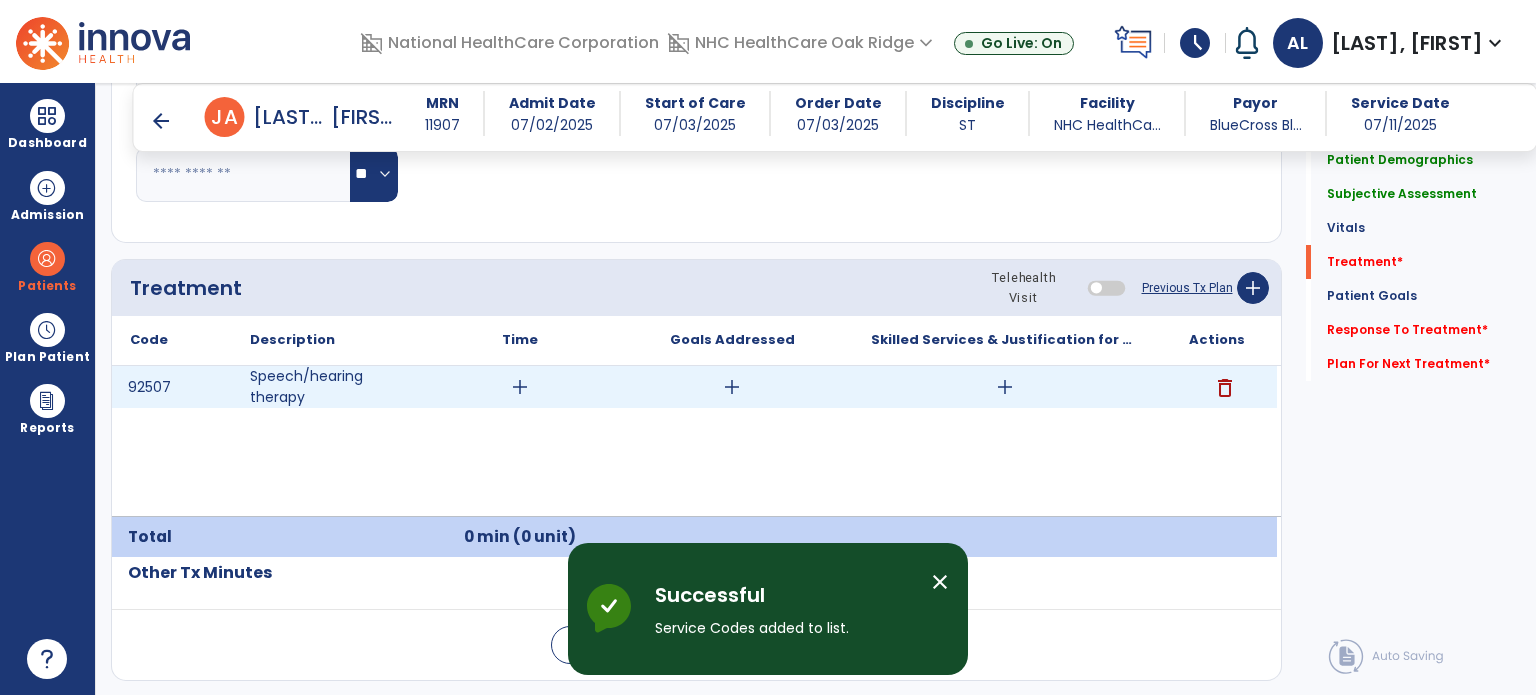 click on "add" at bounding box center (520, 387) 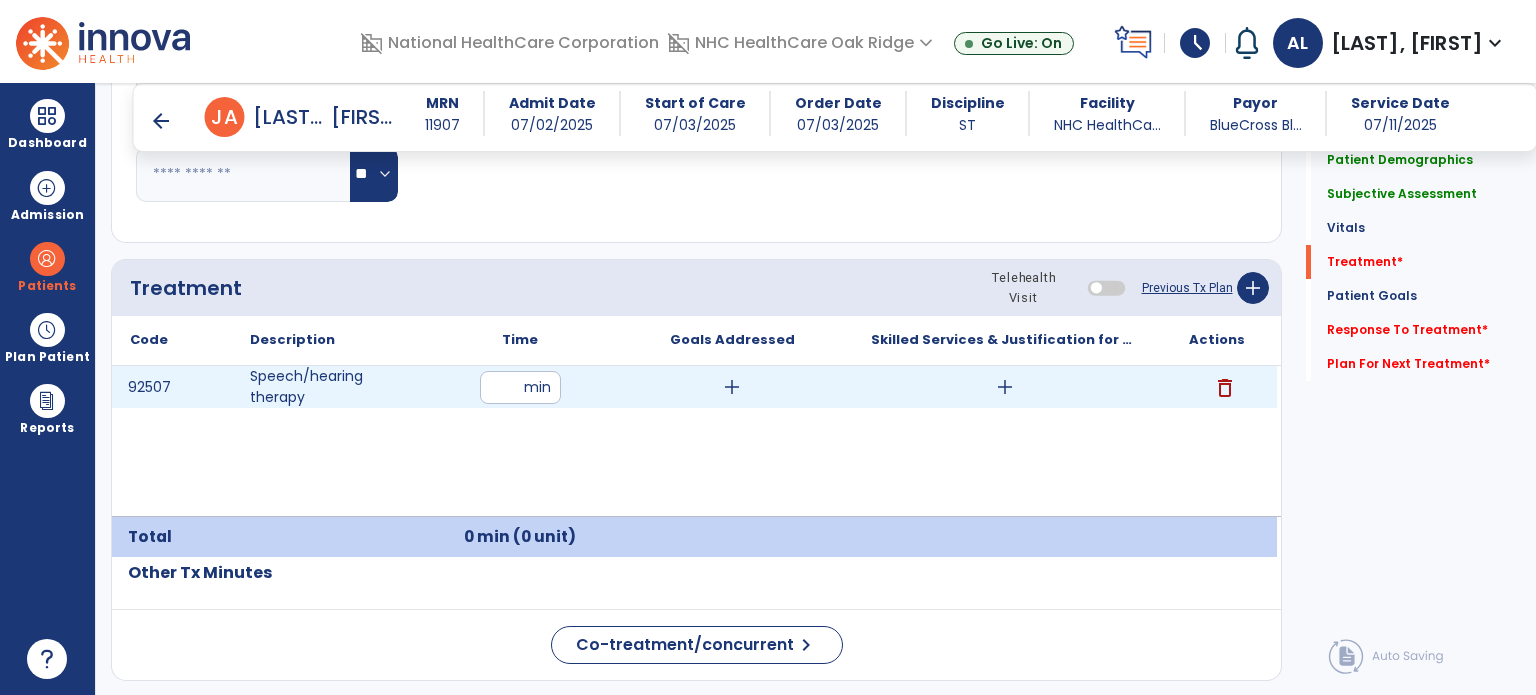 type on "**" 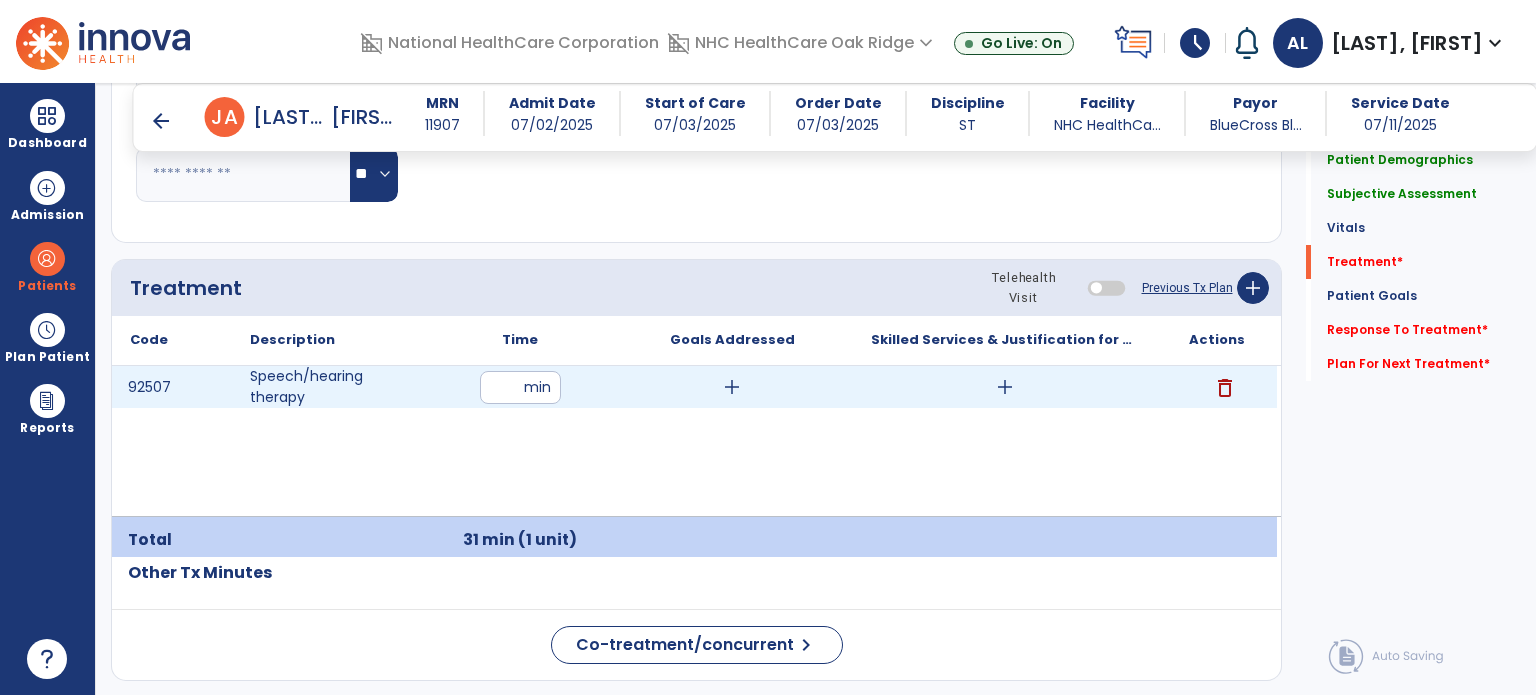 click on "add" at bounding box center [732, 387] 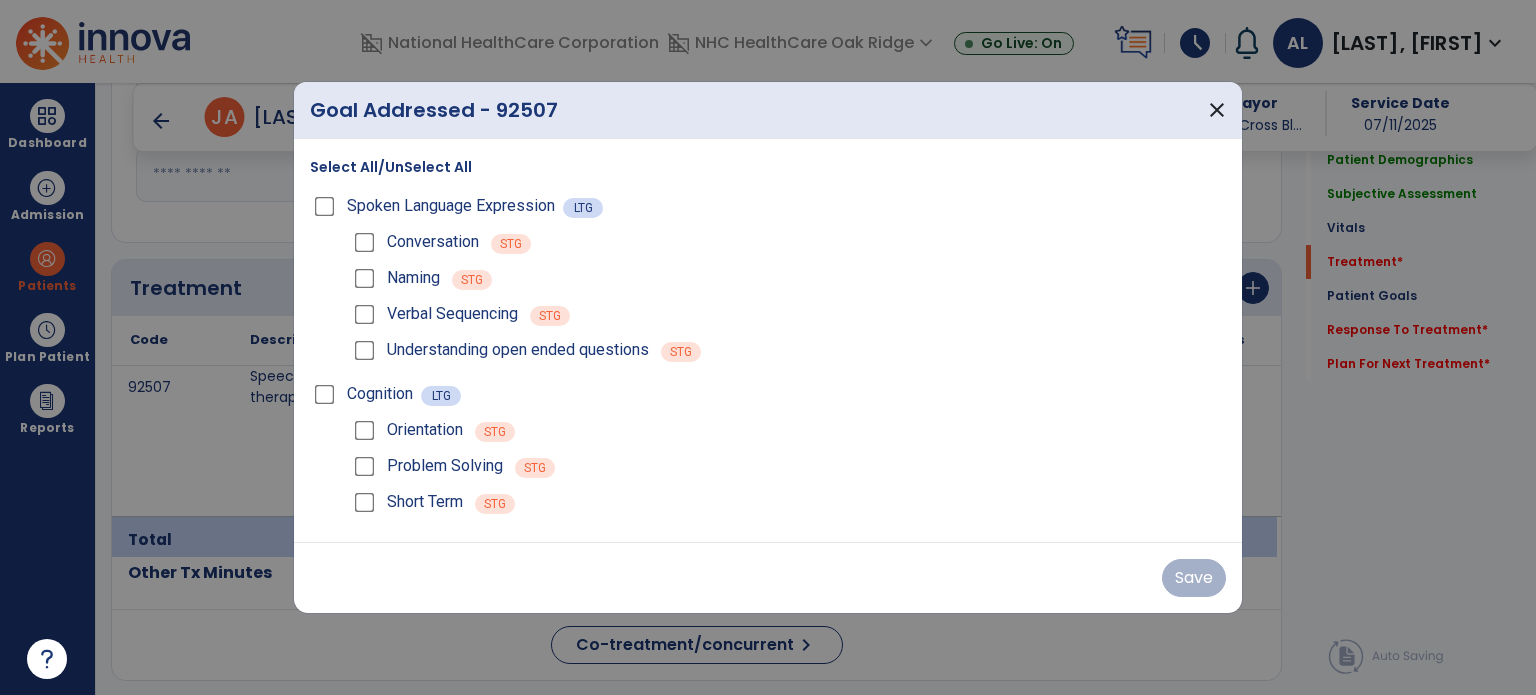 click on "Select All/UnSelect All" at bounding box center (391, 167) 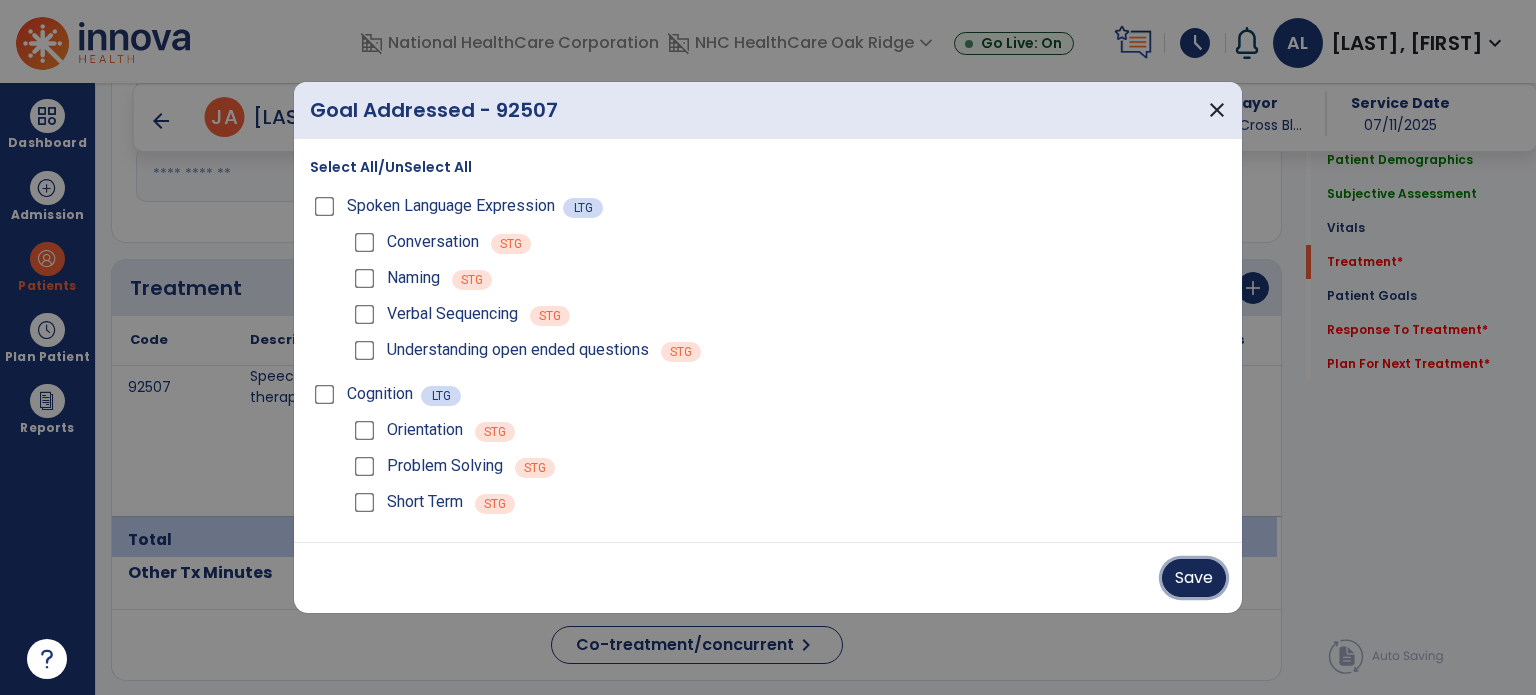 click on "Save" at bounding box center [1194, 578] 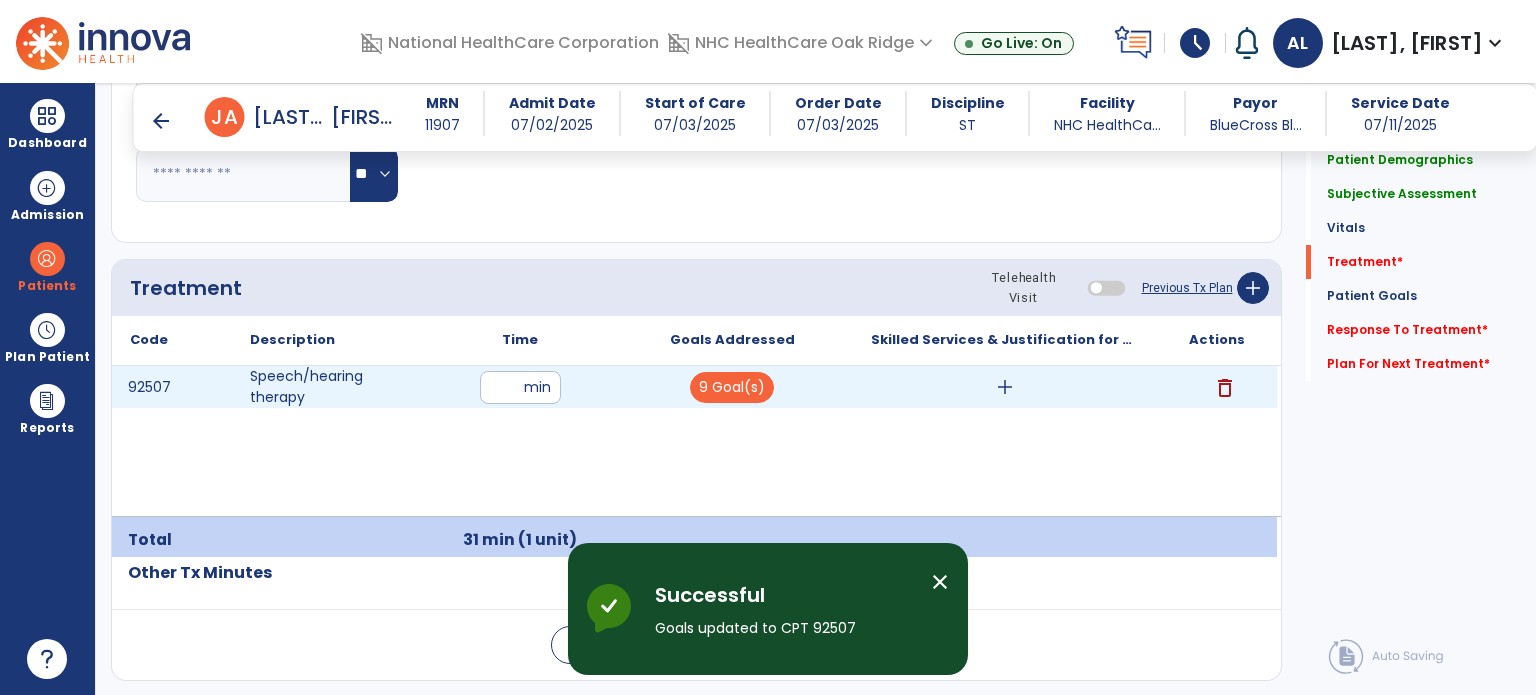 click on "add" at bounding box center (1005, 387) 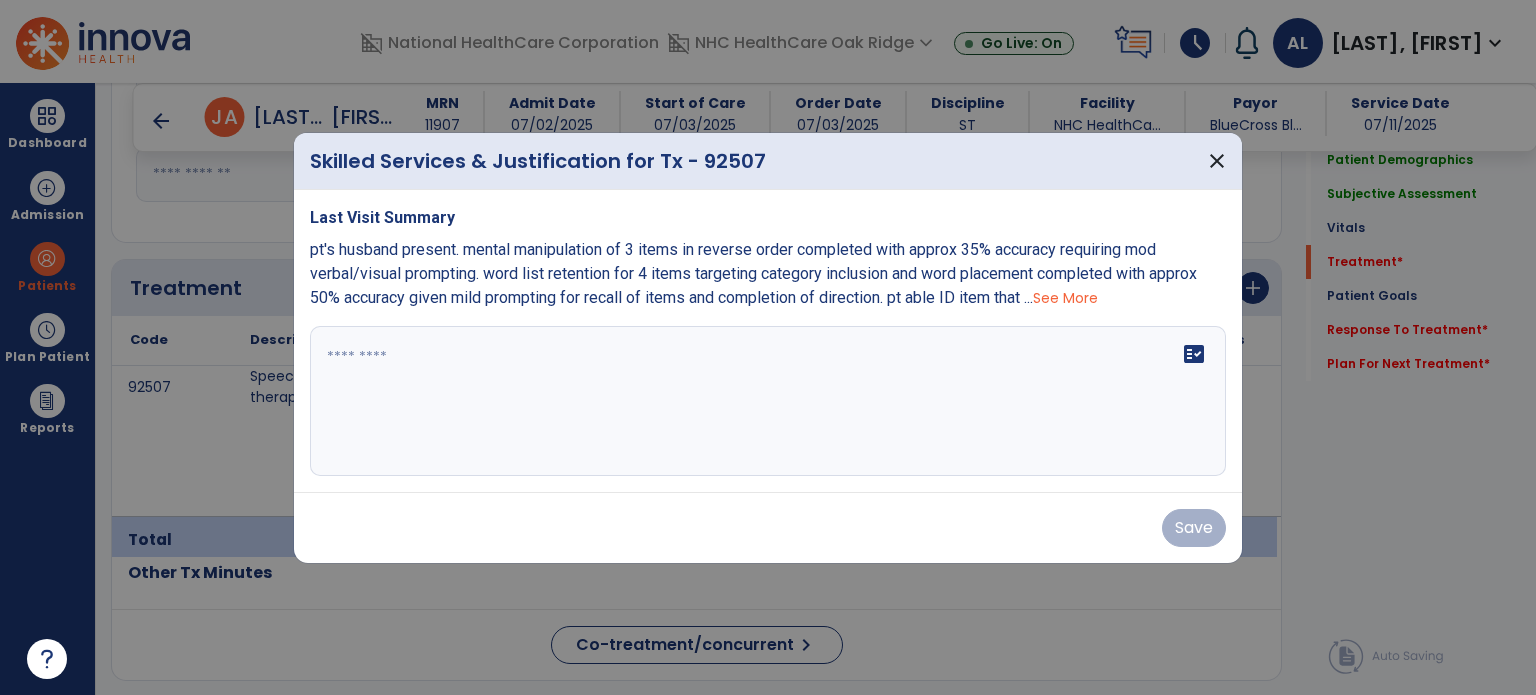 click on "fact_check" at bounding box center [768, 401] 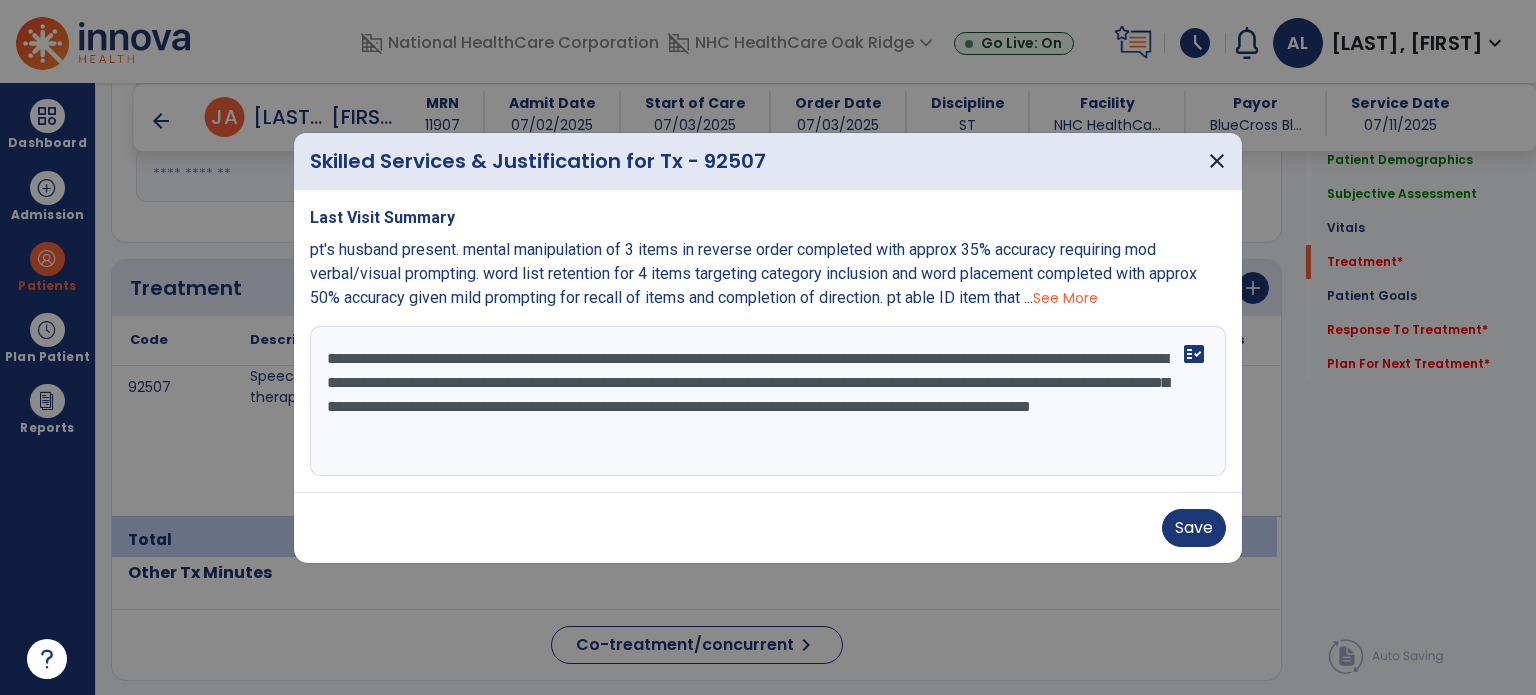 click on "See More" at bounding box center (1065, 298) 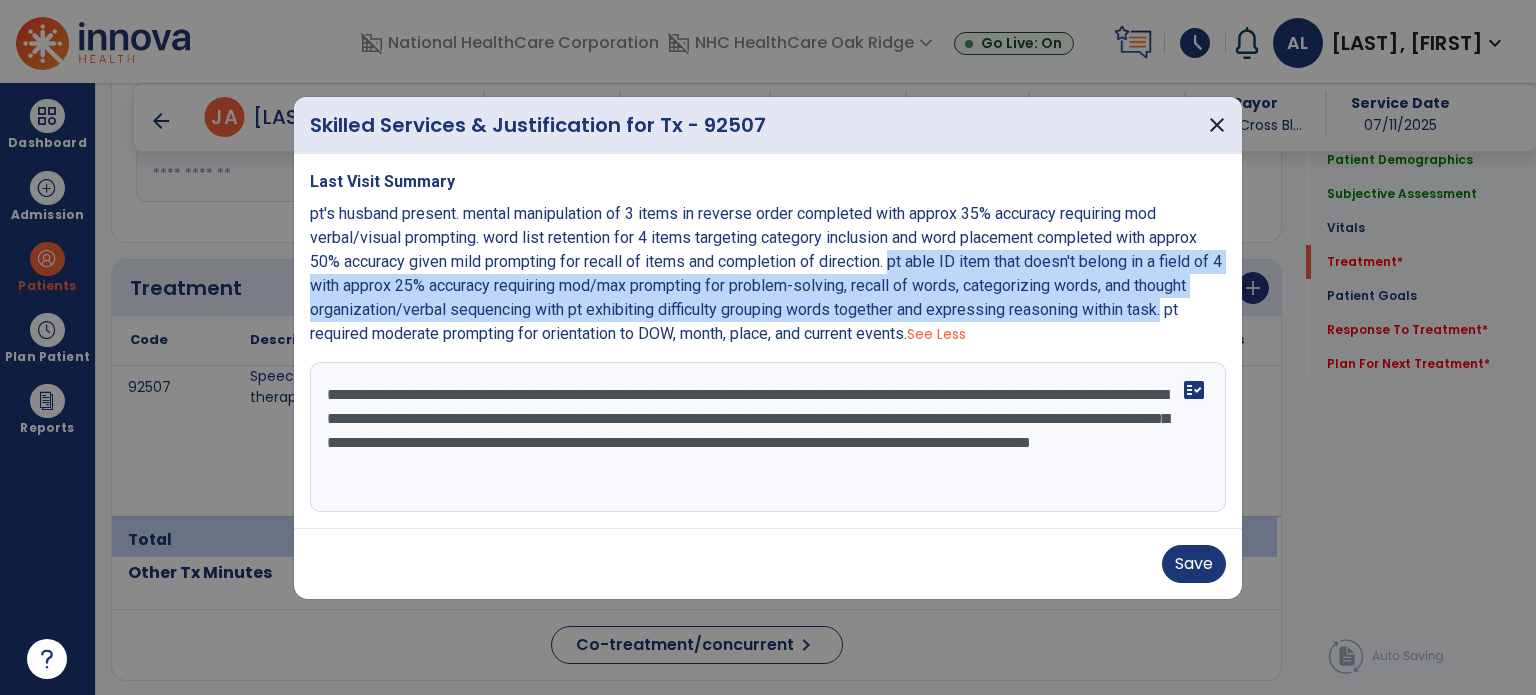 drag, startPoint x: 343, startPoint y: 337, endPoint x: 902, endPoint y: 263, distance: 563.8768 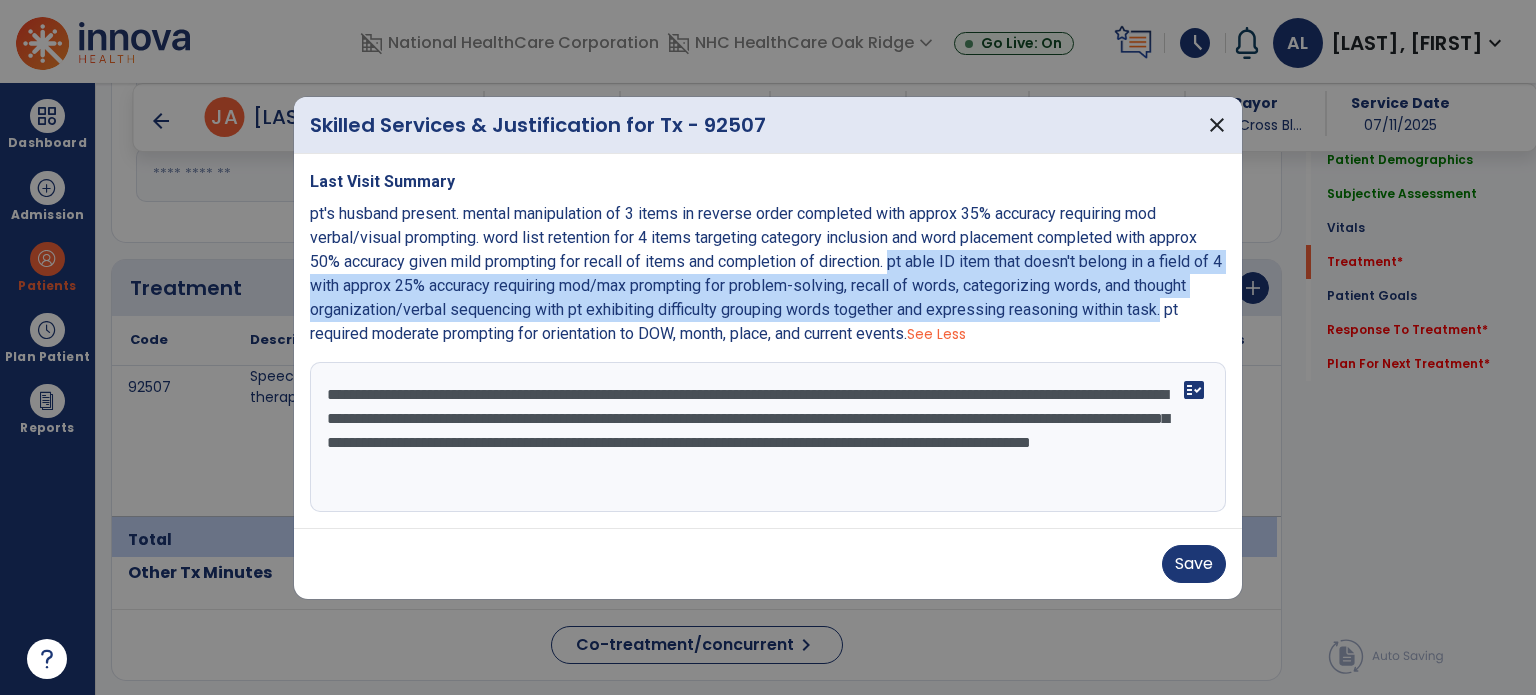 click on "pt's husband present. mental manipulation of 3 items in reverse order completed with approx 35% accuracy requiring mod verbal/visual prompting. word list retention for 4 items targeting category inclusion and word placement completed with approx 50% accuracy given mild prompting for recall of items and completion of direction. pt able ID item that doesn't belong in a field of 4 with approx 25% accuracy requiring mod/max prompting for problem-solving, recall of words, categorizing words, and thought organization/verbal sequencing with pt exhibiting difficulty grouping words together and expressing reasoning within task. pt required moderate prompting for orientation to DOW, month, place, and current events." at bounding box center (766, 273) 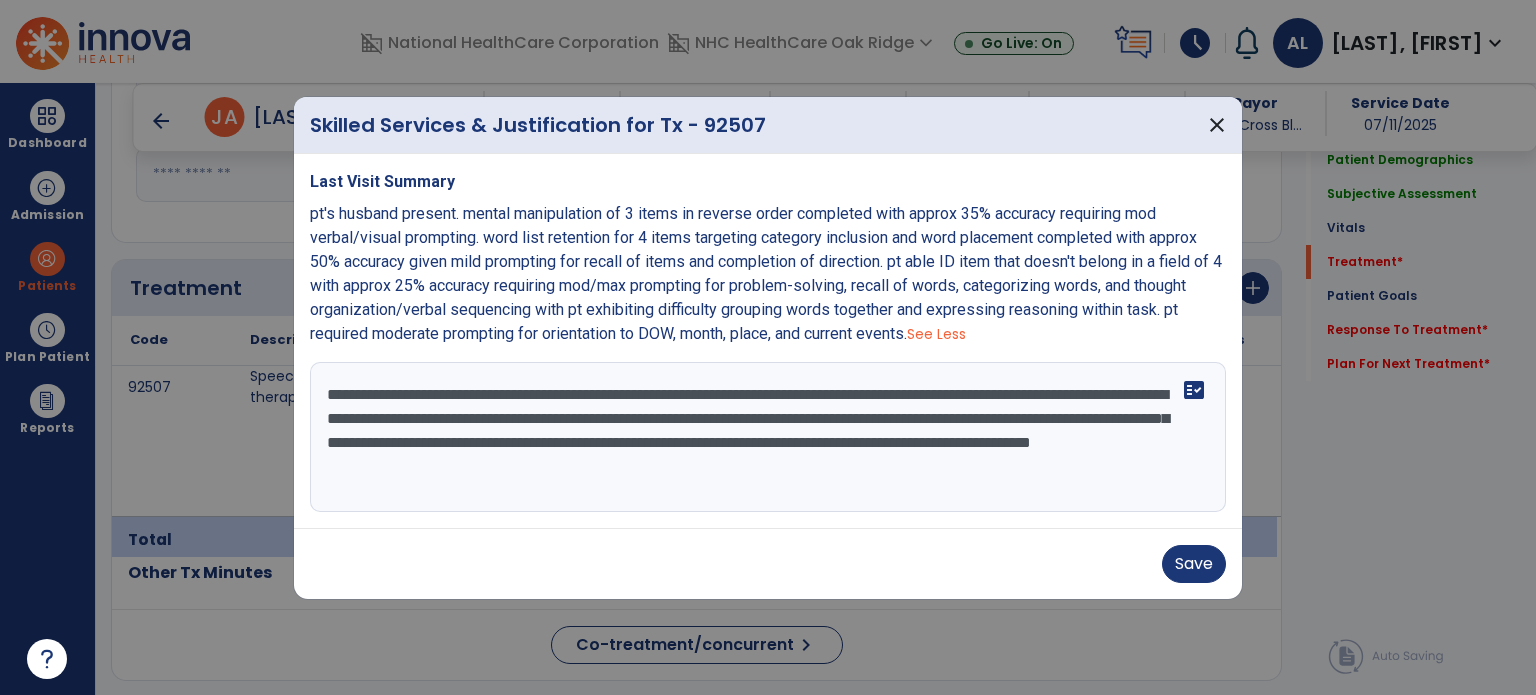 click on "**********" at bounding box center [768, 437] 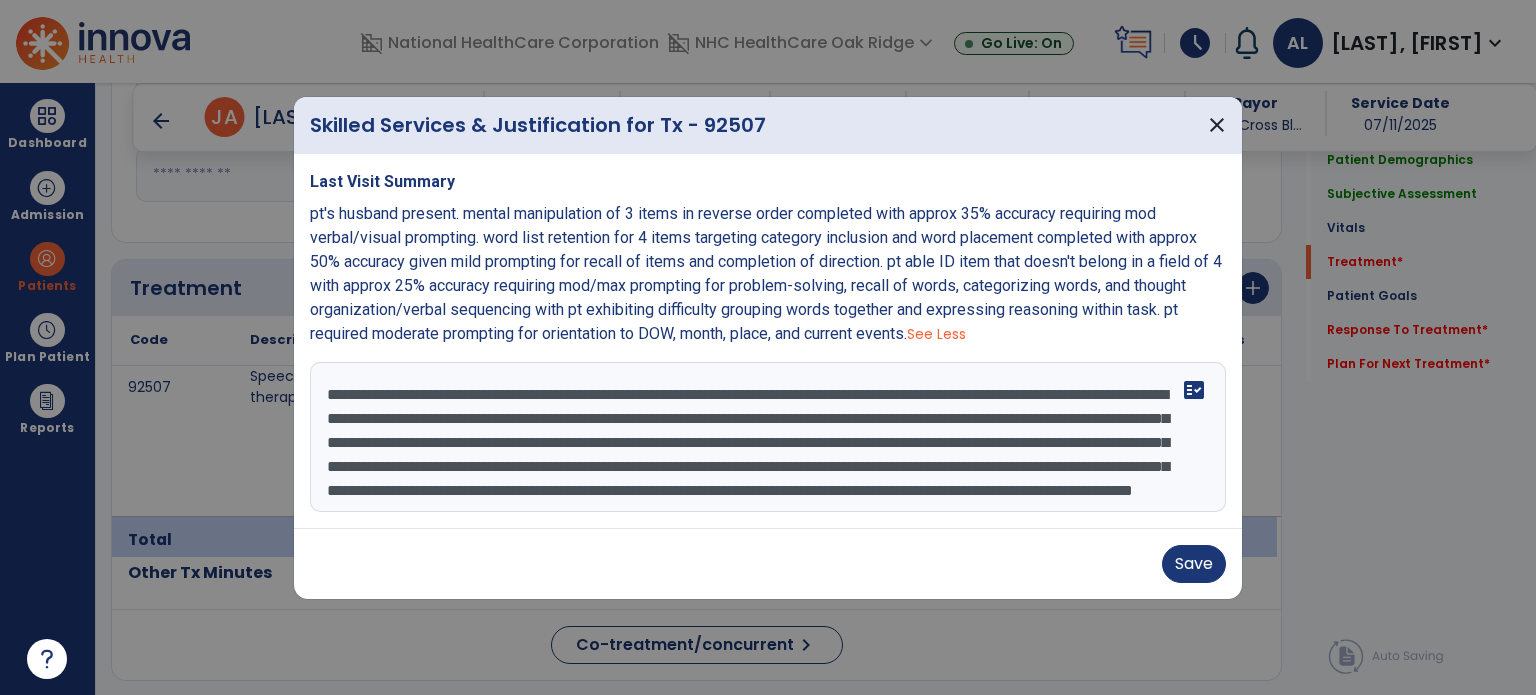 scroll, scrollTop: 15, scrollLeft: 0, axis: vertical 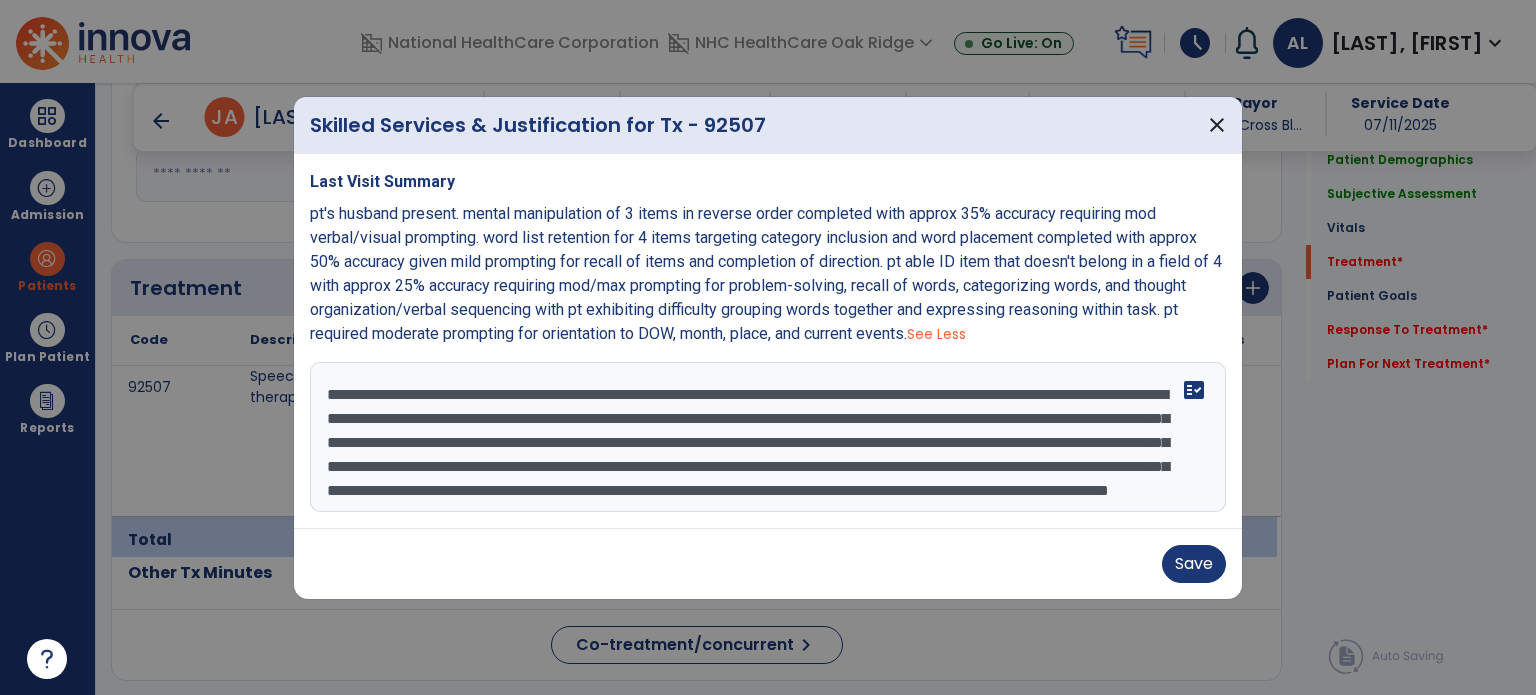 click on "**********" at bounding box center (768, 437) 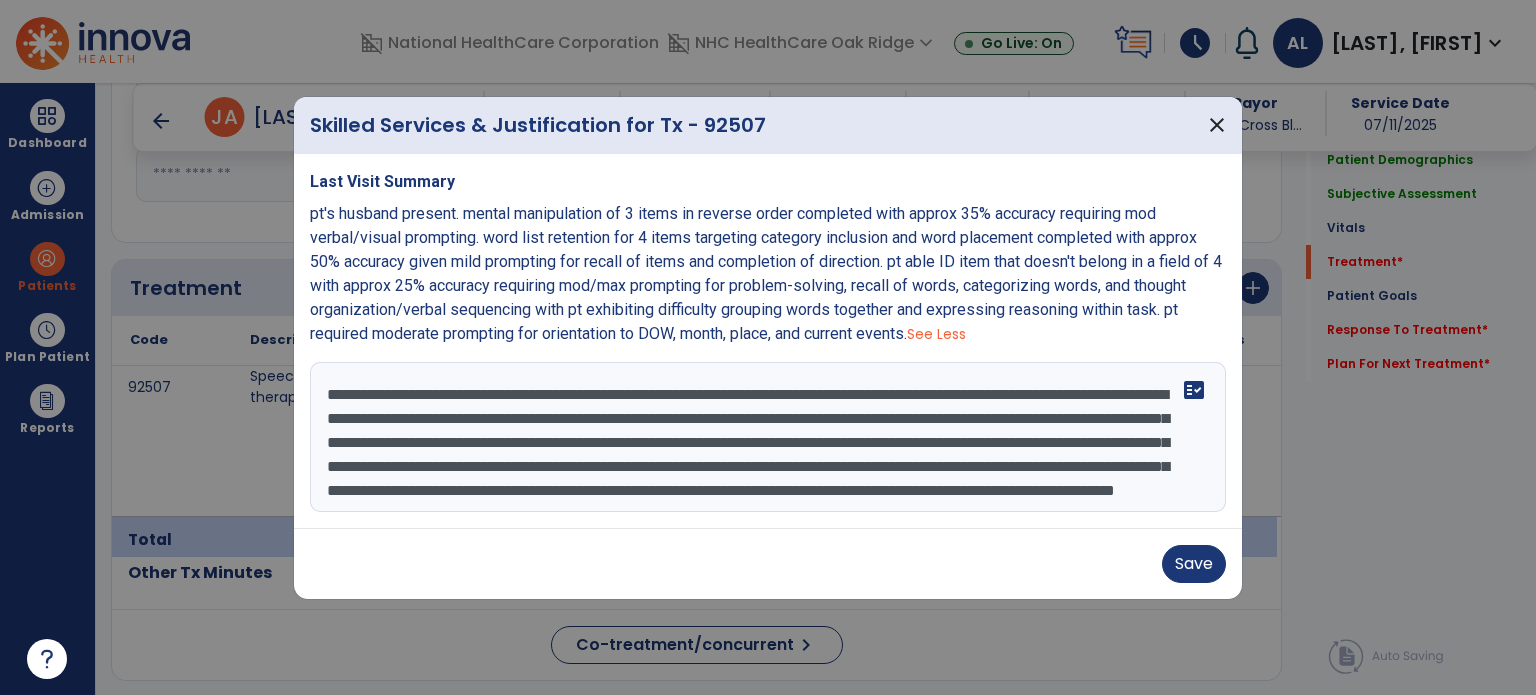 drag, startPoint x: 904, startPoint y: 466, endPoint x: 1133, endPoint y: 447, distance: 229.78687 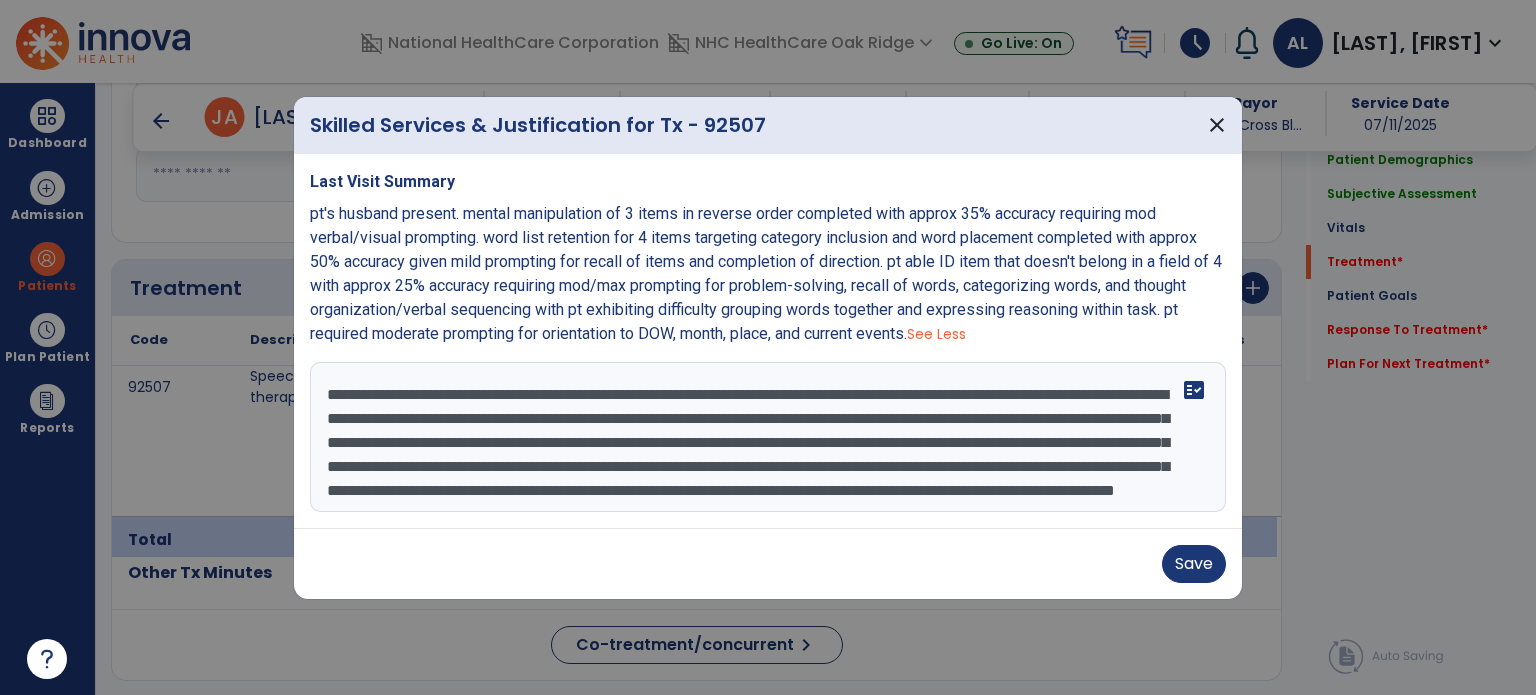 click on "**********" at bounding box center [768, 437] 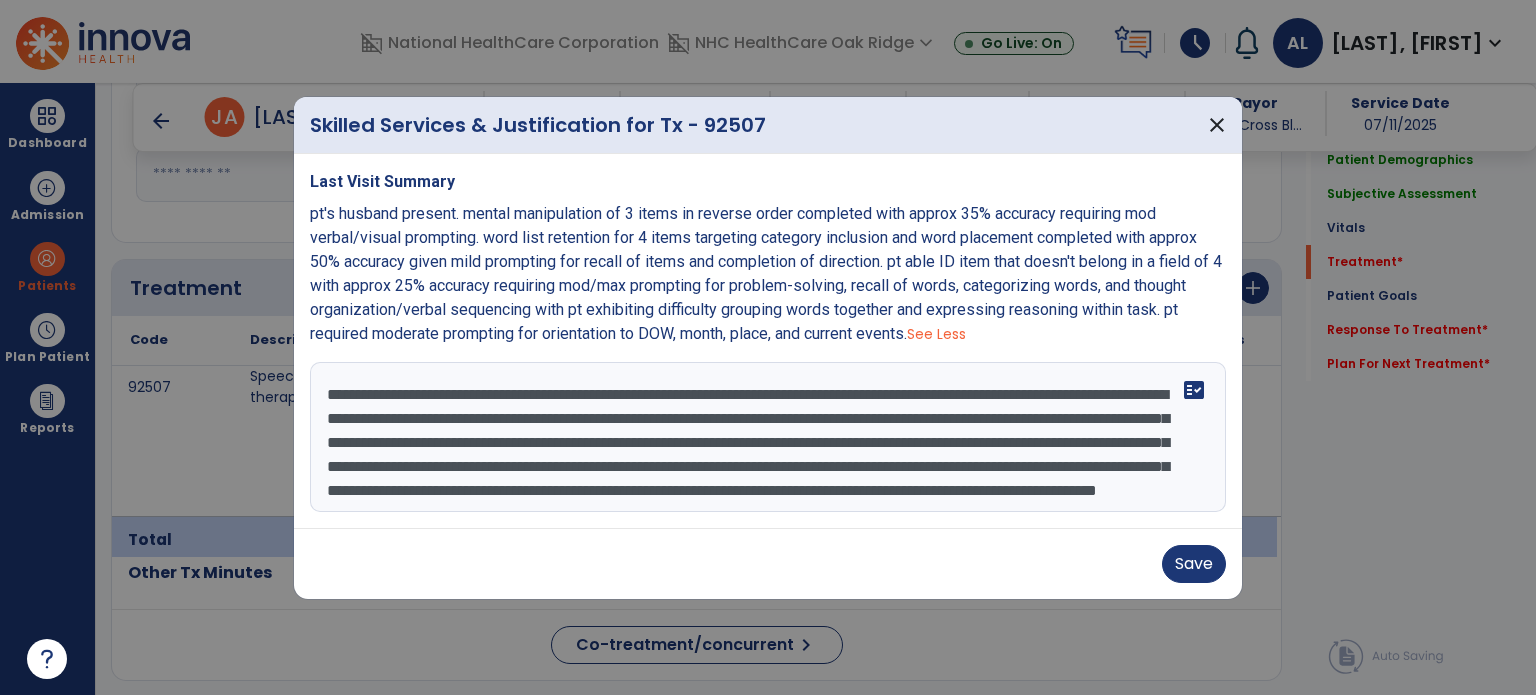 type on "**********" 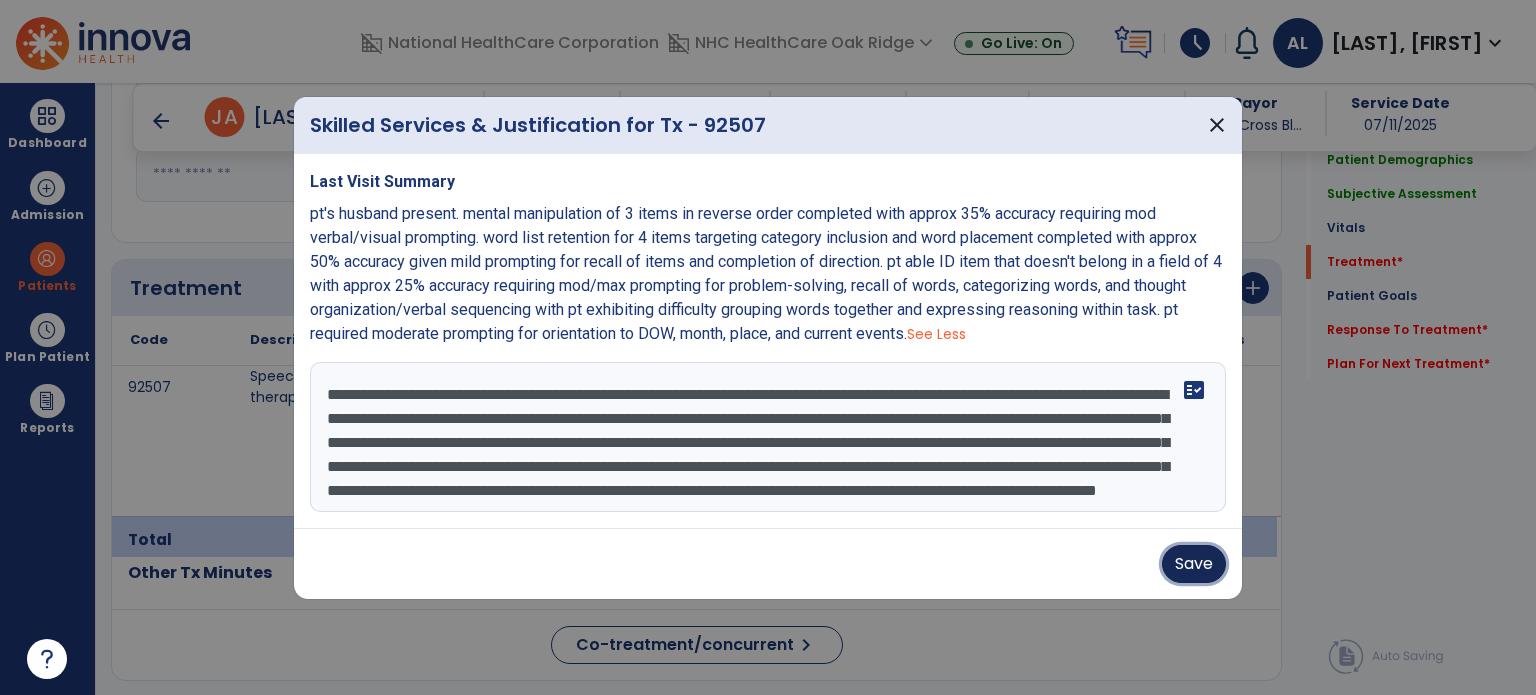 click on "Save" at bounding box center (1194, 564) 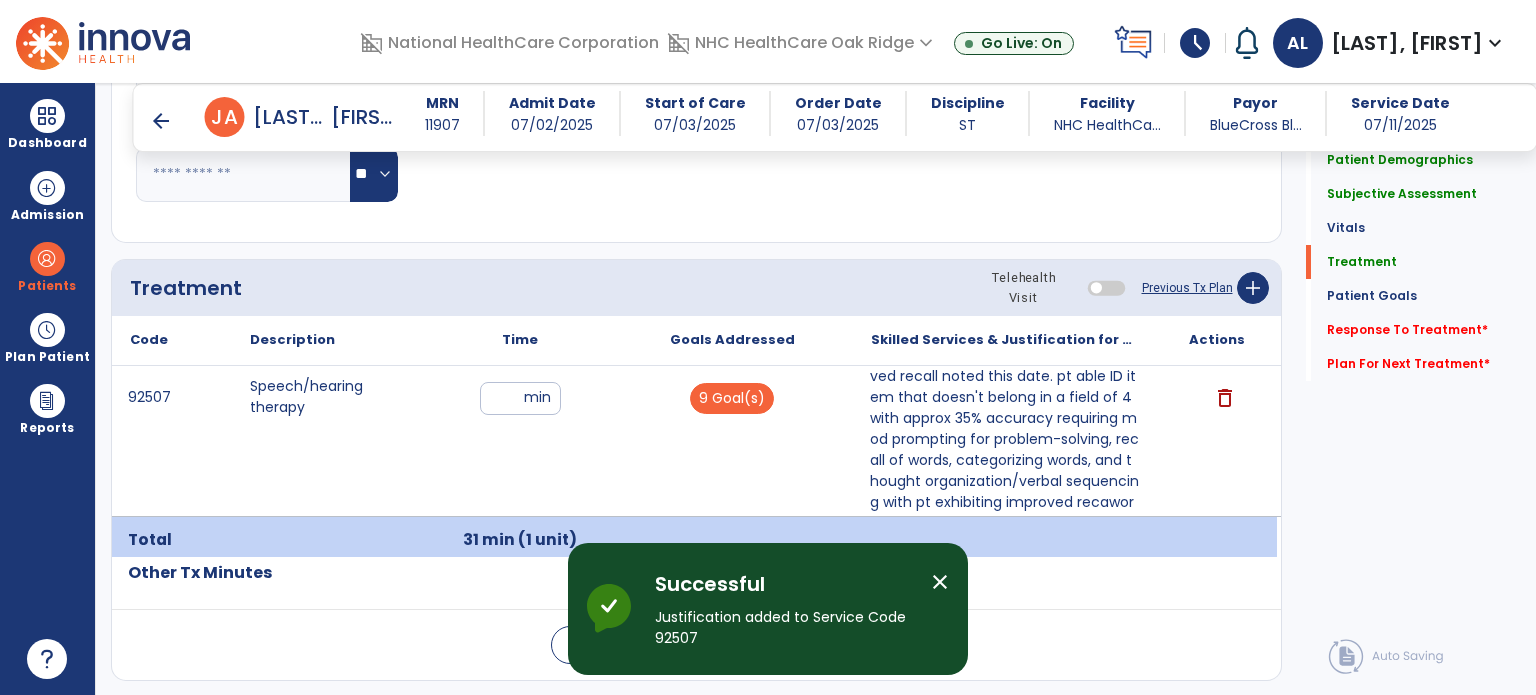 scroll, scrollTop: 1500, scrollLeft: 0, axis: vertical 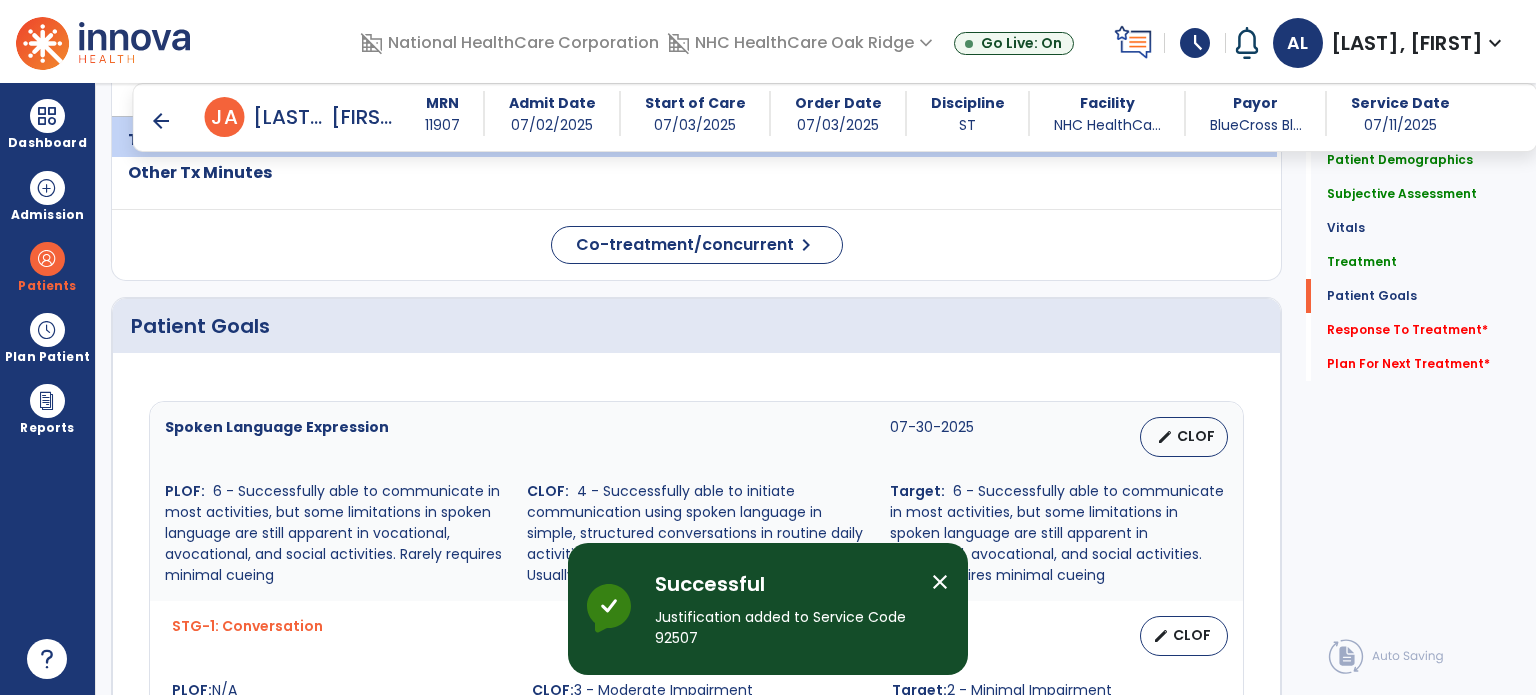 click on "close" at bounding box center [940, 582] 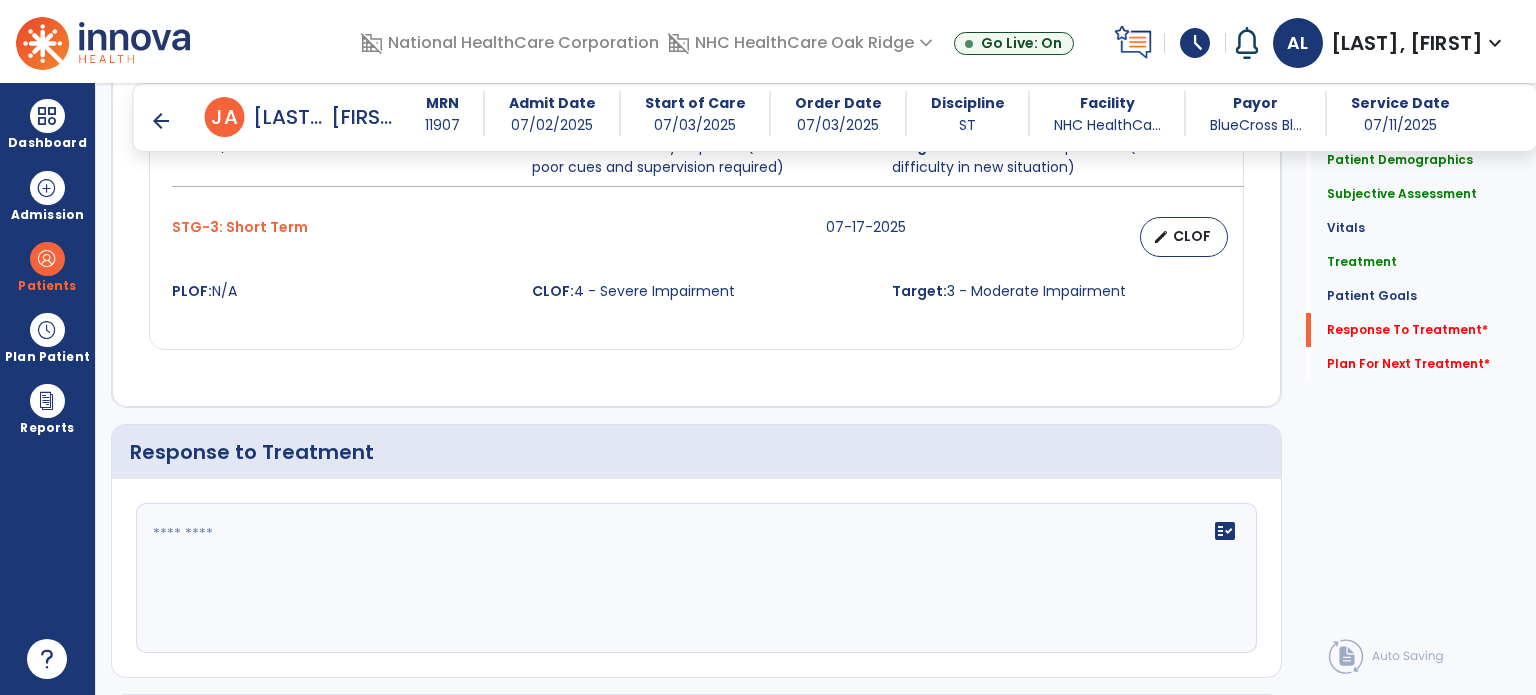 scroll, scrollTop: 3187, scrollLeft: 0, axis: vertical 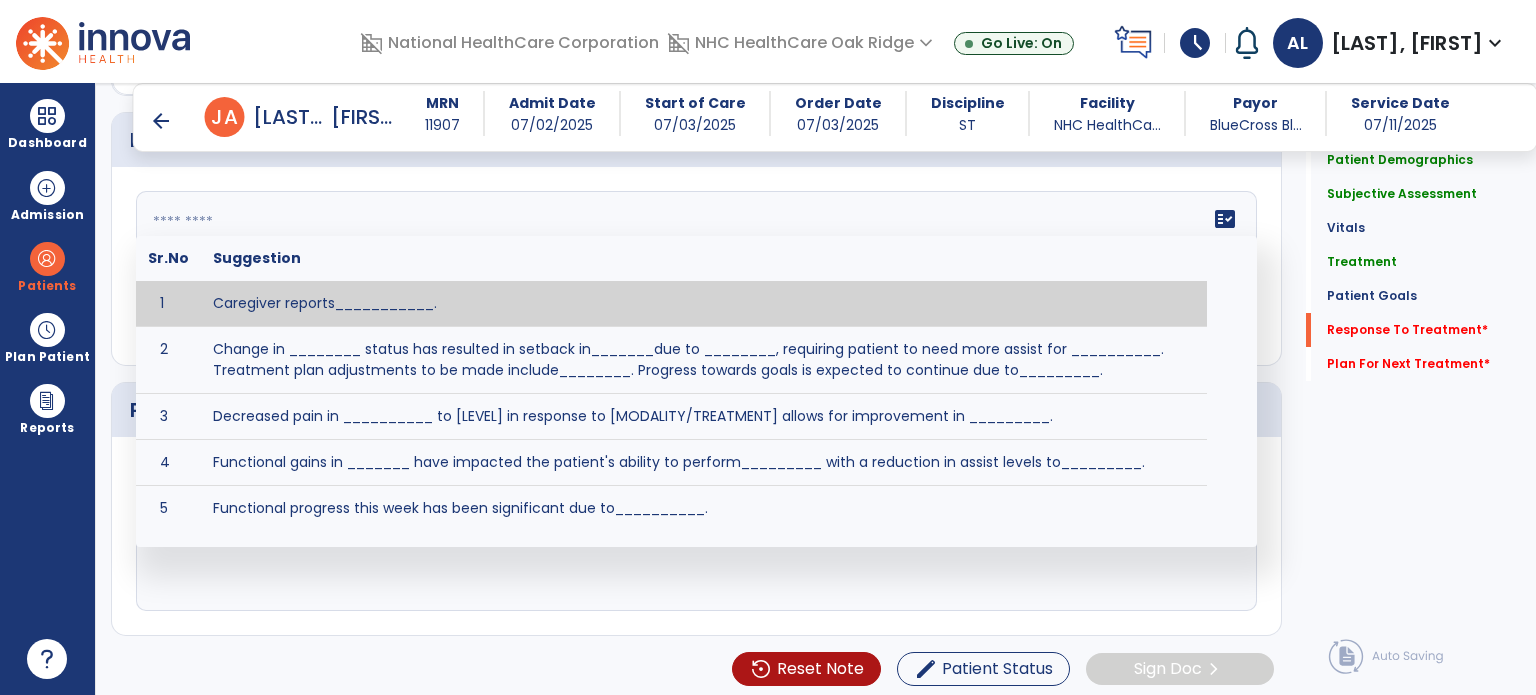 click on "fact_check  Sr.No Suggestion 1 Caregiver reports___________. 2 Change in ________ status has resulted in setback in_______due to ________, requiring patient to need more assist for __________.   Treatment plan adjustments to be made include________.  Progress towards goals is expected to continue due to_________. 3 Decreased pain in __________ to [LEVEL] in response to [MODALITY/TREATMENT] allows for improvement in _________. 4 Functional gains in _______ have impacted the patient's ability to perform_________ with a reduction in assist levels to_________. 5 Functional progress this week has been significant due to__________. 6 Gains in ________ have improved the patient's ability to perform ______with decreased levels of assist to___________. 7 Improvement in ________allows patient to tolerate higher levels of challenges in_________. 8 Pain in [AREA] has decreased to [LEVEL] in response to [TREATMENT/MODALITY], allowing fore ease in completing__________. 9 10 11 12 13 14 15 16 17 18 19 20 21" 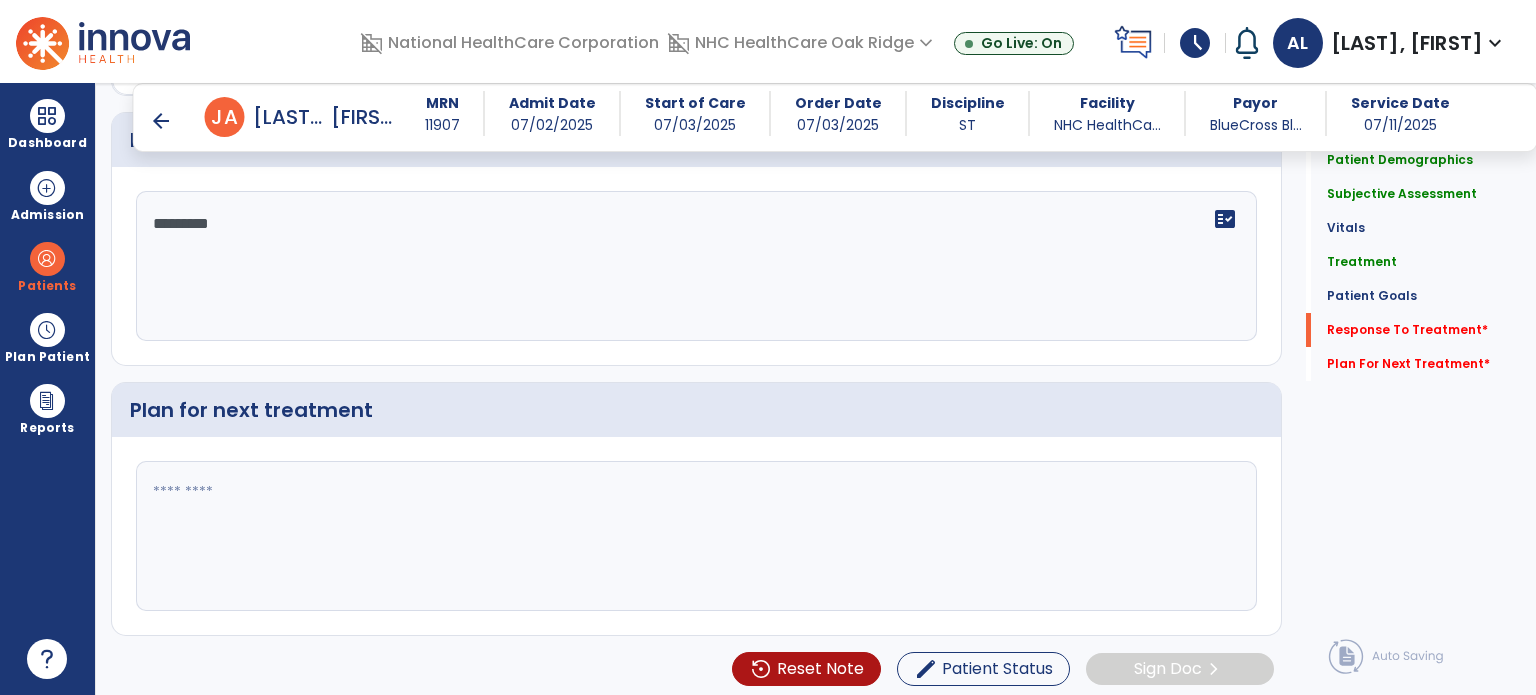 type on "*********" 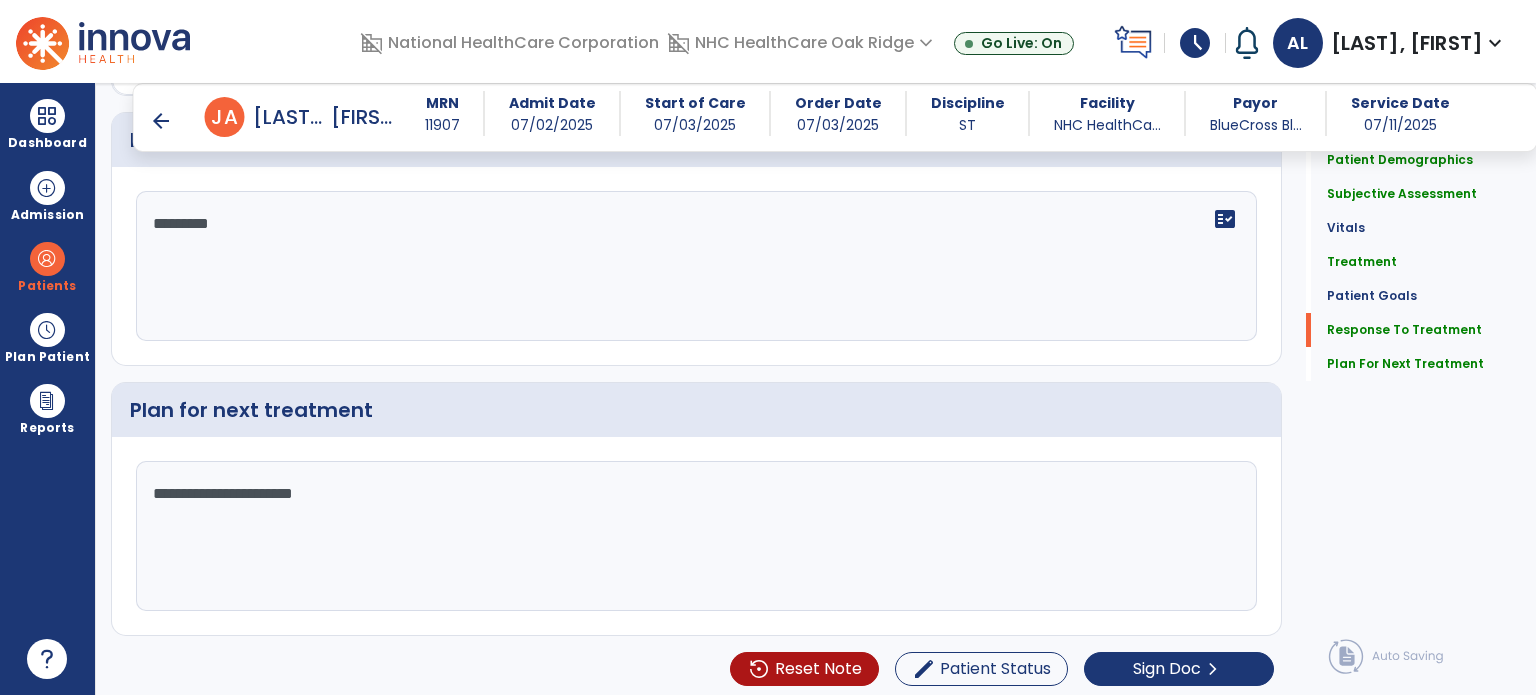 drag, startPoint x: 426, startPoint y: 502, endPoint x: 29, endPoint y: 523, distance: 397.55502 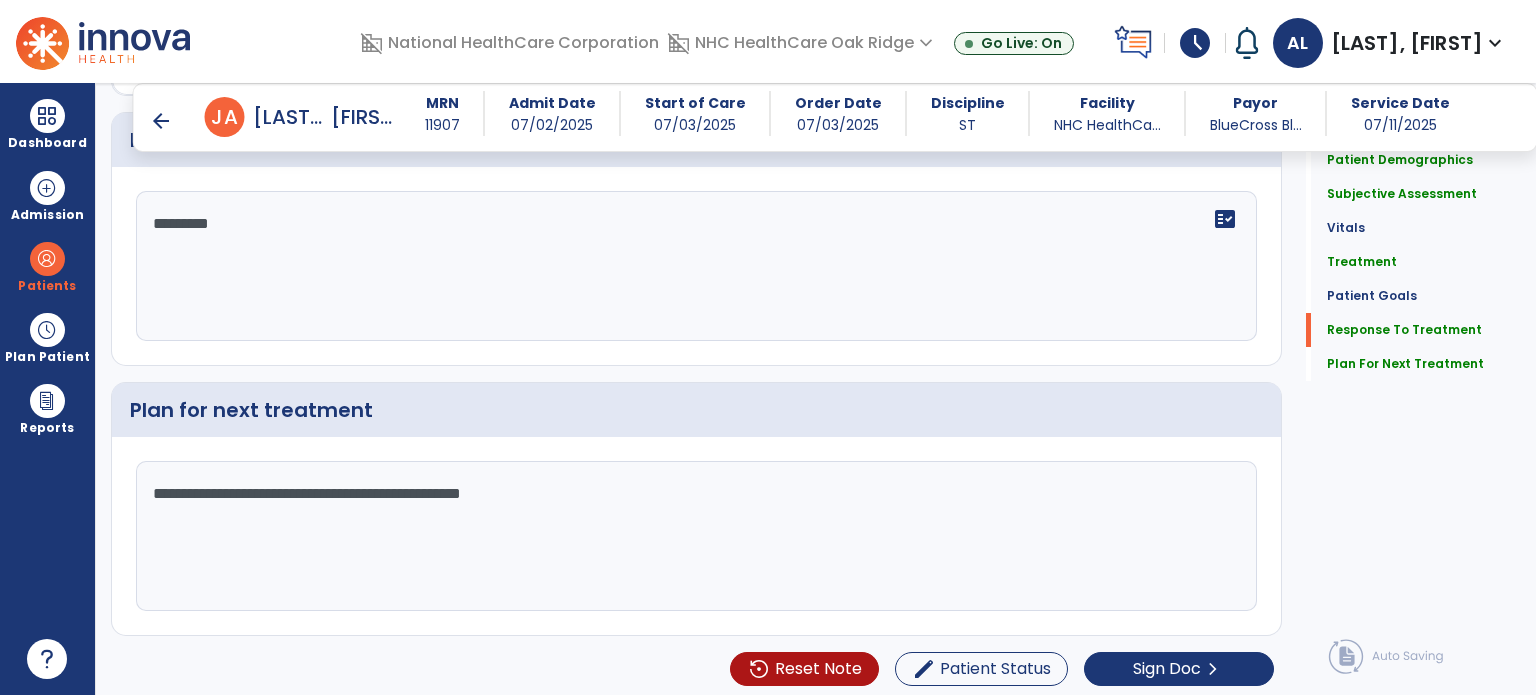 type on "**********" 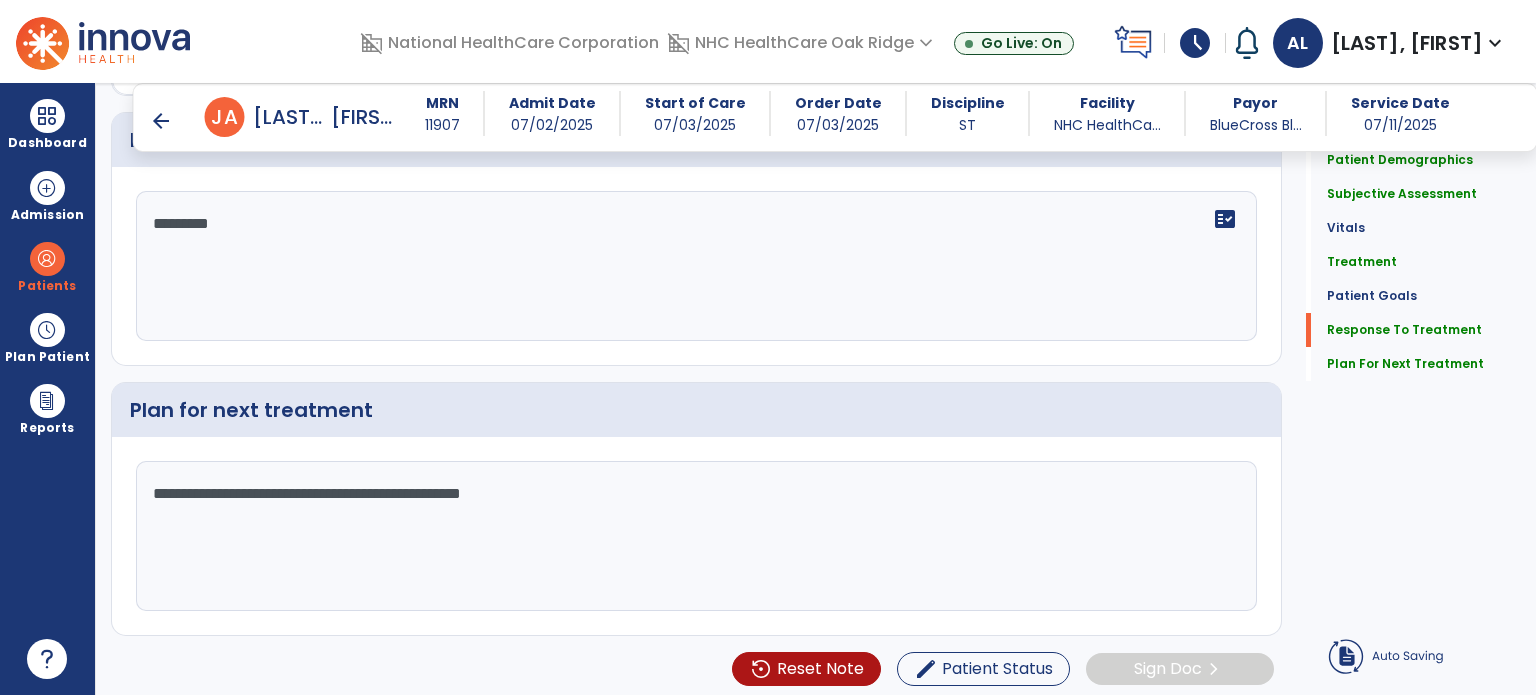 click on "arrow_back" at bounding box center (161, 121) 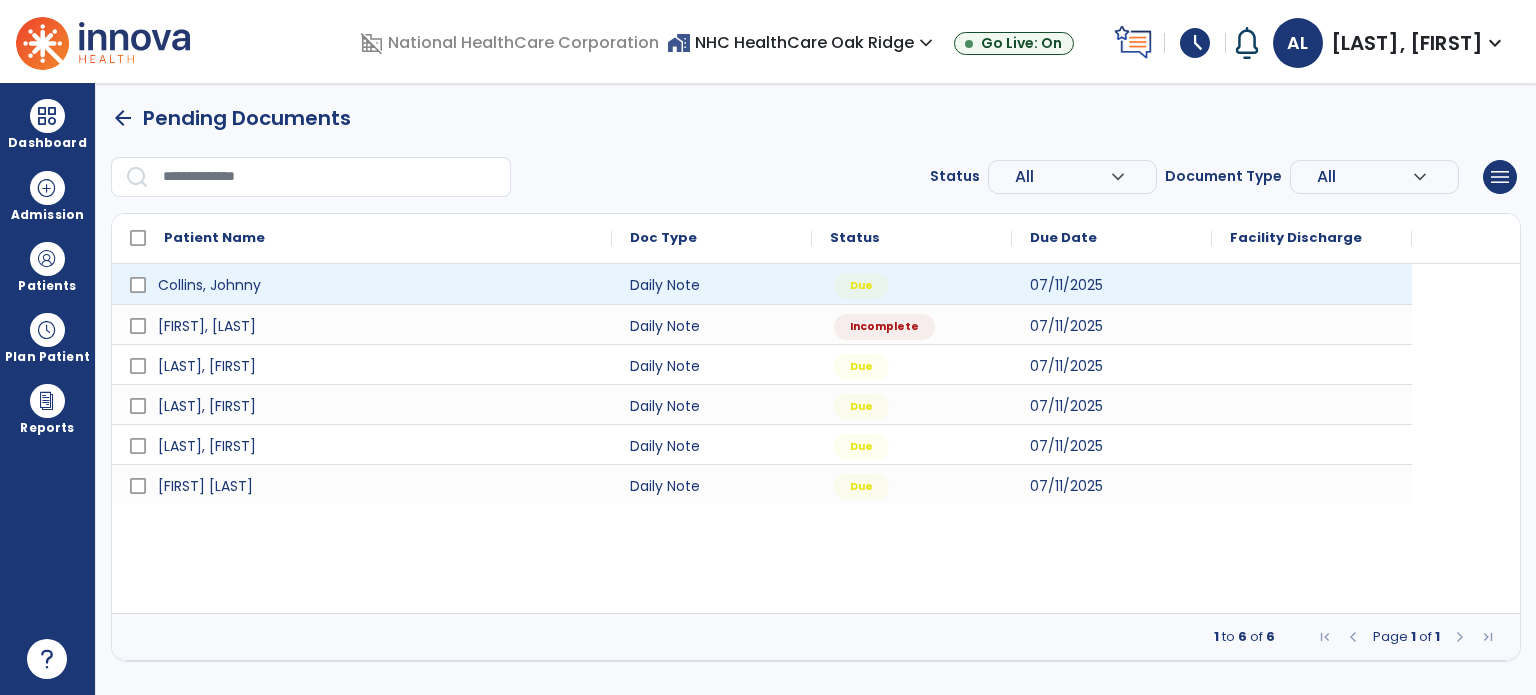 scroll, scrollTop: 0, scrollLeft: 0, axis: both 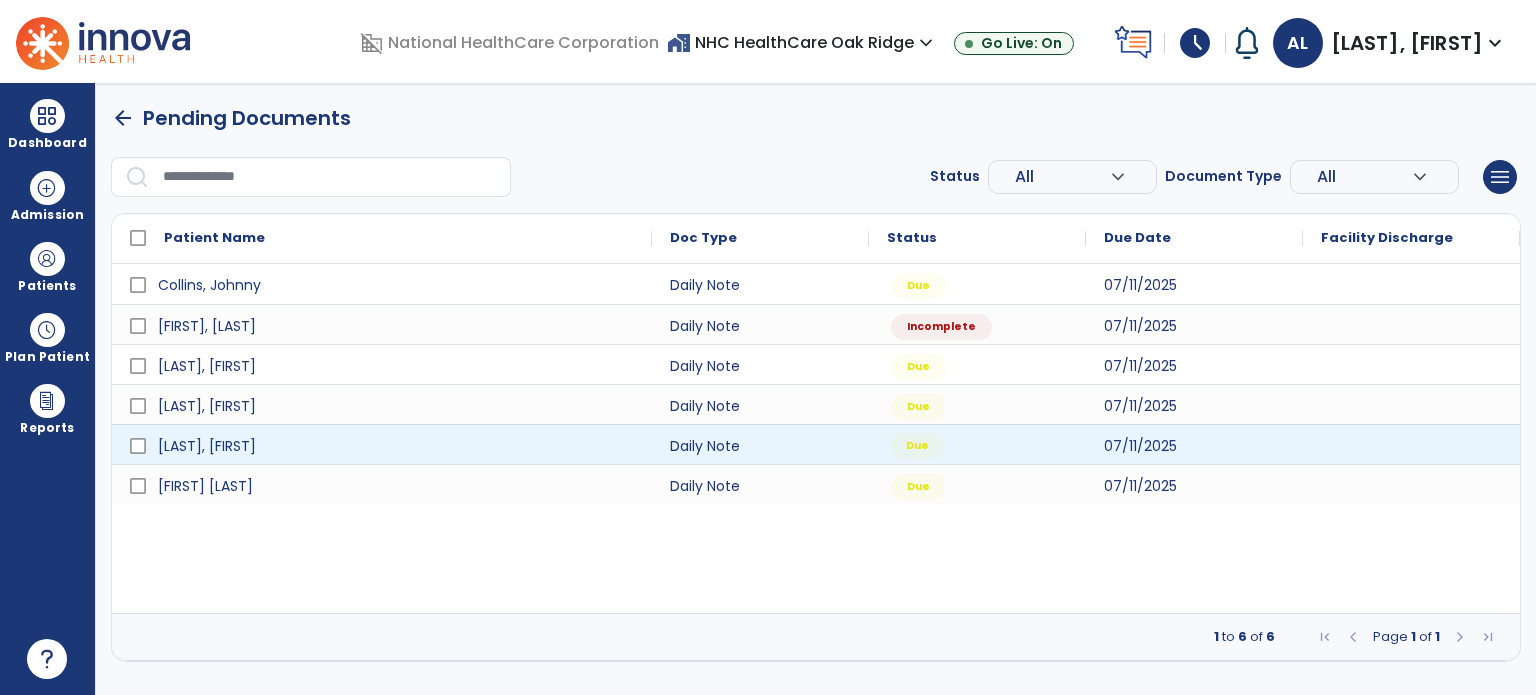 click on "Due" at bounding box center (915, 445) 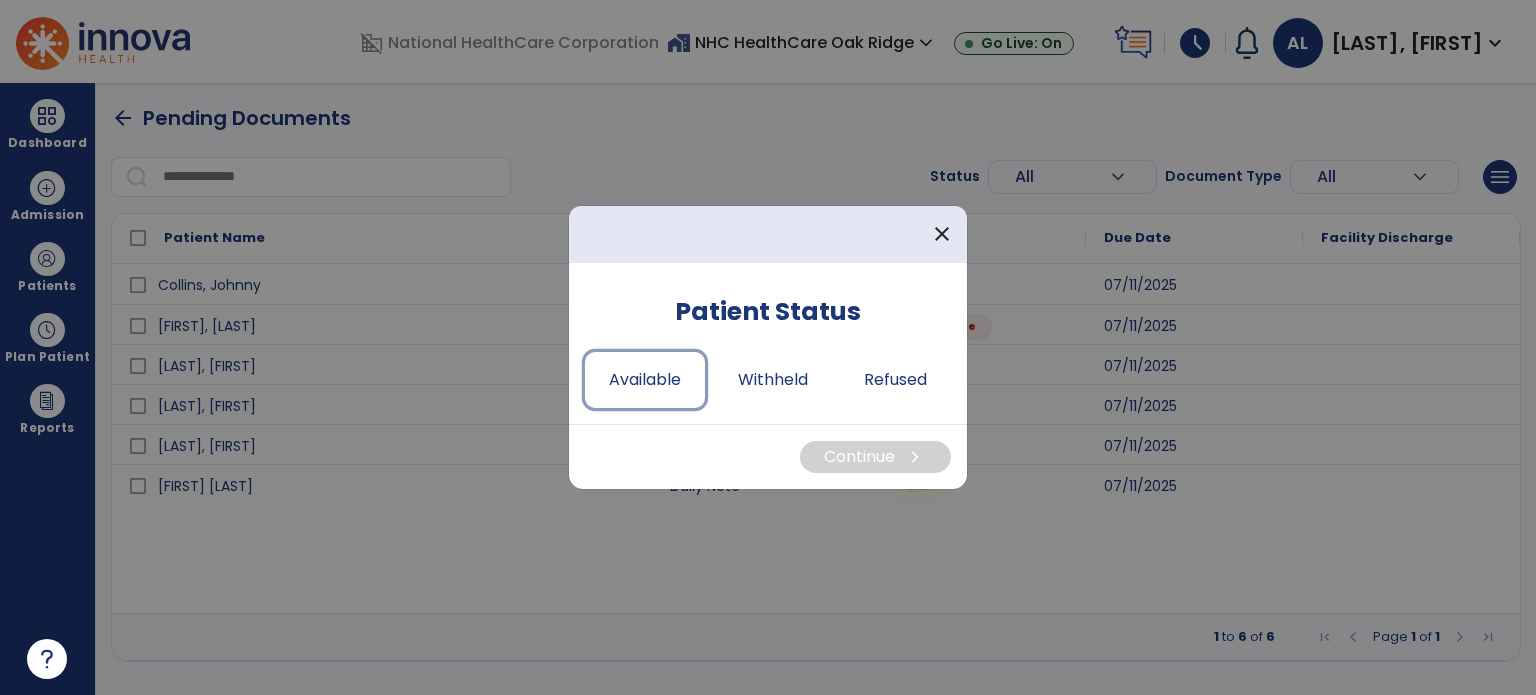 click on "Available" at bounding box center [645, 380] 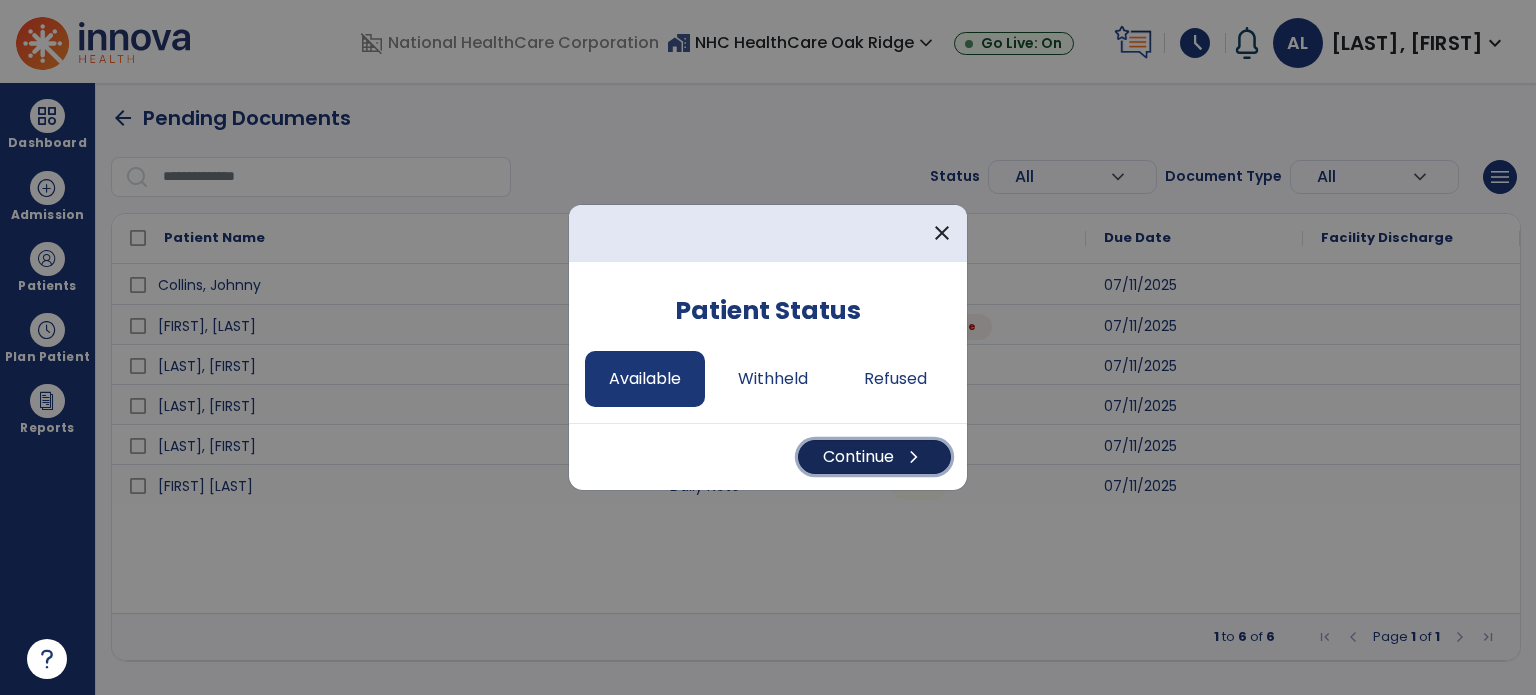 click on "Continue   chevron_right" at bounding box center [874, 457] 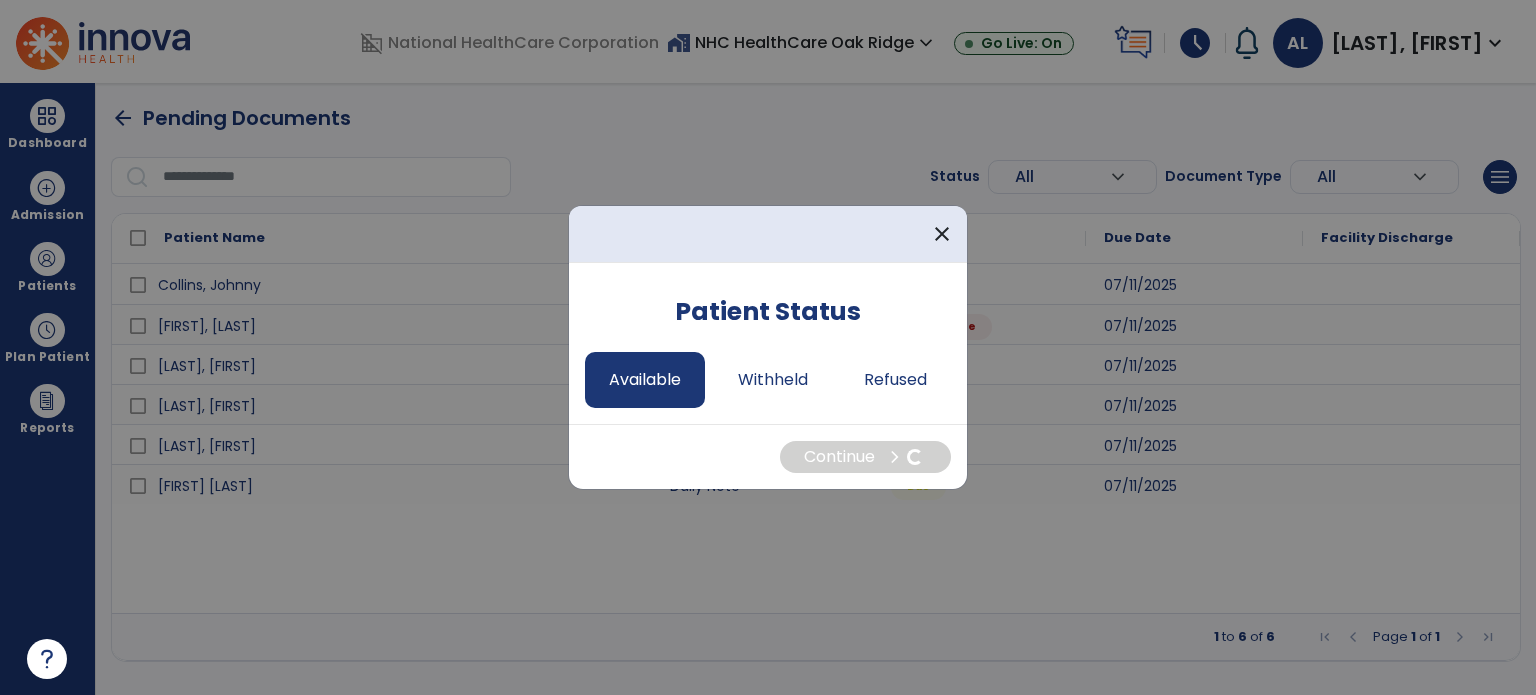 select on "*" 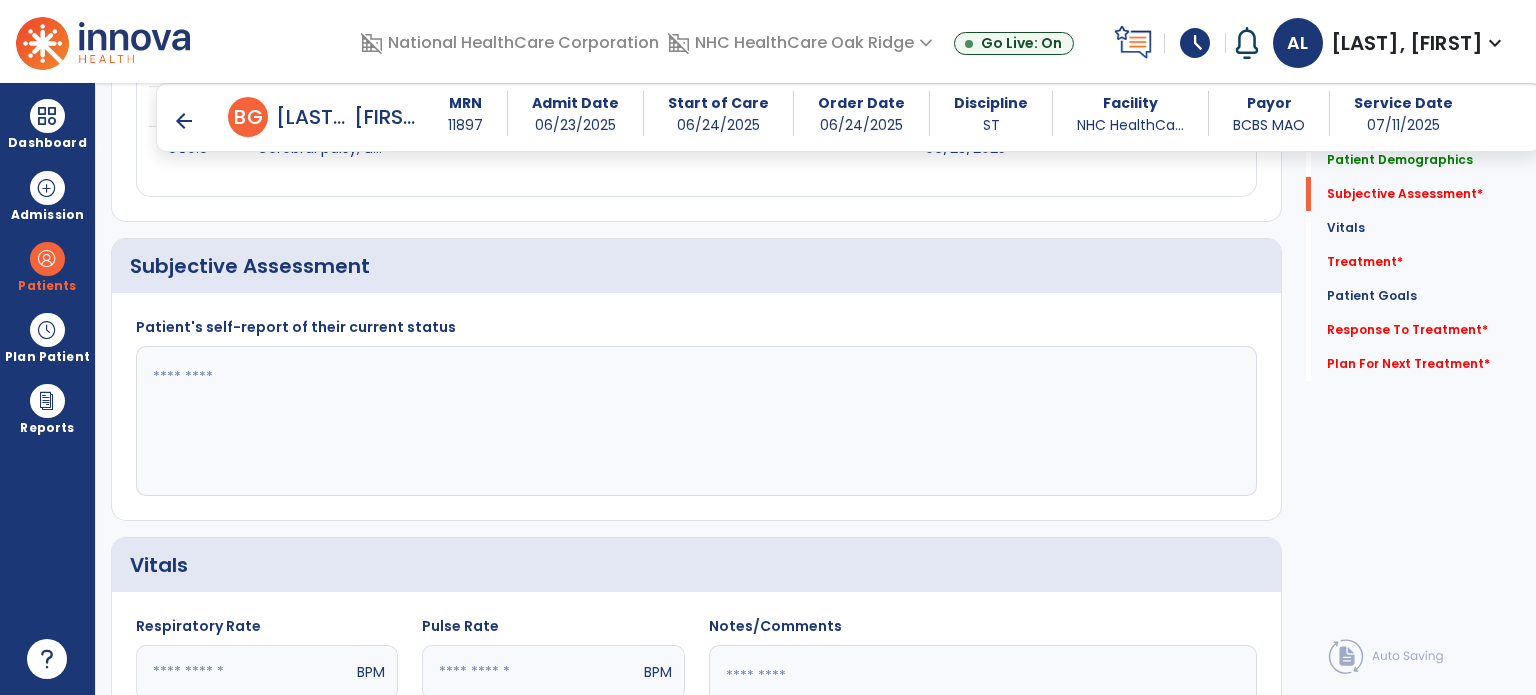 scroll, scrollTop: 500, scrollLeft: 0, axis: vertical 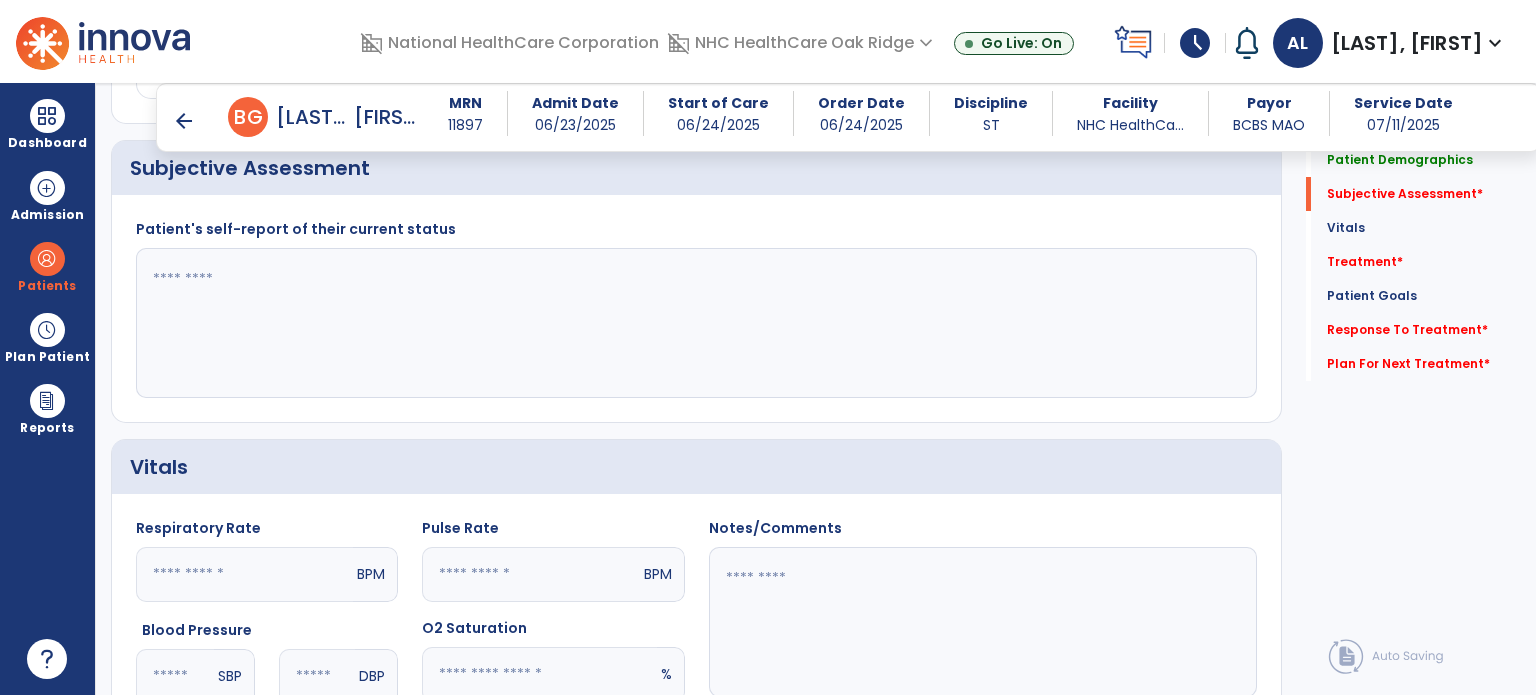 click 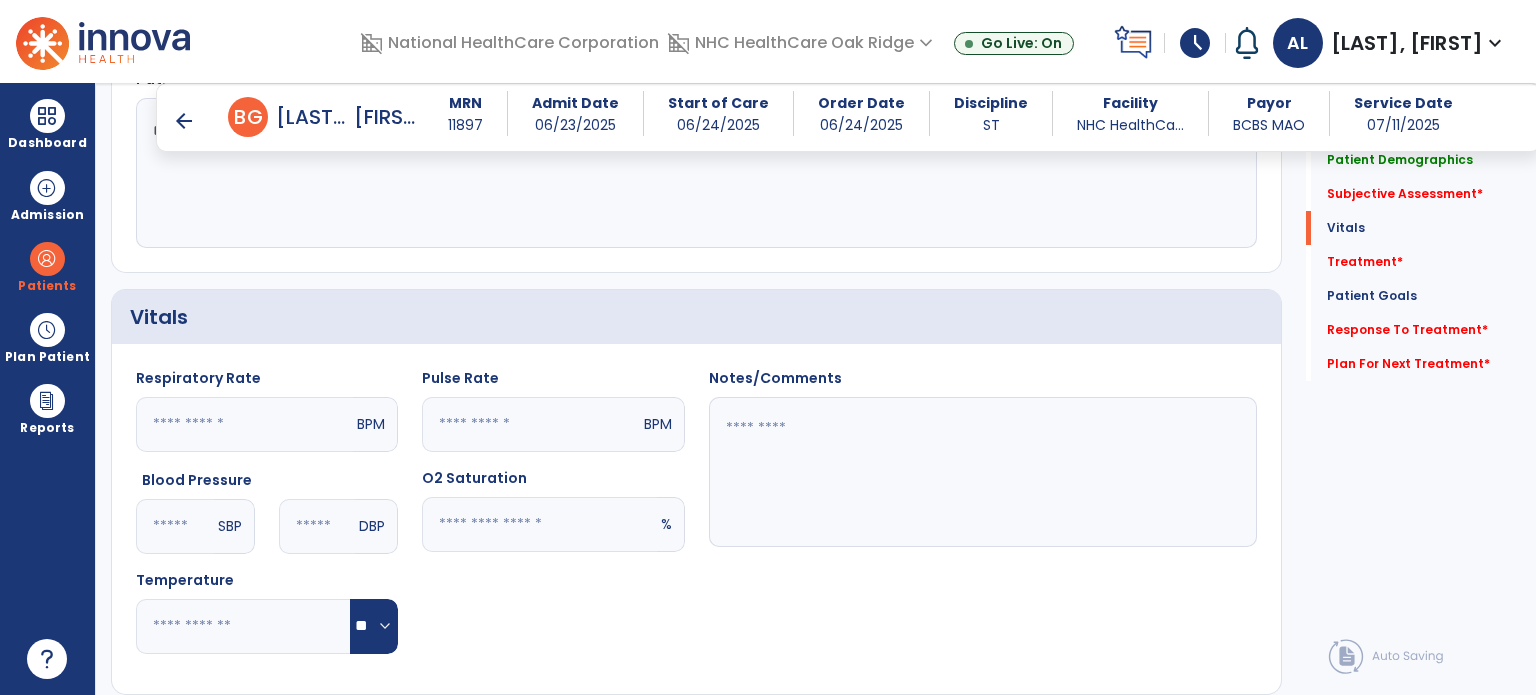 scroll, scrollTop: 900, scrollLeft: 0, axis: vertical 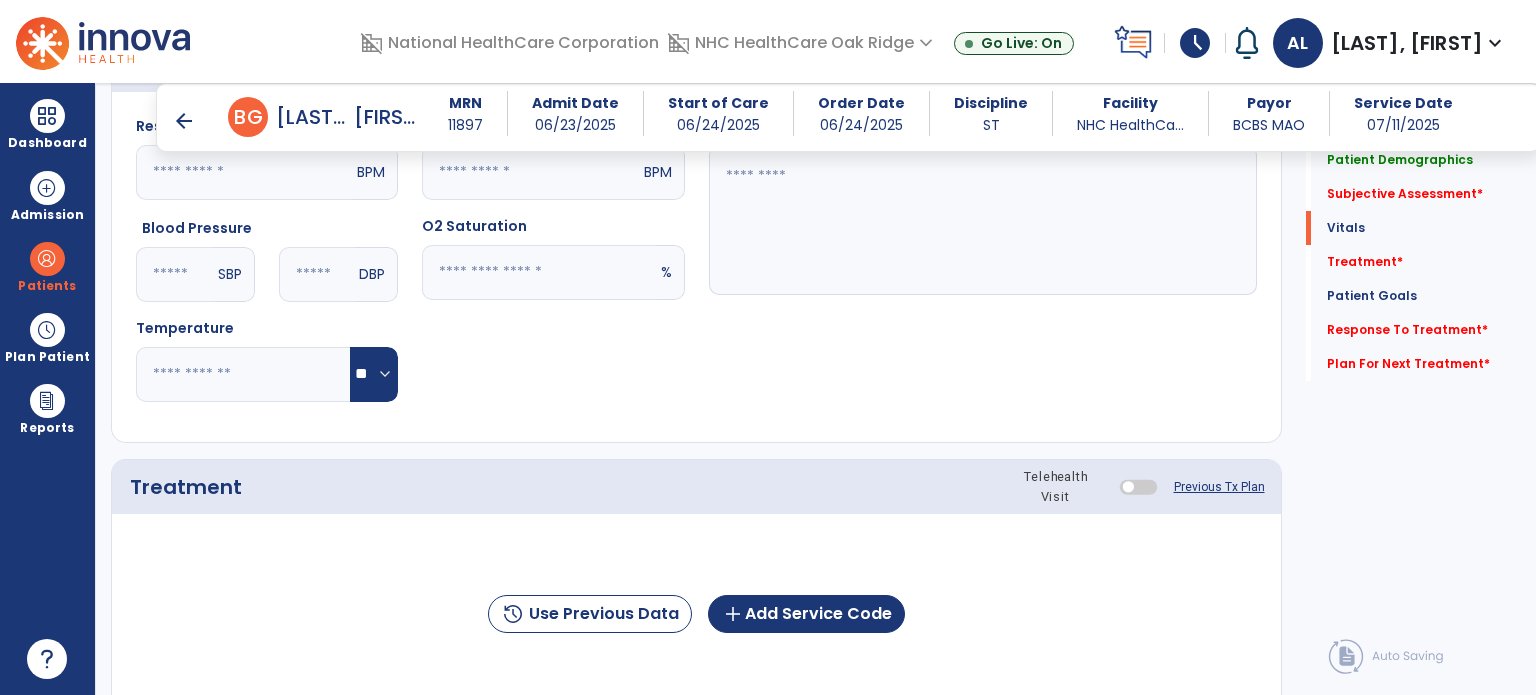 type on "**********" 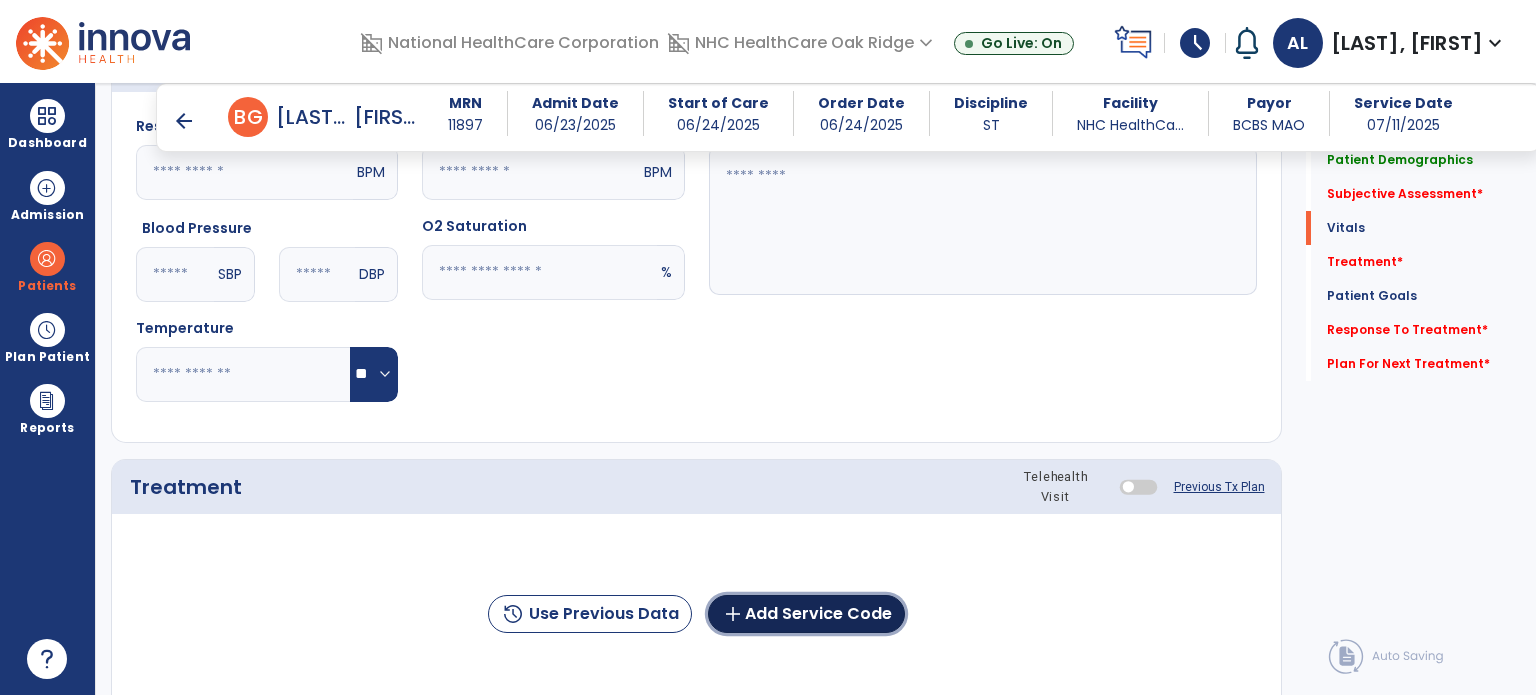 click on "add  Add Service Code" 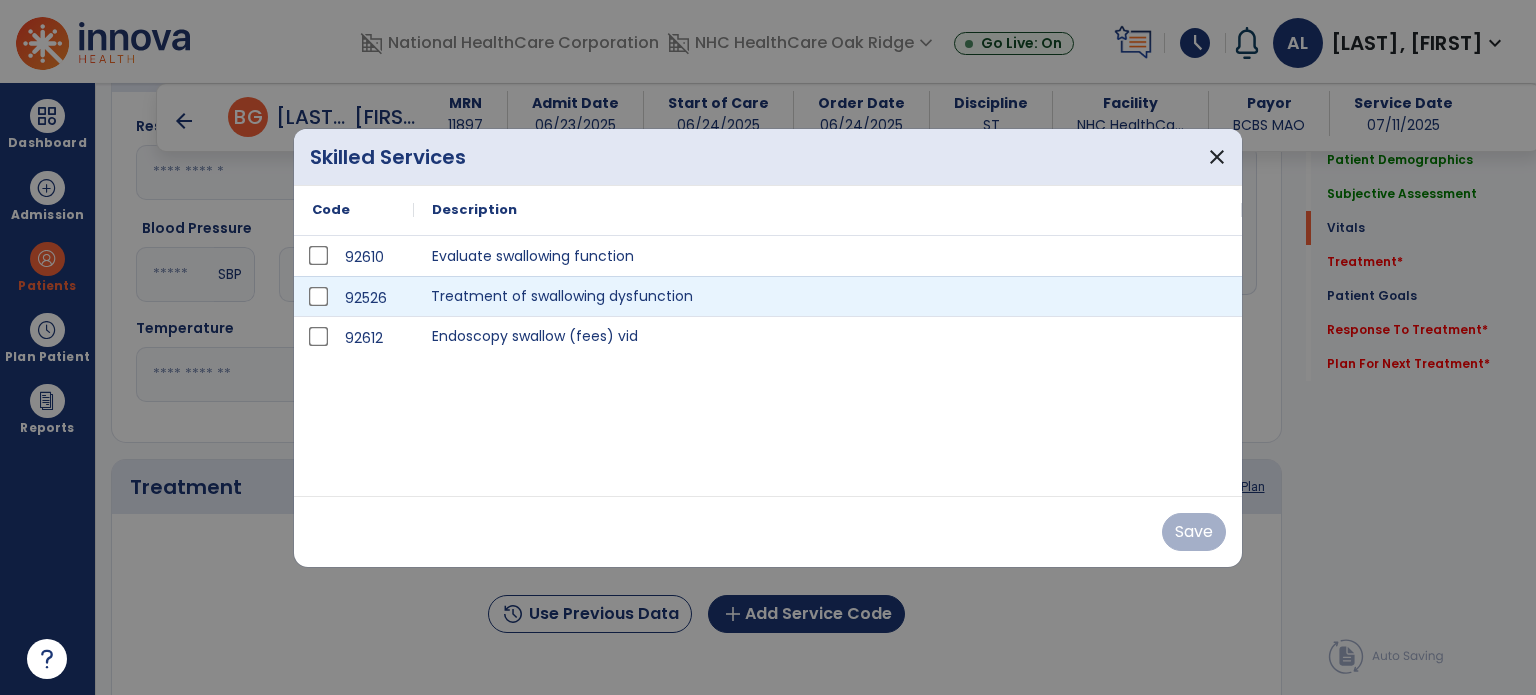 click on "Treatment of swallowing dysfunction" at bounding box center [828, 296] 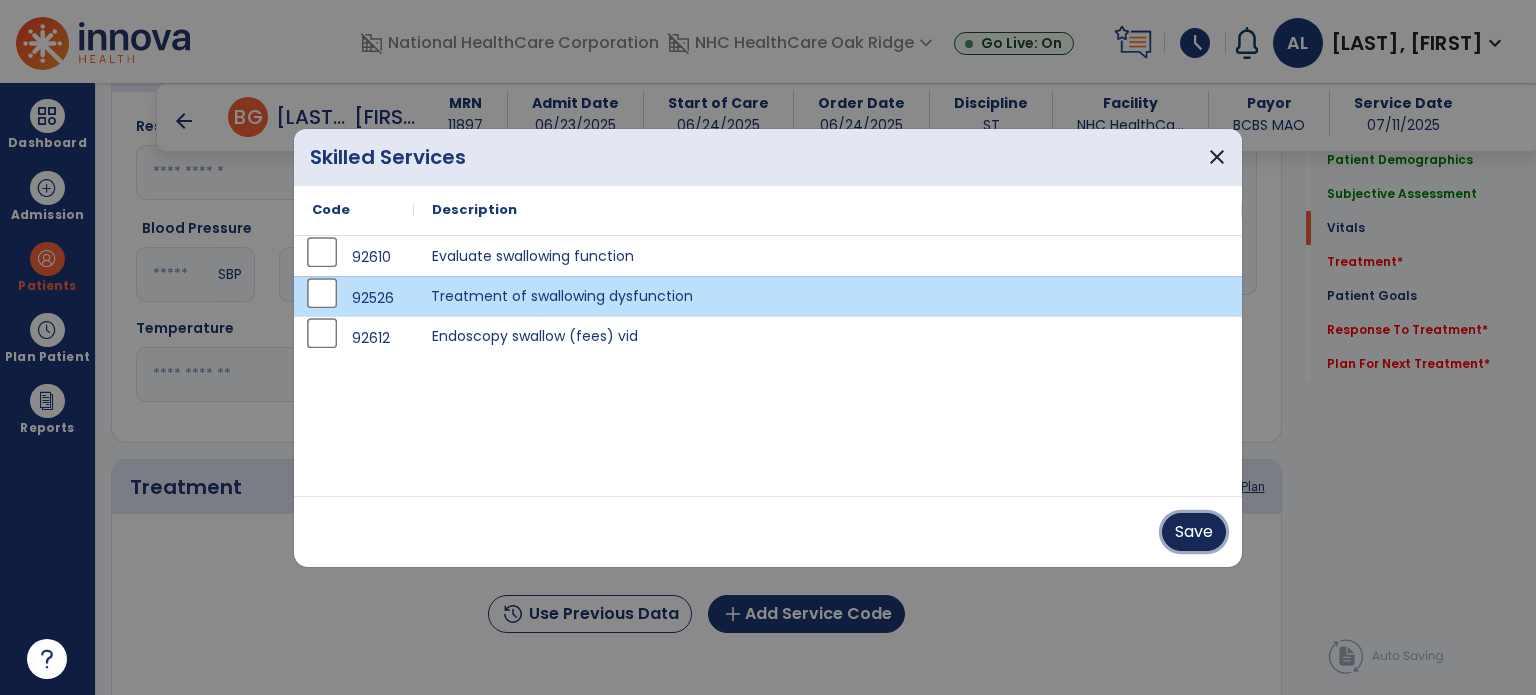 click on "Save" at bounding box center [1194, 532] 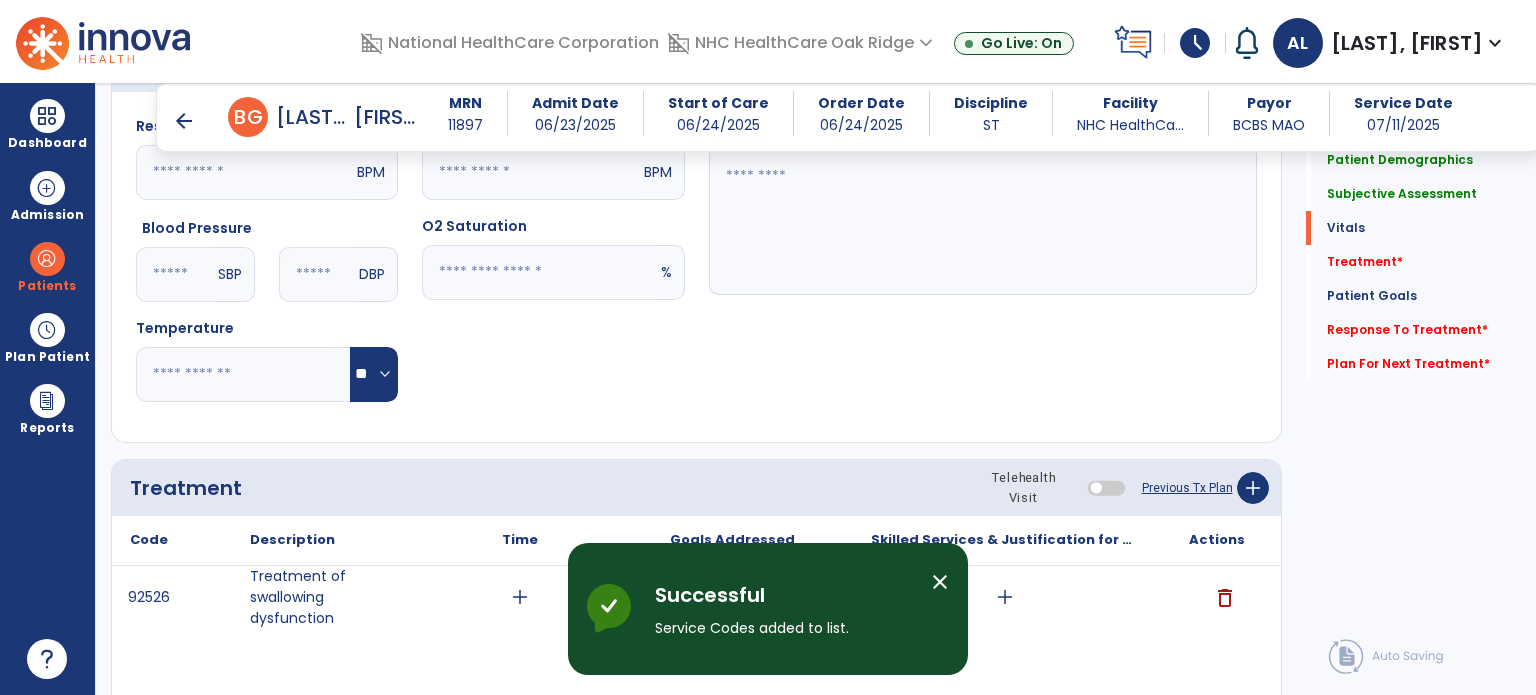 click on "Actions" at bounding box center (1216, 540) 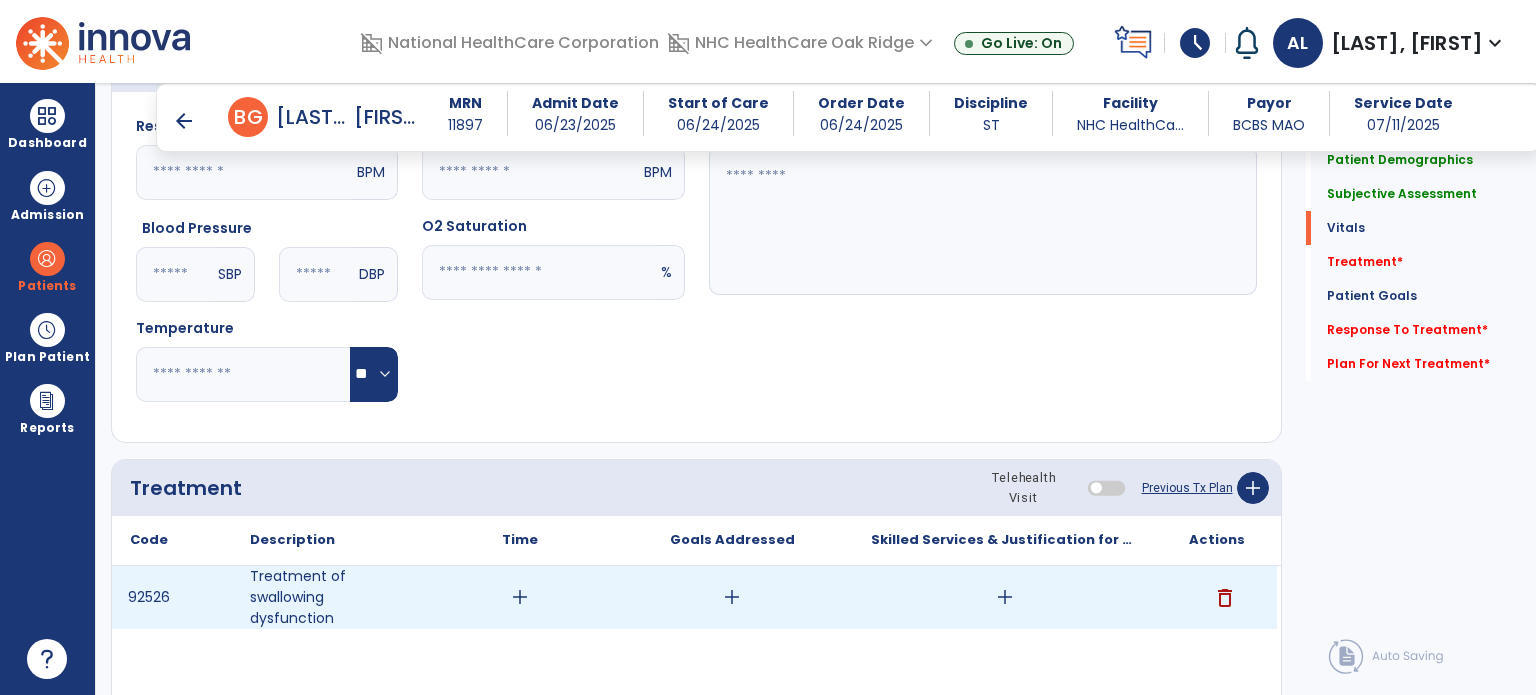 click on "add" at bounding box center [520, 597] 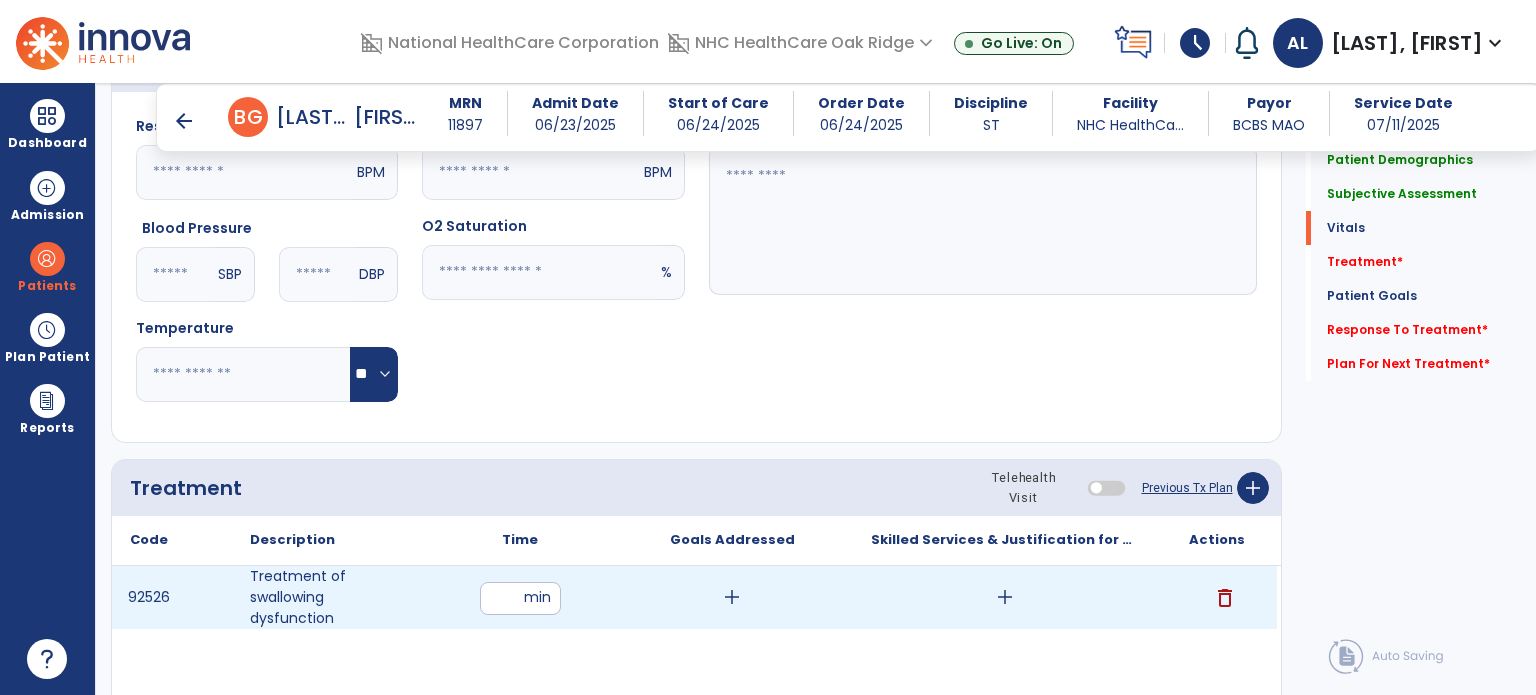 type on "**" 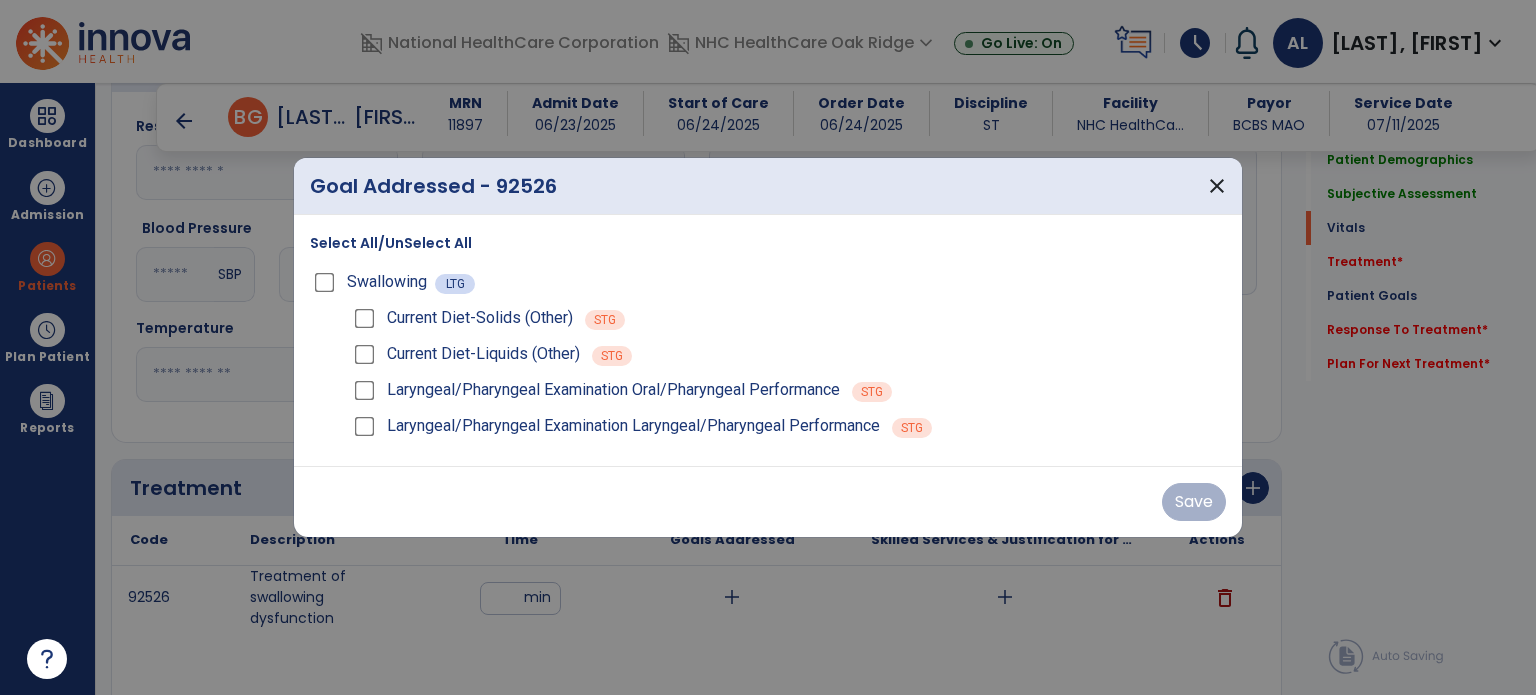 click on "Select All/UnSelect All" at bounding box center [391, 243] 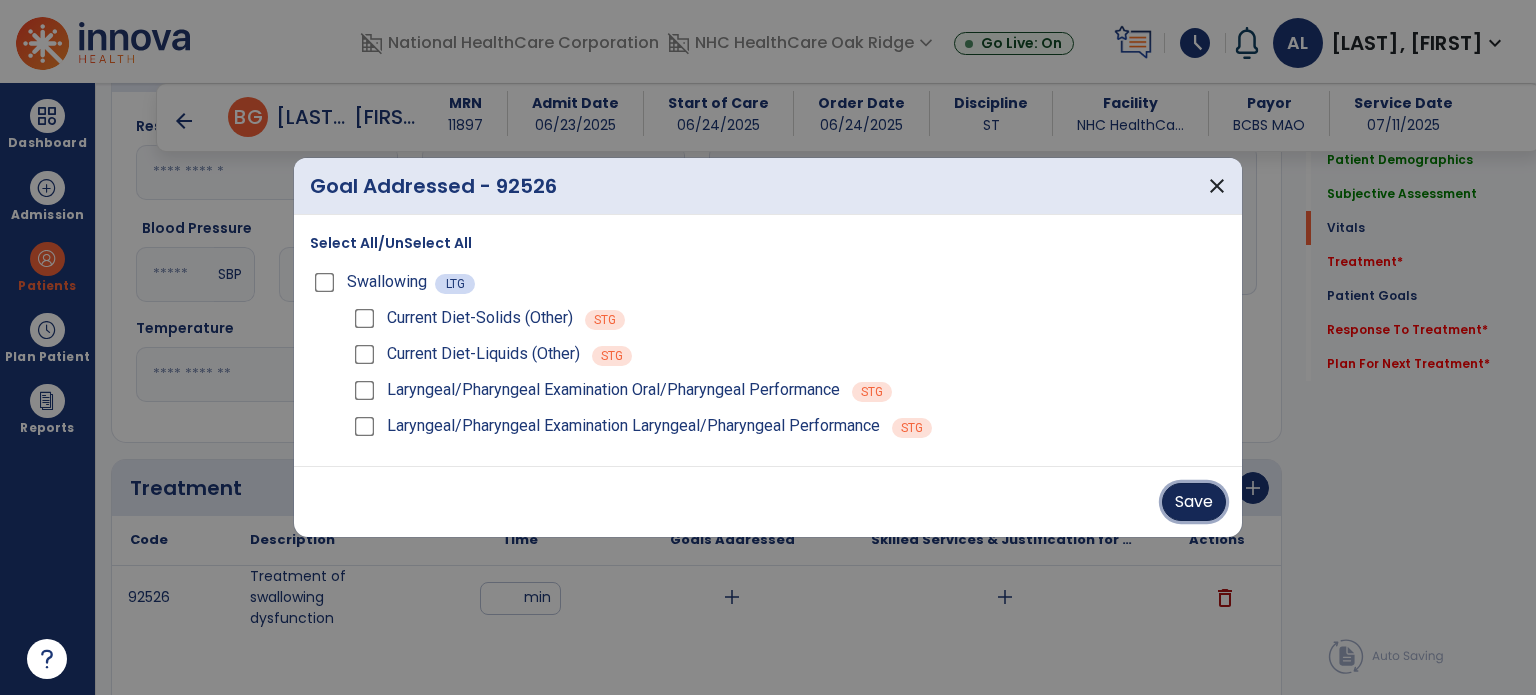 click on "Save" at bounding box center [1194, 502] 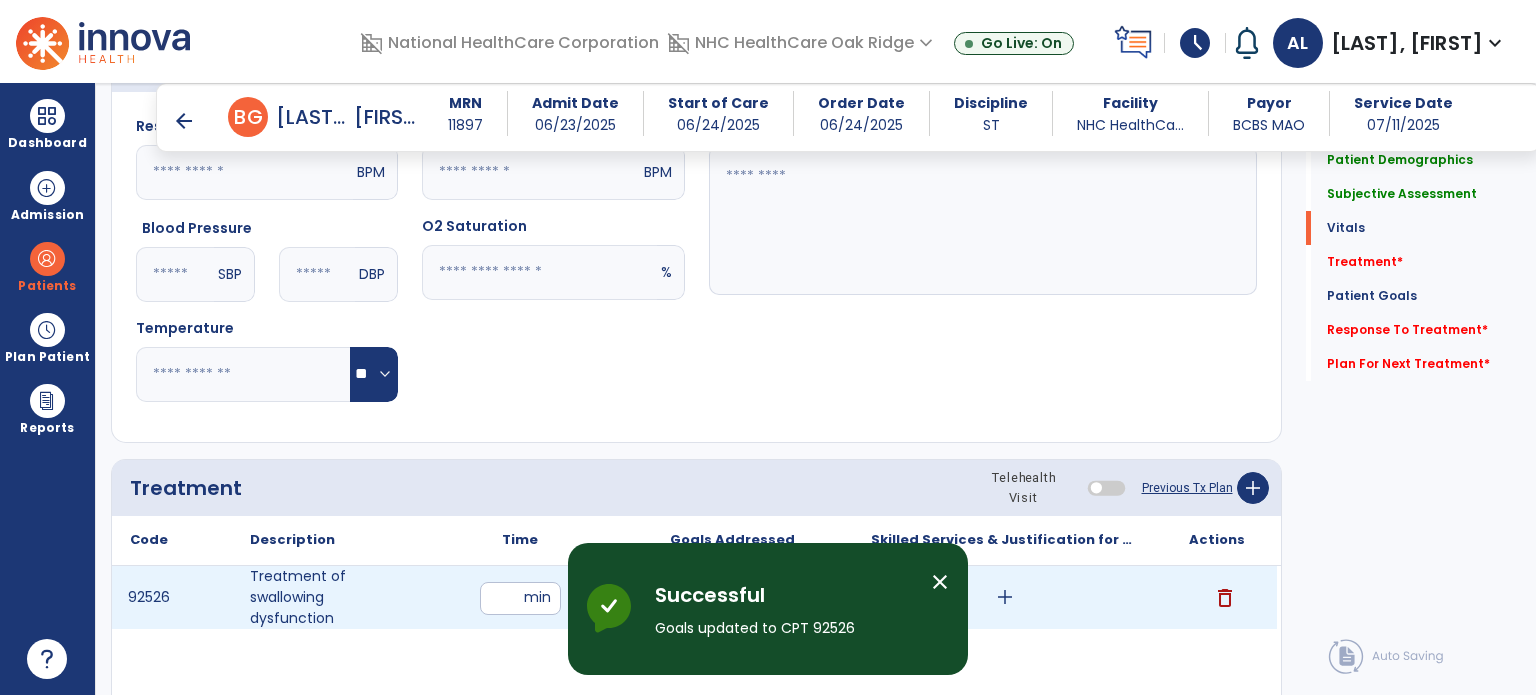 click on "add" at bounding box center (1005, 597) 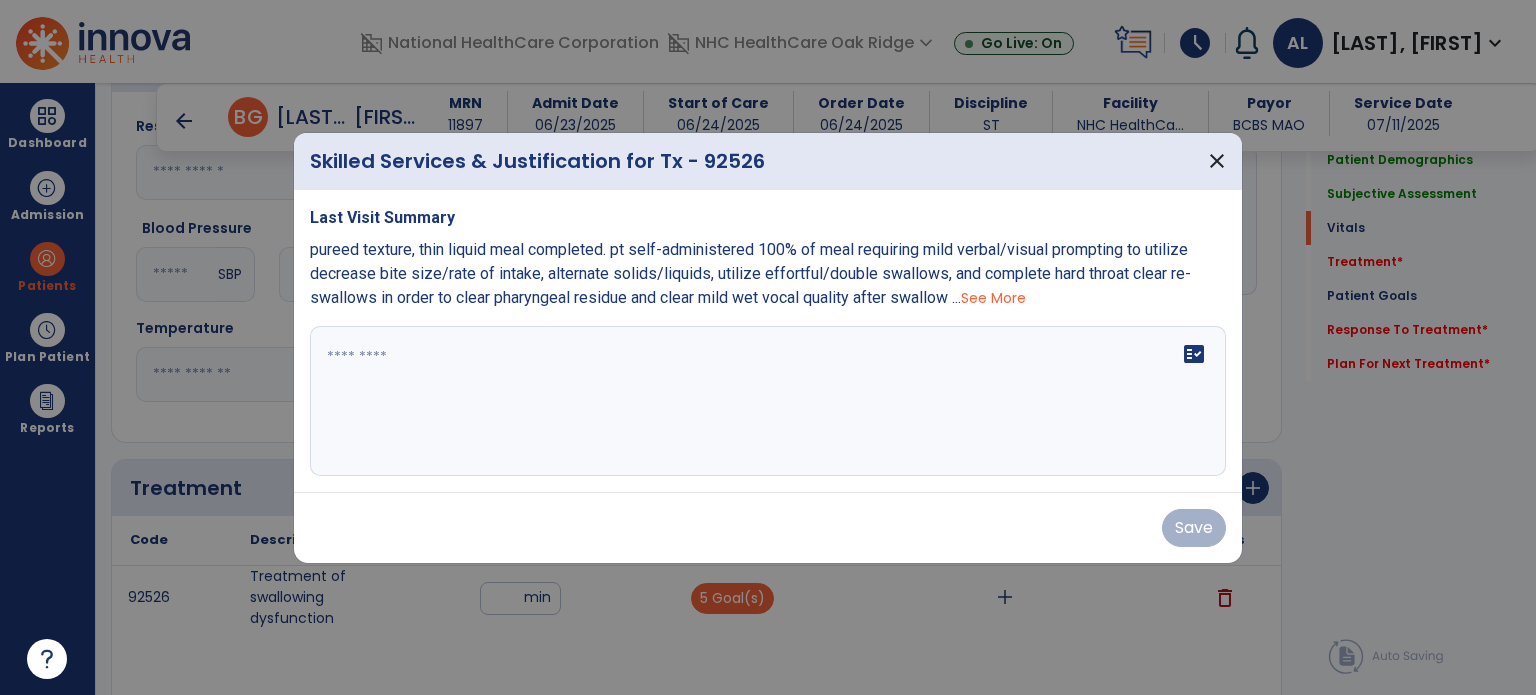 click on "fact_check" at bounding box center (768, 401) 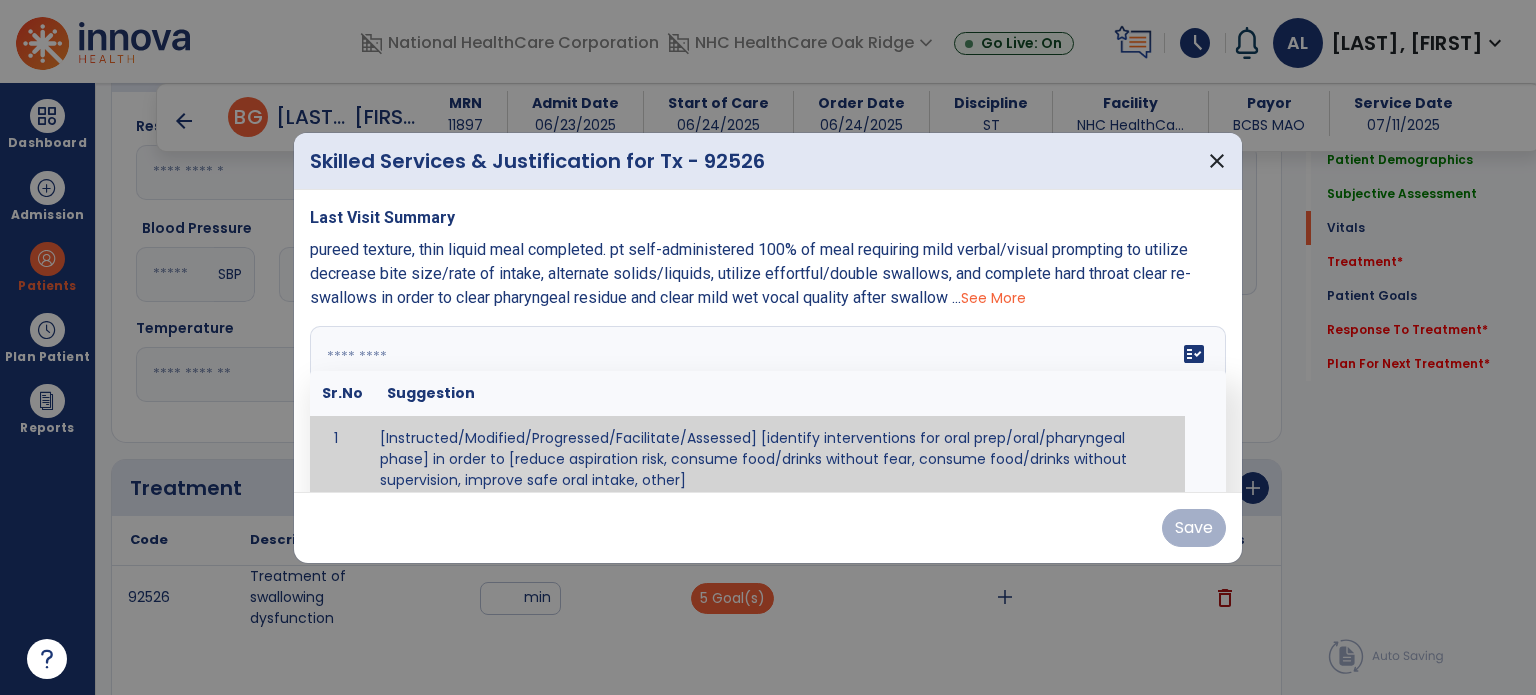 click on "See More" at bounding box center (993, 298) 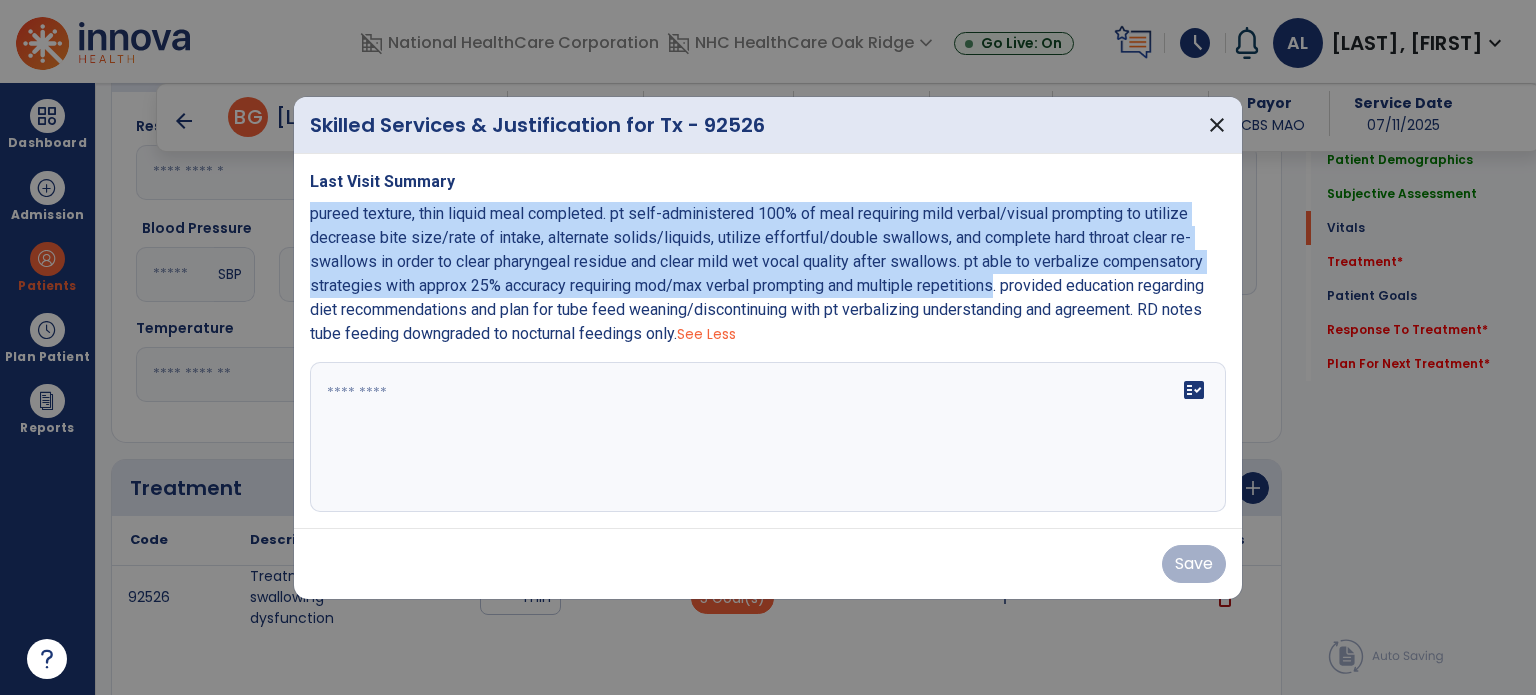 drag, startPoint x: 1007, startPoint y: 291, endPoint x: 300, endPoint y: 219, distance: 710.65674 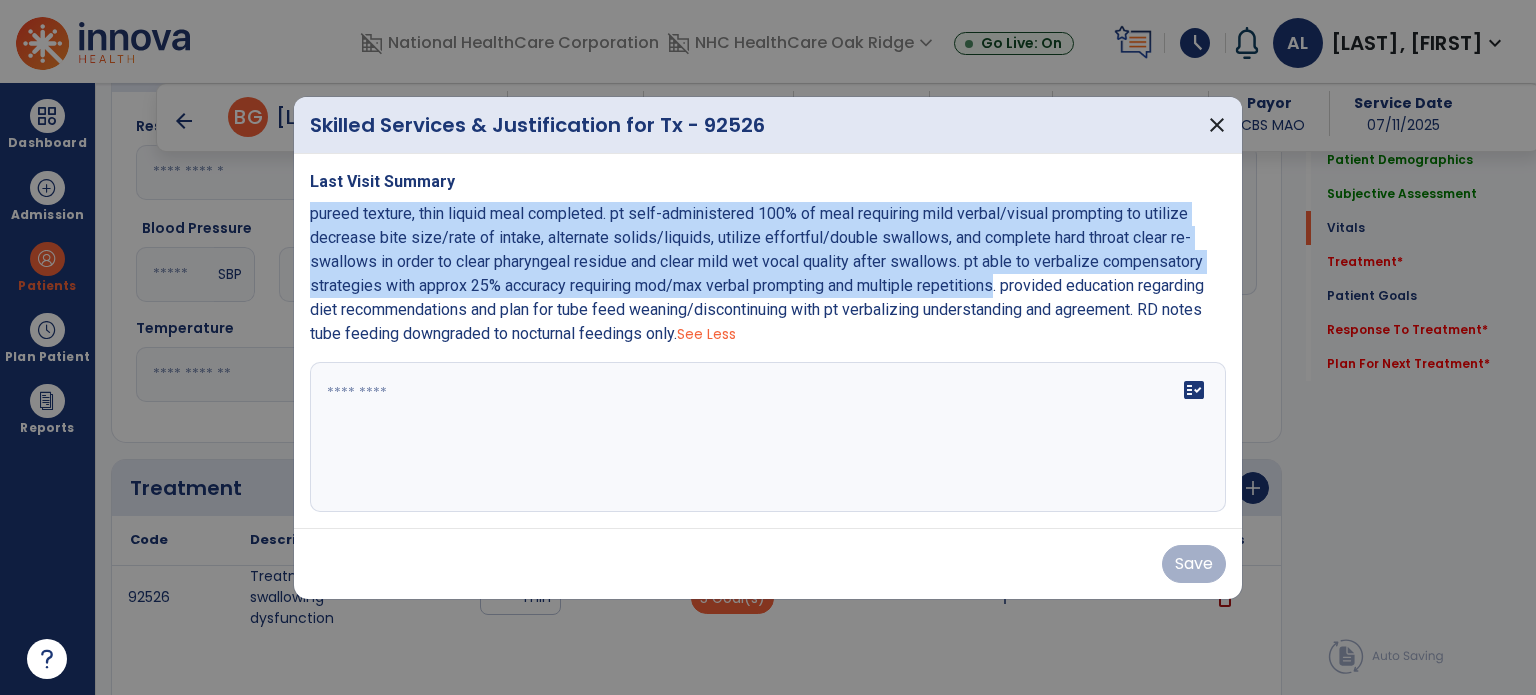 click on "Last Visit Summary pureed texture, thin liquid meal completed. [PT] self-administered 100% of meal requiring mild verbal/visual prompting to utilize decrease bite size/rate of intake, alternate solids/liquids, utilize effortful/double swallows, and complete hard throat clear re-swallows in order to clear pharyngeal residue and clear mild wet vocal quality after swallows. [PT] able to verbalize compensatory strategies with approx 25% accuracy requiring mod/max verbal prompting and multiple repetitions. provided education regarding diet recommendations and plan for tube feed weaning/discontinuing with [PT] verbalizing understanding and agreement. RD notes tube feeding downgraded to nocturnal feedings only.    See Less   fact_check" at bounding box center (768, 341) 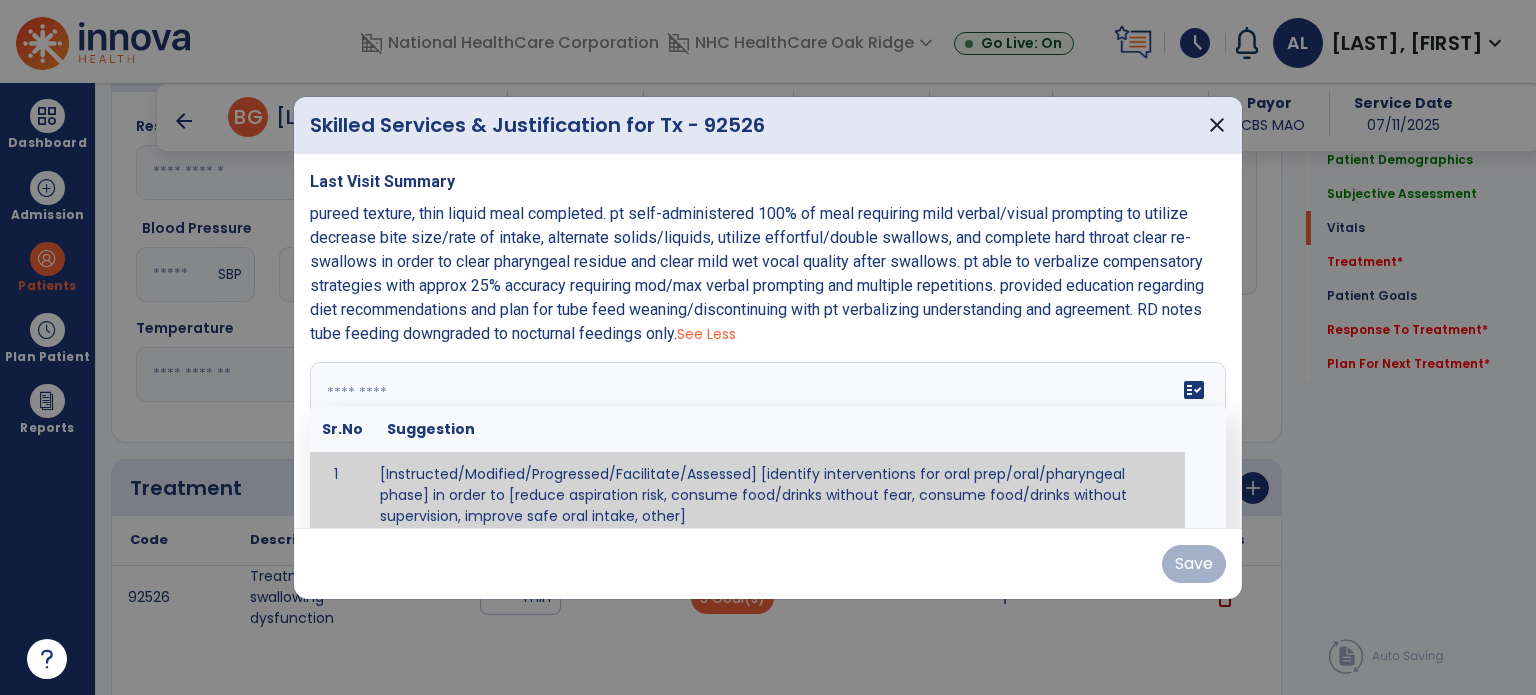 click at bounding box center [768, 437] 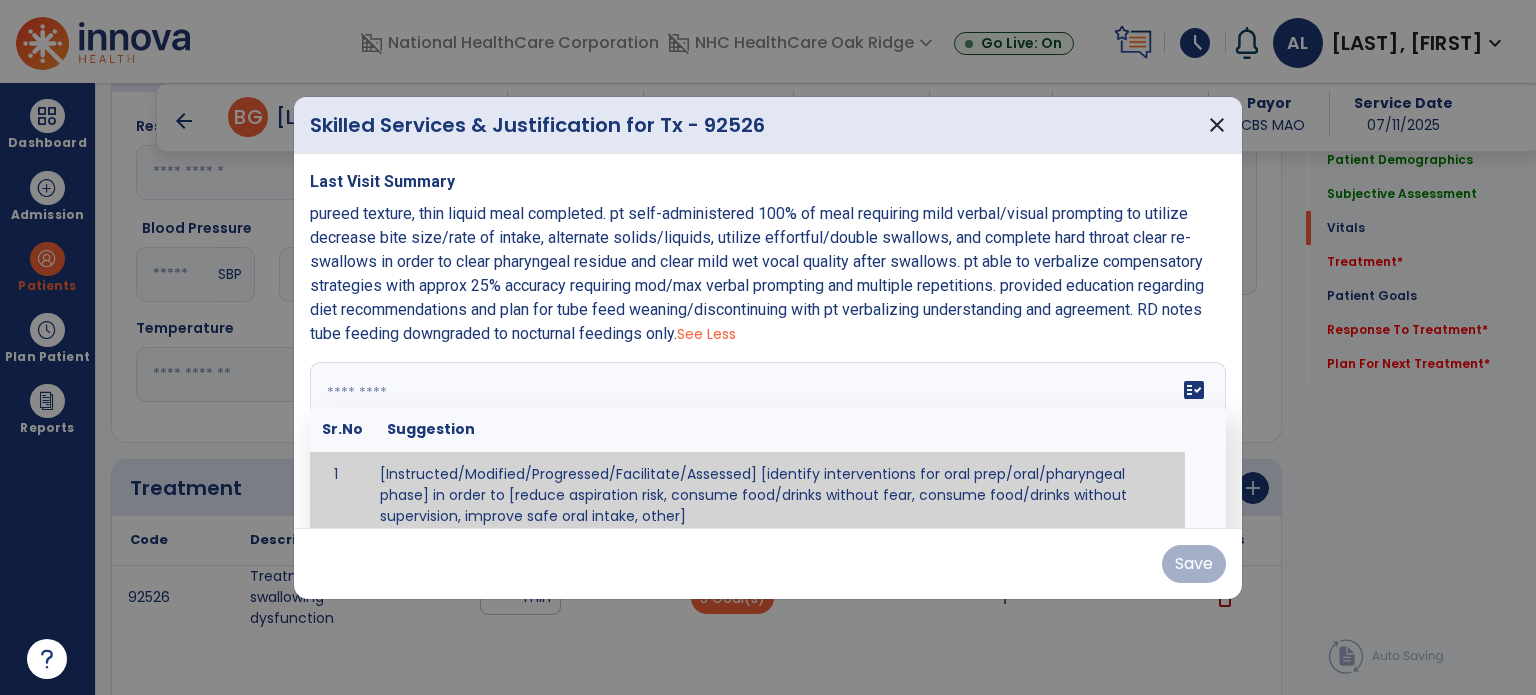 scroll, scrollTop: 12, scrollLeft: 0, axis: vertical 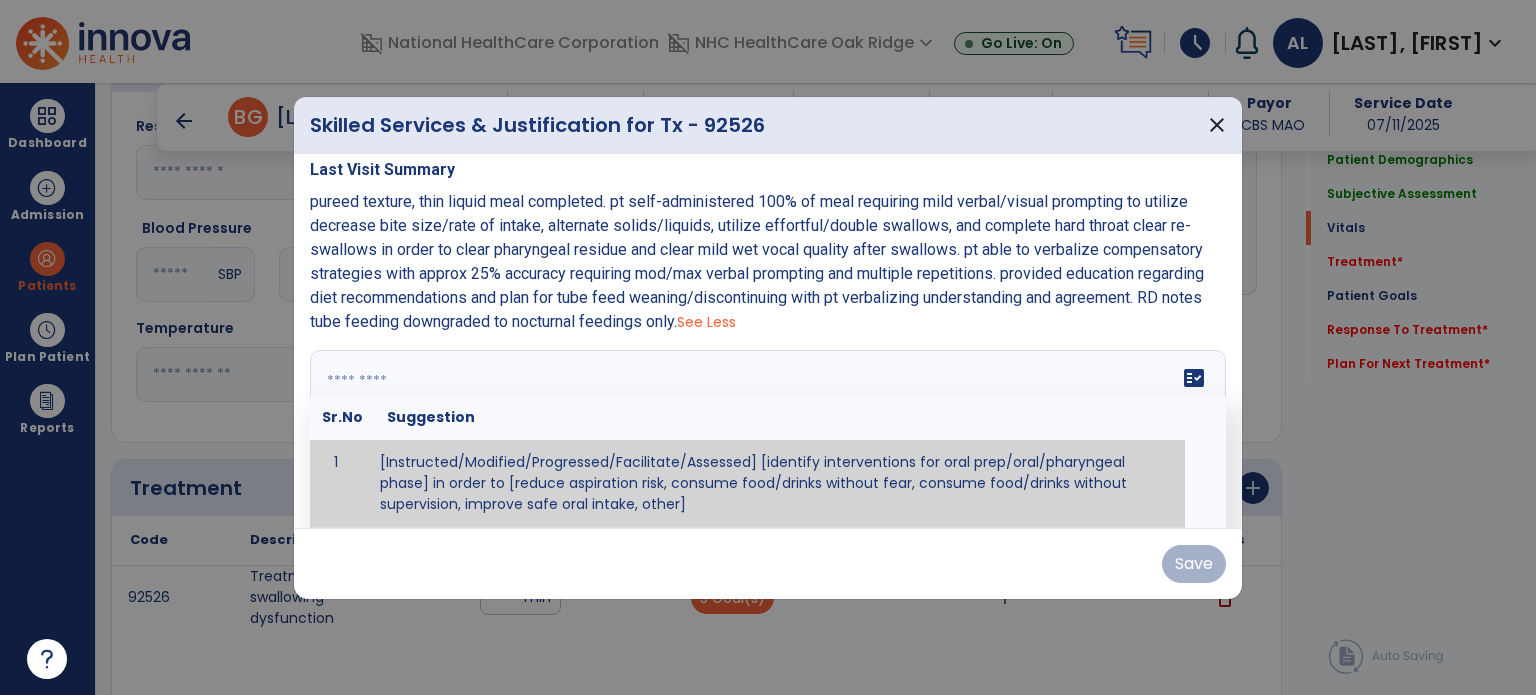 paste on "**********" 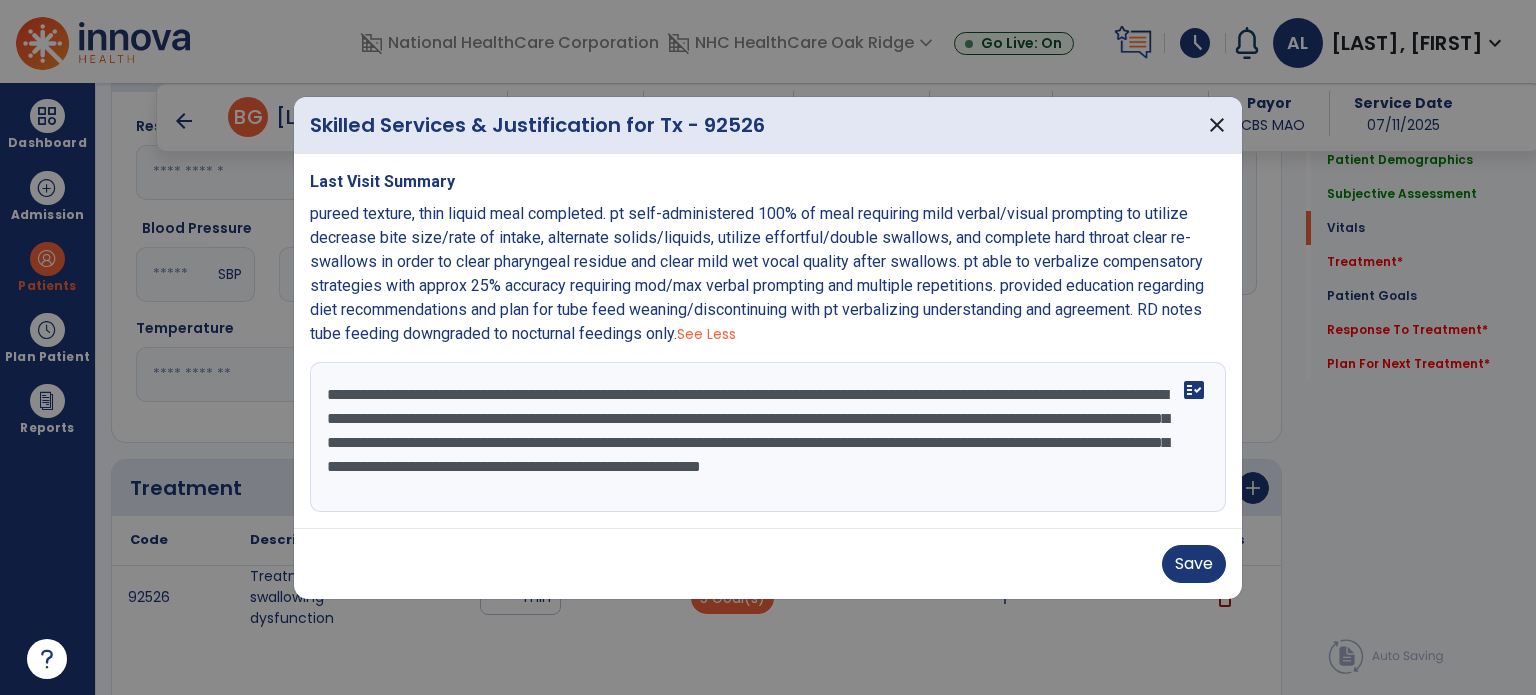 scroll, scrollTop: 0, scrollLeft: 0, axis: both 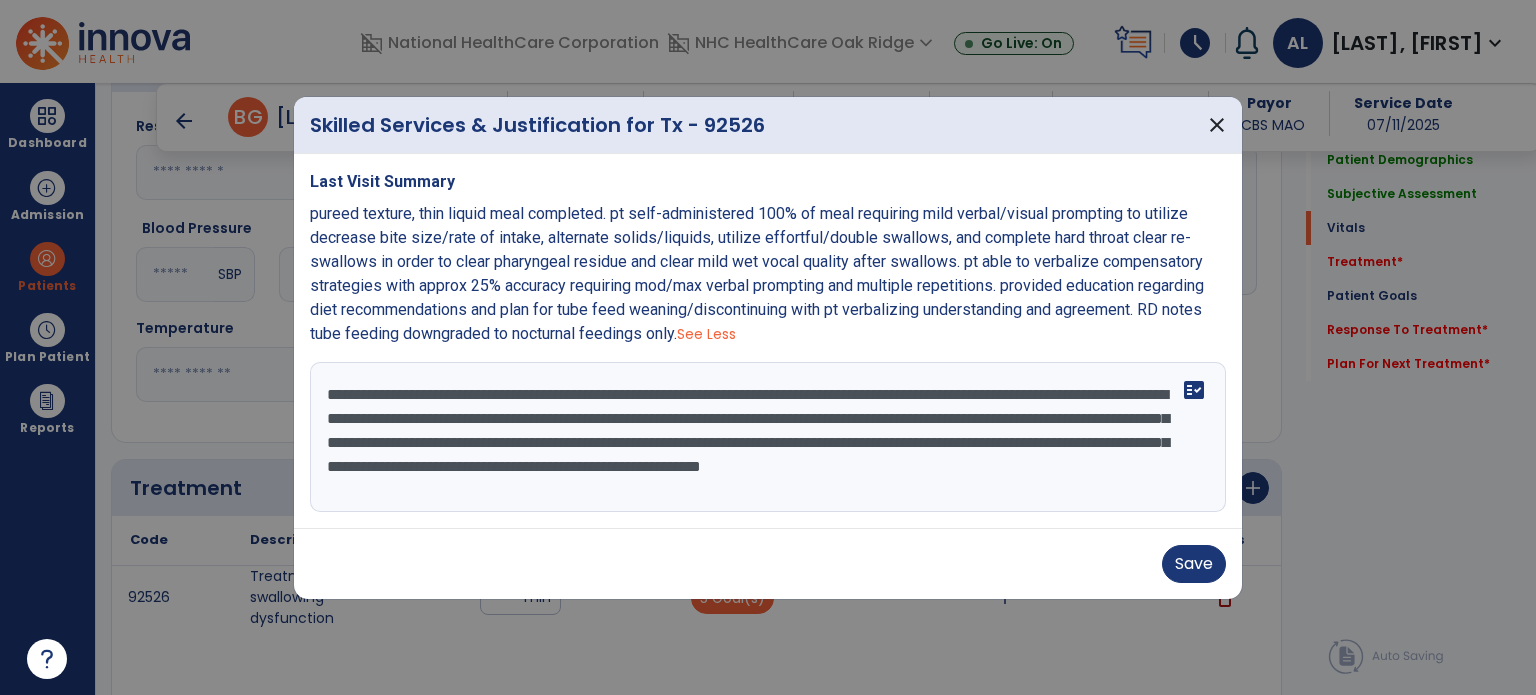 click on "**********" at bounding box center (768, 437) 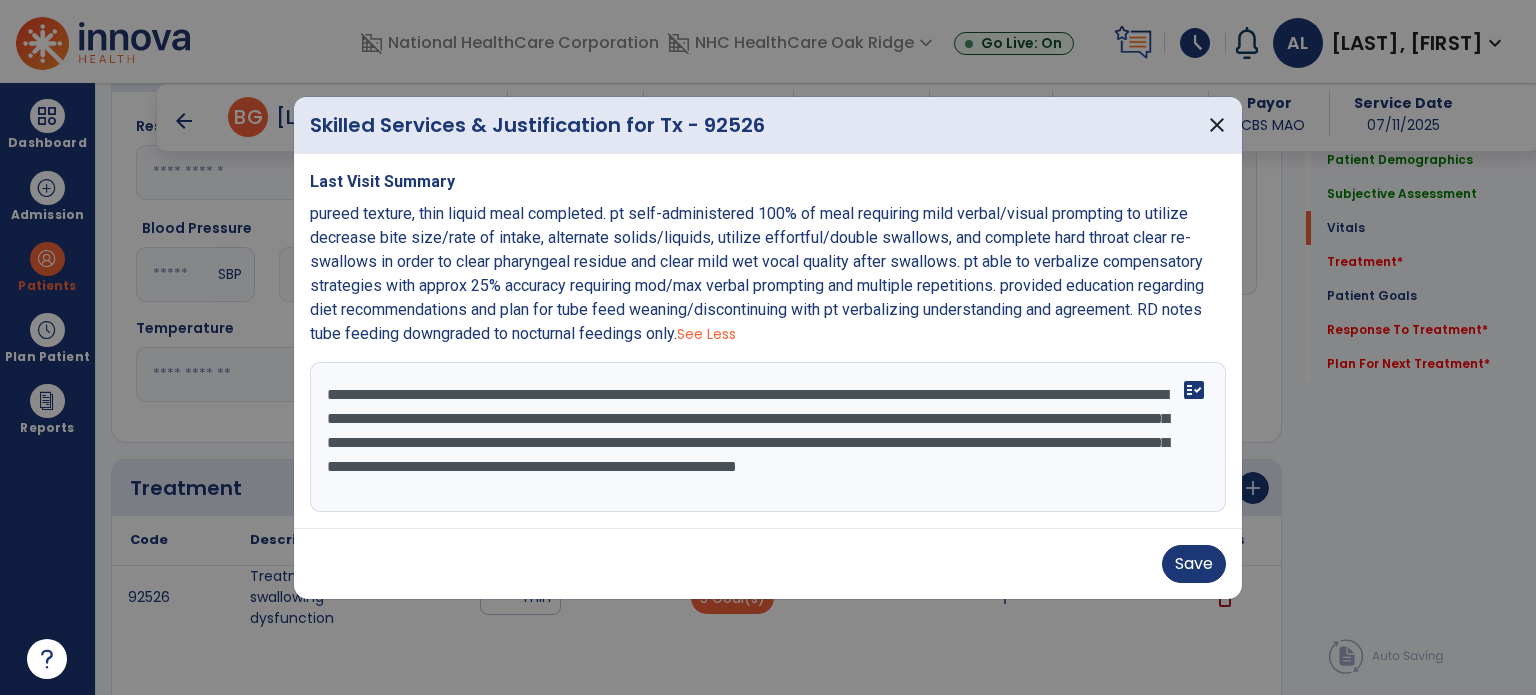 click on "**********" at bounding box center (768, 437) 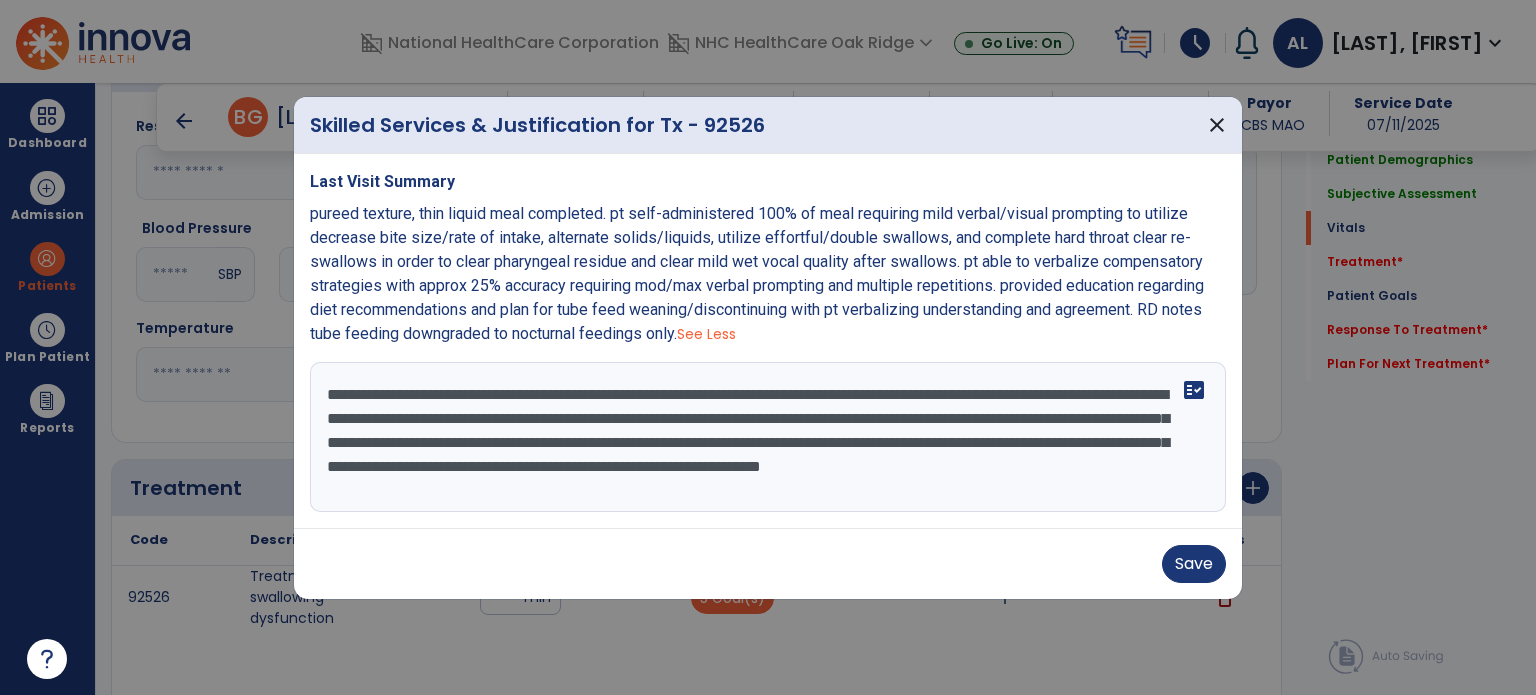 click on "**********" at bounding box center [768, 437] 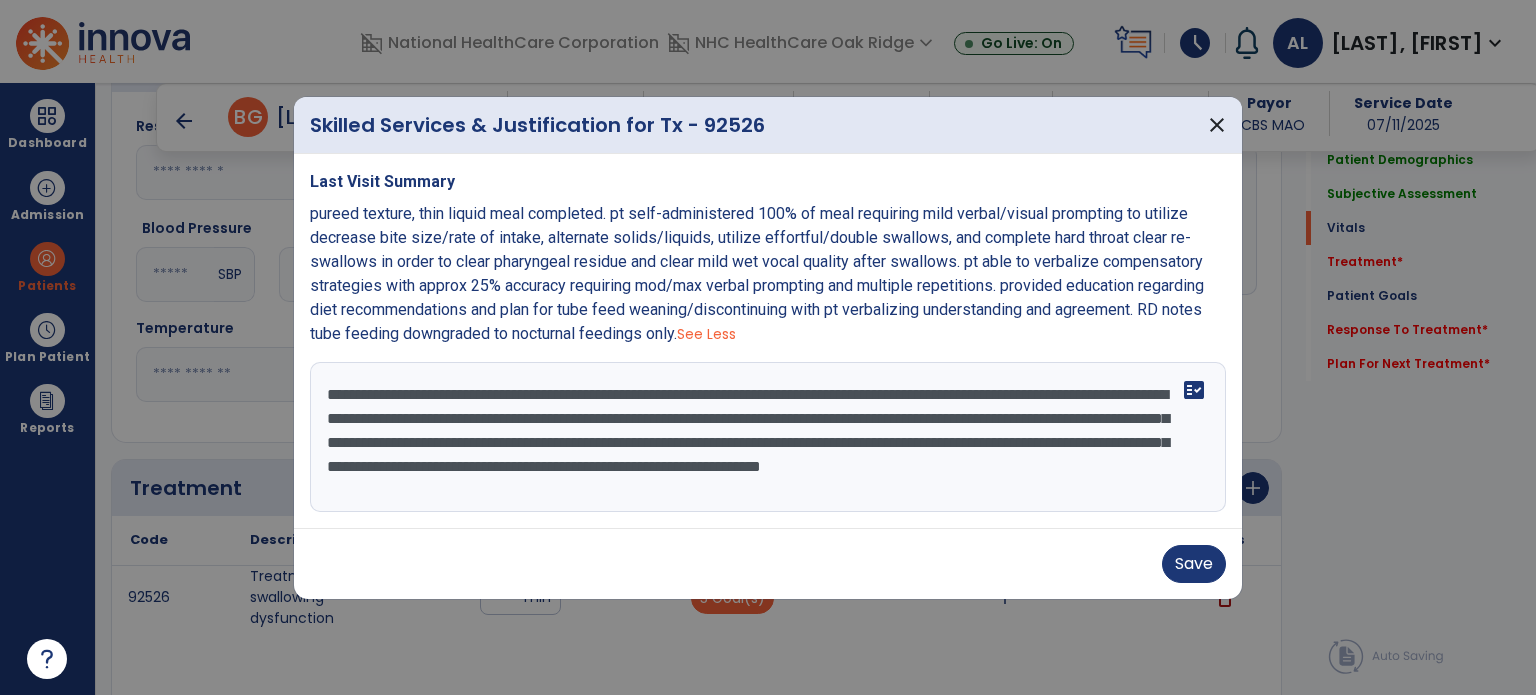 click on "**********" at bounding box center [768, 437] 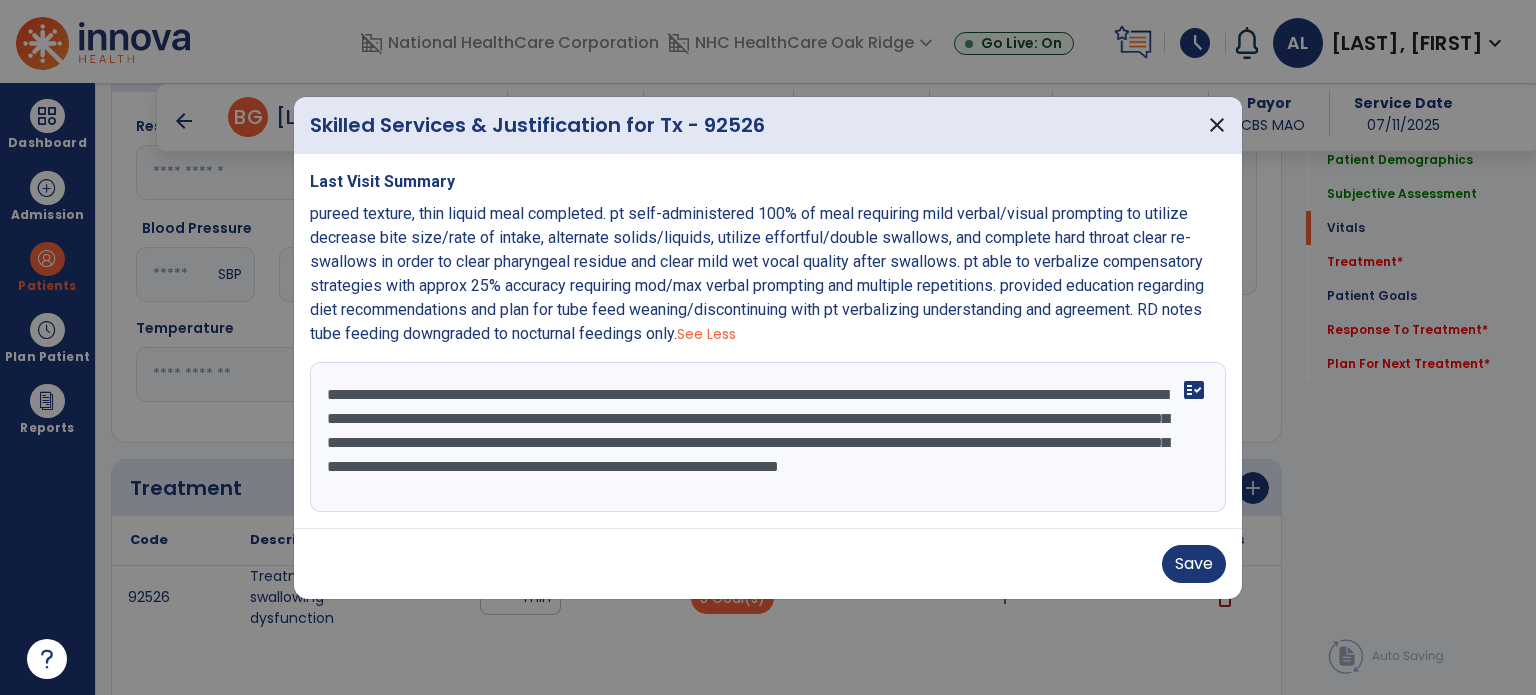 type on "**********" 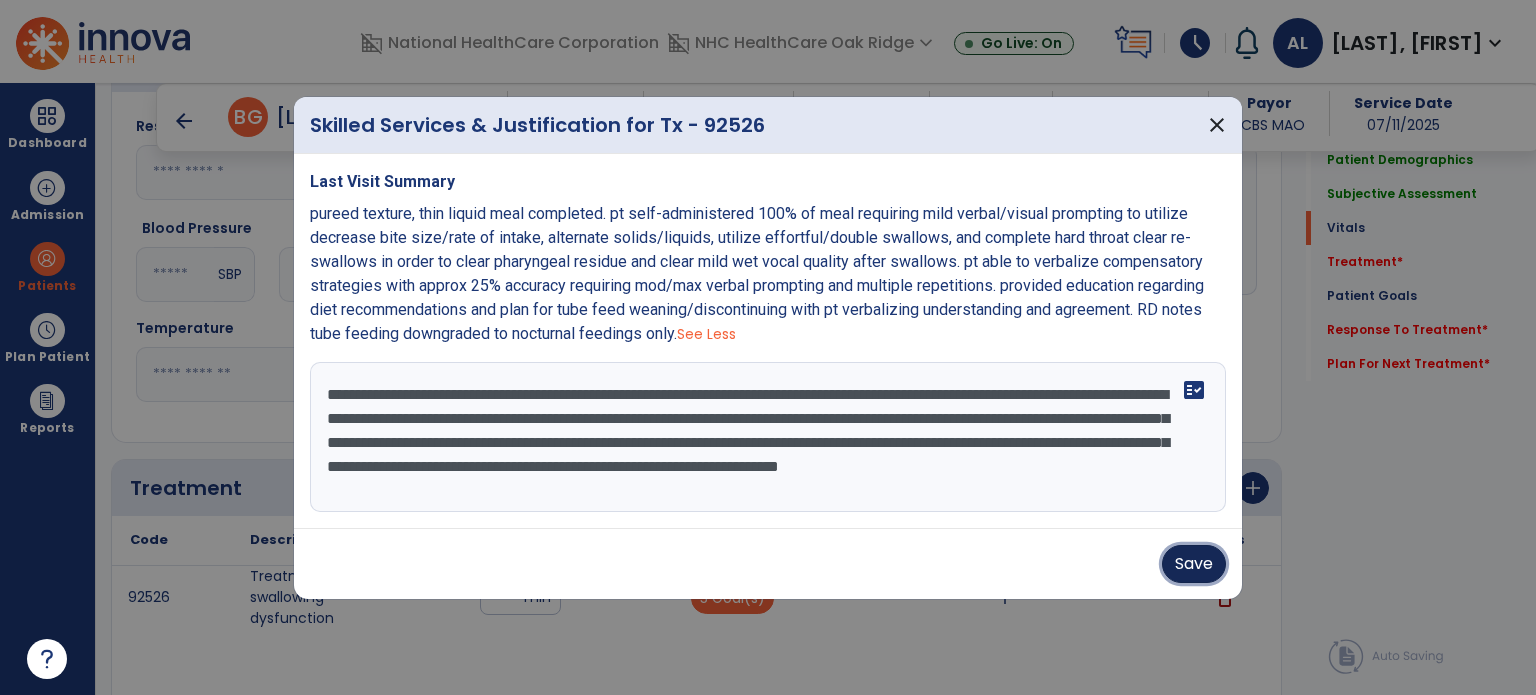click on "Save" at bounding box center (1194, 564) 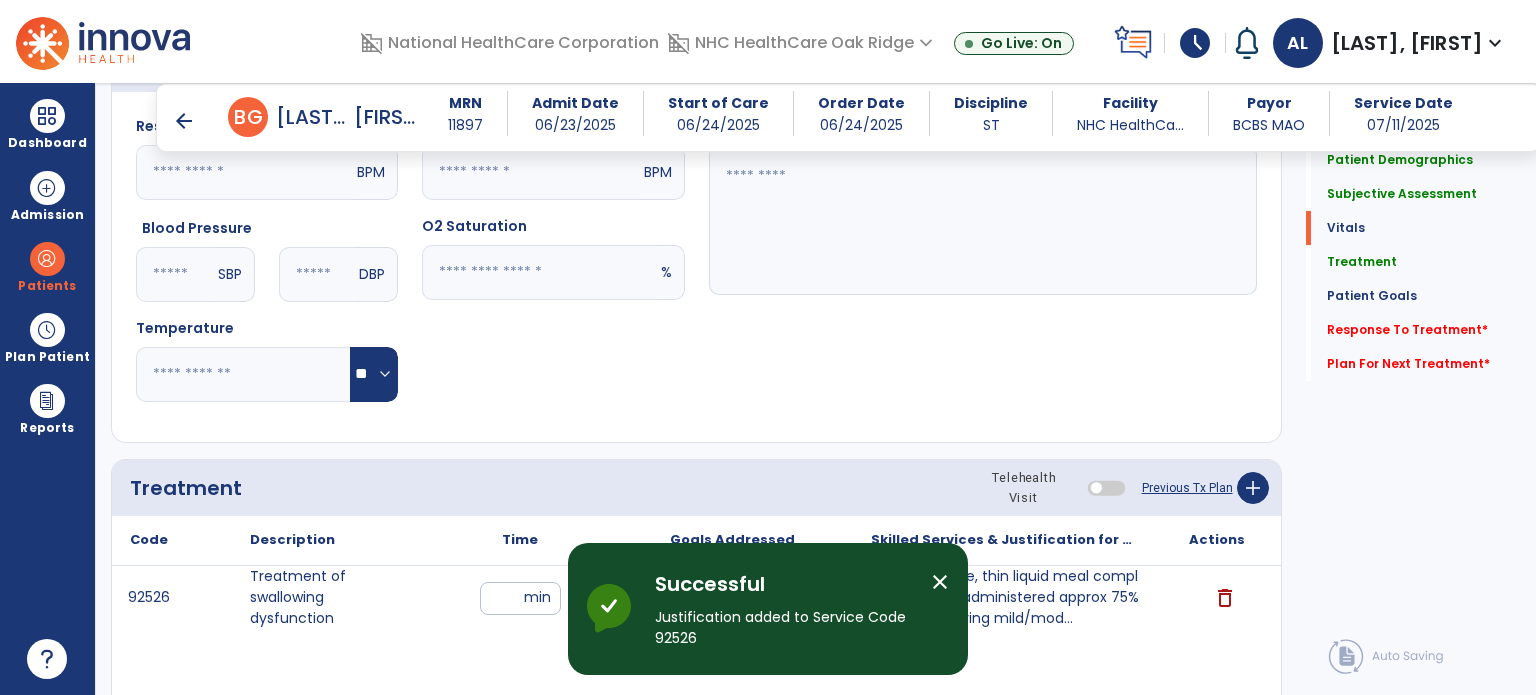 click on "close" at bounding box center [940, 582] 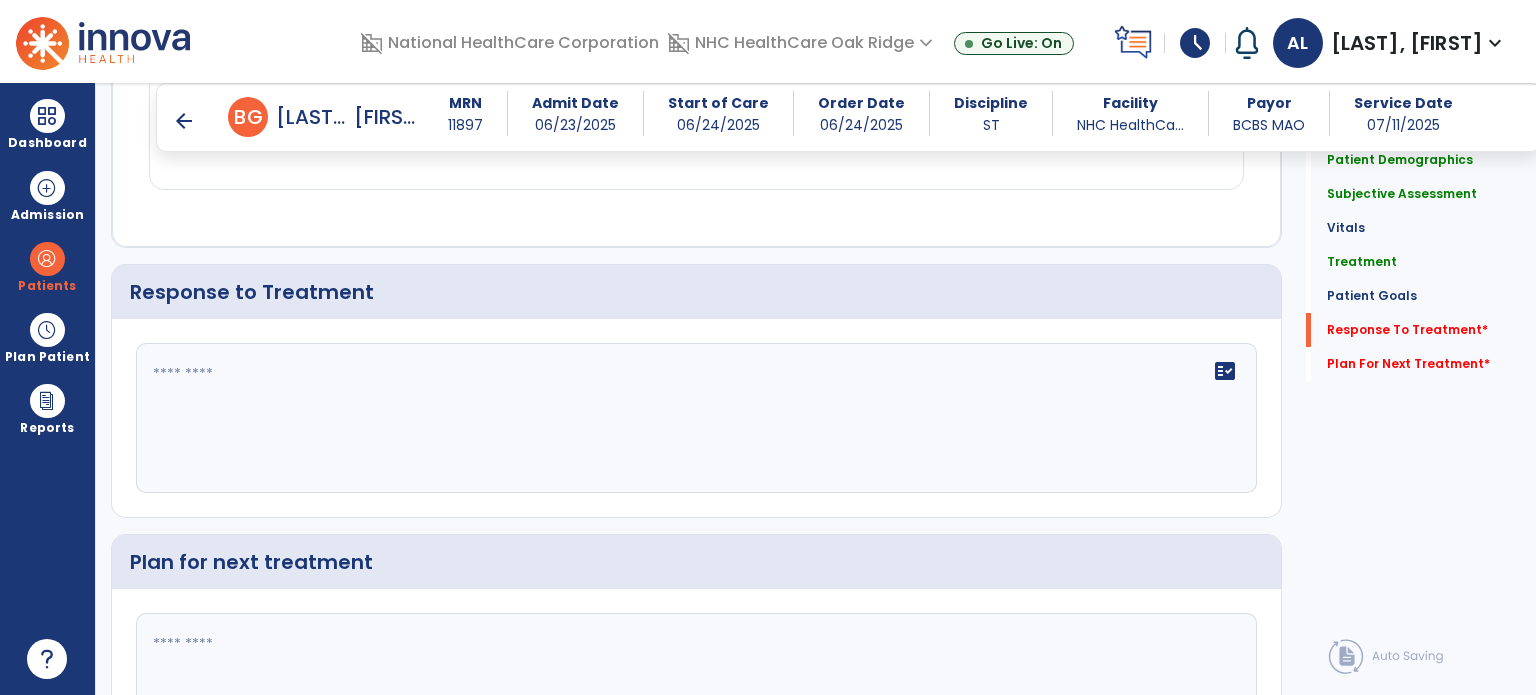 scroll, scrollTop: 2584, scrollLeft: 0, axis: vertical 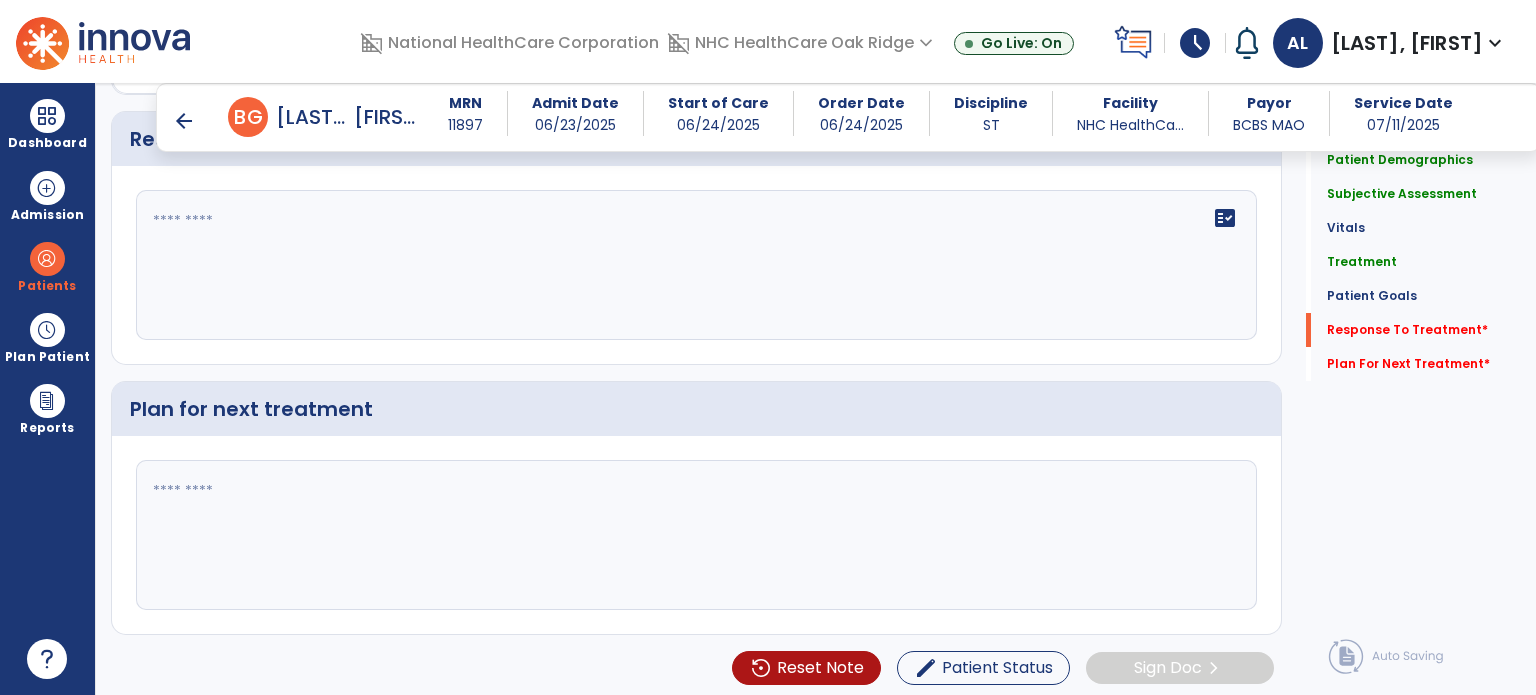 click on "fact_check" 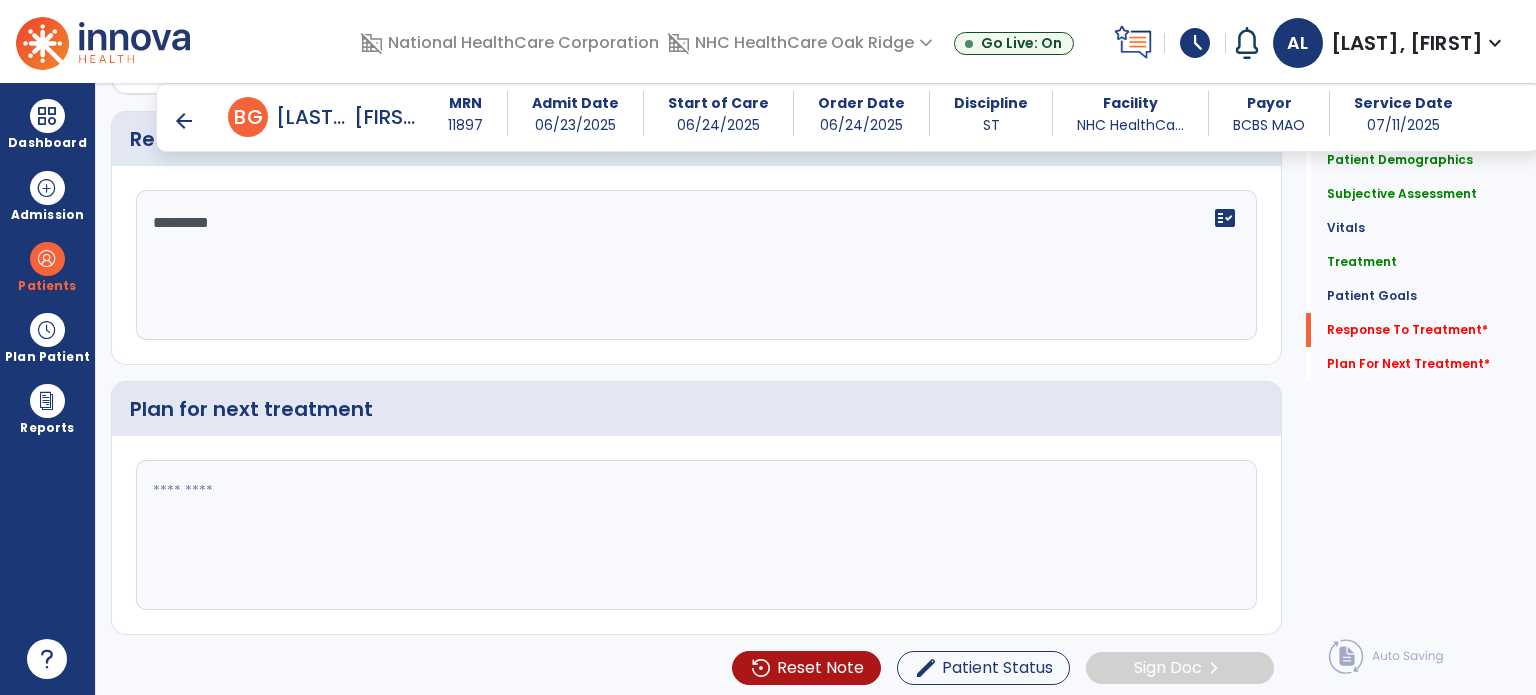 type on "*********" 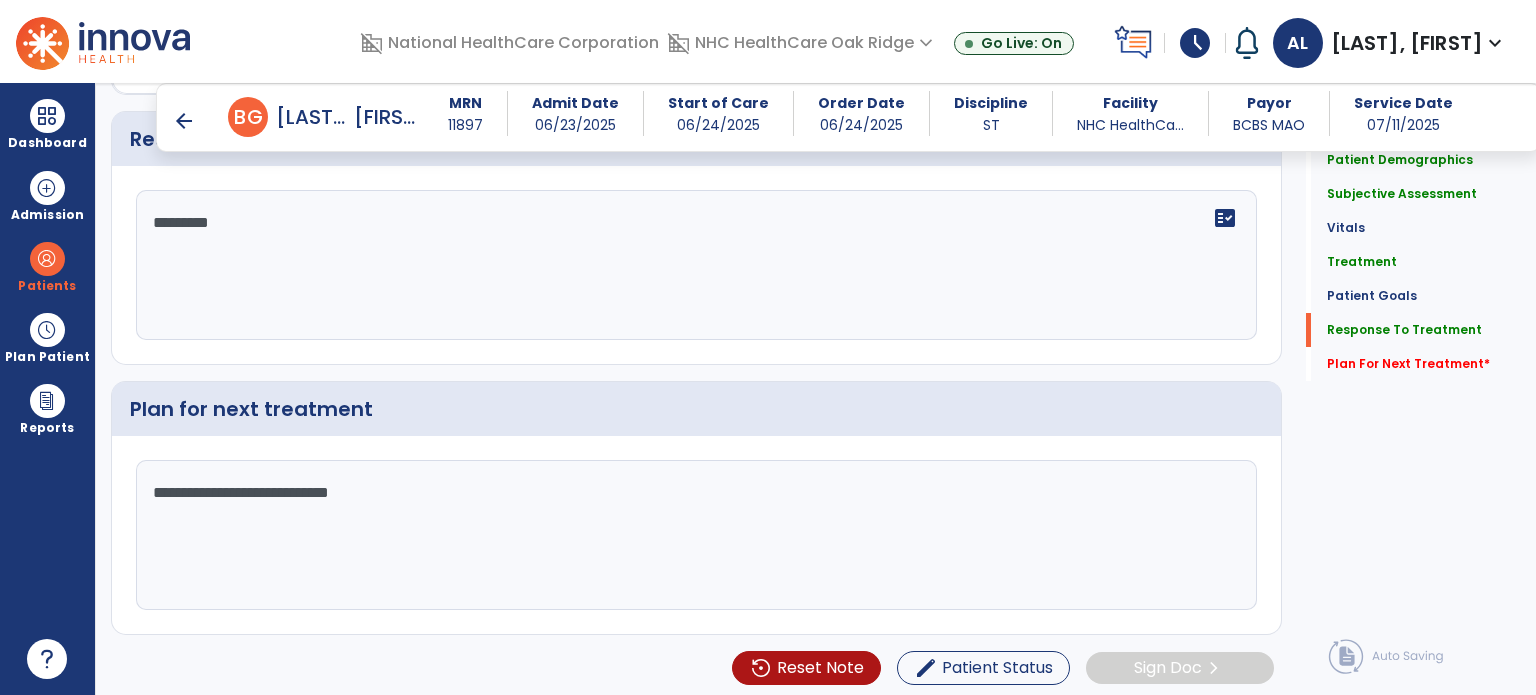 type on "**********" 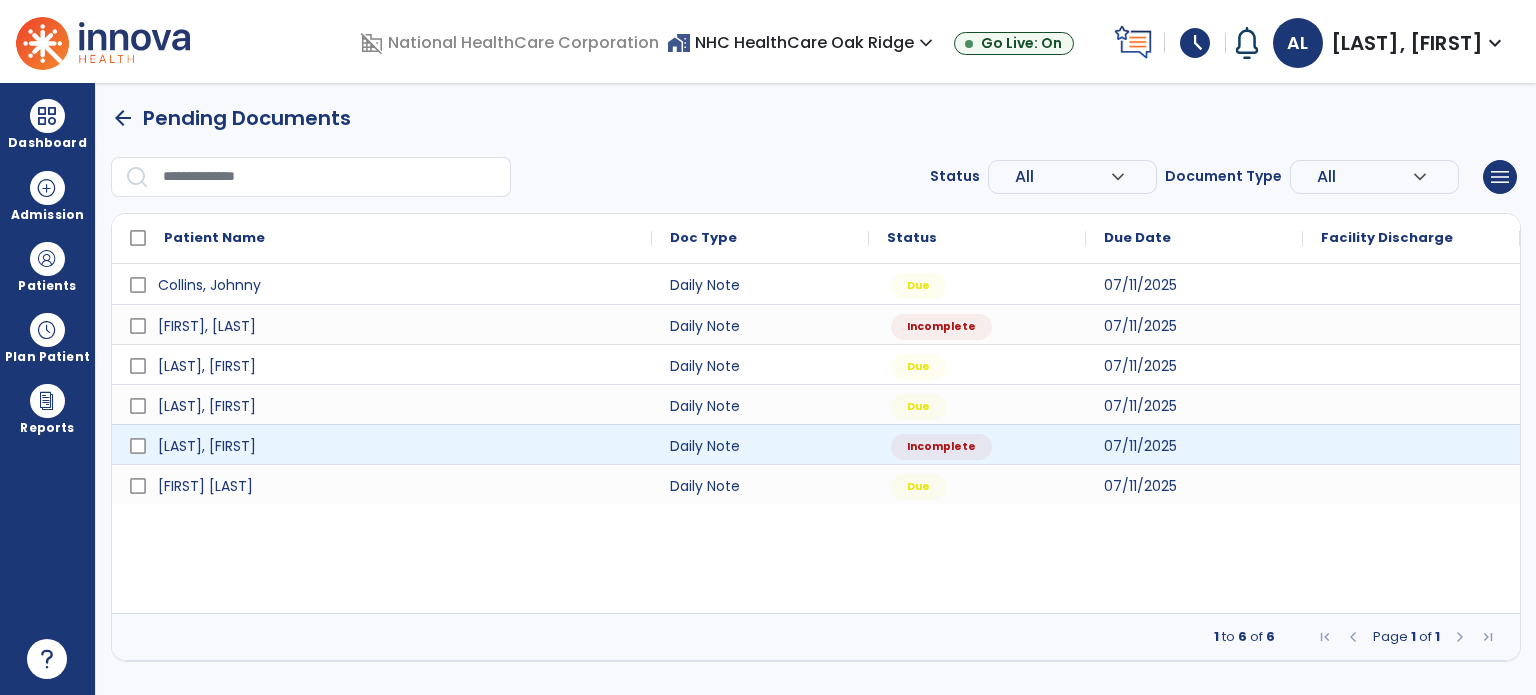 scroll, scrollTop: 0, scrollLeft: 0, axis: both 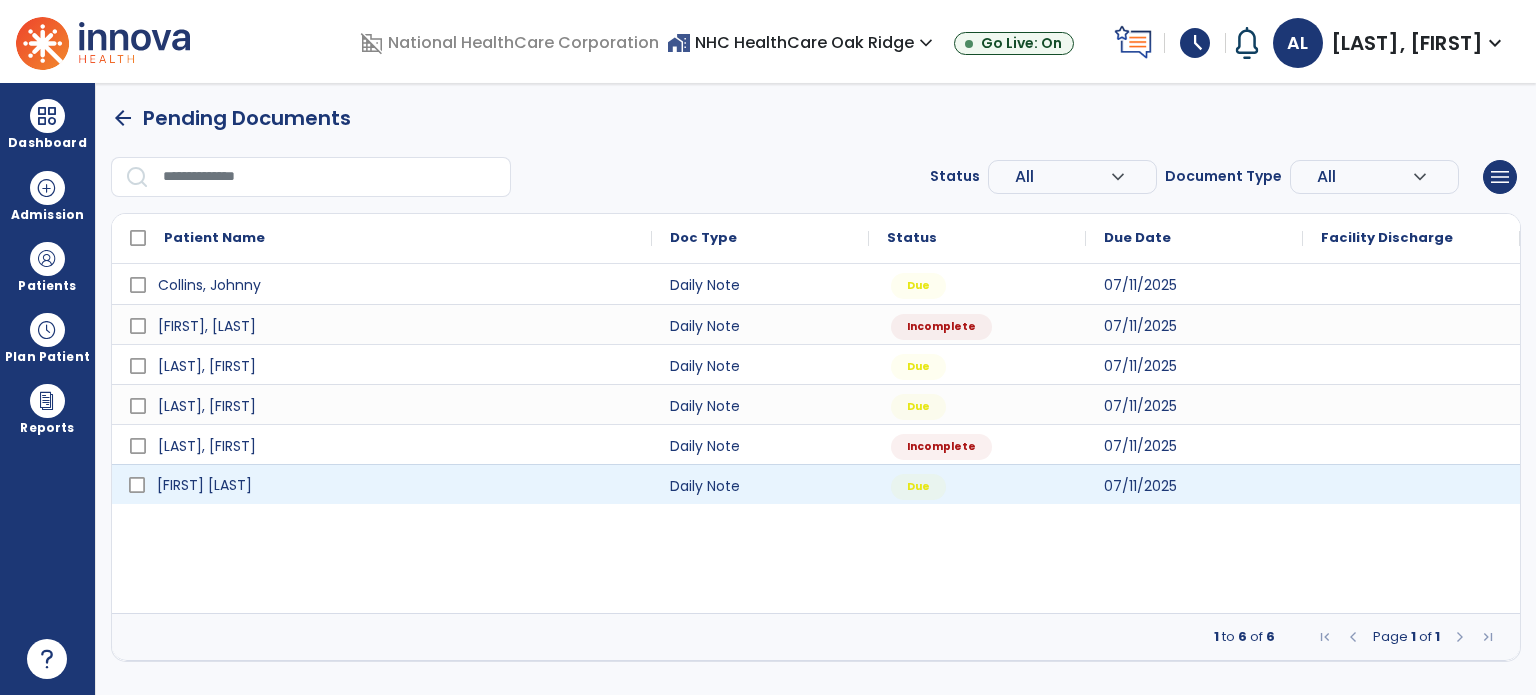 click on "[FIRST] [LAST]" at bounding box center (396, 485) 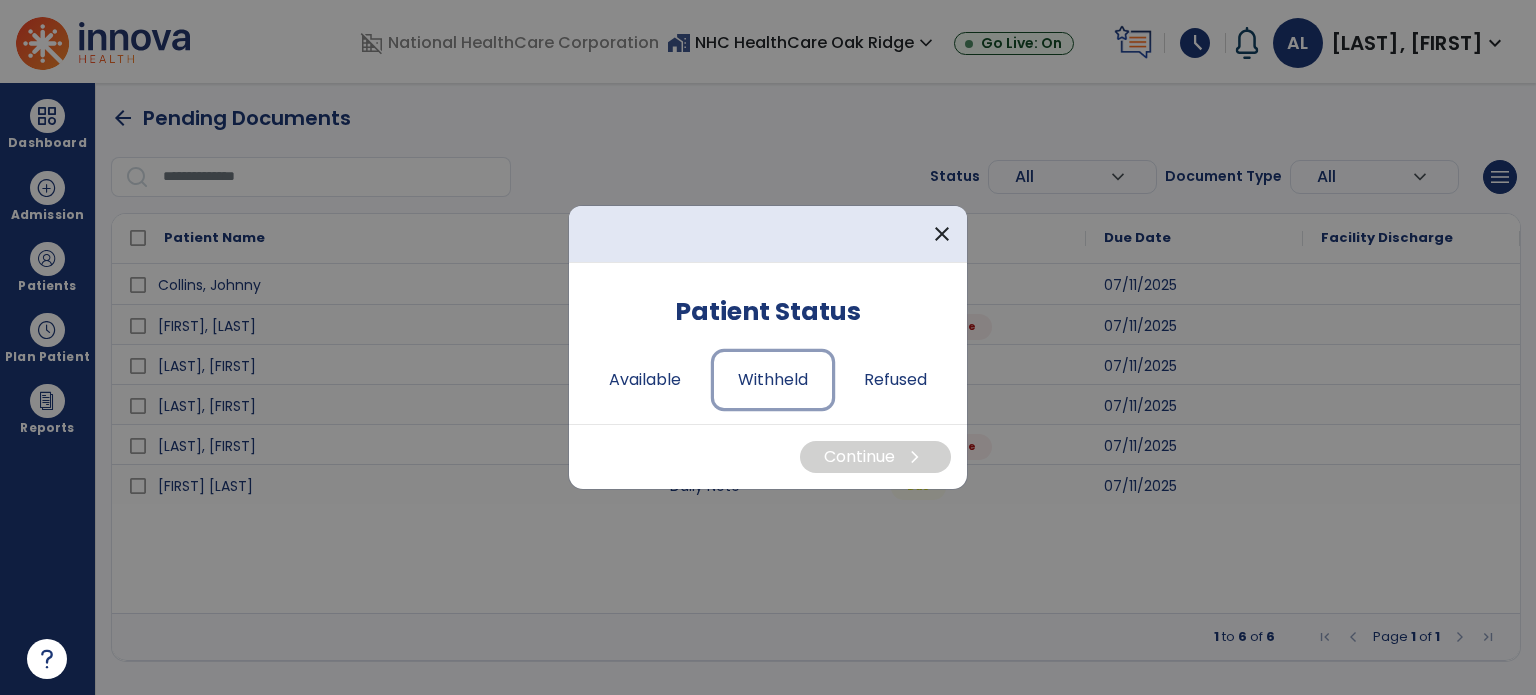 click on "Withheld" at bounding box center [773, 380] 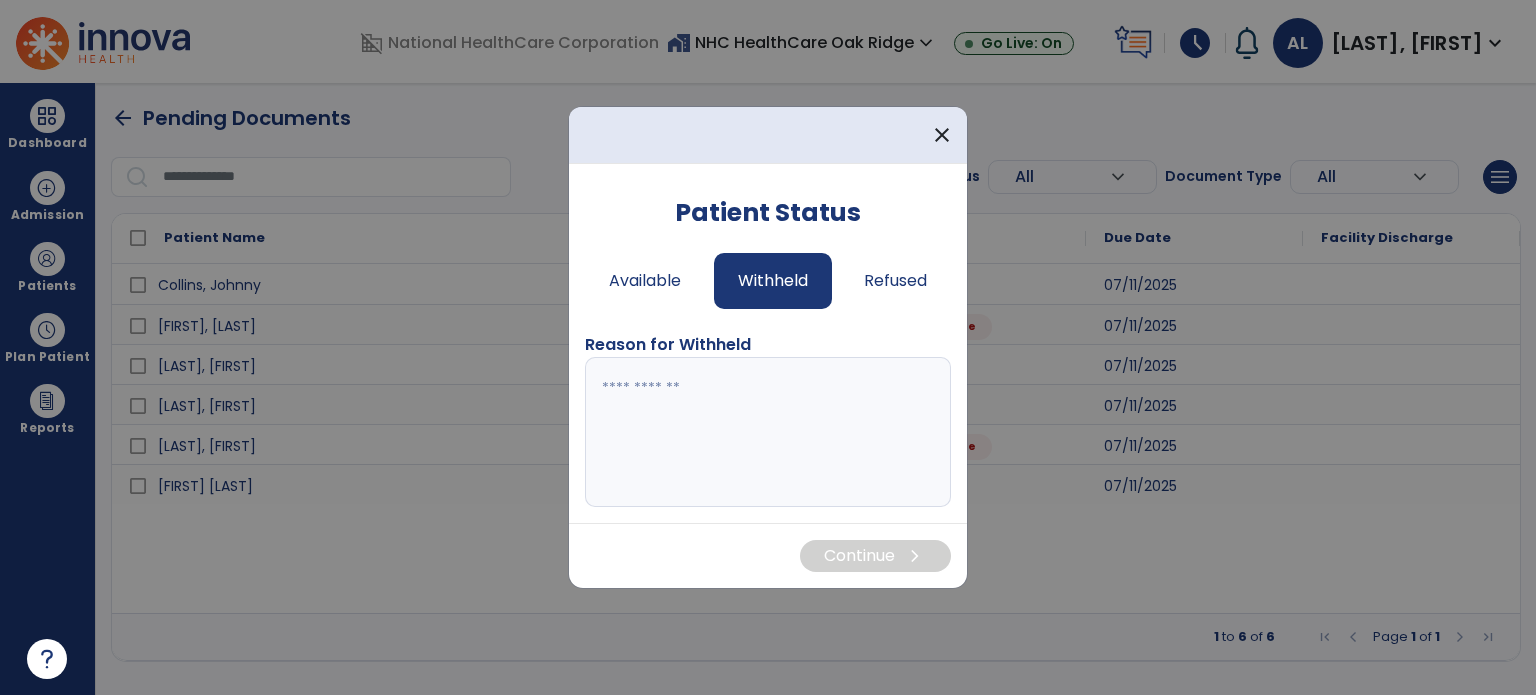 click at bounding box center [768, 432] 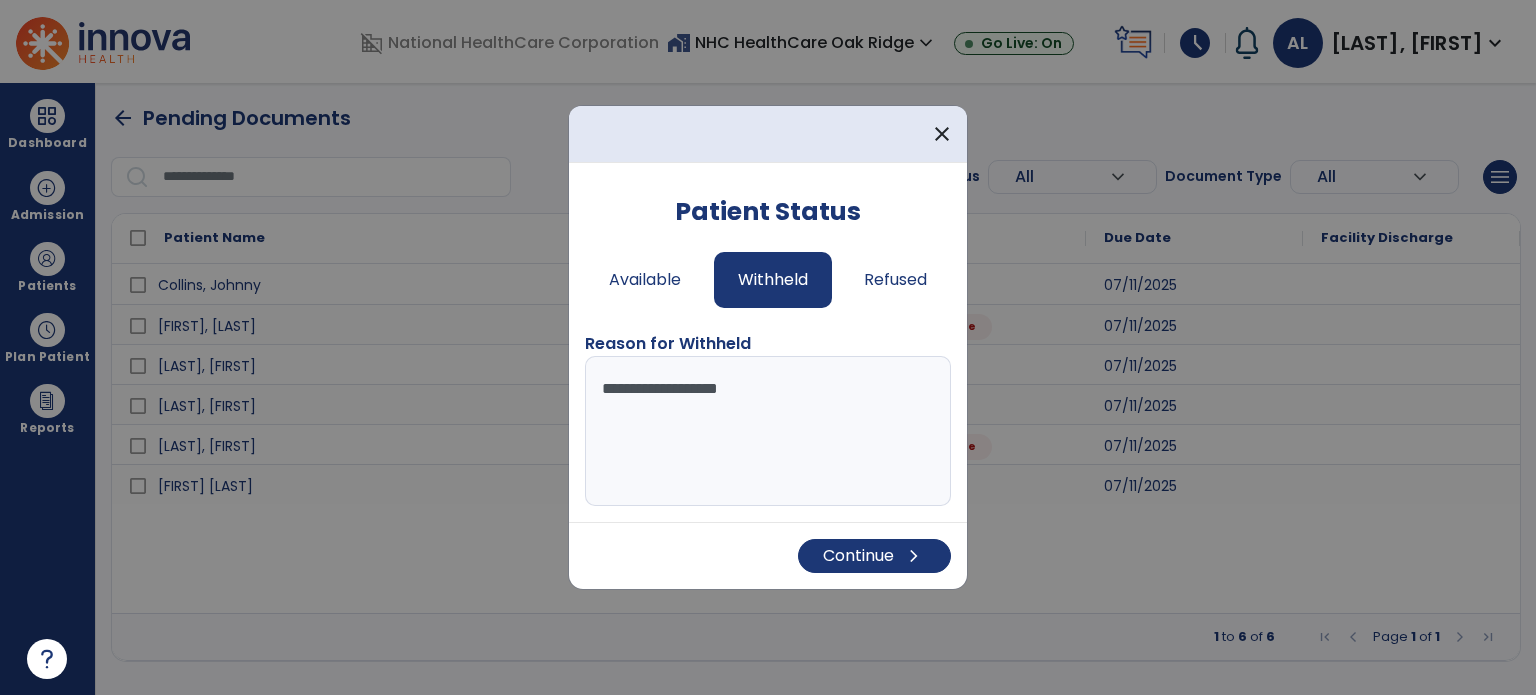 type on "**********" 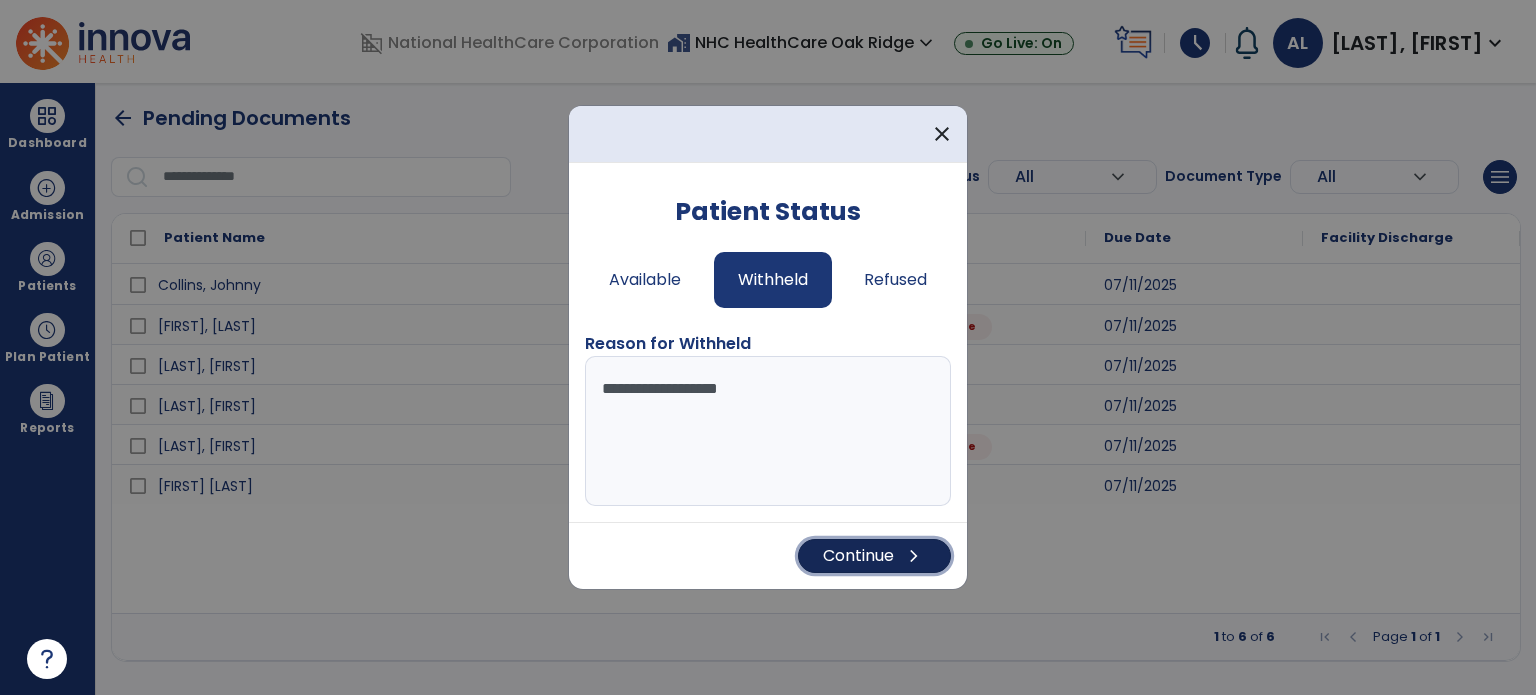 click on "Continue   chevron_right" at bounding box center [874, 556] 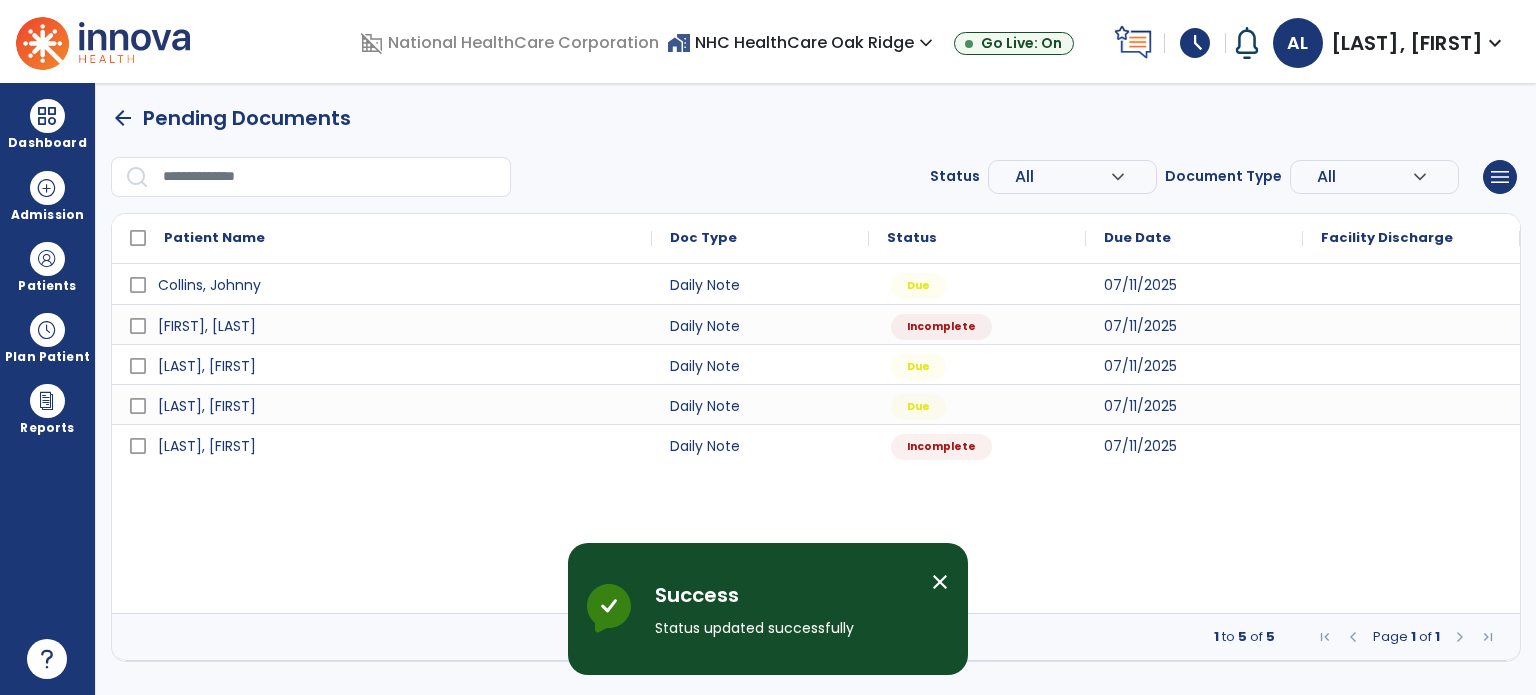 click at bounding box center [47, 330] 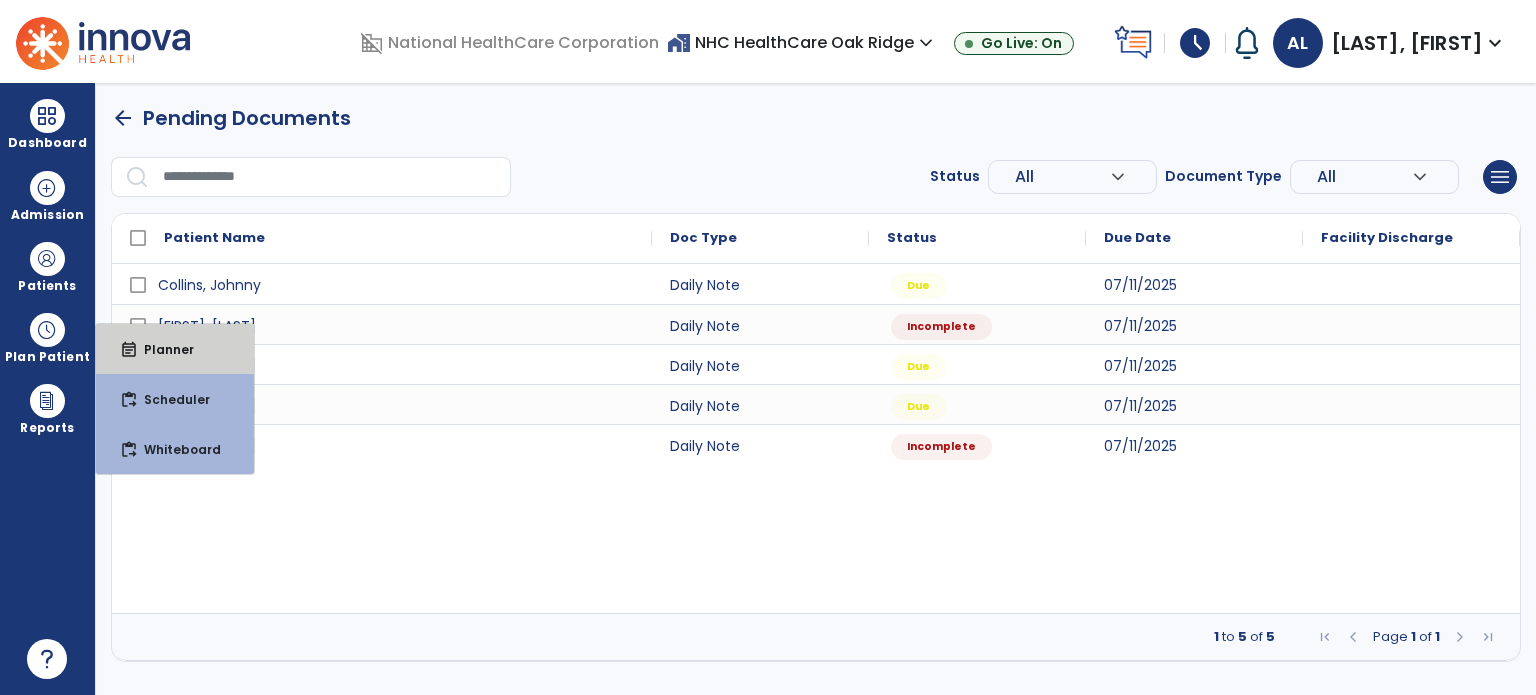click on "Planner" at bounding box center [161, 349] 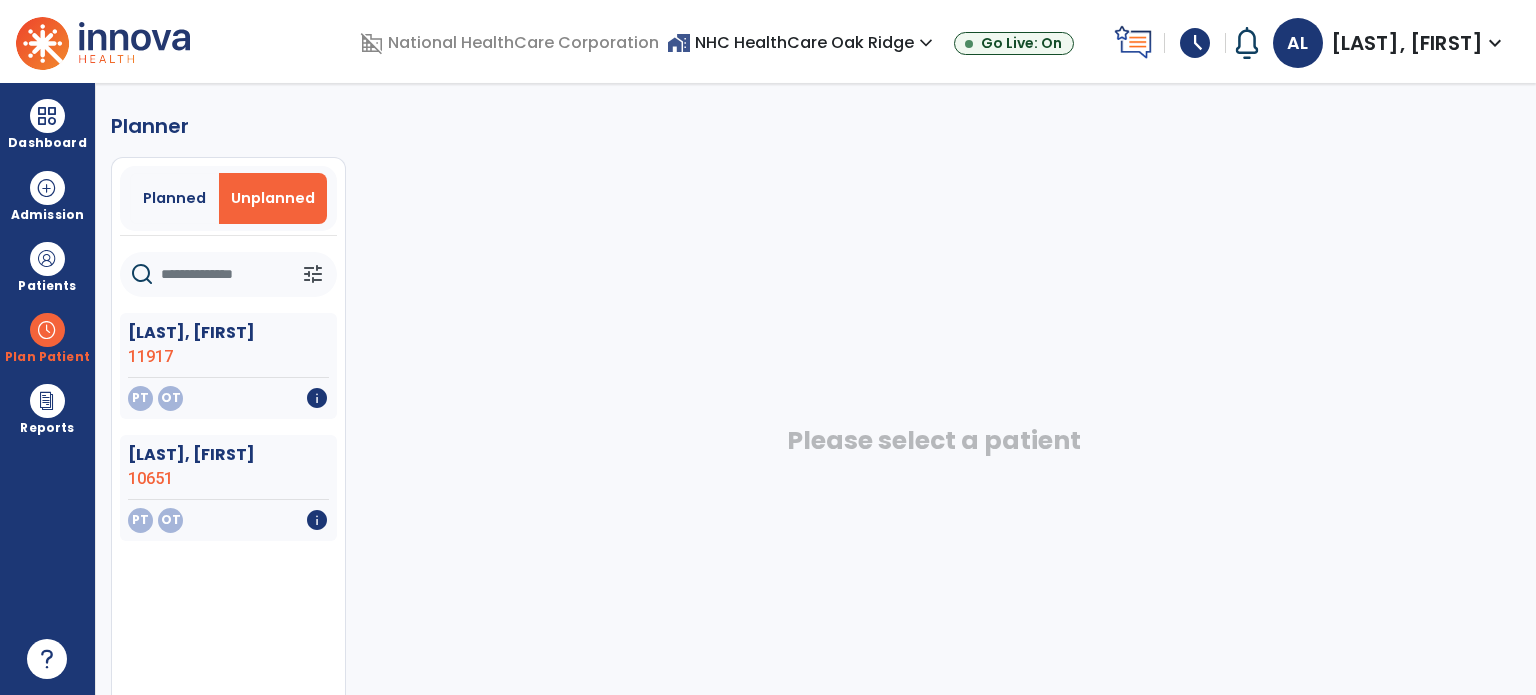 click on "Planned" at bounding box center (175, 198) 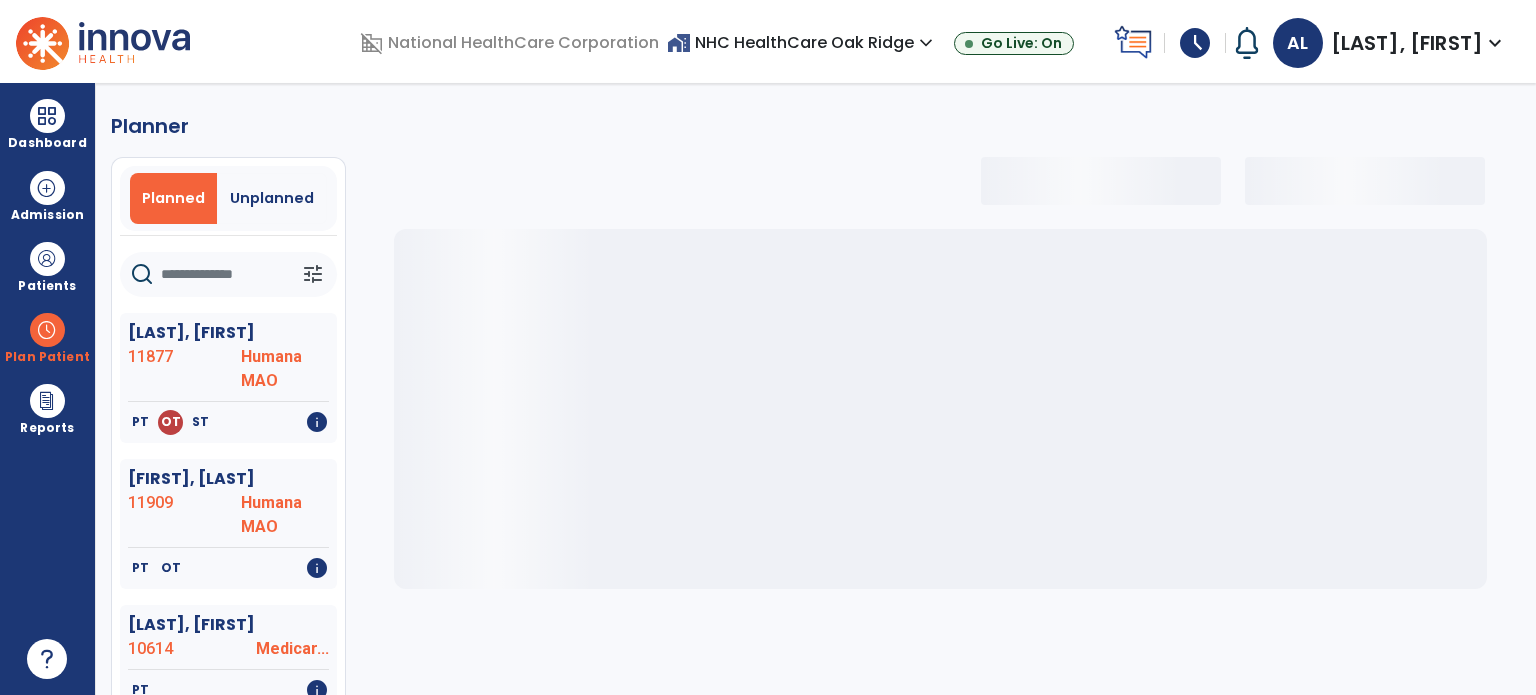 select on "***" 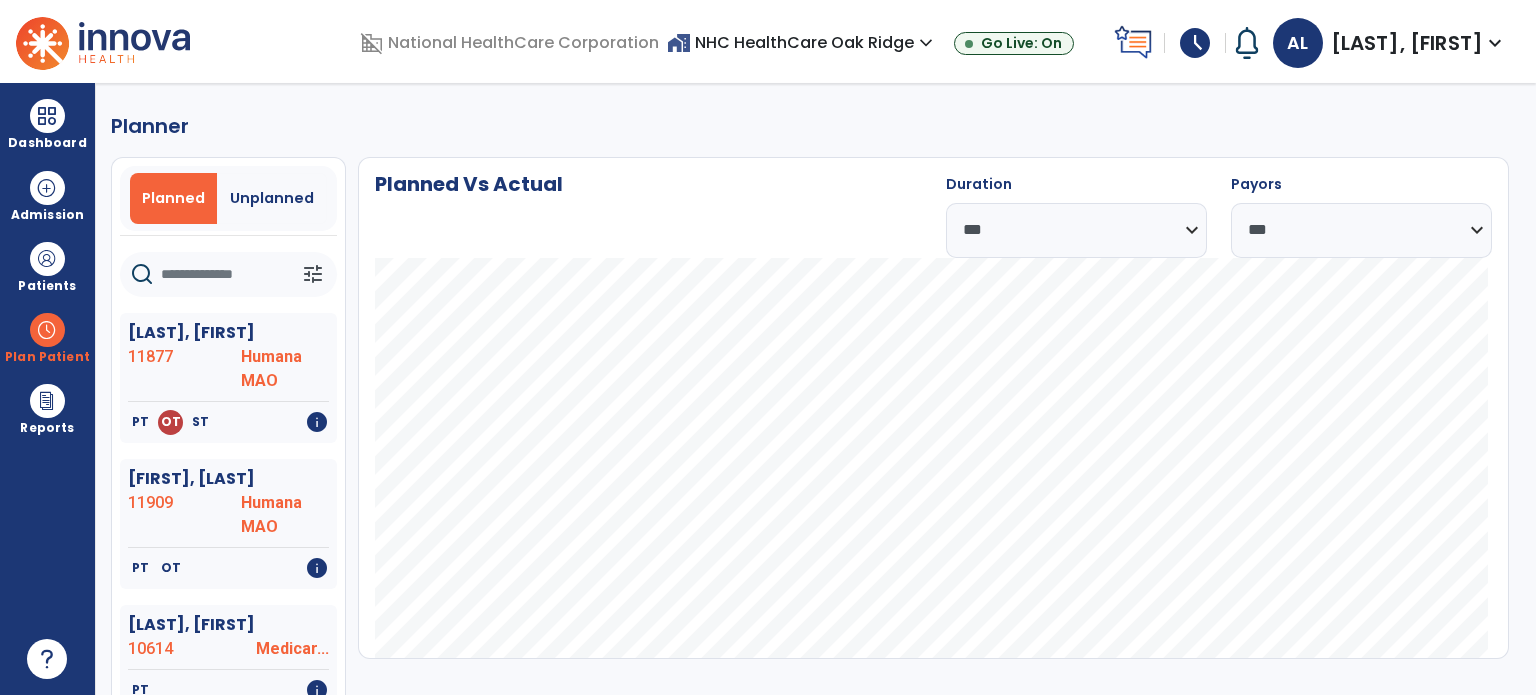 click on "11877" 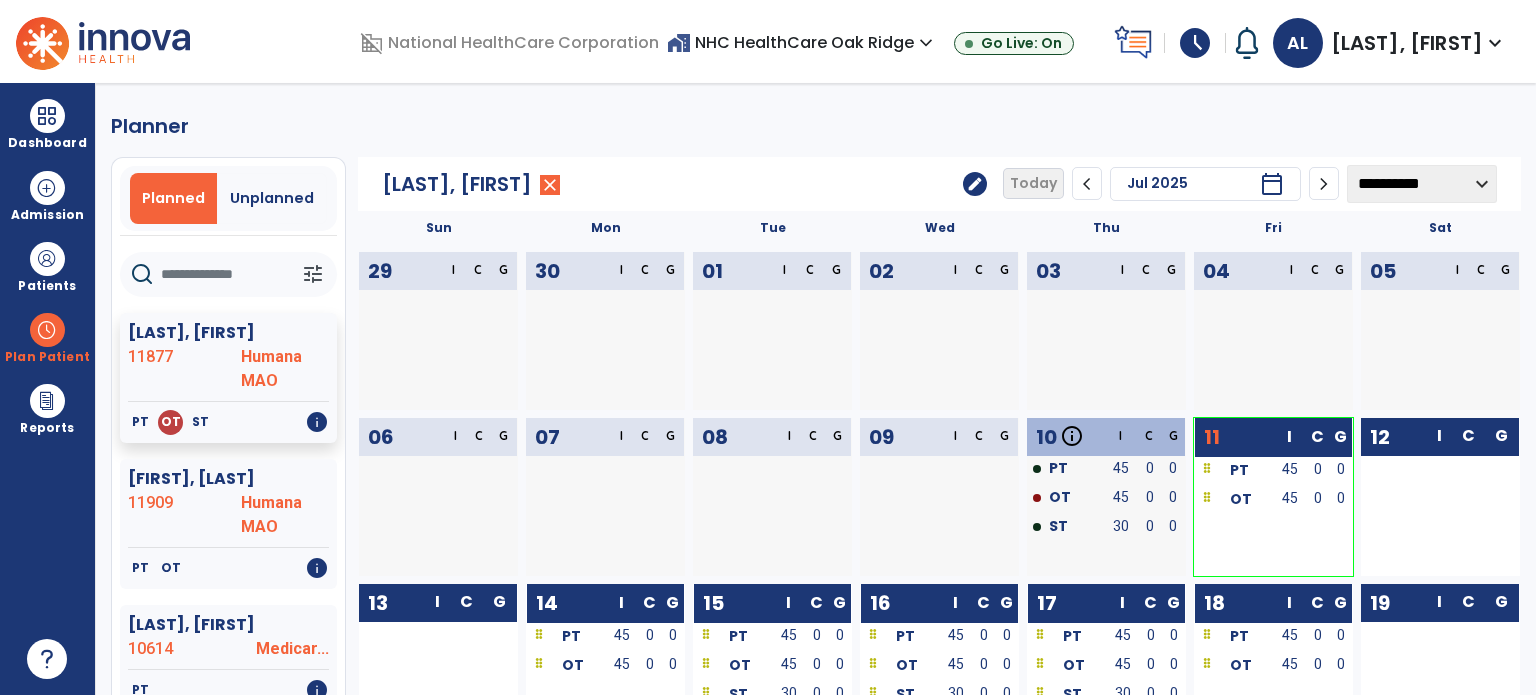 click on "edit" 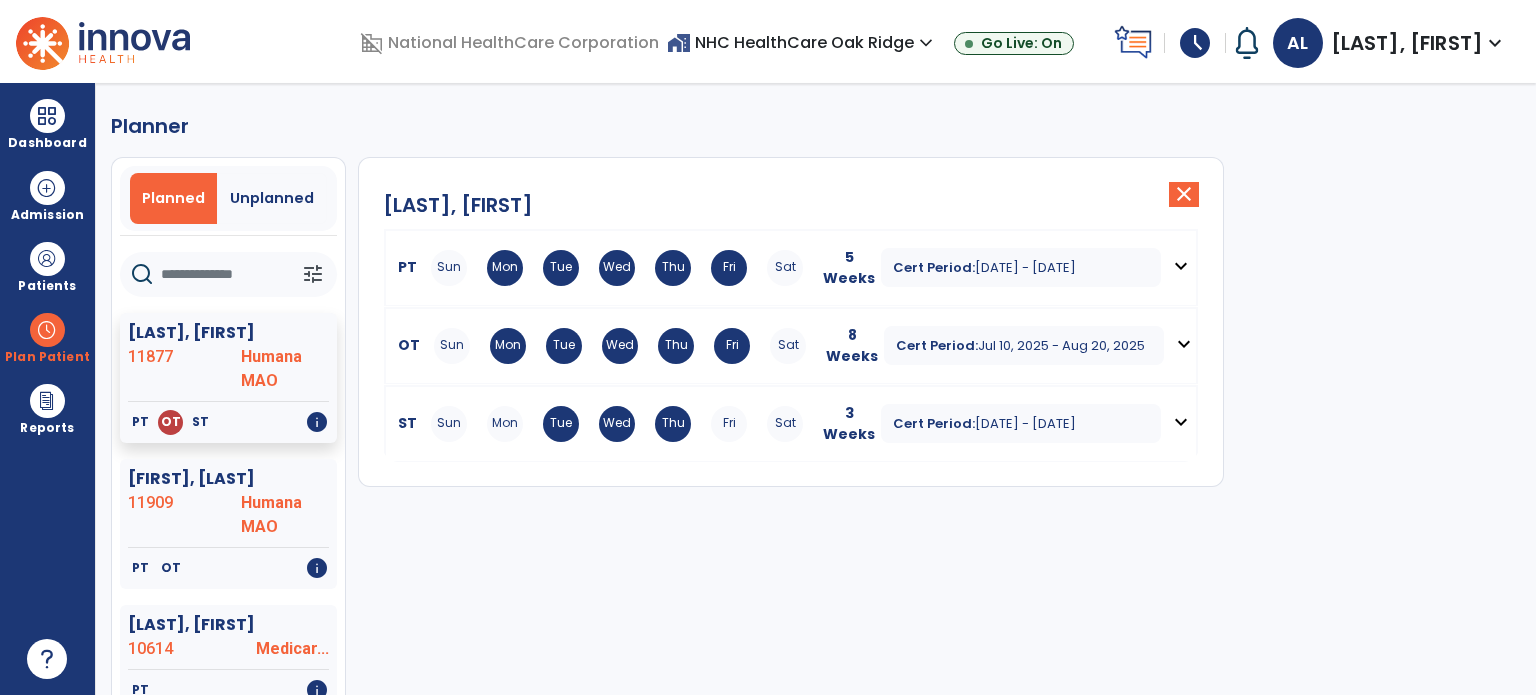 click on "Sun Mon Tue Wed Thu Fri Sat" at bounding box center [617, 424] 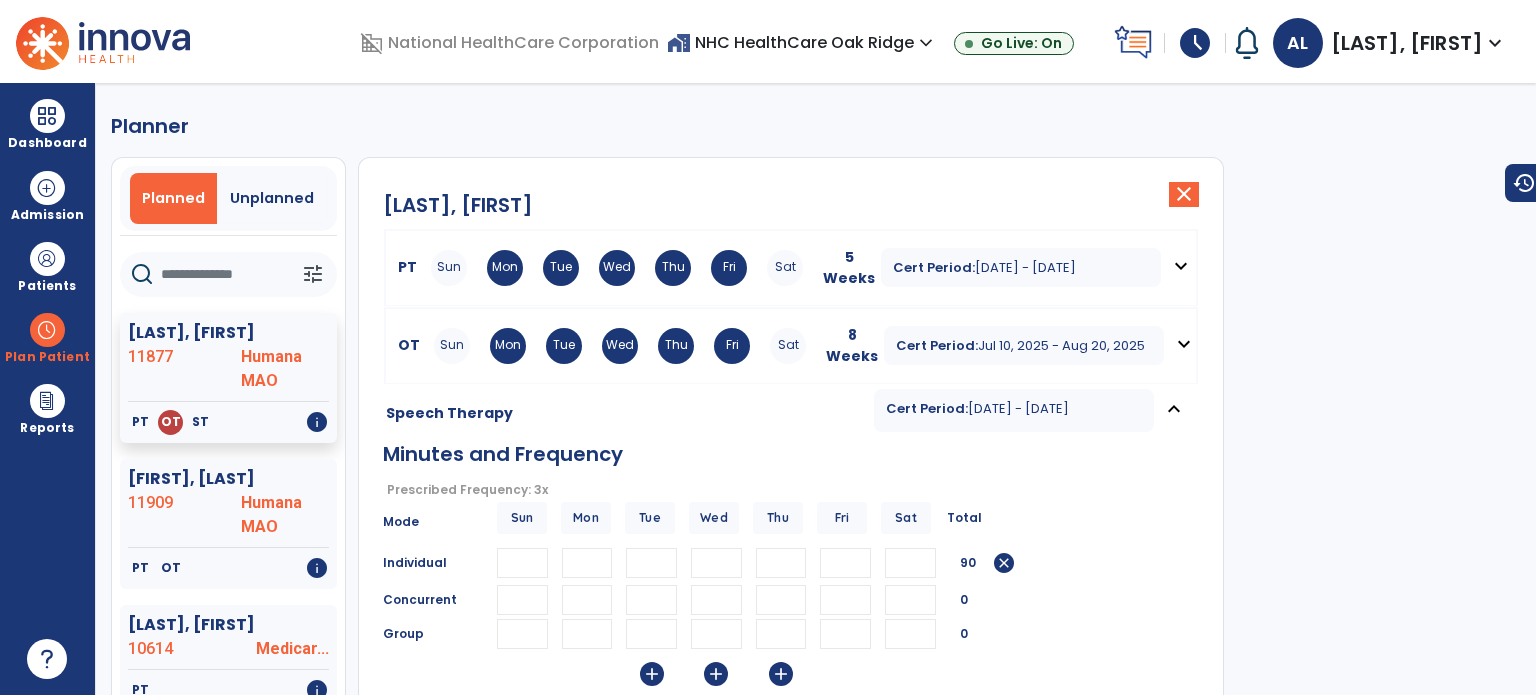 drag, startPoint x: 721, startPoint y: 563, endPoint x: 688, endPoint y: 566, distance: 33.13608 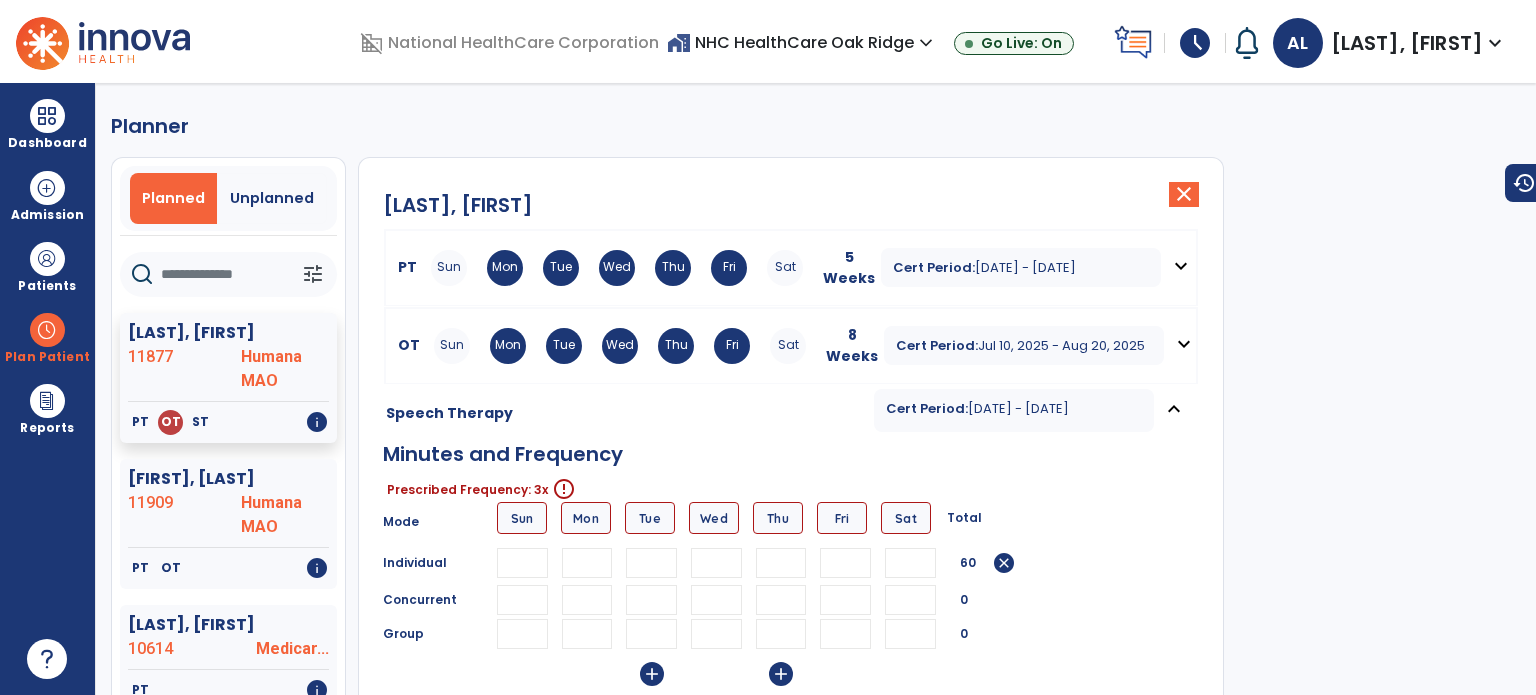 type 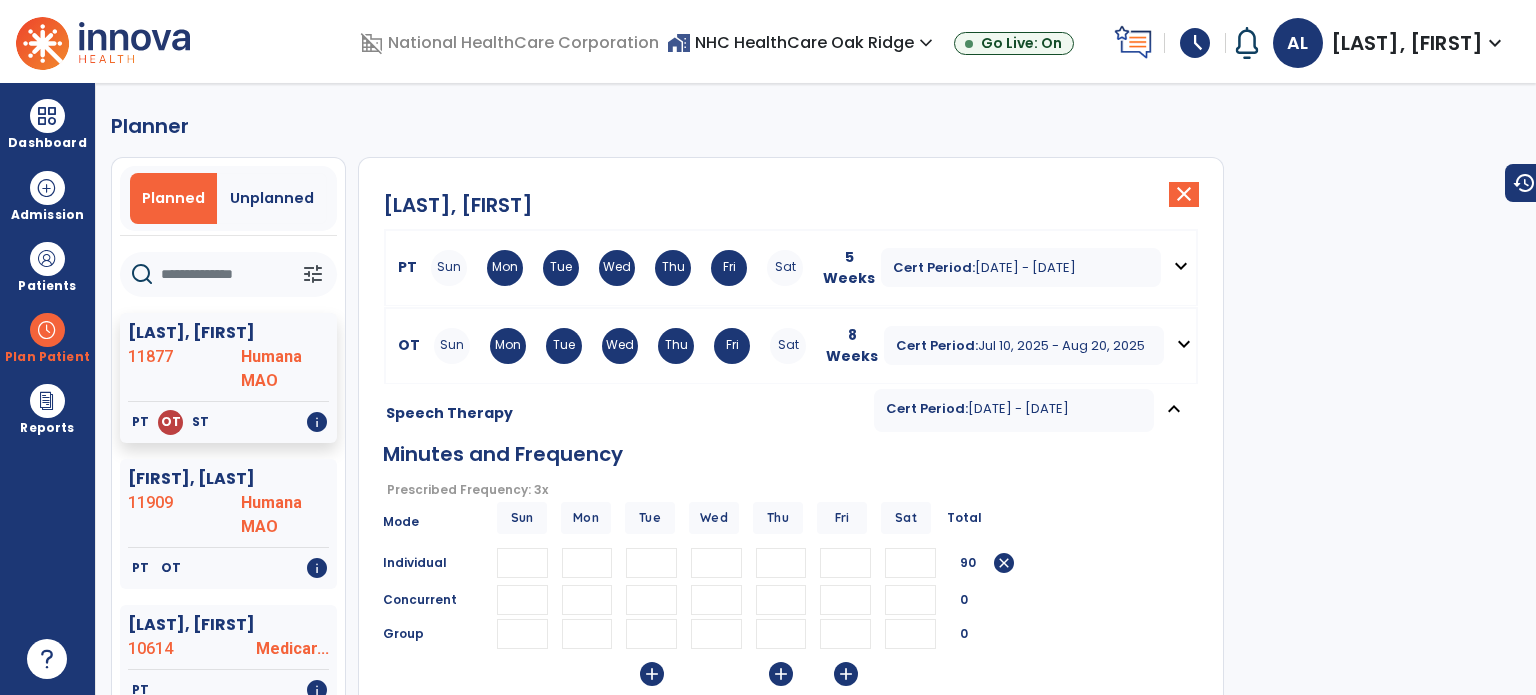 type on "**" 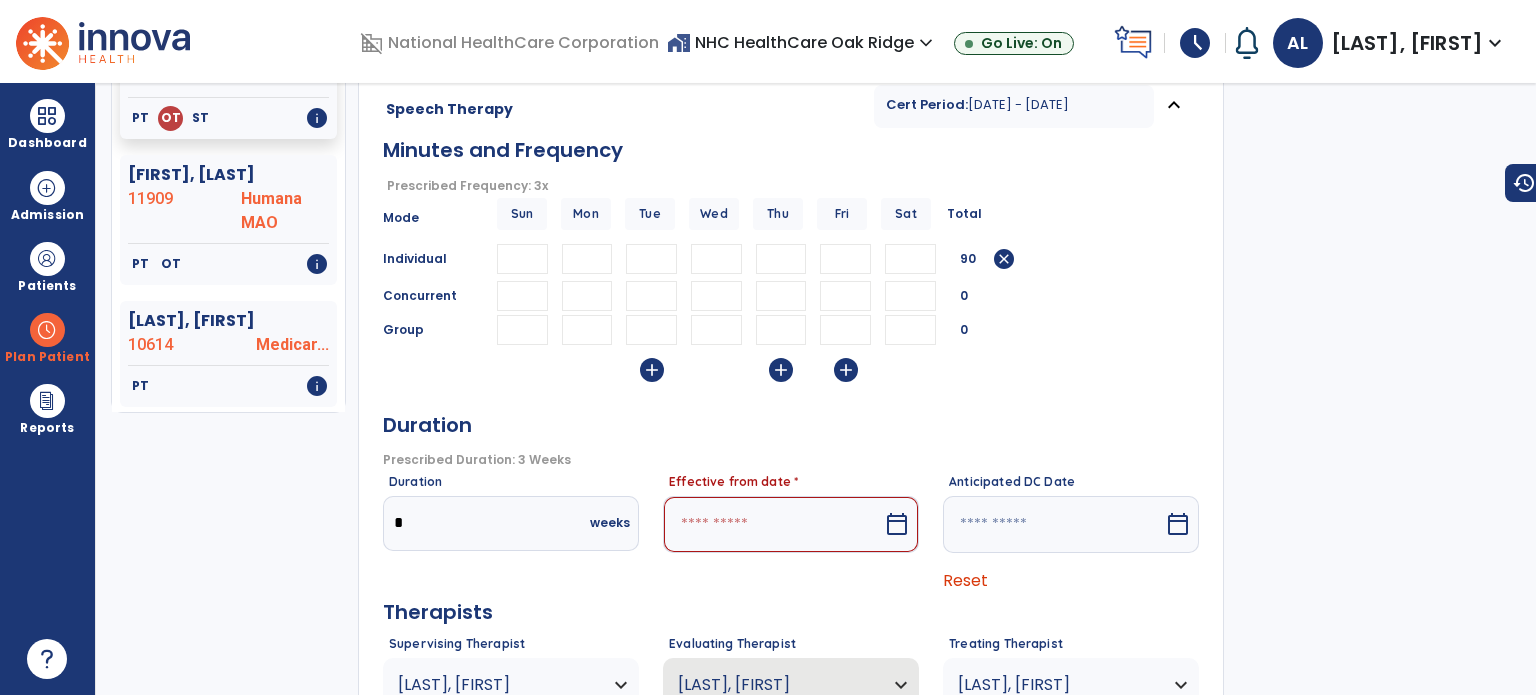 scroll, scrollTop: 457, scrollLeft: 0, axis: vertical 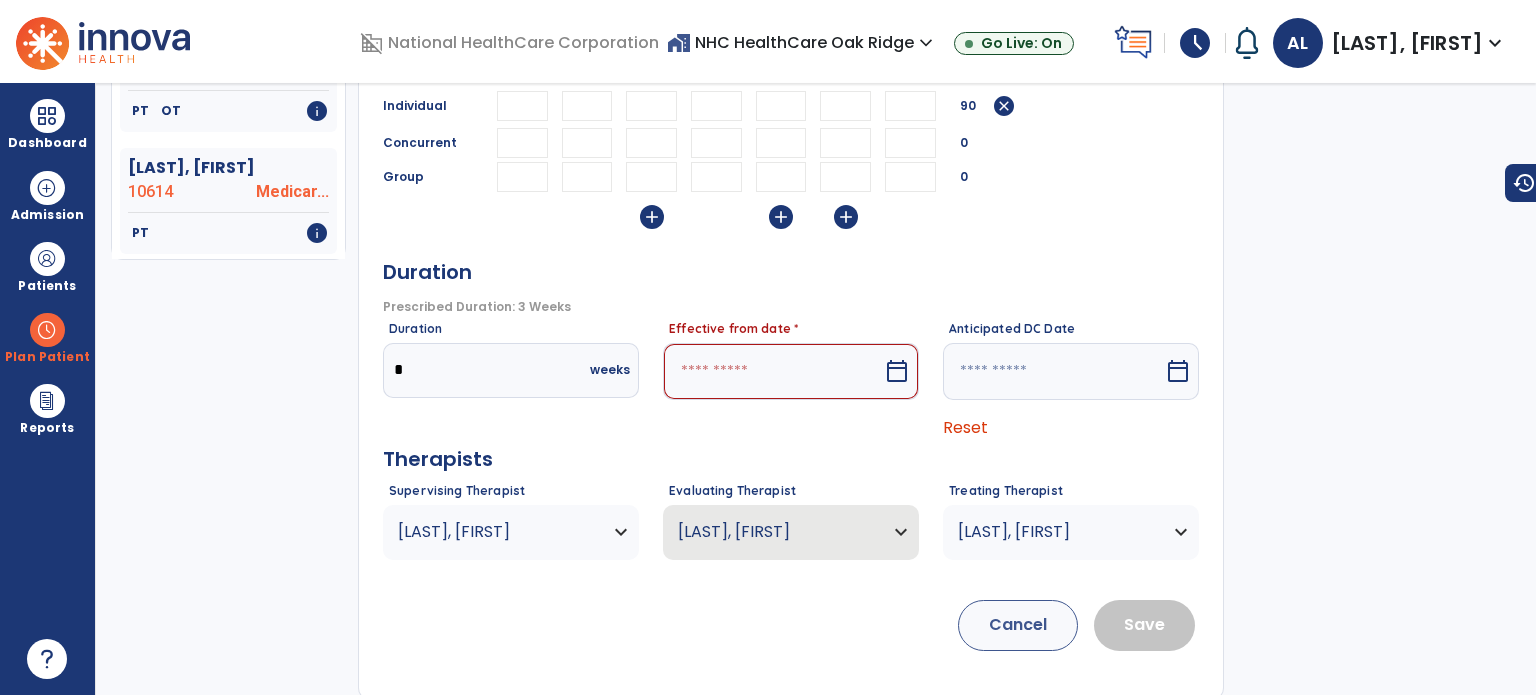 click at bounding box center (773, 371) 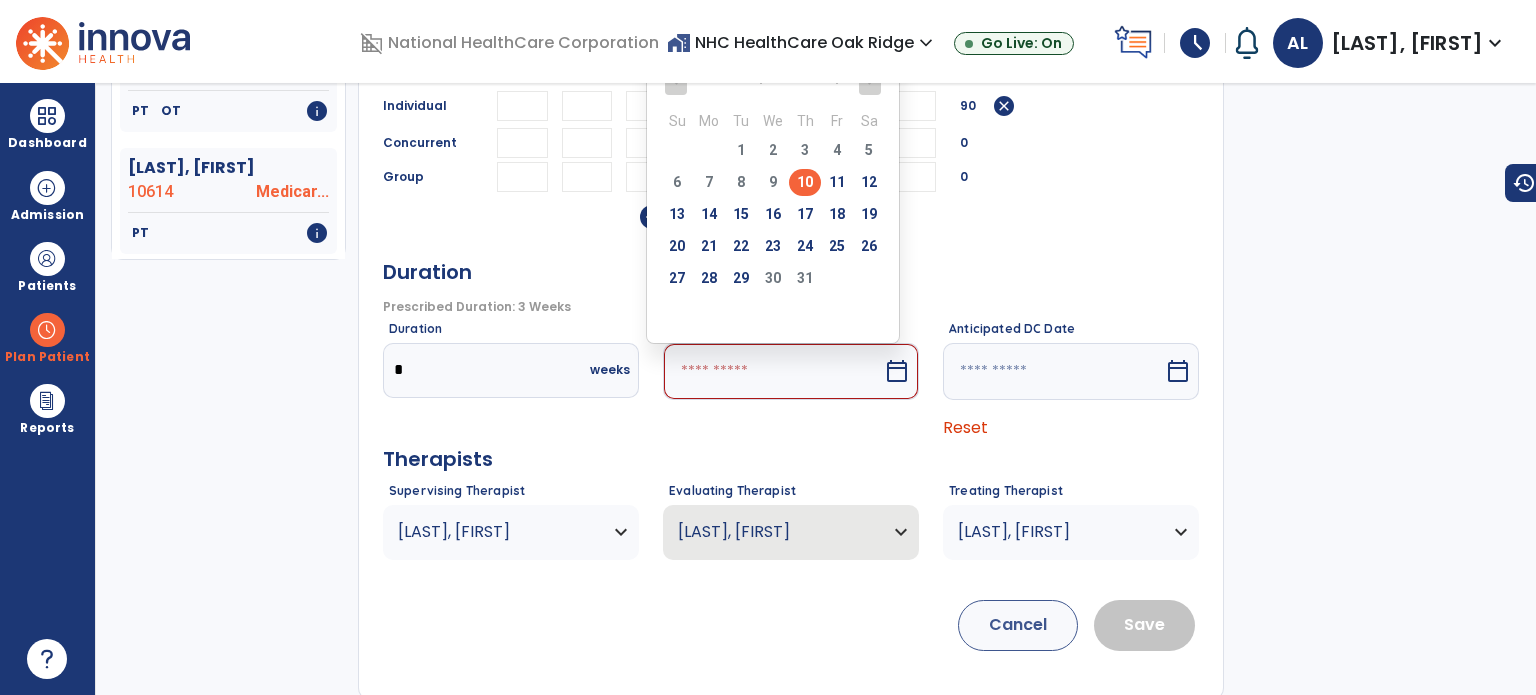 click on "10" at bounding box center [805, 182] 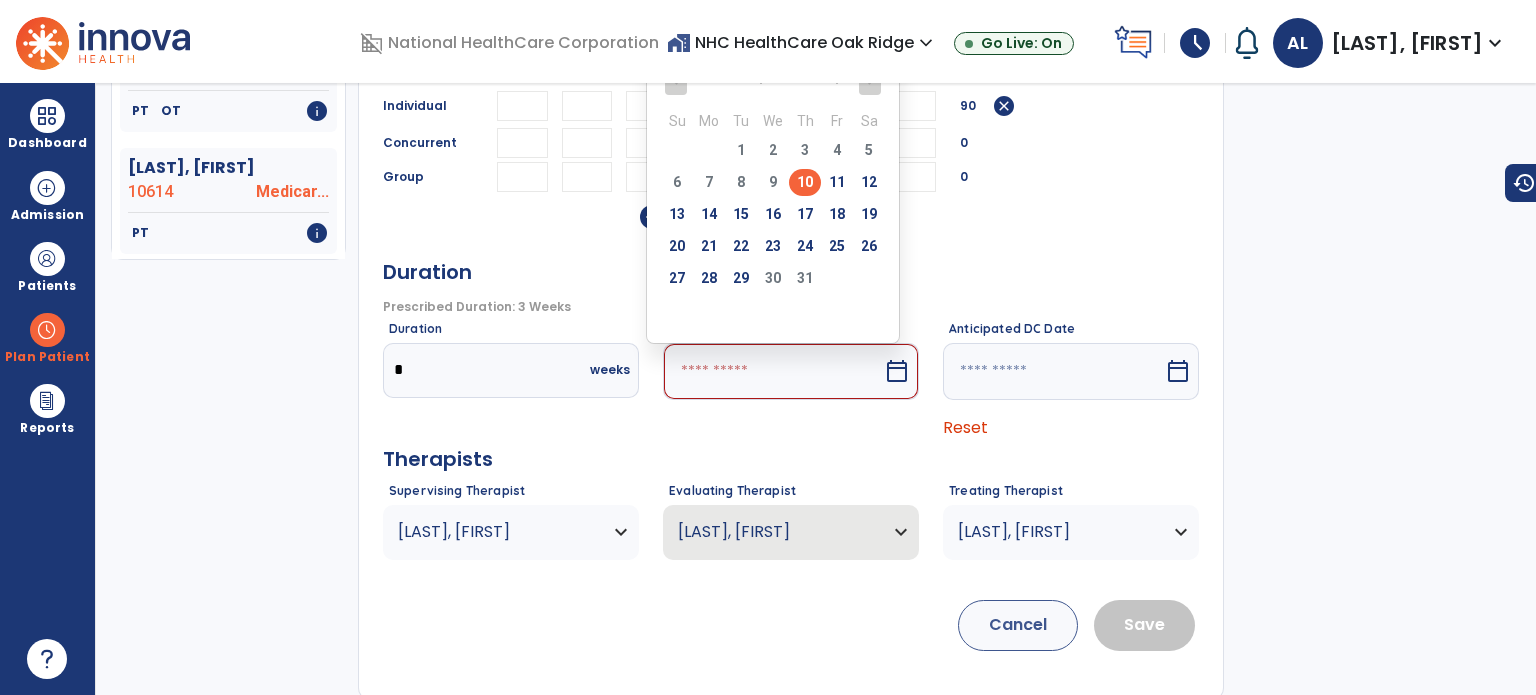 type on "*********" 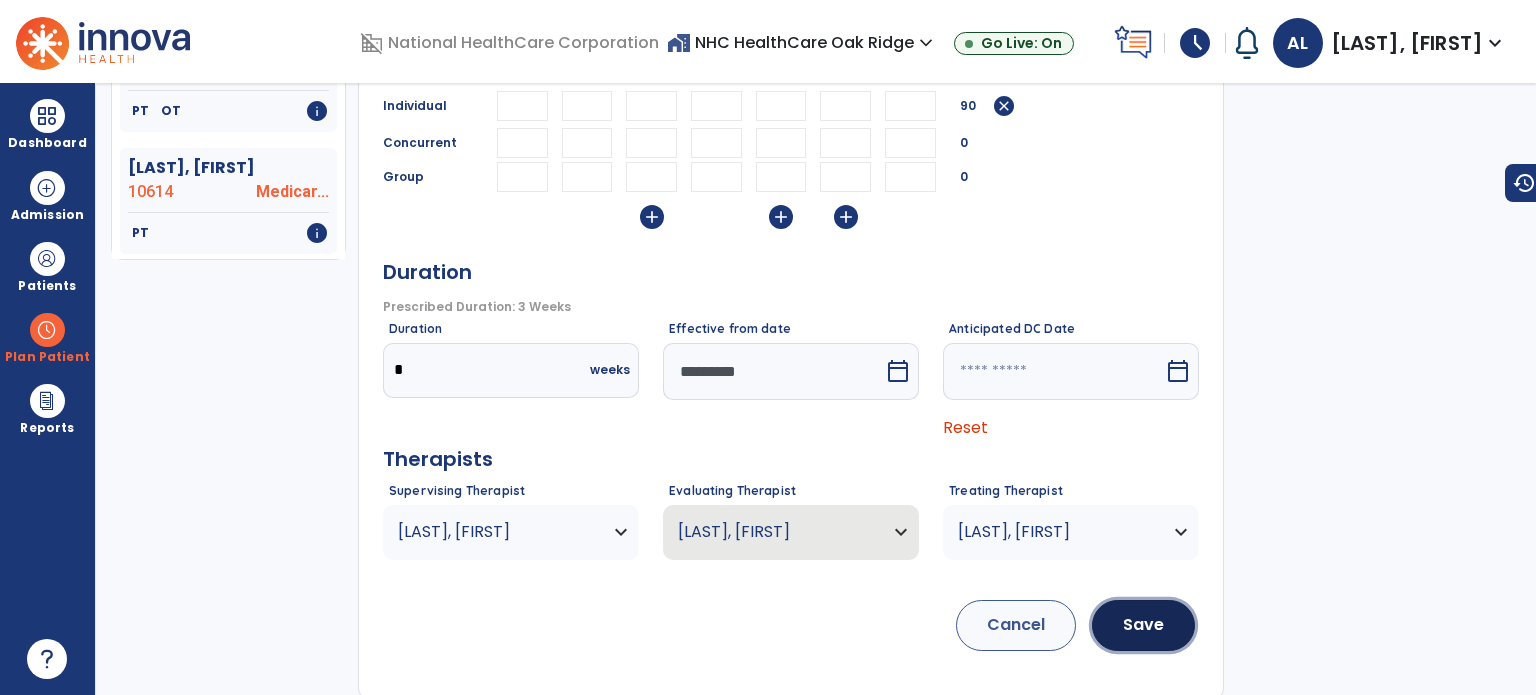 click on "Save" at bounding box center (1143, 625) 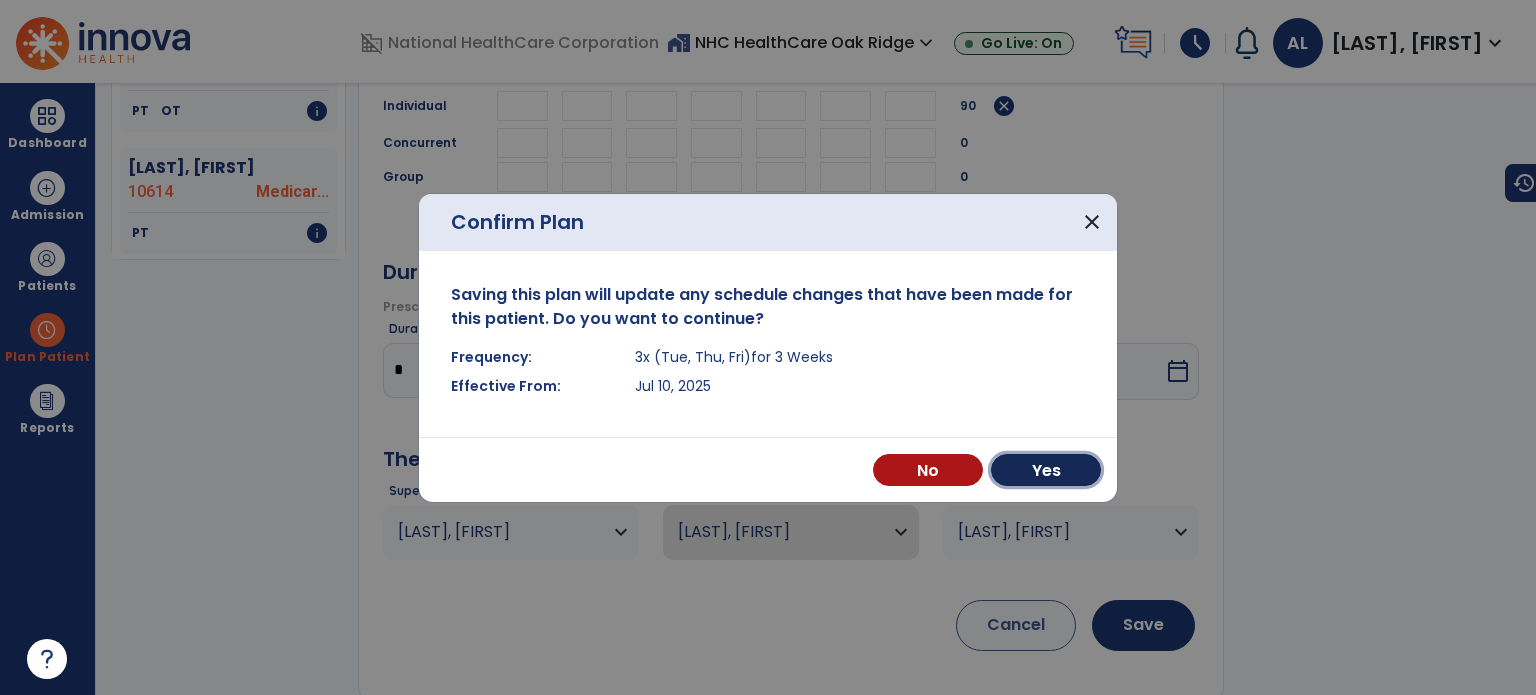 click on "Yes" at bounding box center [1046, 470] 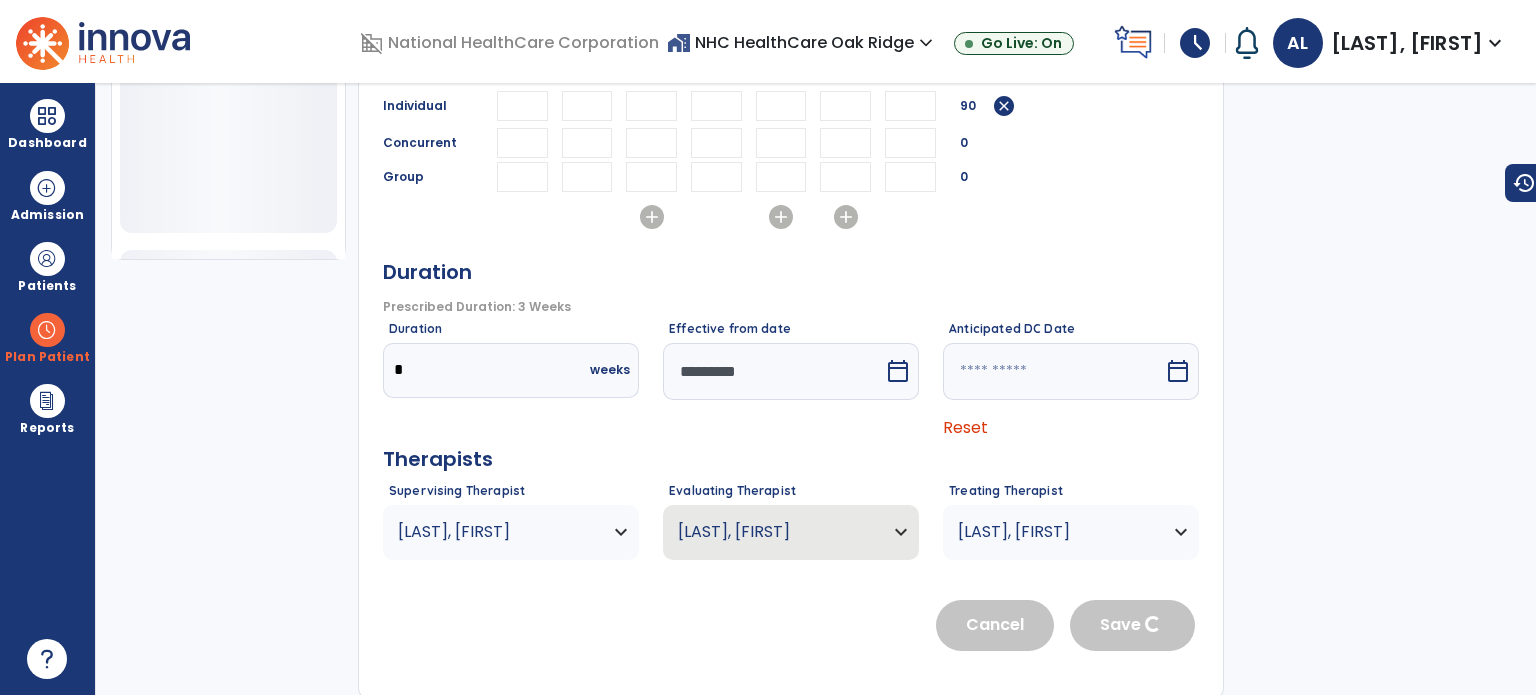scroll, scrollTop: 379, scrollLeft: 0, axis: vertical 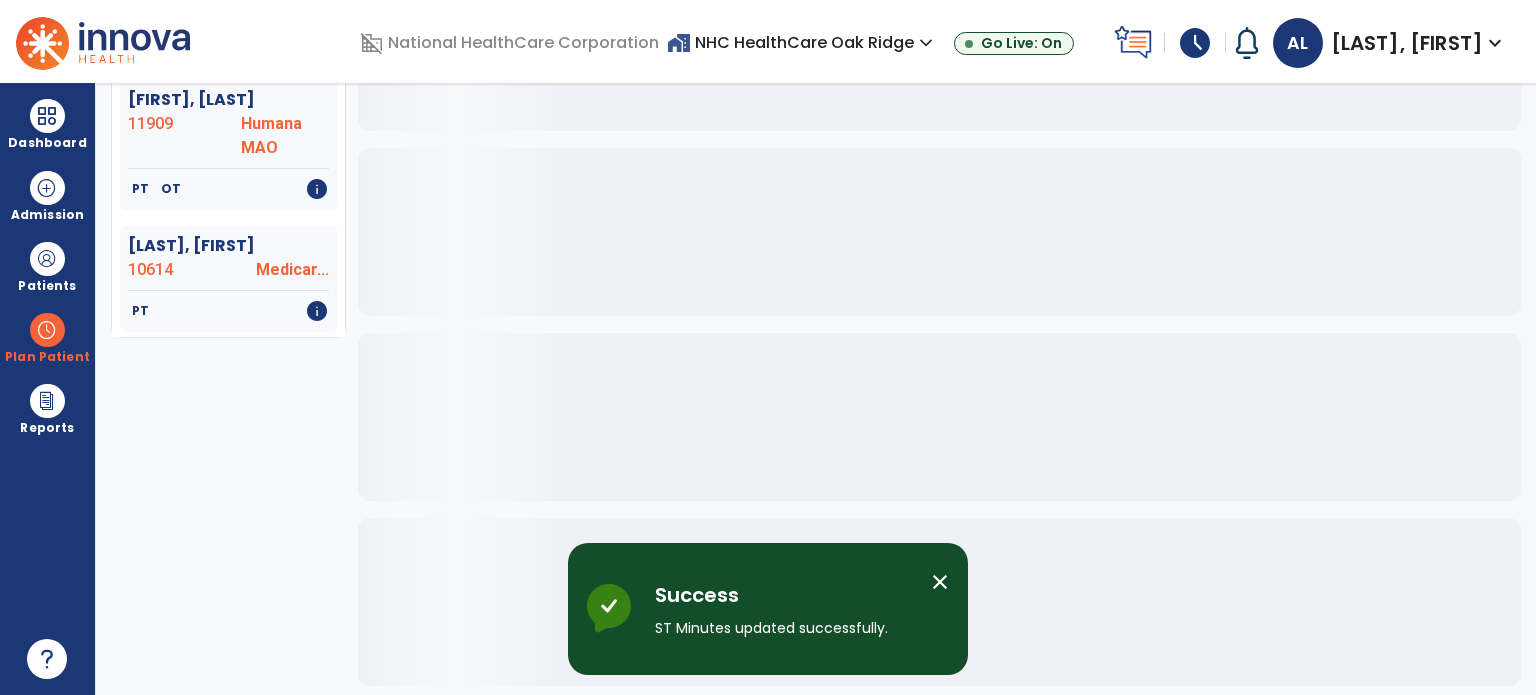 click on "close" at bounding box center [940, 582] 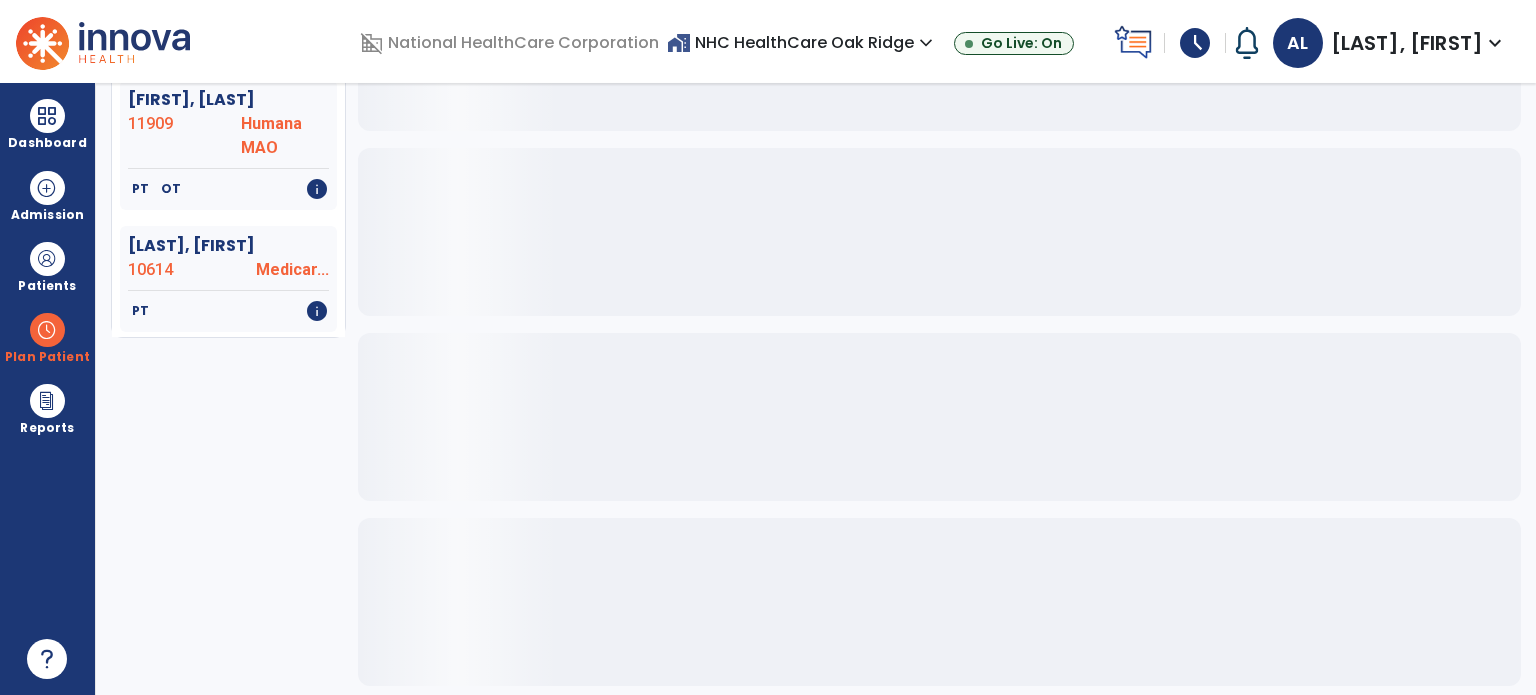 click at bounding box center [47, 116] 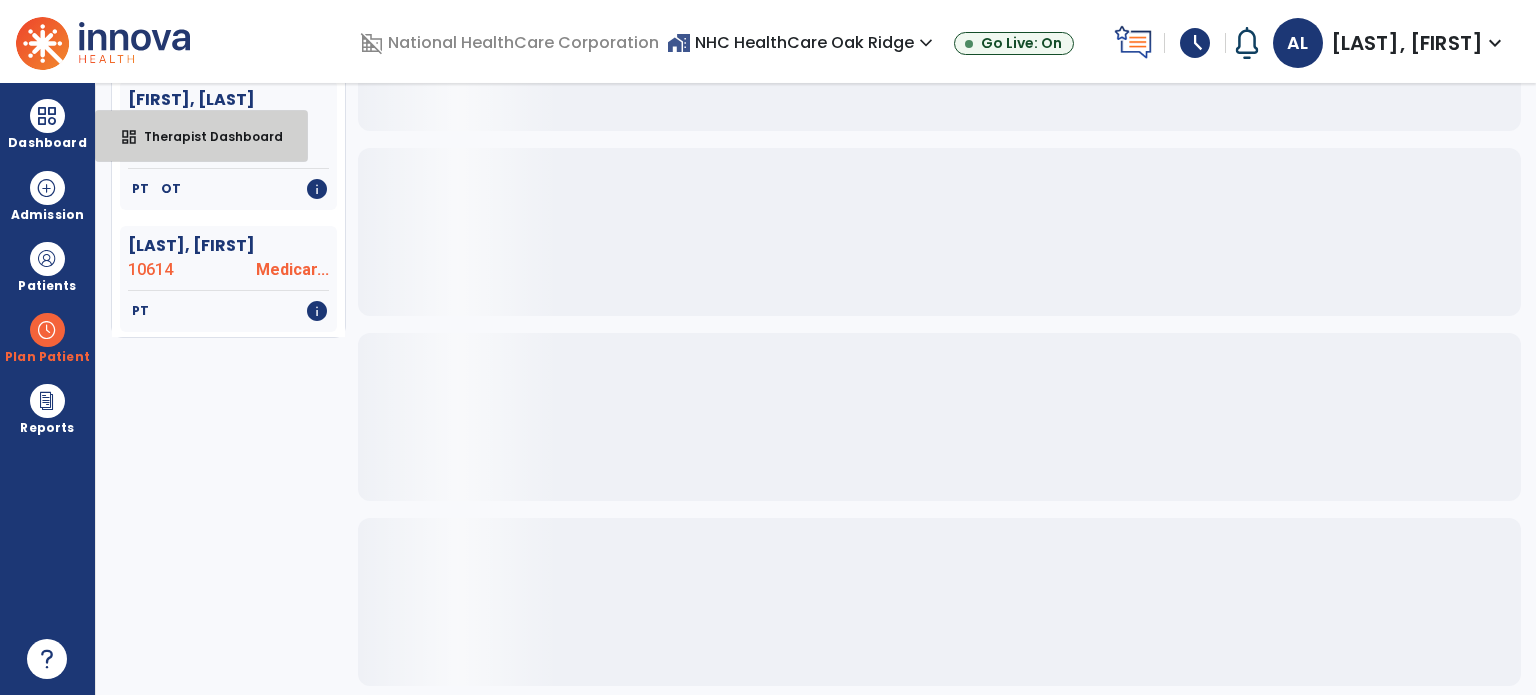 click on "Therapist Dashboard" at bounding box center [205, 136] 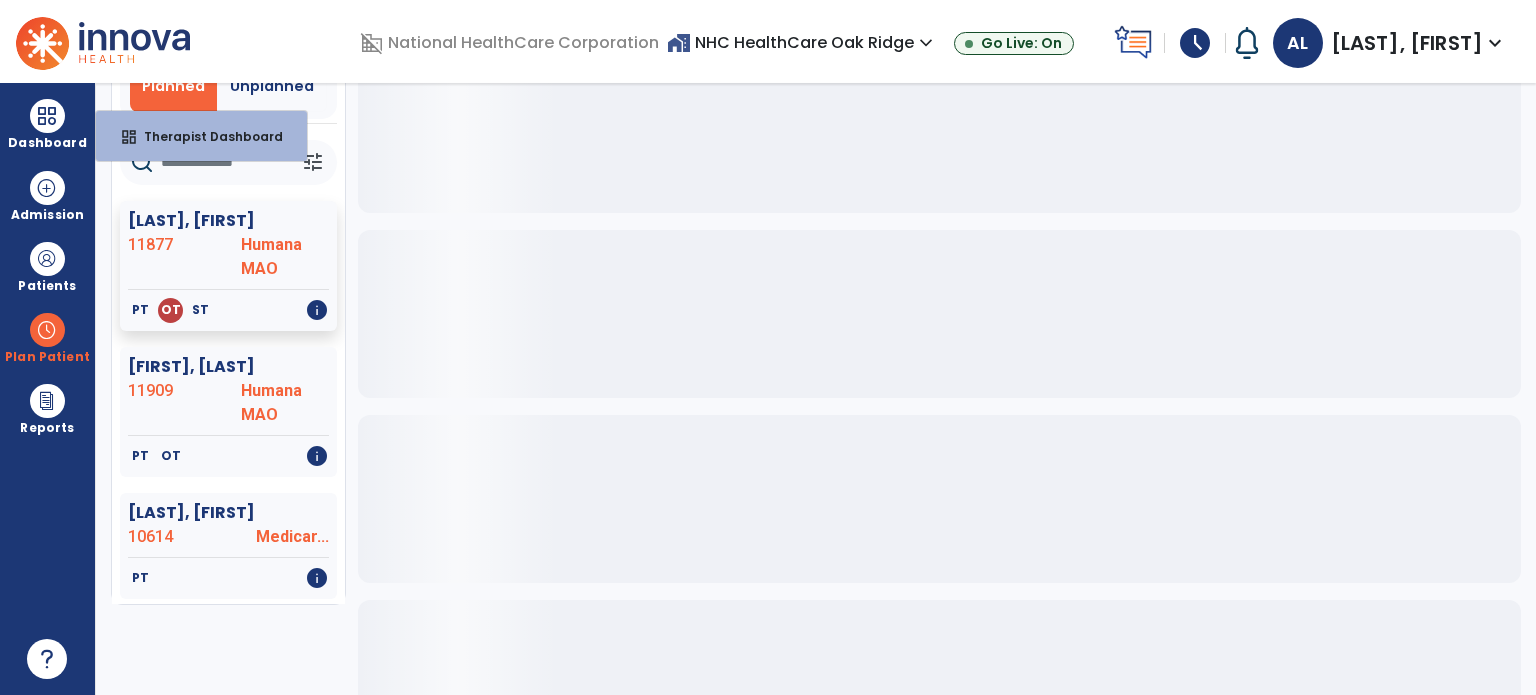 select on "****" 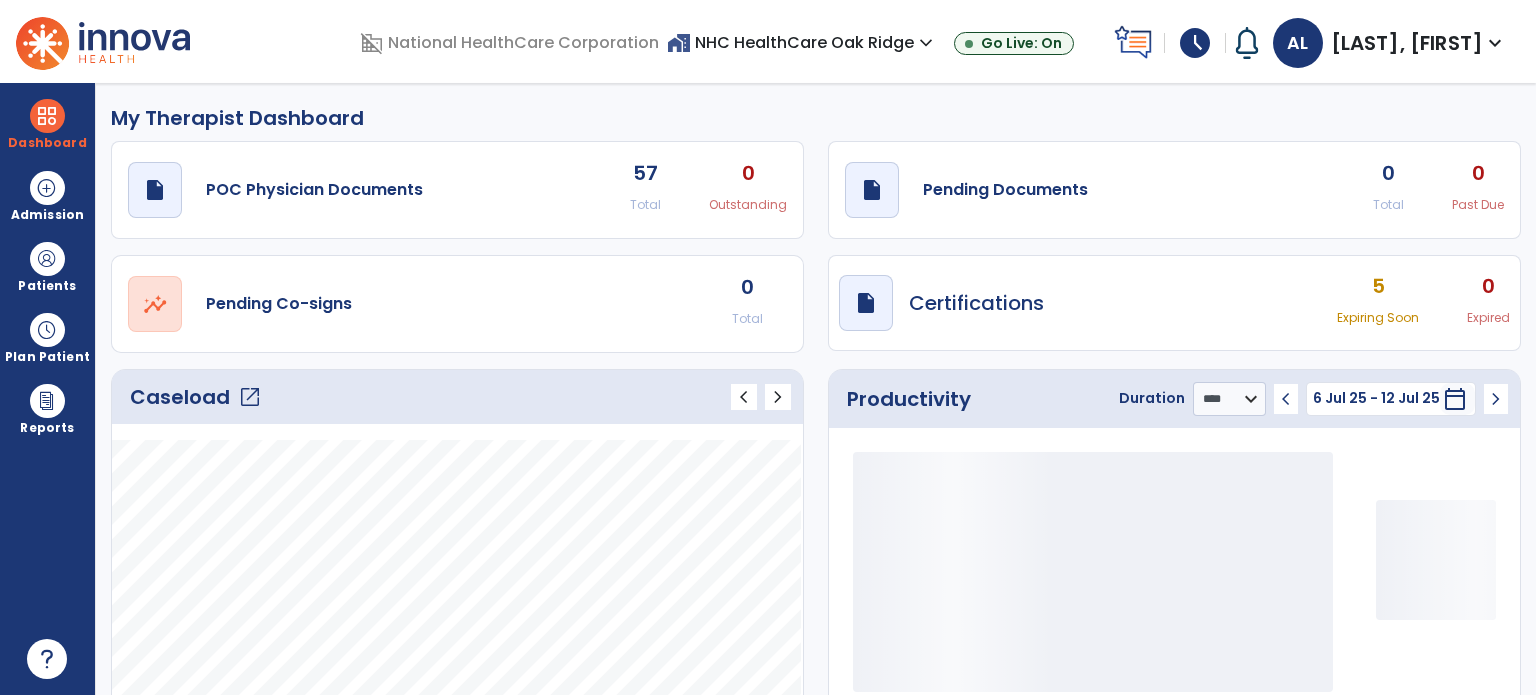 scroll, scrollTop: 0, scrollLeft: 0, axis: both 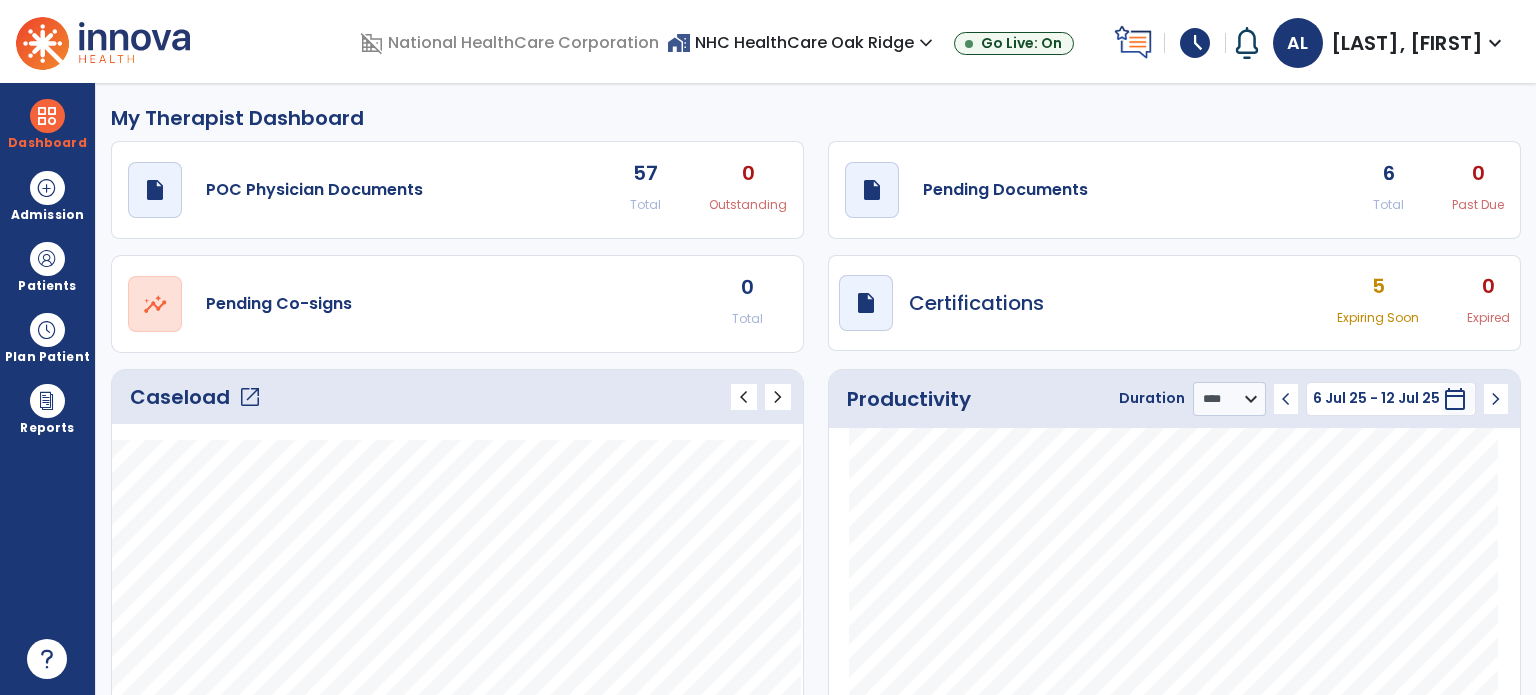 click on "Pending Documents" 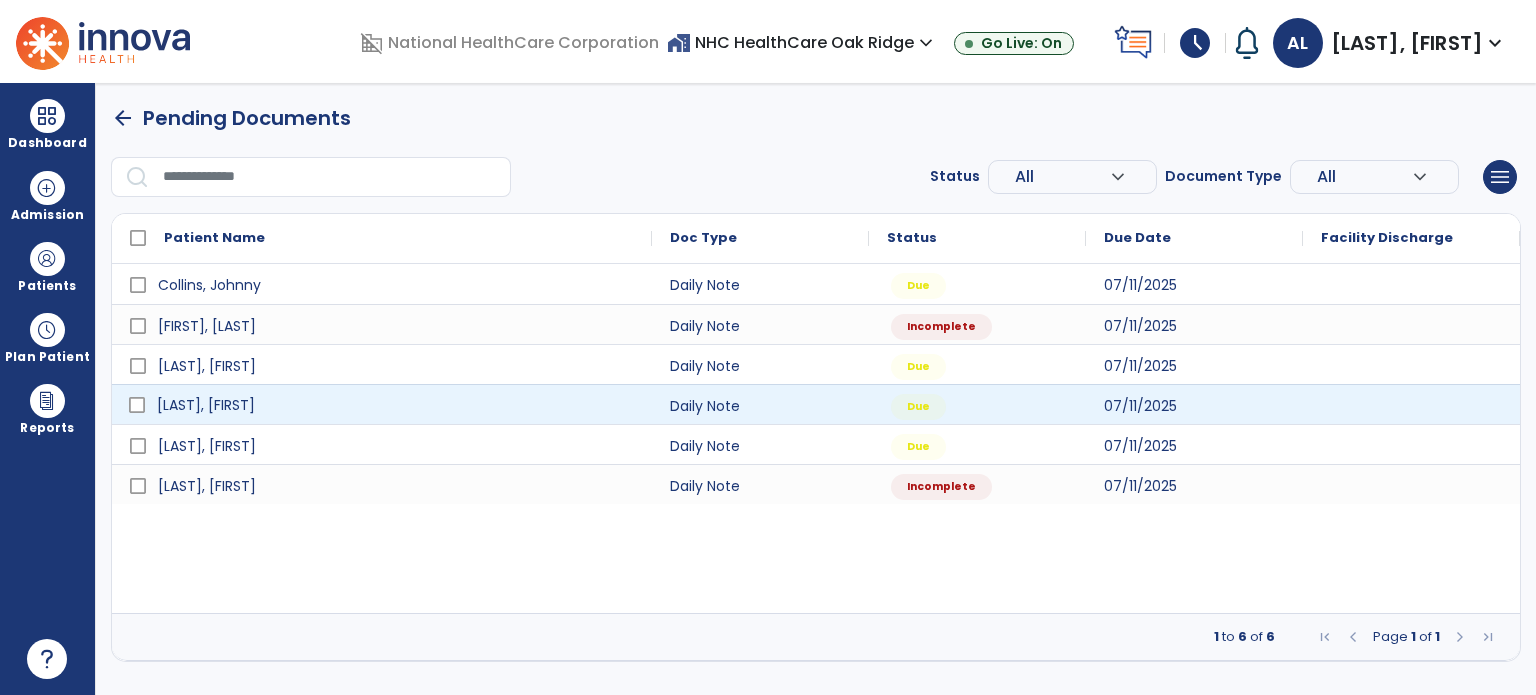click on "[LAST], [FIRST]" at bounding box center (382, 404) 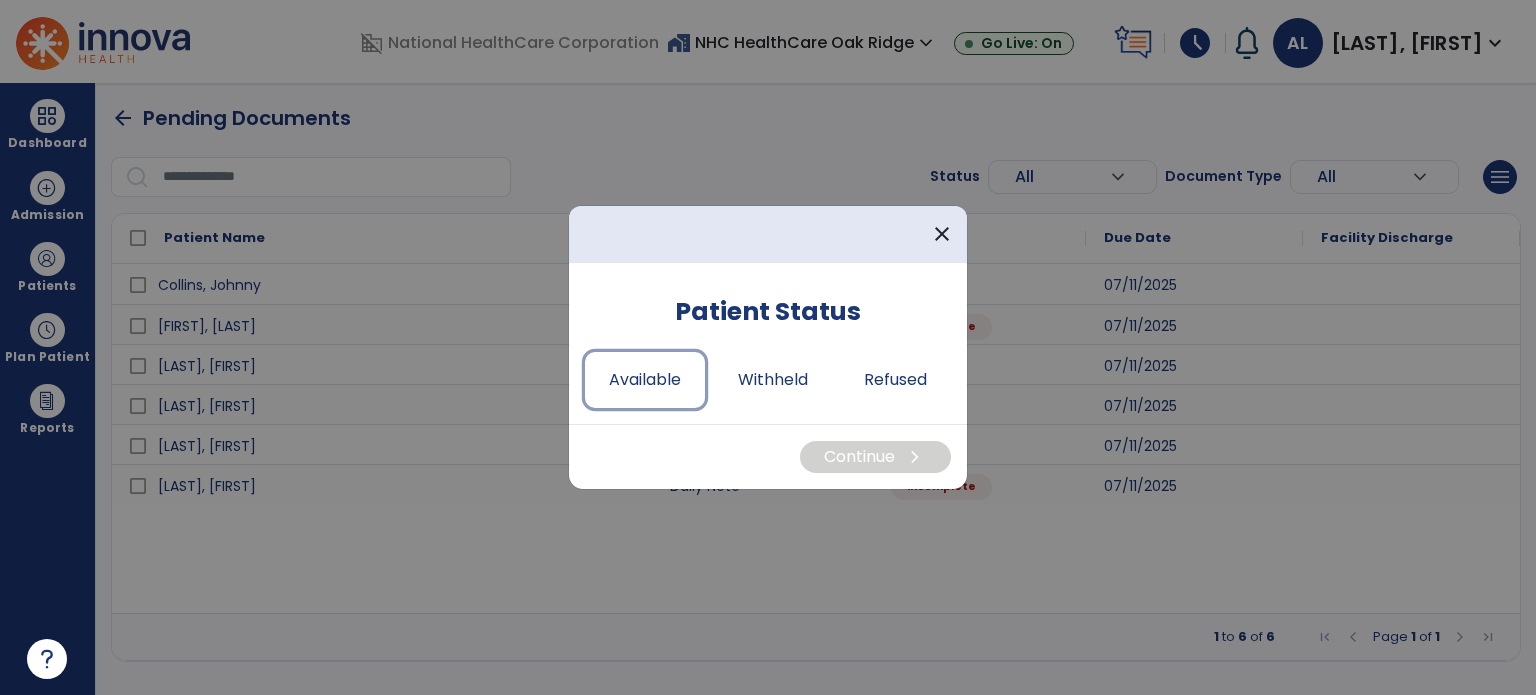 click on "Available" at bounding box center [645, 380] 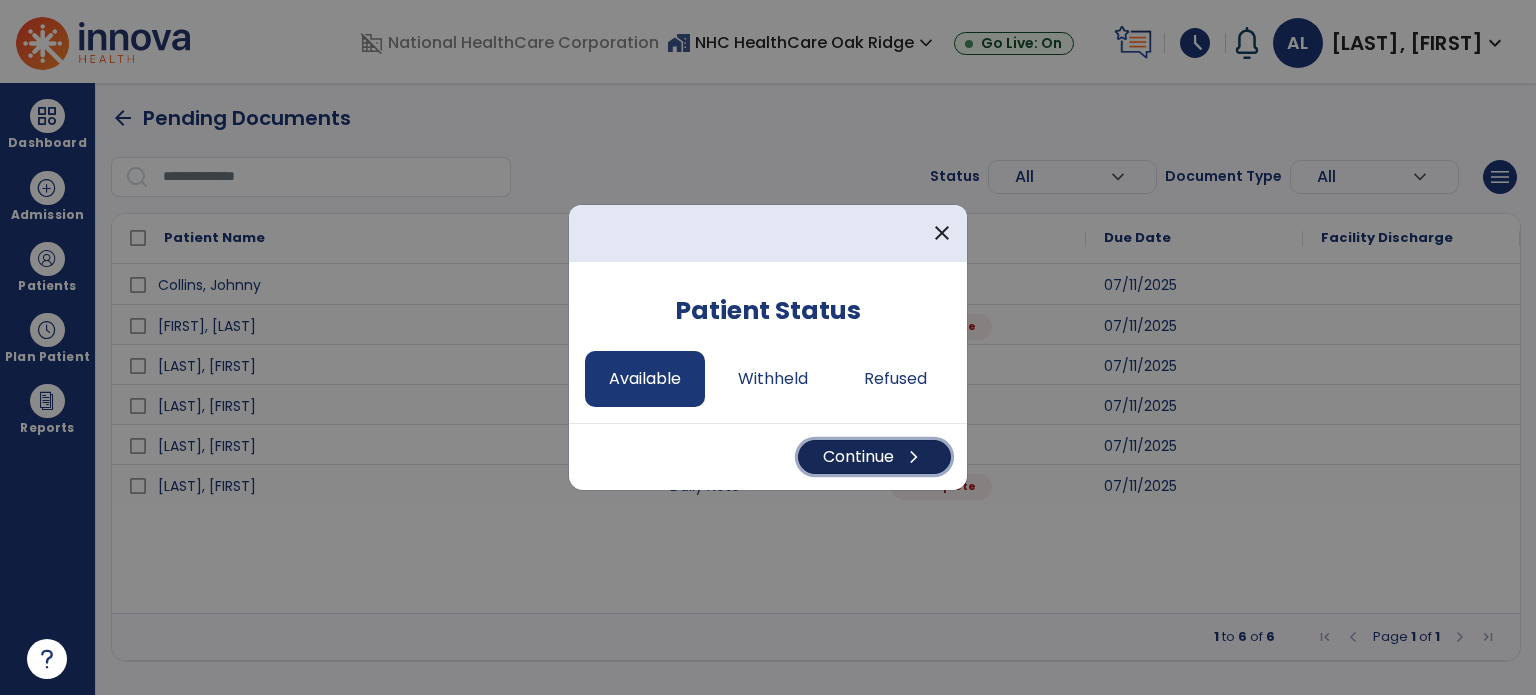 click on "Continue   chevron_right" at bounding box center (874, 457) 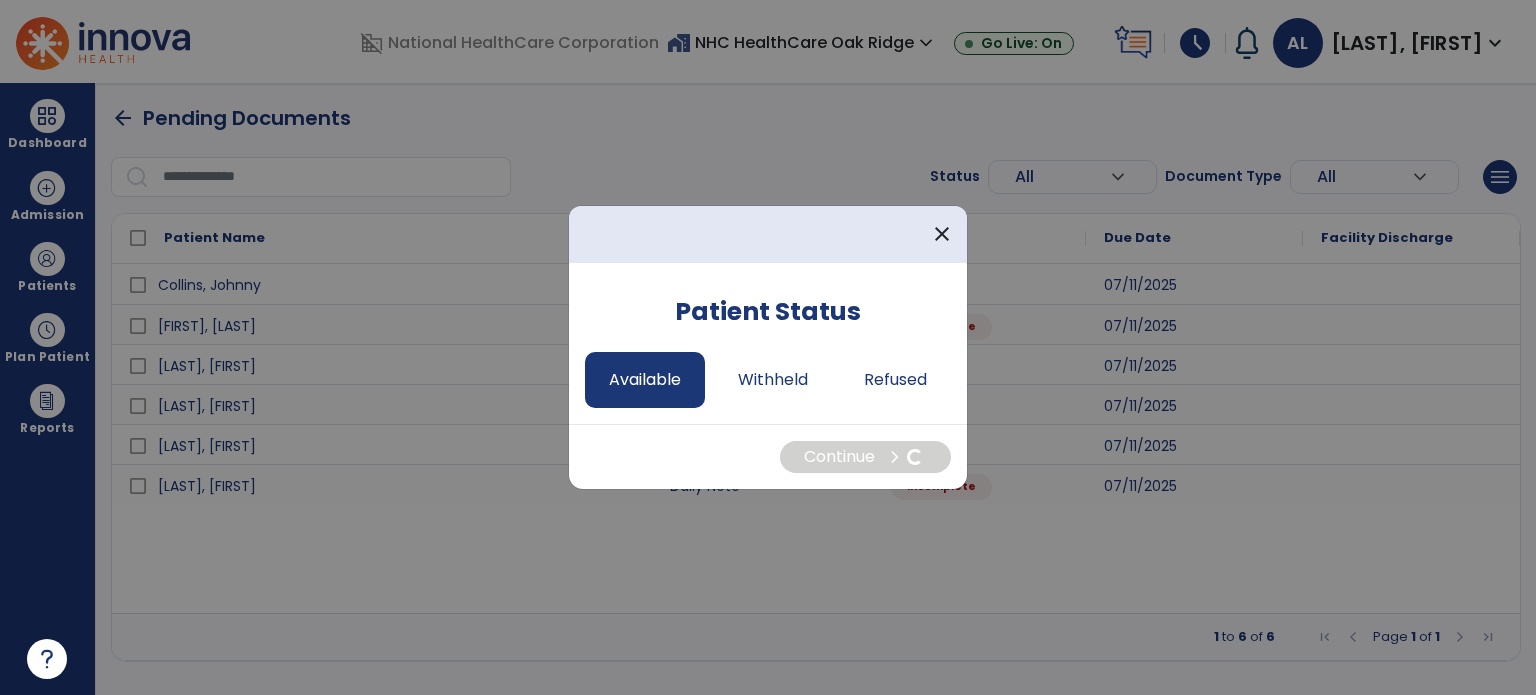 select on "*" 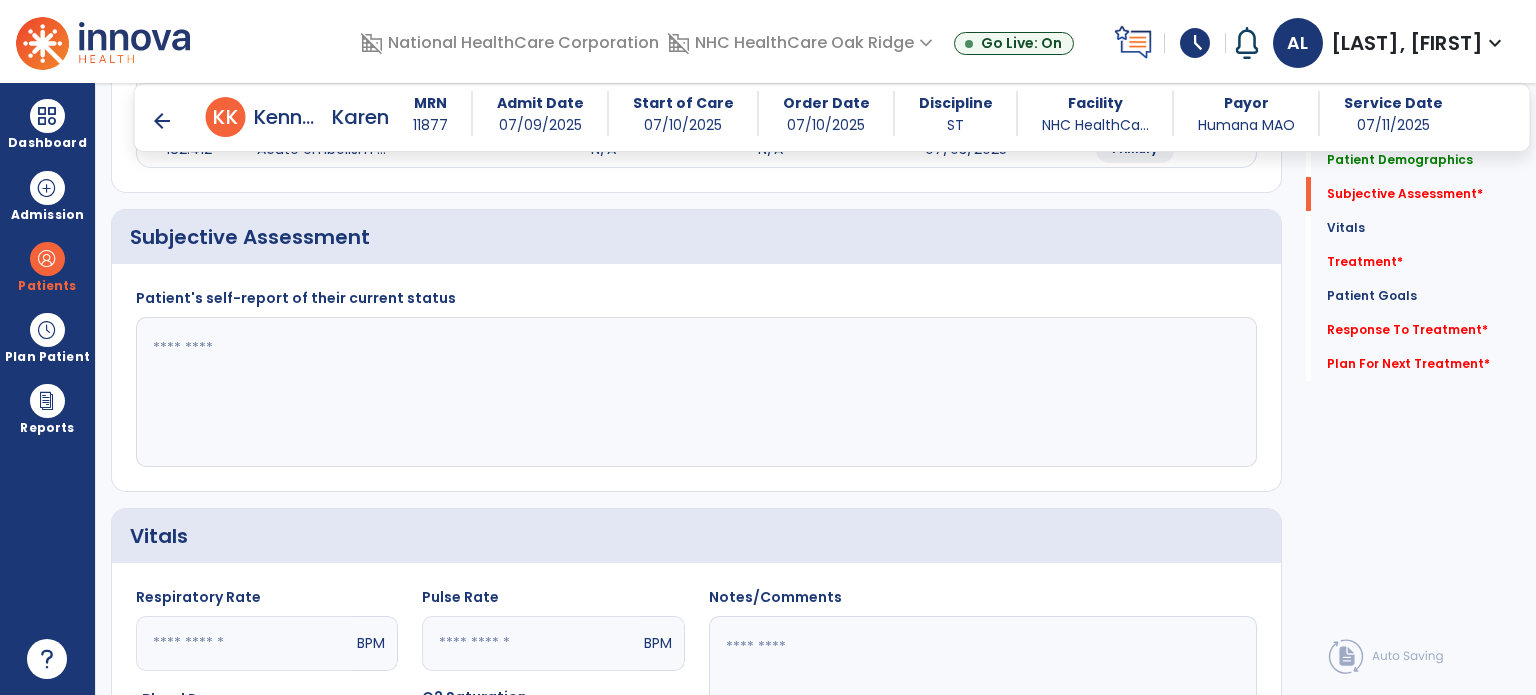 scroll, scrollTop: 500, scrollLeft: 0, axis: vertical 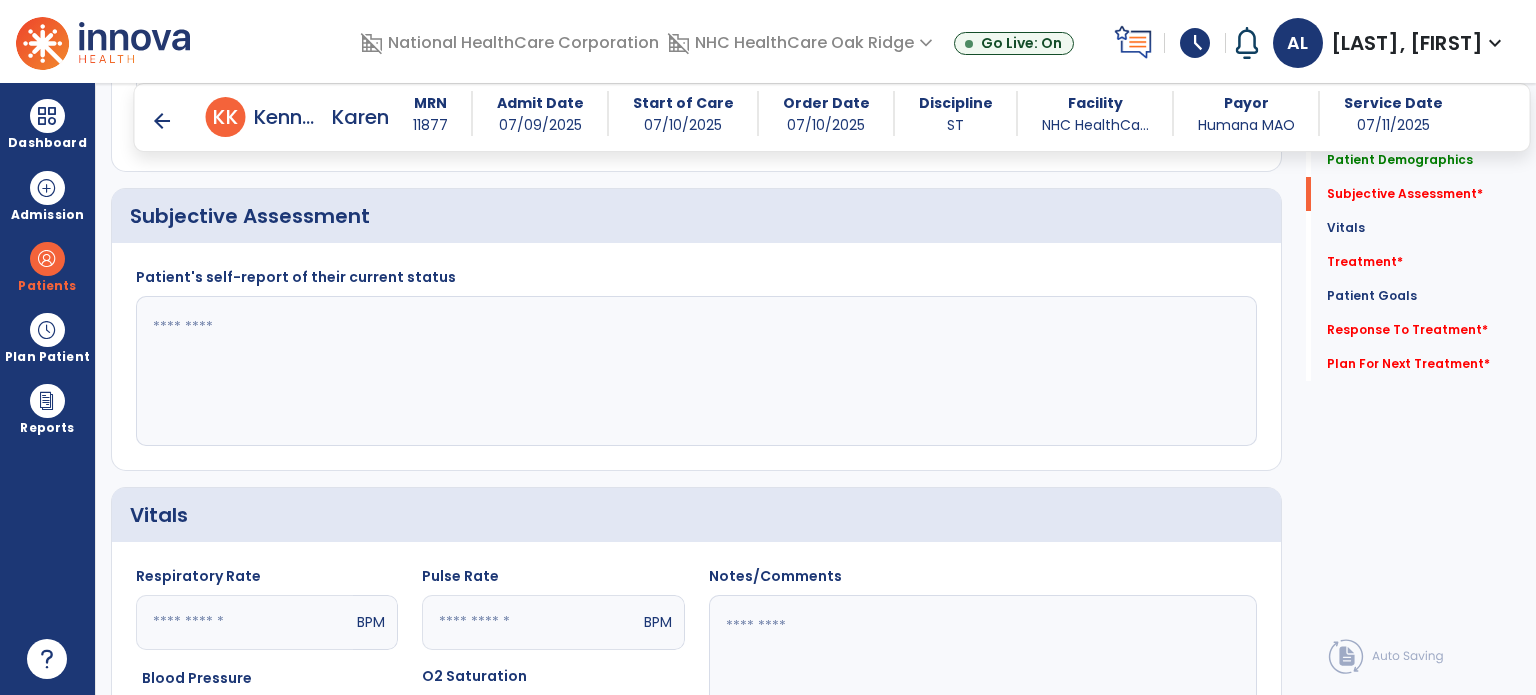 click 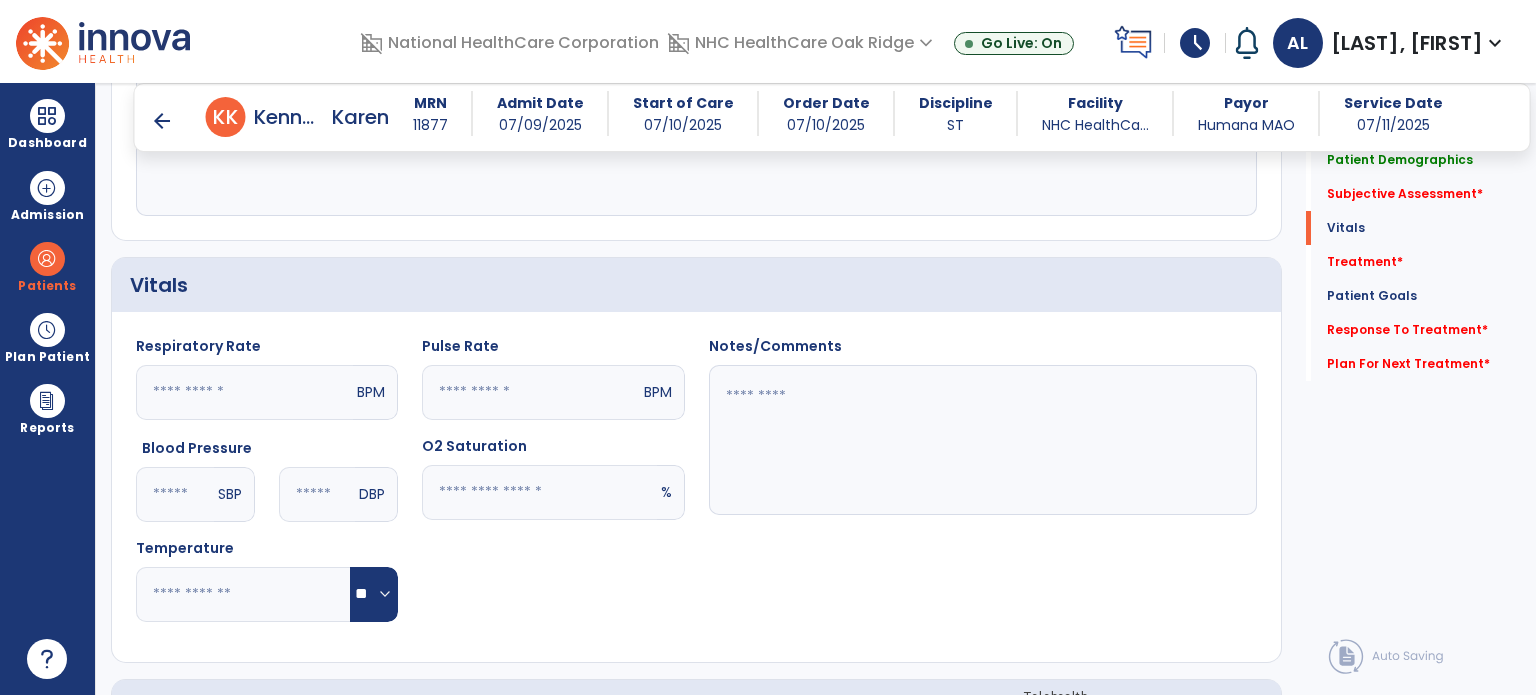 scroll, scrollTop: 900, scrollLeft: 0, axis: vertical 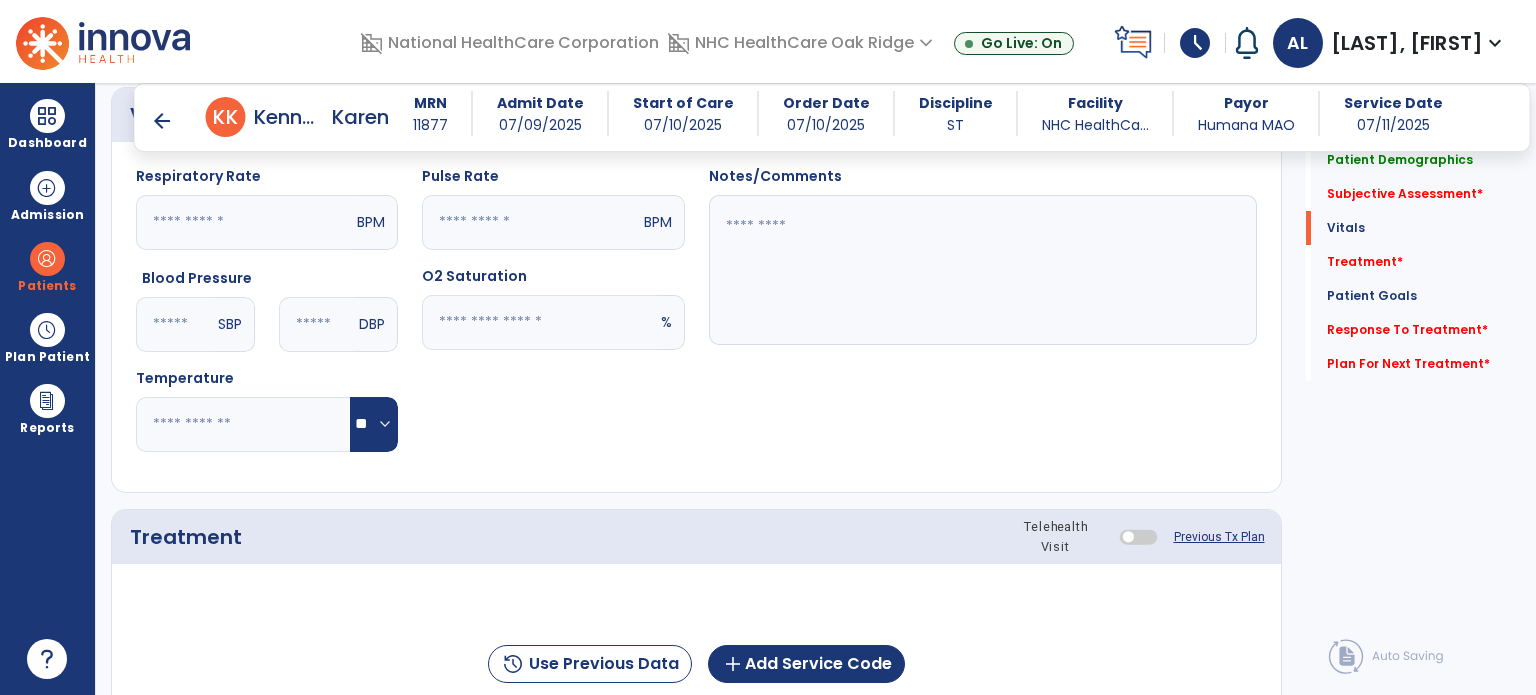 type on "**********" 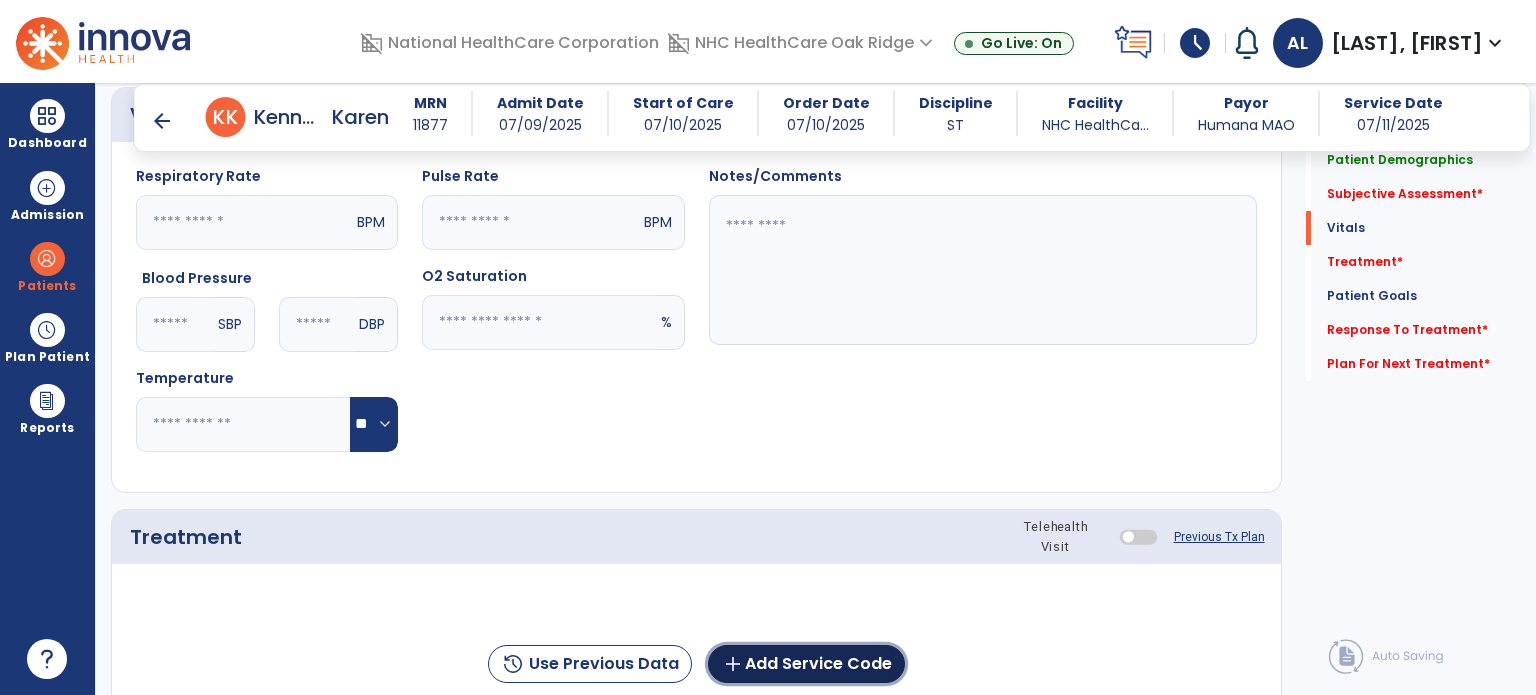 click on "add  Add Service Code" 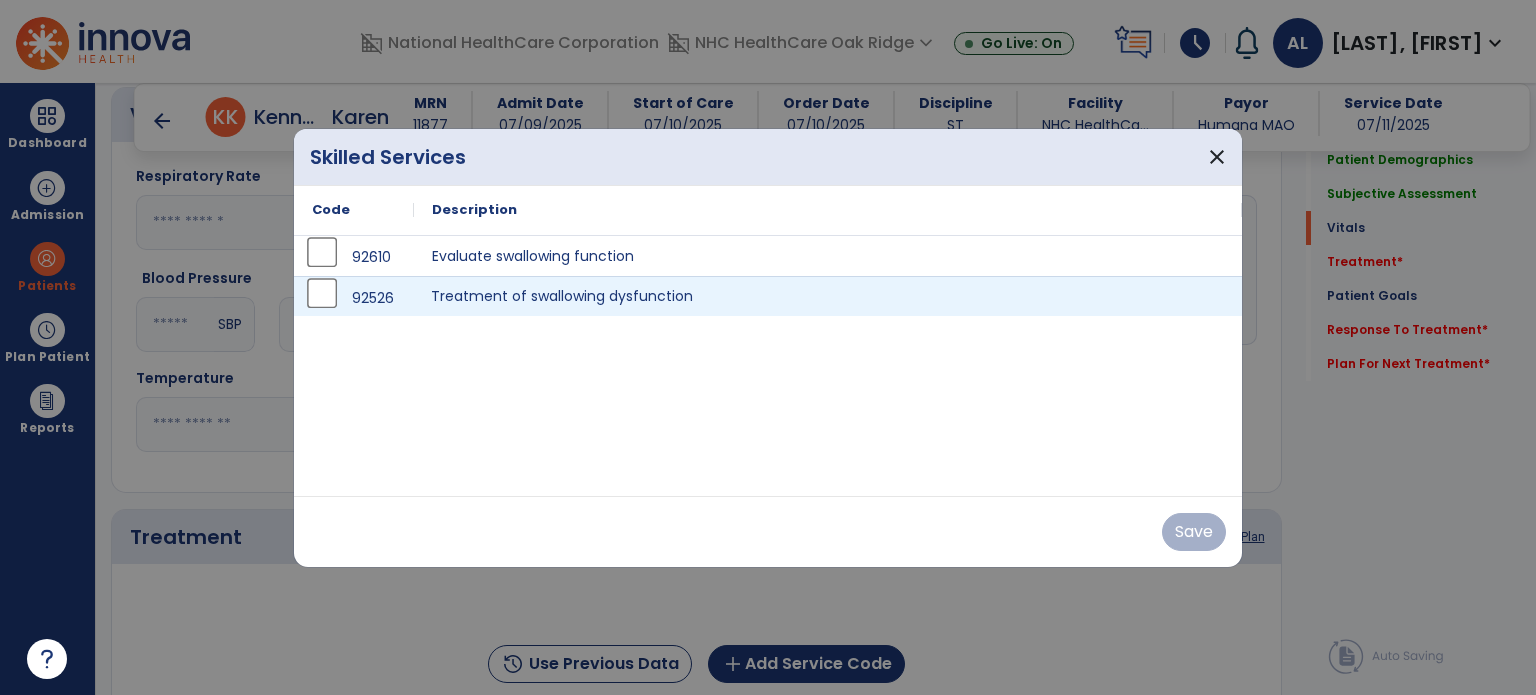 click on "Treatment of swallowing dysfunction" at bounding box center (828, 296) 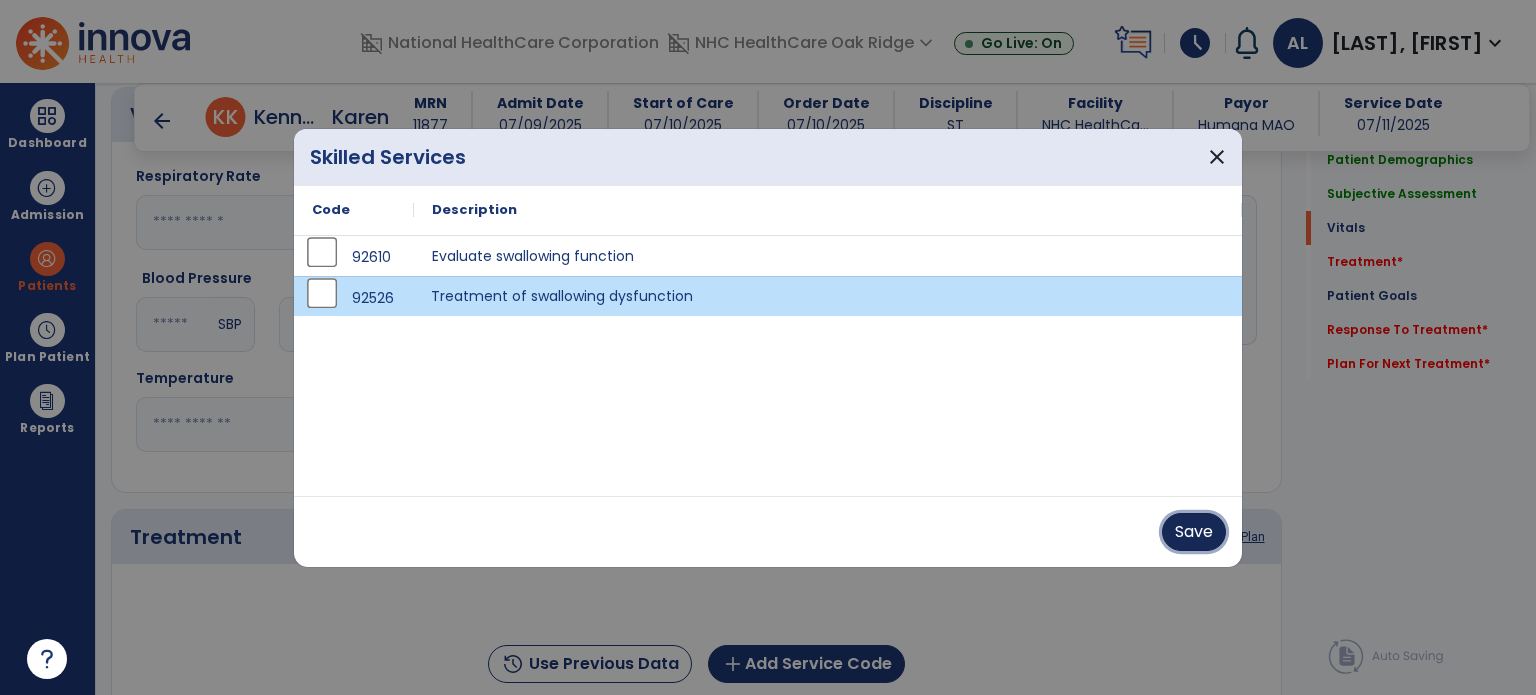click on "Save" at bounding box center (1194, 532) 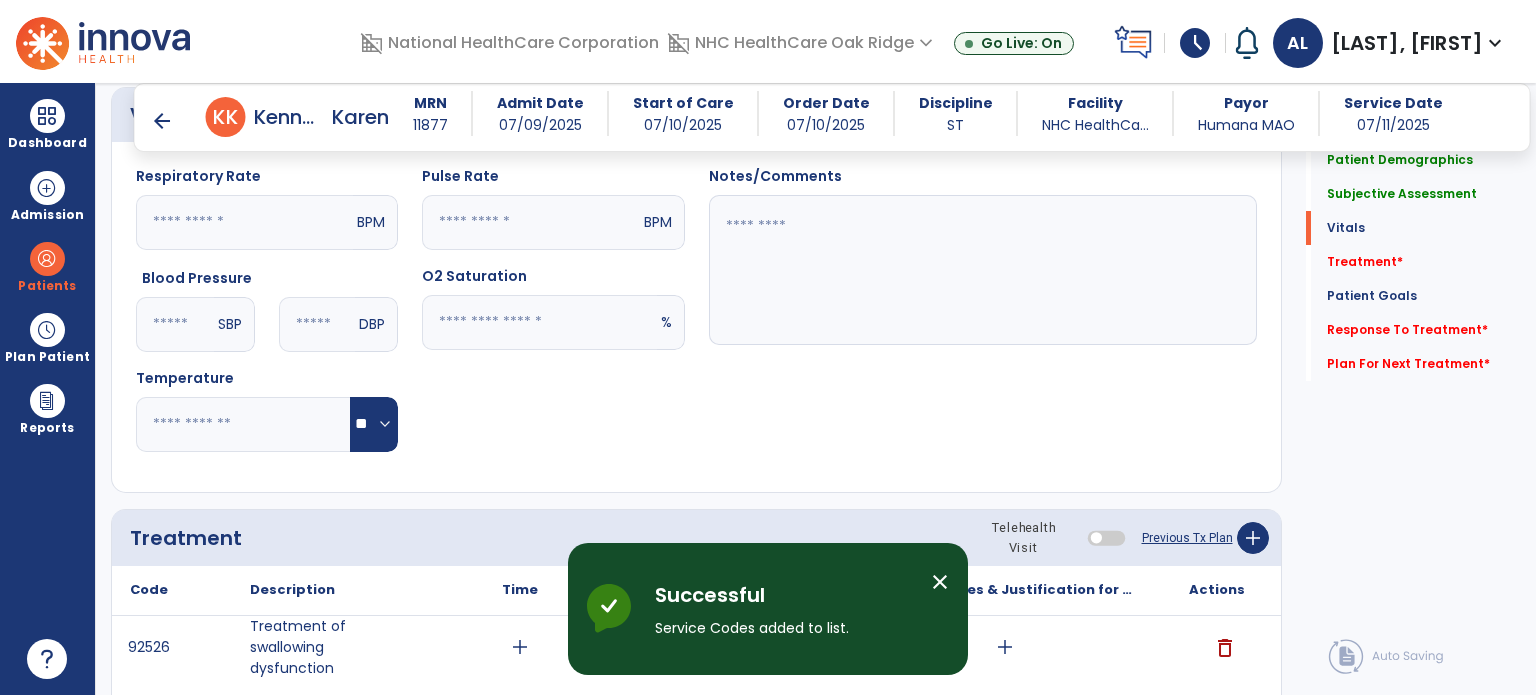 click on "close" at bounding box center [940, 582] 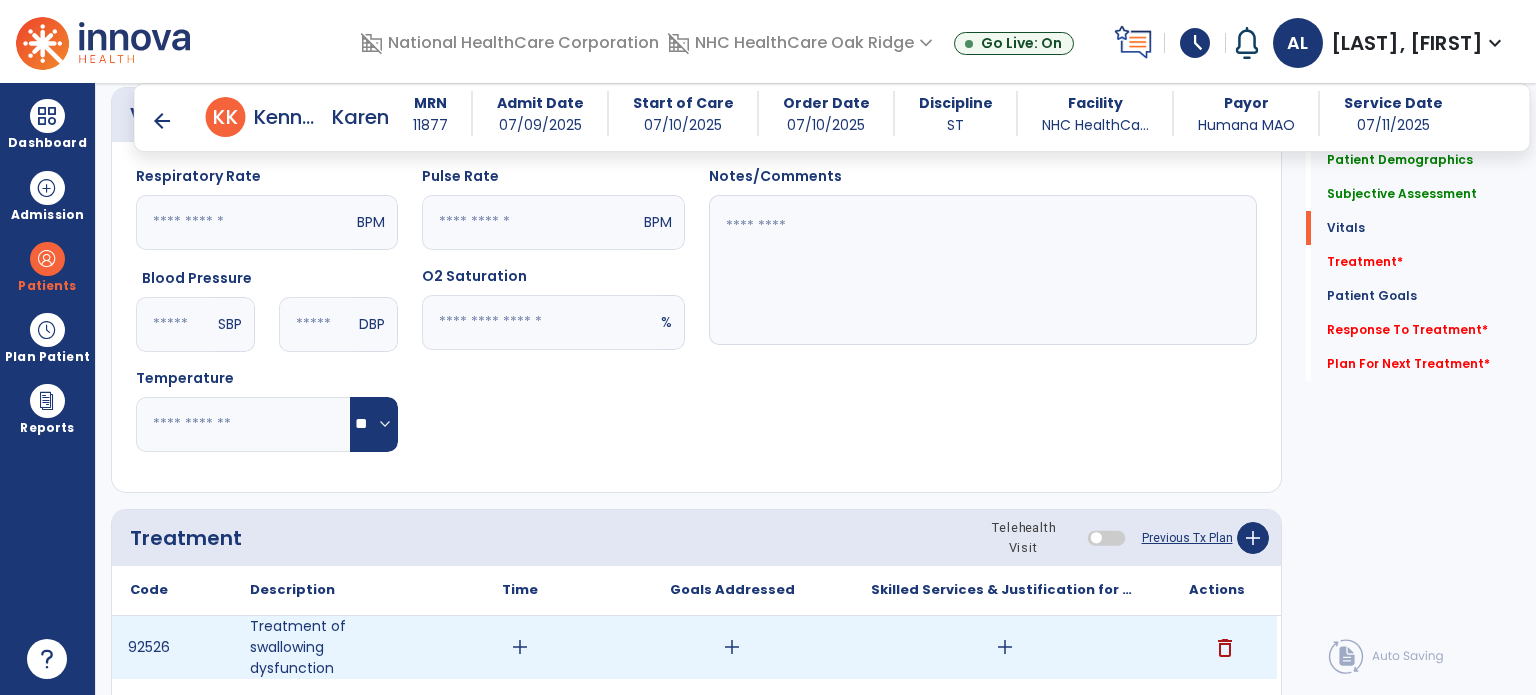 click on "add" at bounding box center [520, 647] 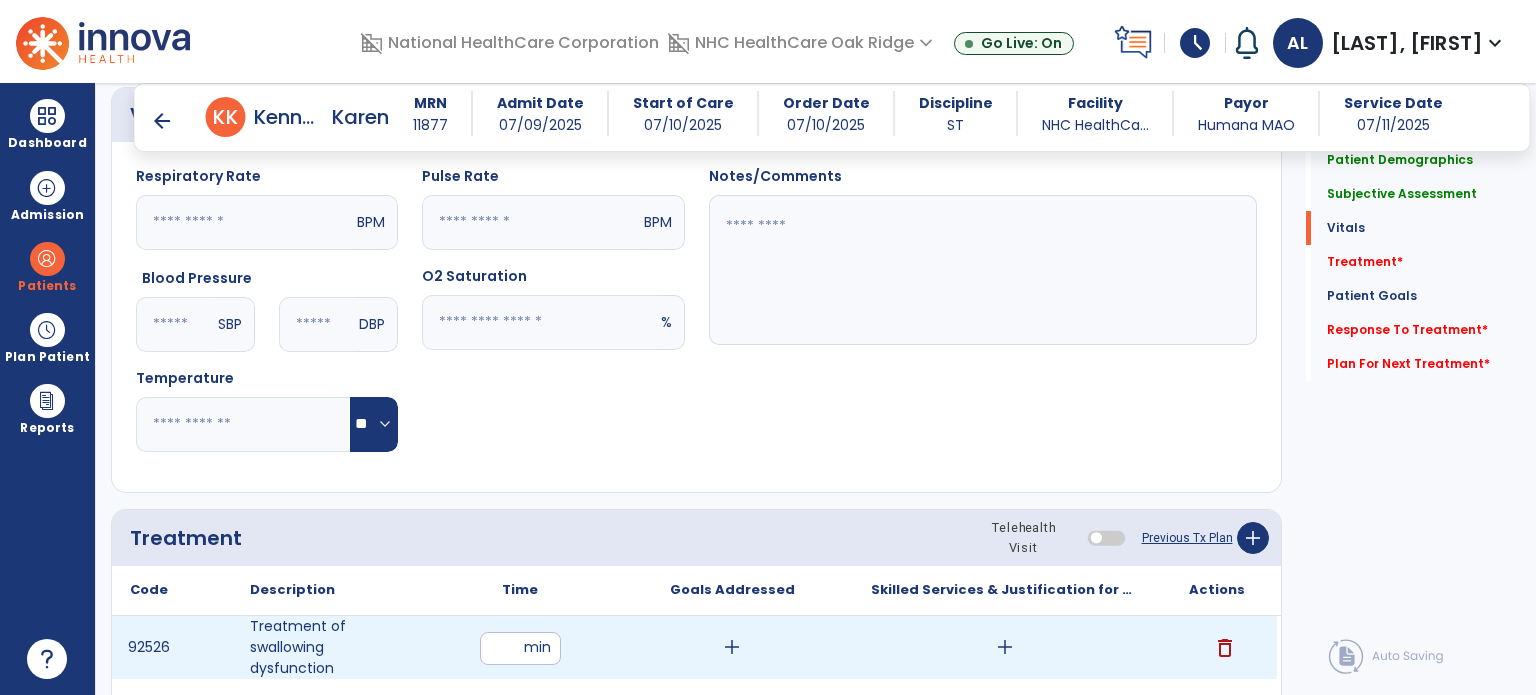 type on "**" 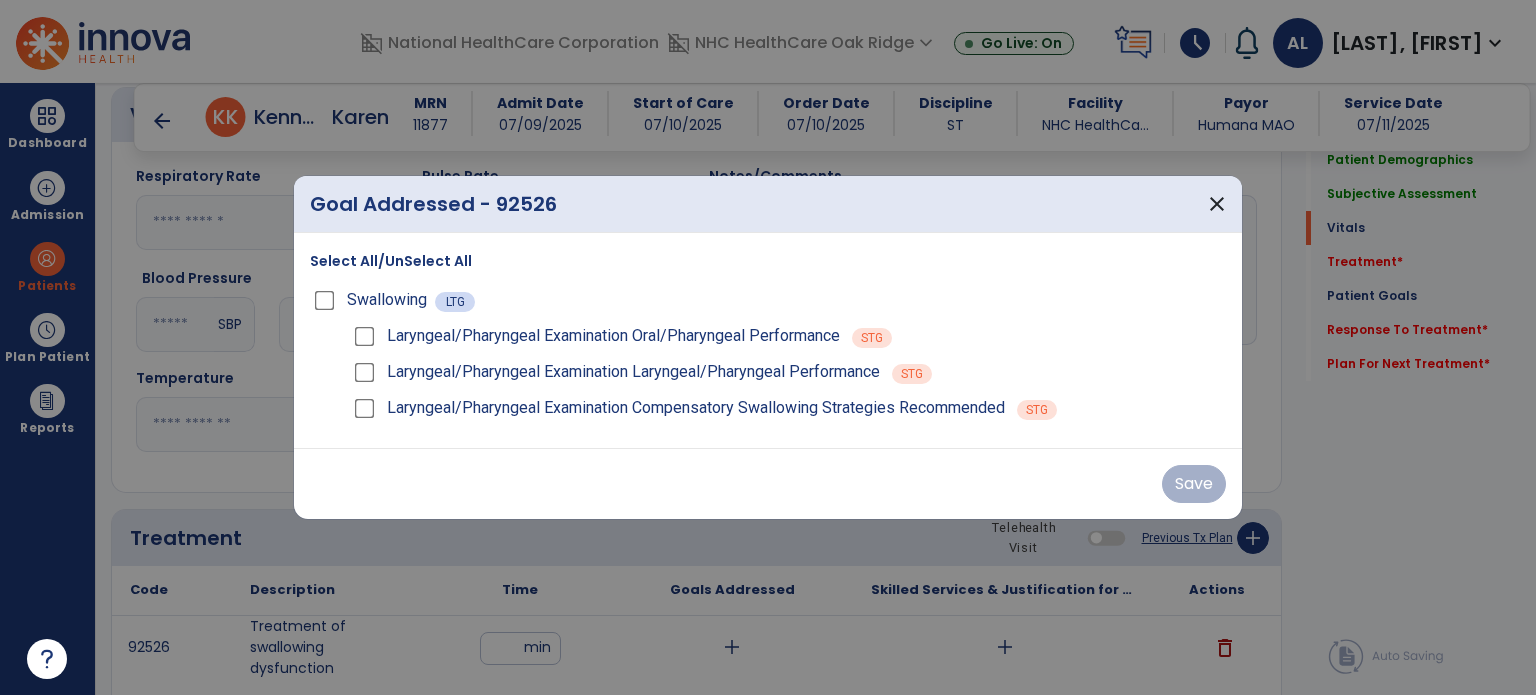 click on "Select All/UnSelect All" at bounding box center [391, 261] 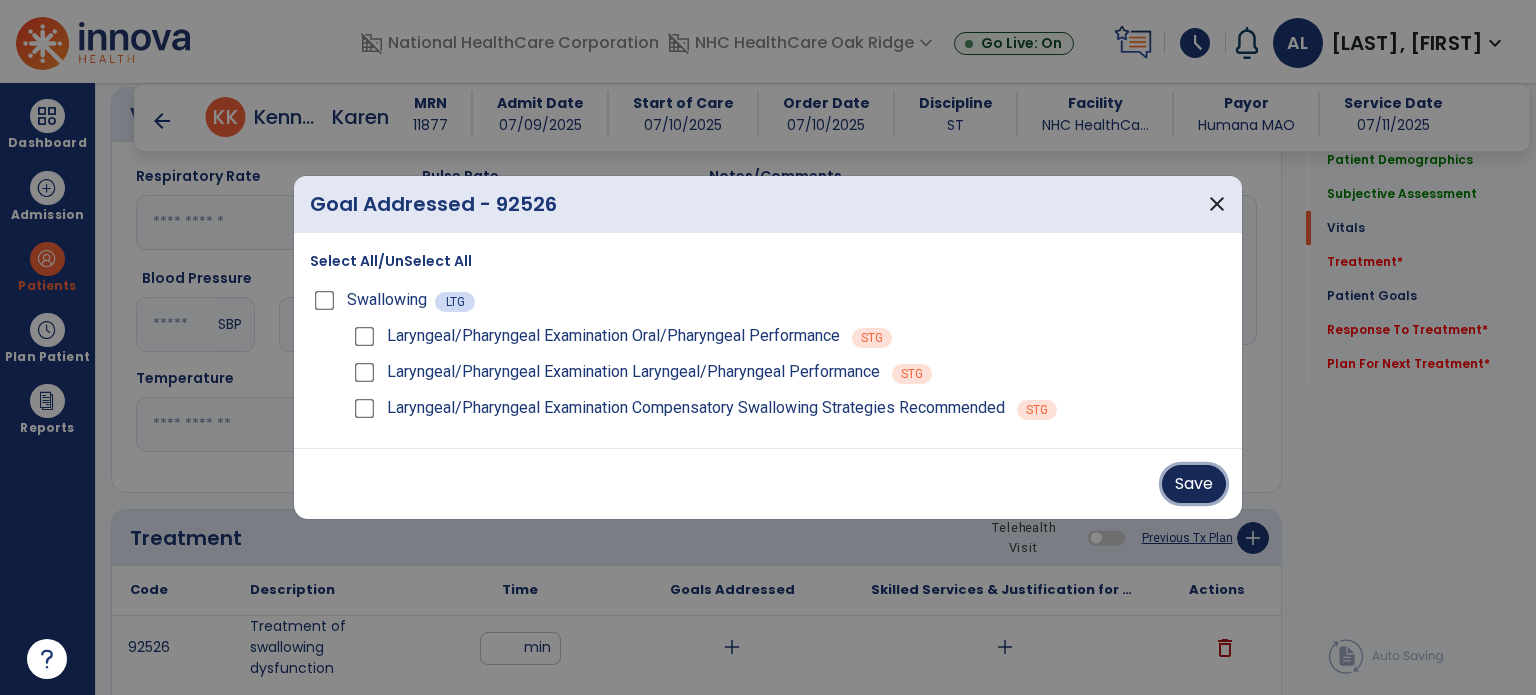 click on "Save" at bounding box center [1194, 484] 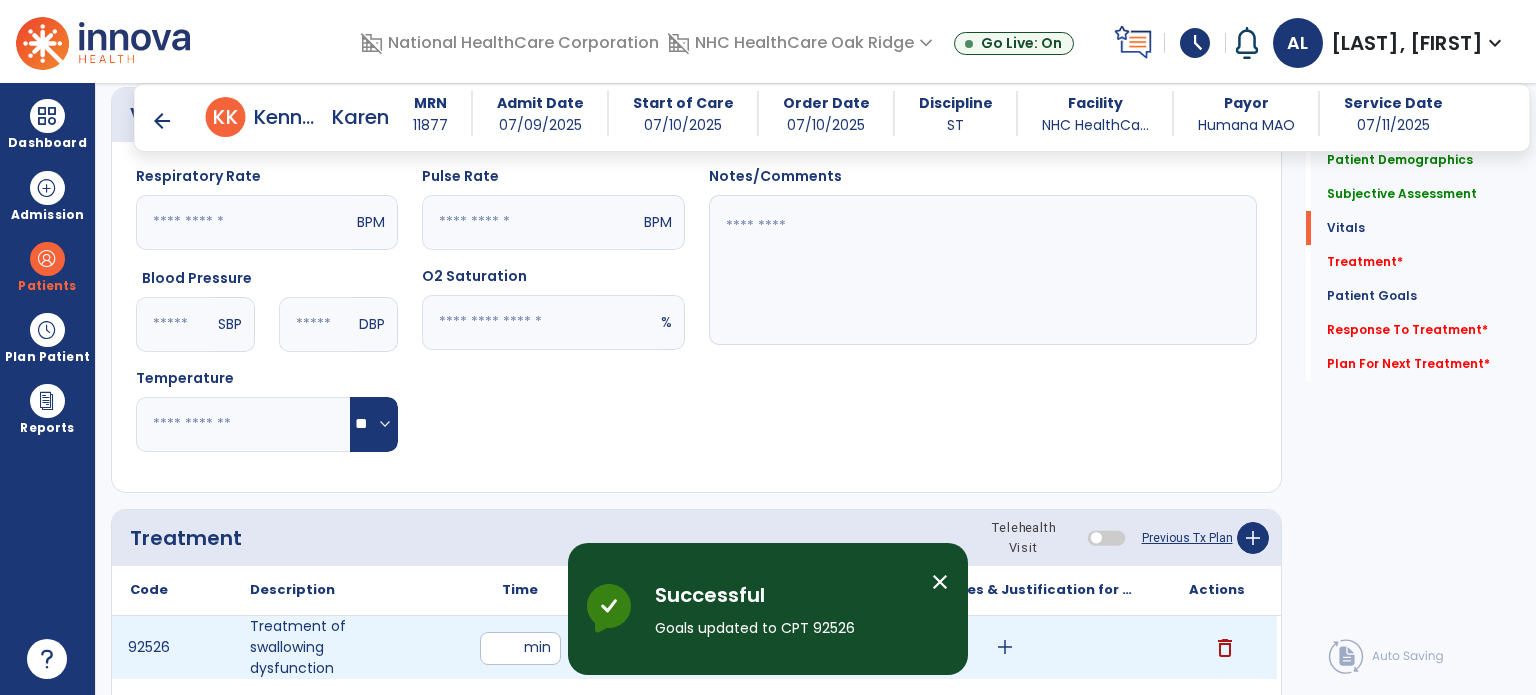 click on "add" at bounding box center [1005, 647] 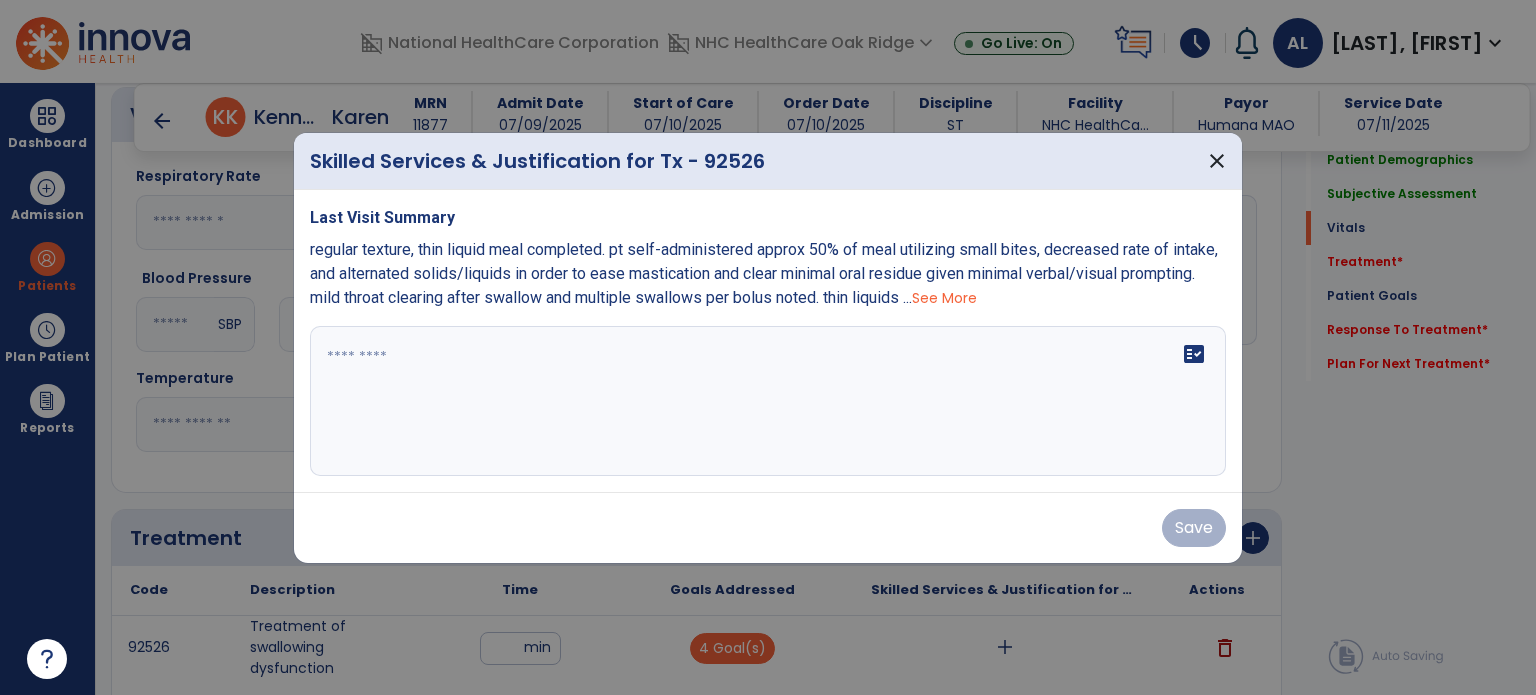 click on "See More" at bounding box center (944, 298) 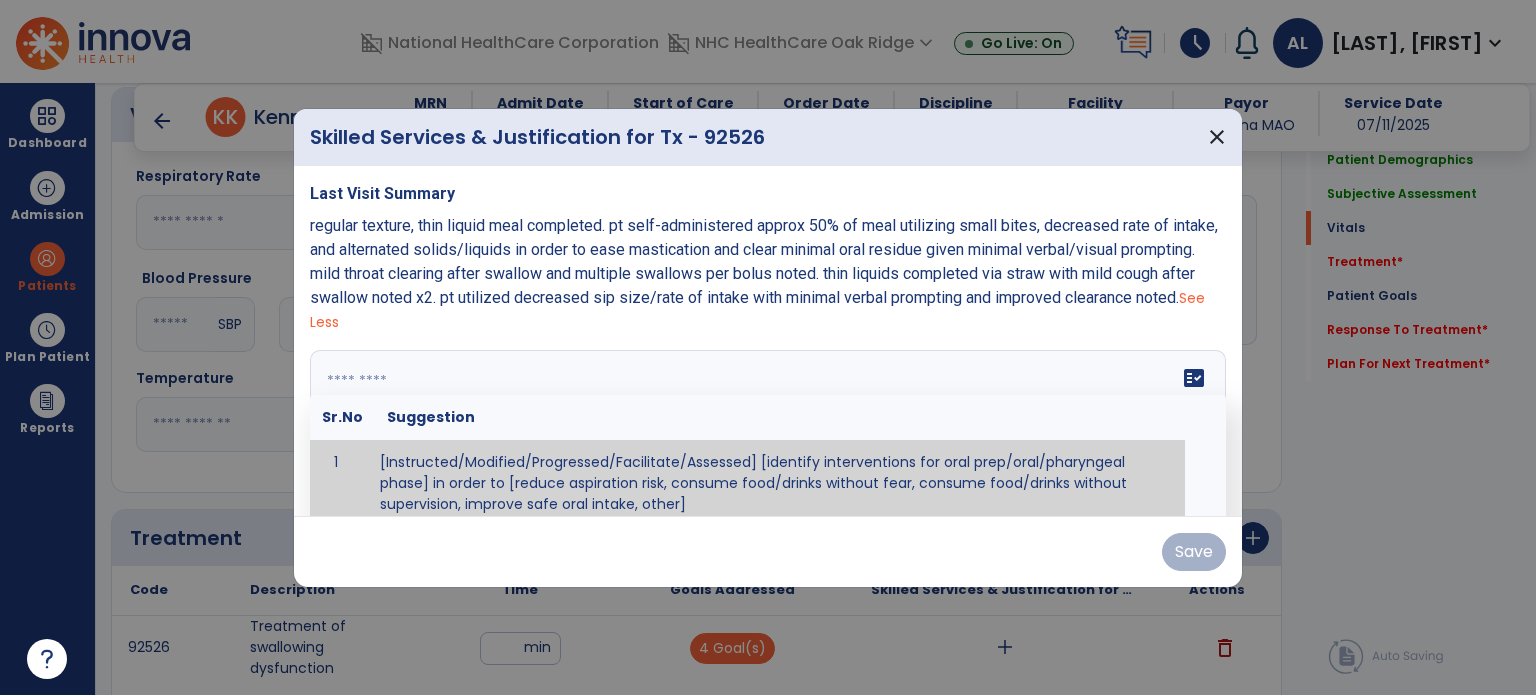 click at bounding box center (766, 425) 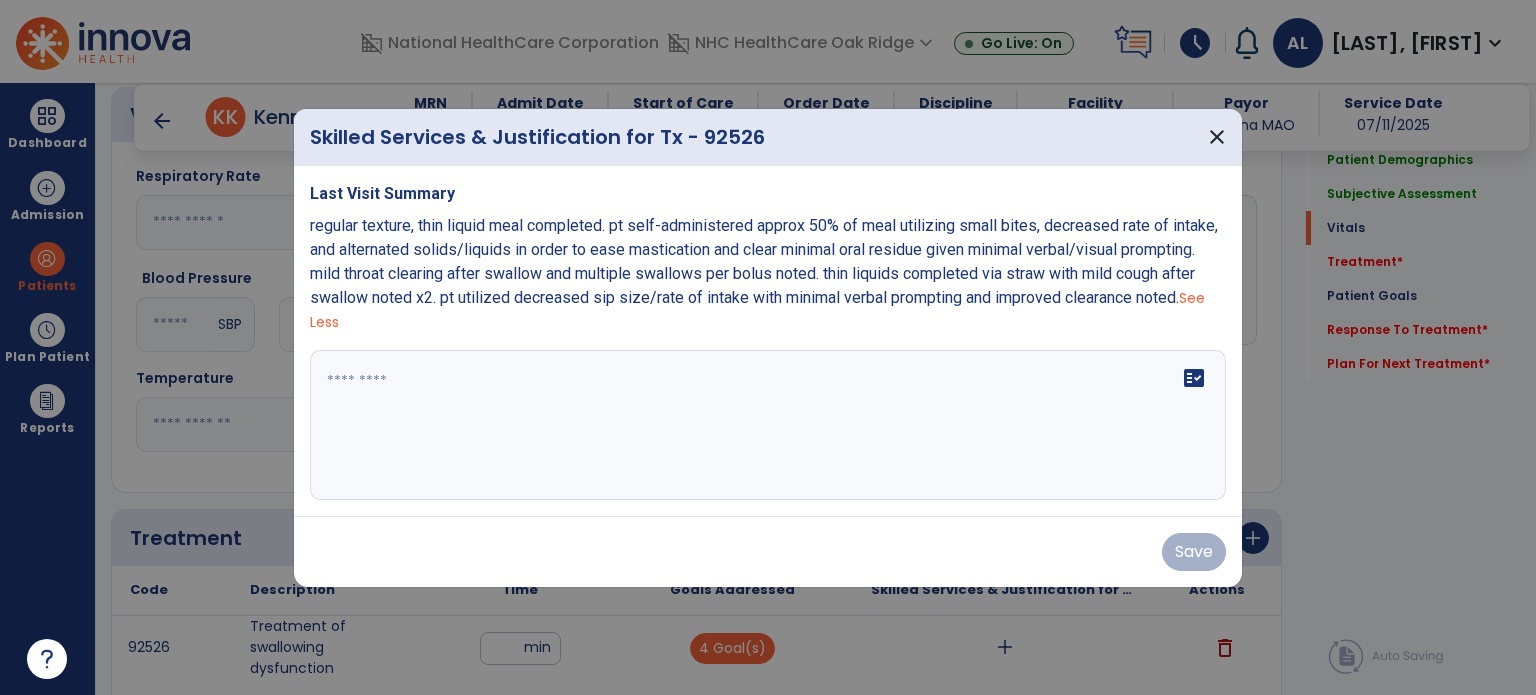 drag, startPoint x: 424, startPoint y: 322, endPoint x: 307, endPoint y: 232, distance: 147.61098 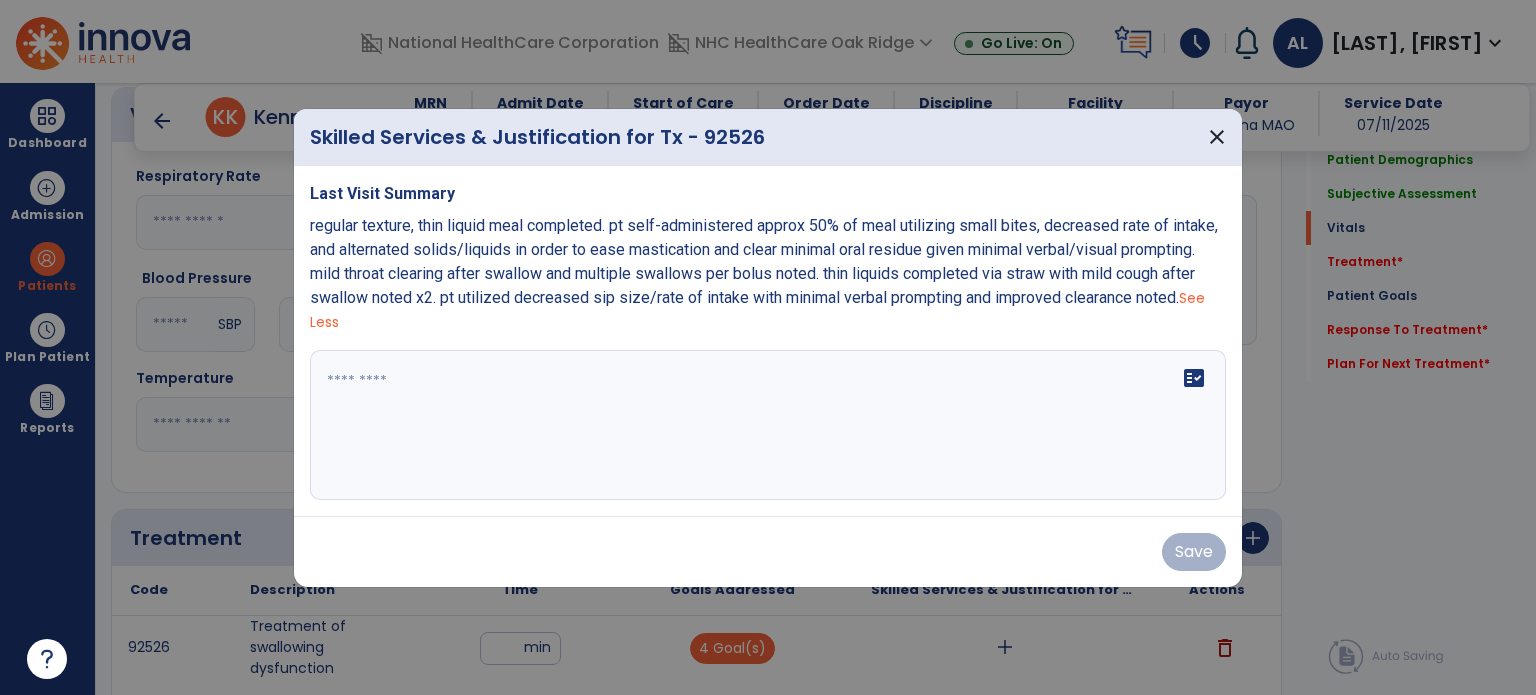 click on "Last Visit Summary regular texture, thin liquid meal completed. pt self-administered approx 50% of meal utilizing small bites, decreased rate of intake, and alternated solids/liquids in order to ease mastication and clear minimal oral residue given minimal verbal/visual prompting. mild throat clearing after swallow and multiple swallows per bolus noted. thin liquids completed via straw with mild cough after swallow noted x2. pt utilized decreased sip size/rate of intake with minimal verbal prompting and improved clearance noted.
See Less   fact_check" at bounding box center (768, 341) 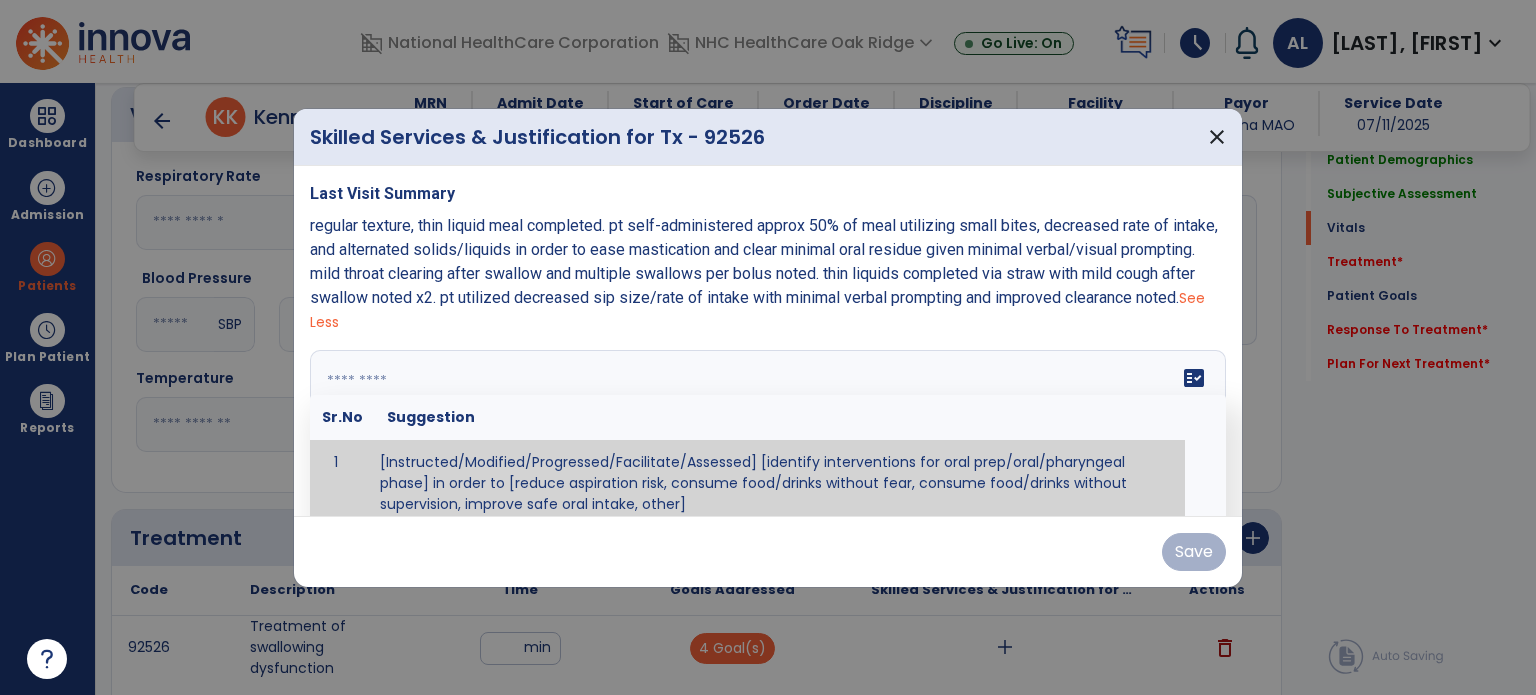 click on "fact_check  Sr.No Suggestion 1 [Instructed/Modified/Progressed/Facilitate/Assessed] [identify interventions for oral prep/oral/pharyngeal phase] in order to [reduce aspiration risk, consume food/drinks without fear, consume food/drinks without supervision, improve safe oral intake, other] 2 [Instructed/Modified/Progressed/Facilitate/Assessed] [identify compensatory methods such as alternating bites/sips, effortful swallow, other] in order to [reduce aspiration risk, consume food/drinks without fear, consume food/drinks without supervision, improve safe oral intake, other] 3 [Instructed/Modified/Progressed/Assessed] trials of [identify IDDSI Food/Drink Level or NDD Solid/Liquid Level] in order to [reduce aspiration risk, consume food/drinks without fear, consume food/drinks without supervision, improve safe oral intake, other] 4 5 Assessed swallow with administration of [identify test]" at bounding box center [768, 425] 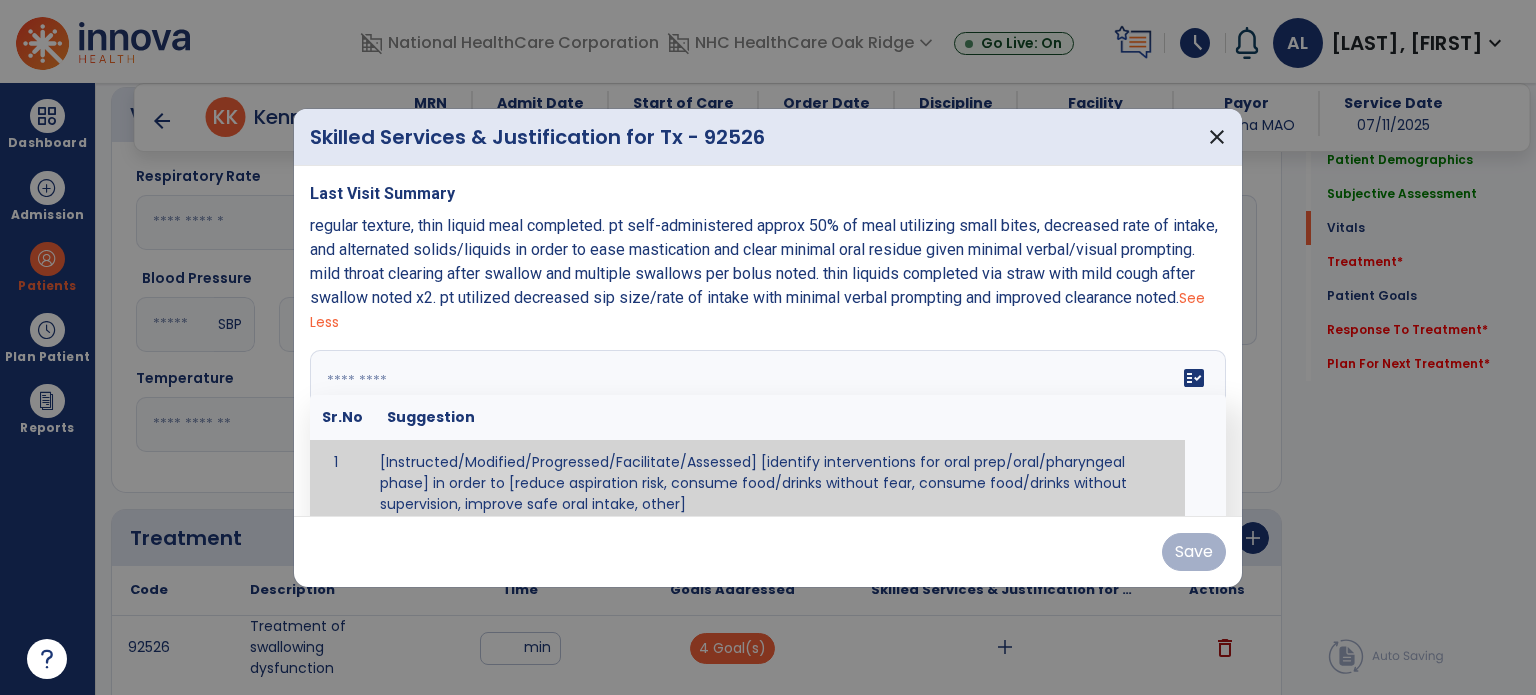 paste on "**********" 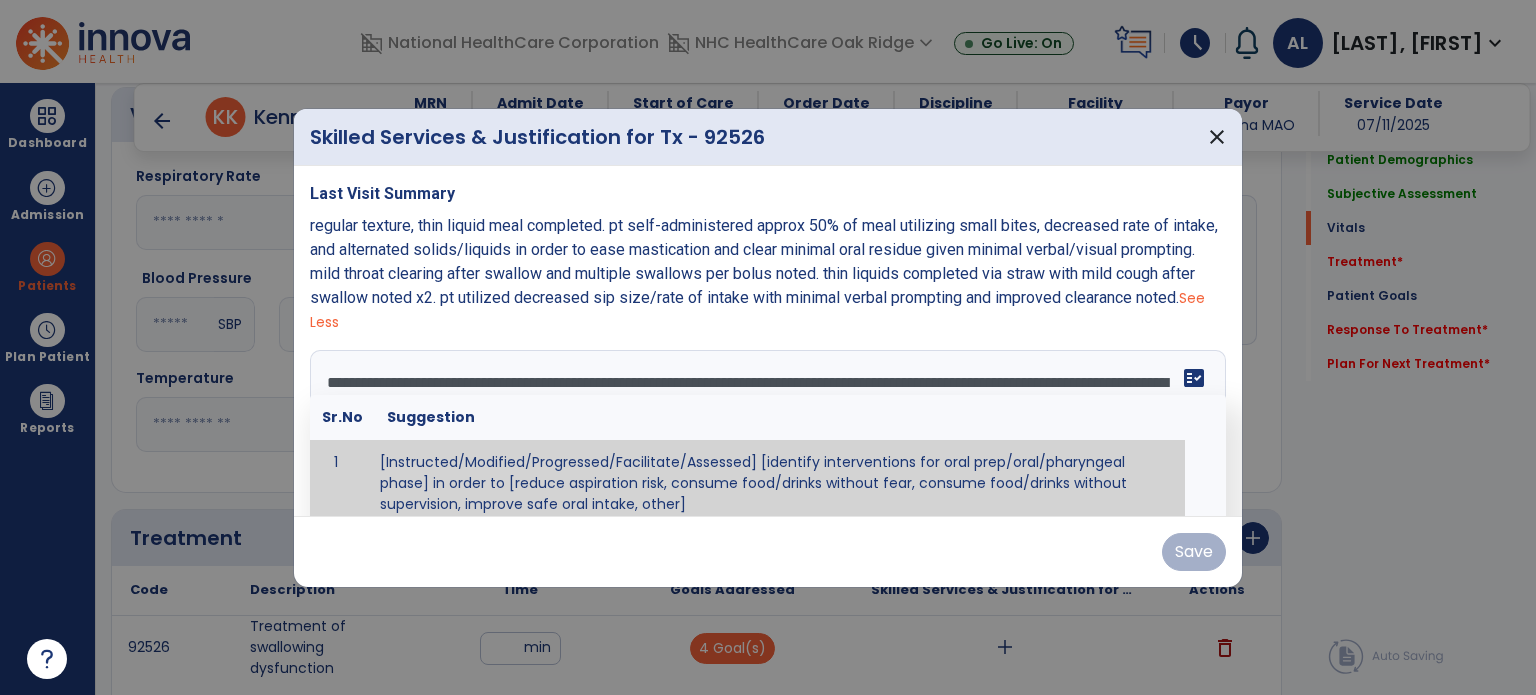 scroll, scrollTop: 10, scrollLeft: 0, axis: vertical 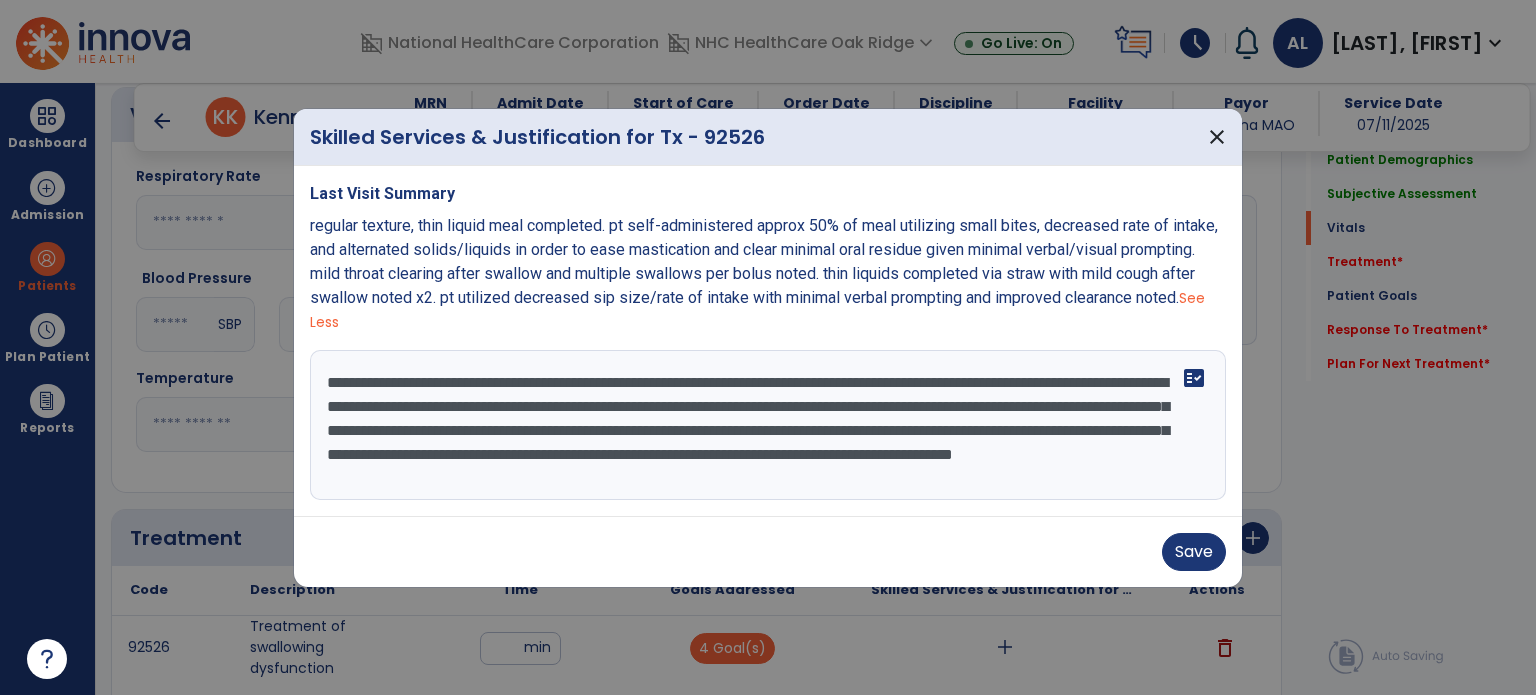 click on "**********" at bounding box center [768, 425] 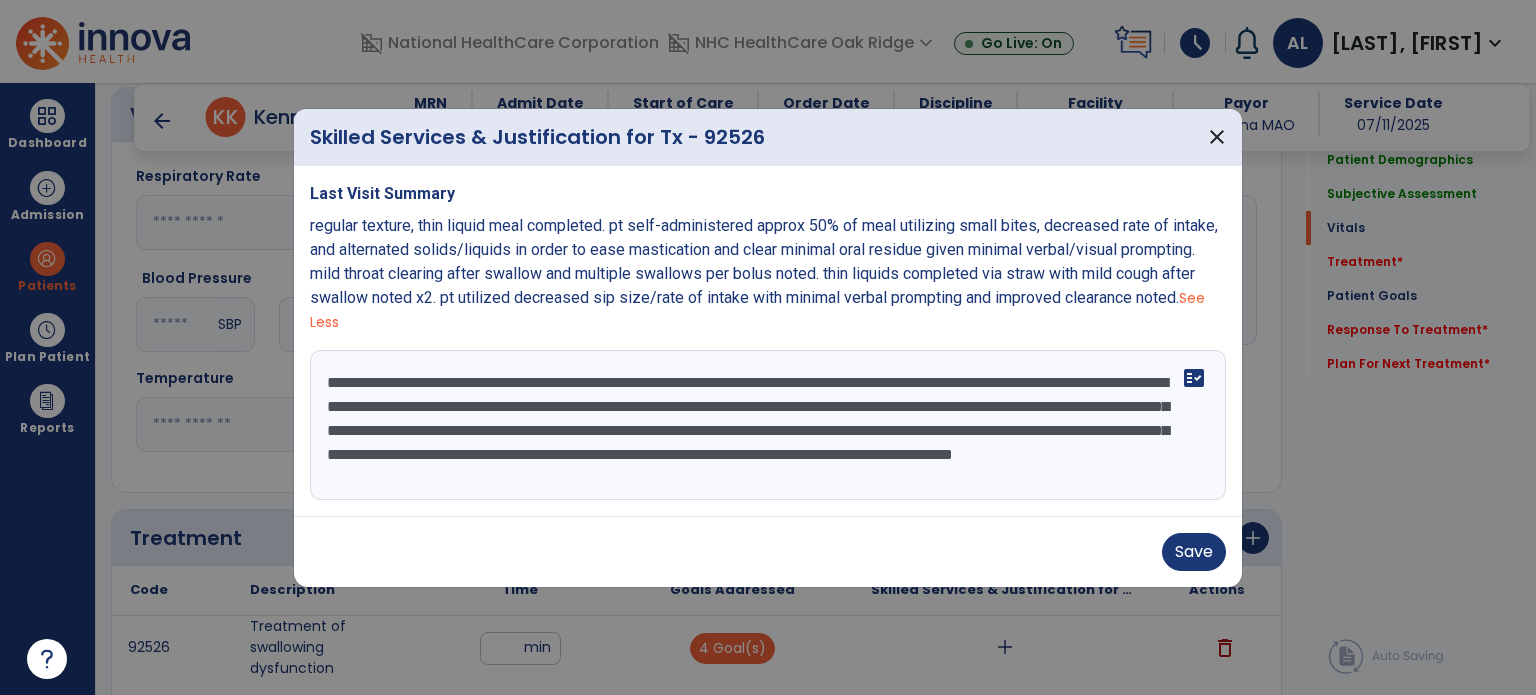drag, startPoint x: 1109, startPoint y: 439, endPoint x: 814, endPoint y: 441, distance: 295.00677 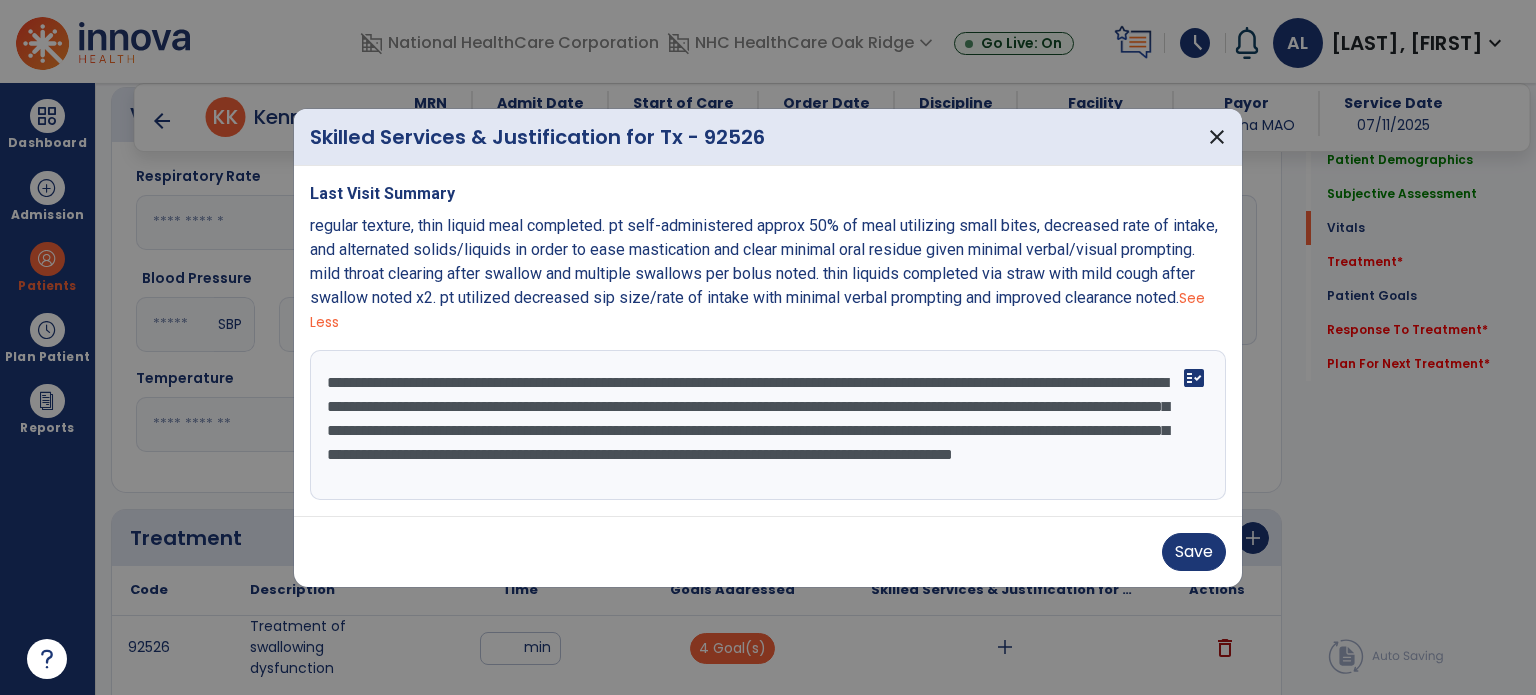 click on "**********" at bounding box center (768, 425) 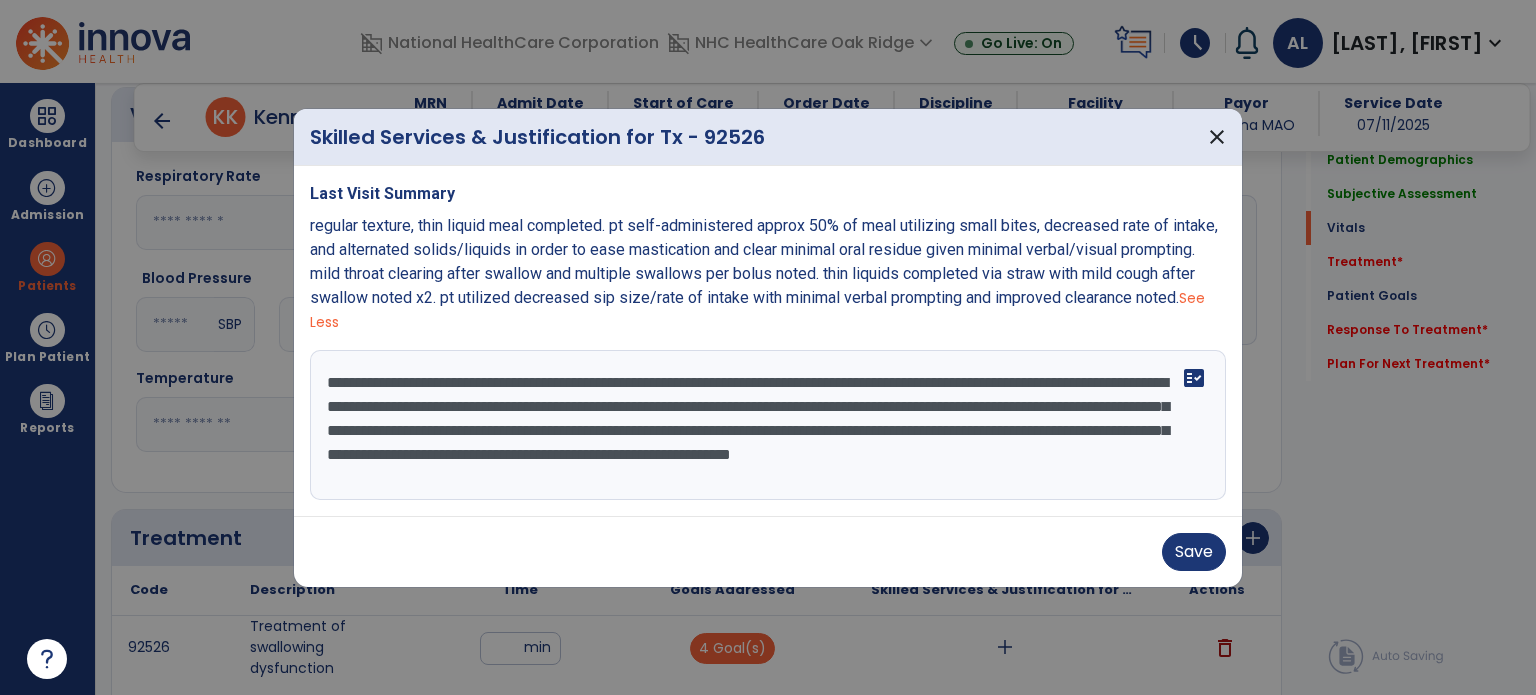 scroll, scrollTop: 0, scrollLeft: 0, axis: both 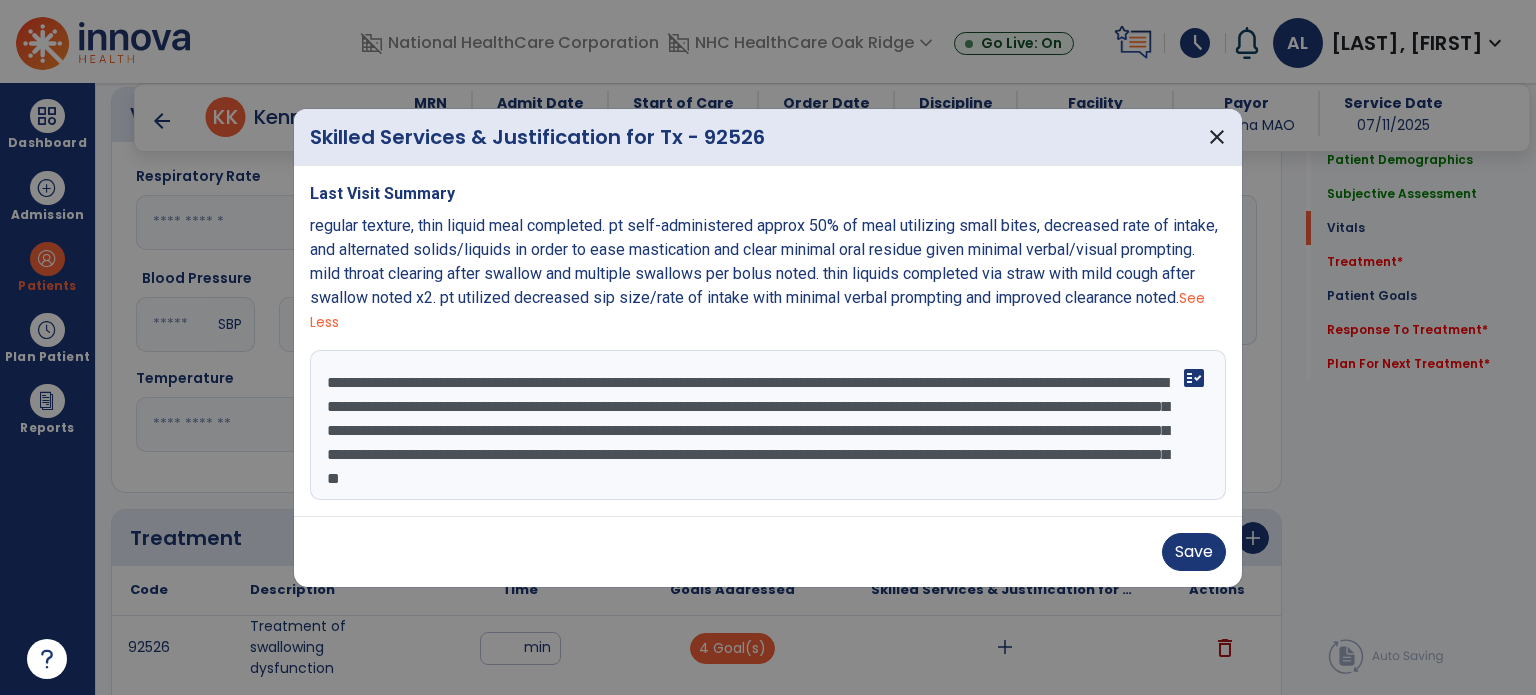 drag, startPoint x: 664, startPoint y: 476, endPoint x: 582, endPoint y: 491, distance: 83.360664 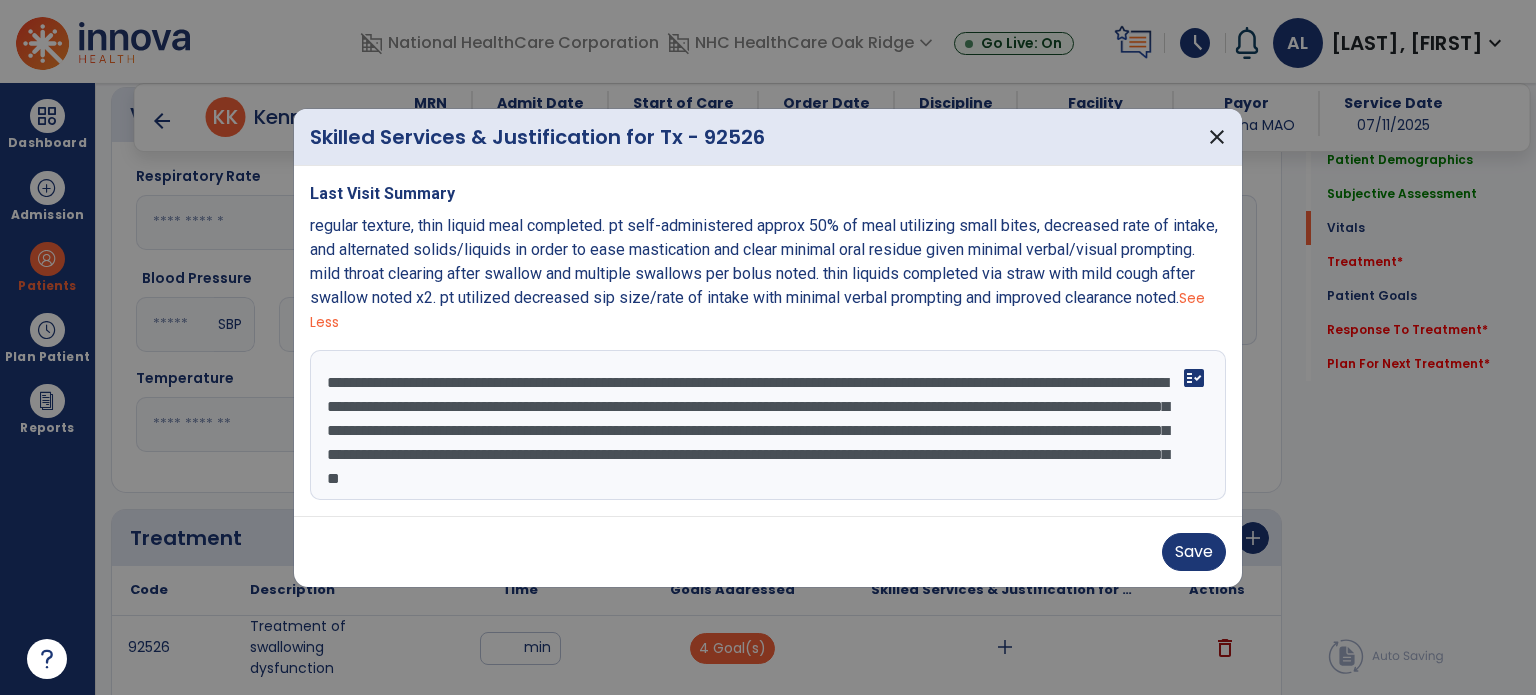 click on "**********" at bounding box center [768, 425] 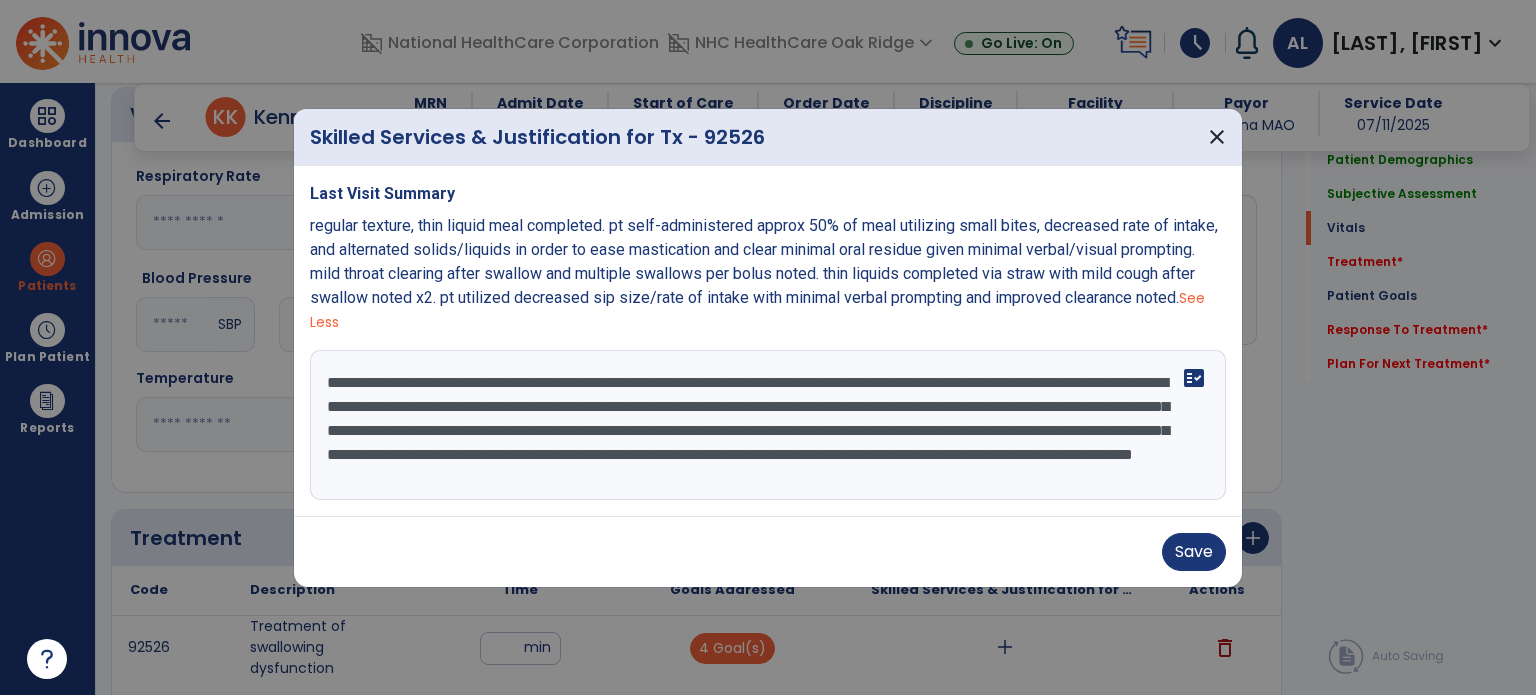 type on "**********" 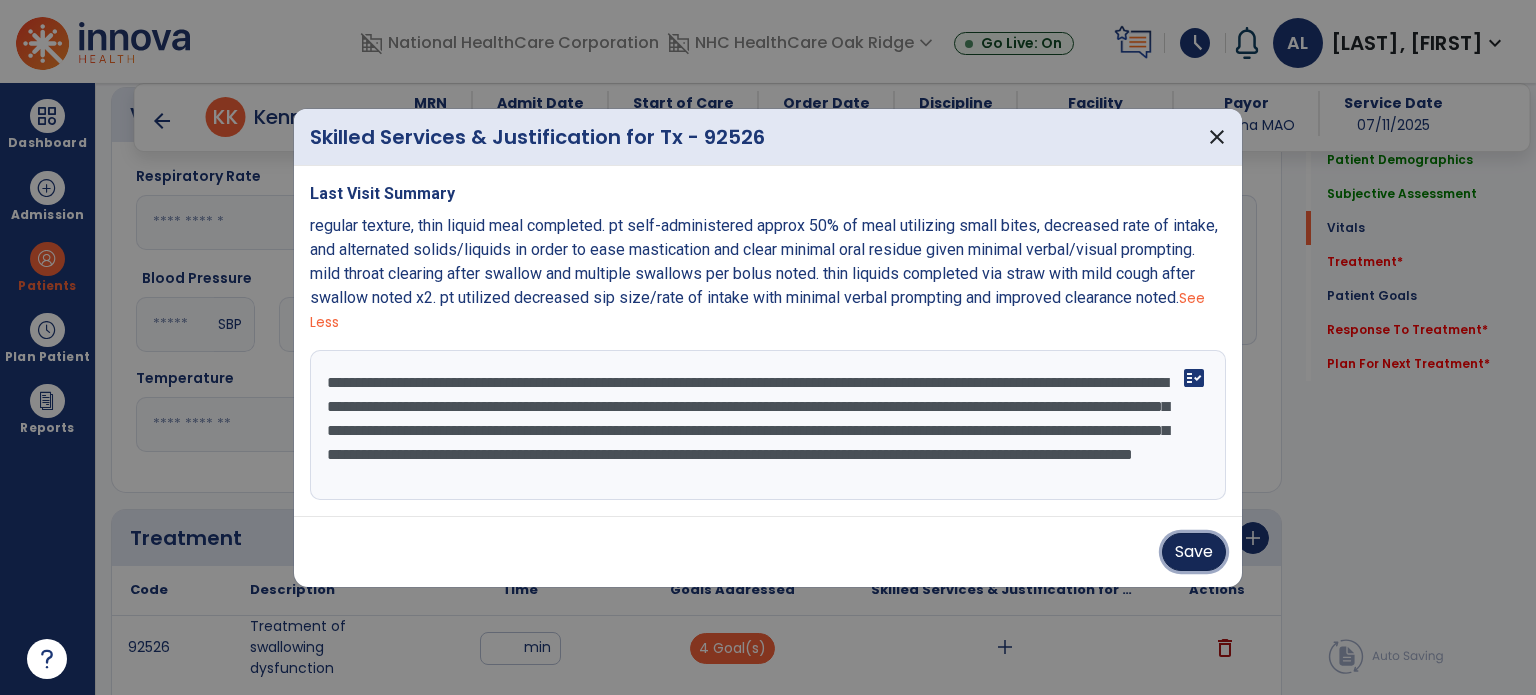 click on "Save" at bounding box center [1194, 552] 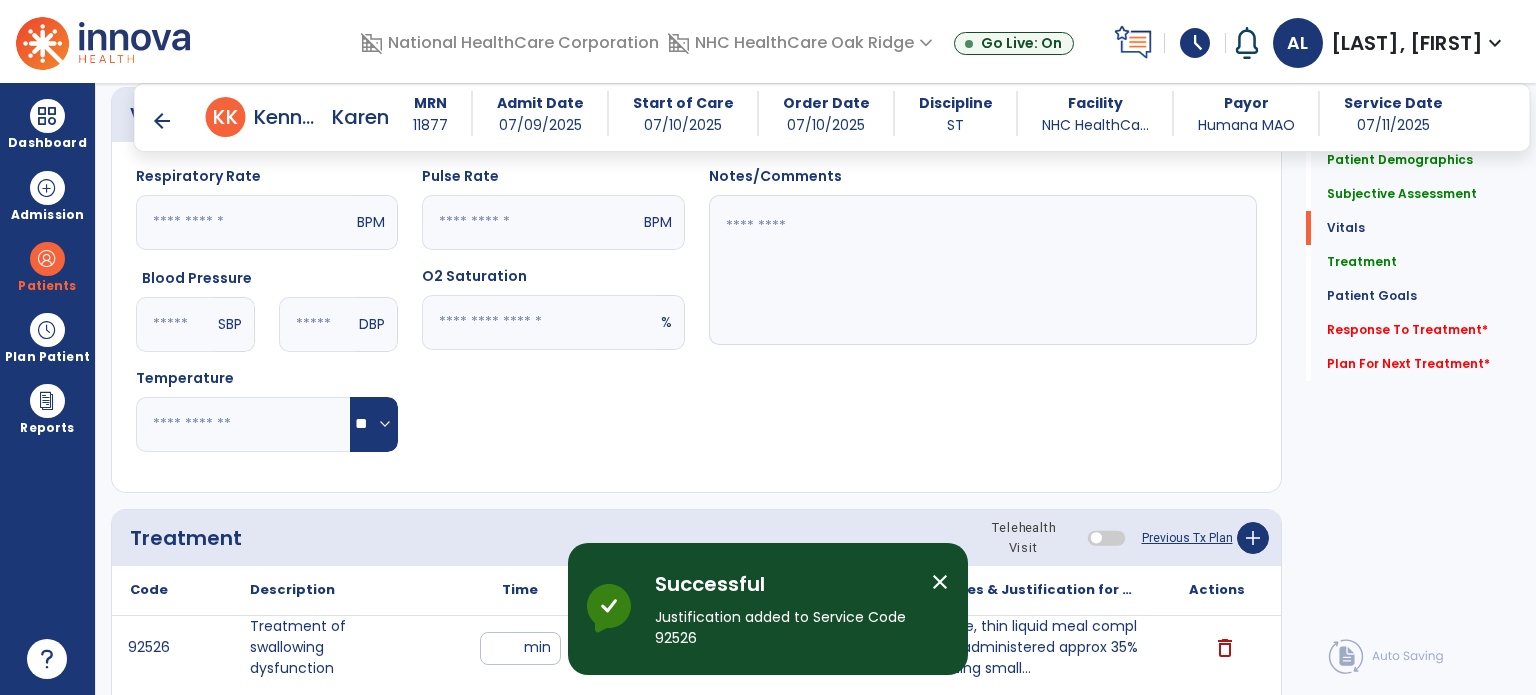 click on "close" at bounding box center (940, 582) 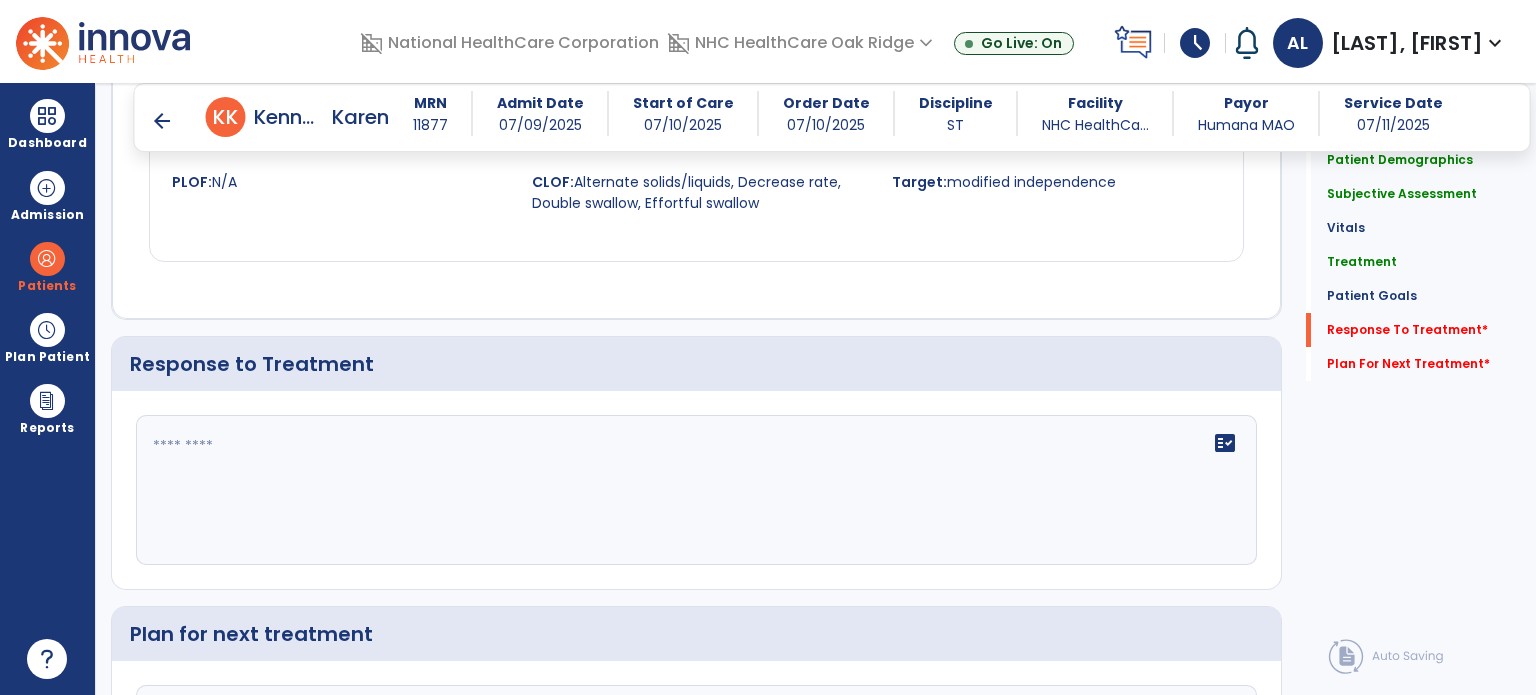 scroll, scrollTop: 2500, scrollLeft: 0, axis: vertical 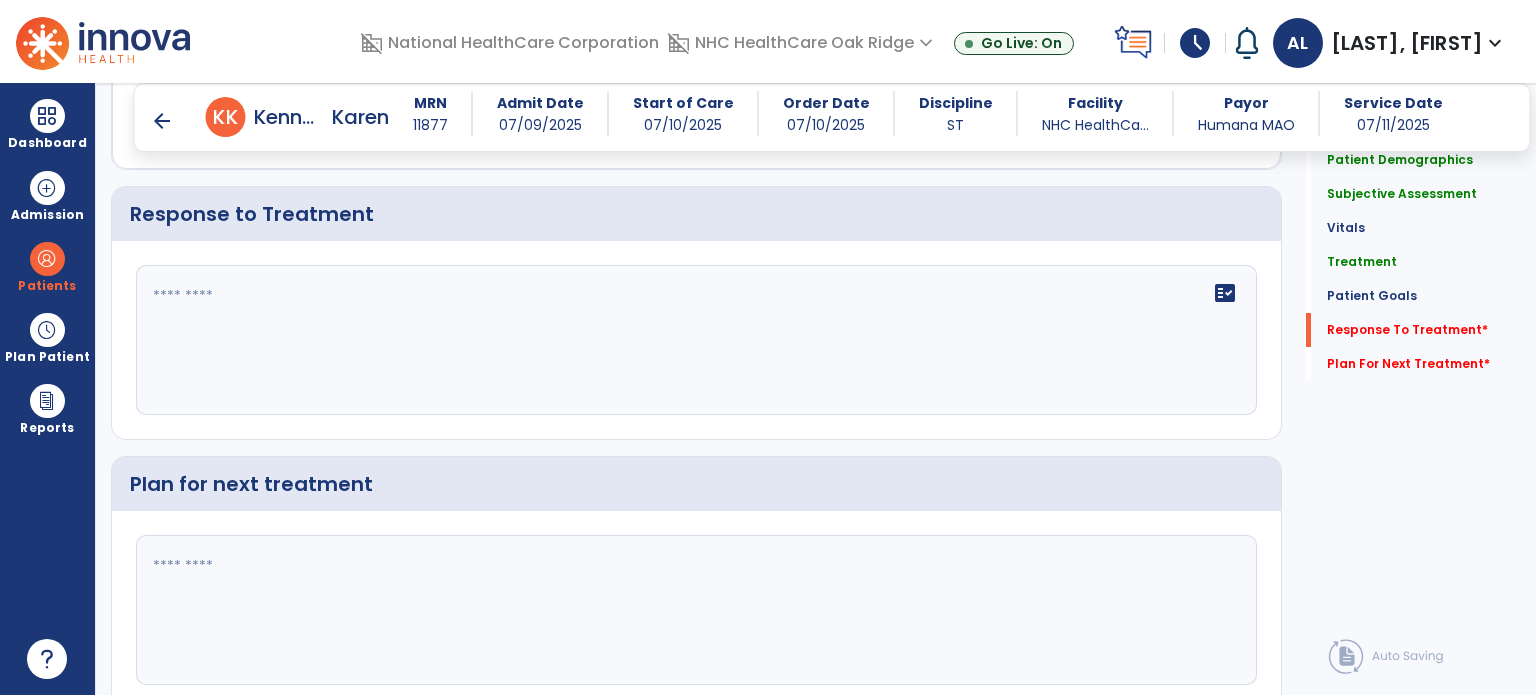 click on "fact_check" 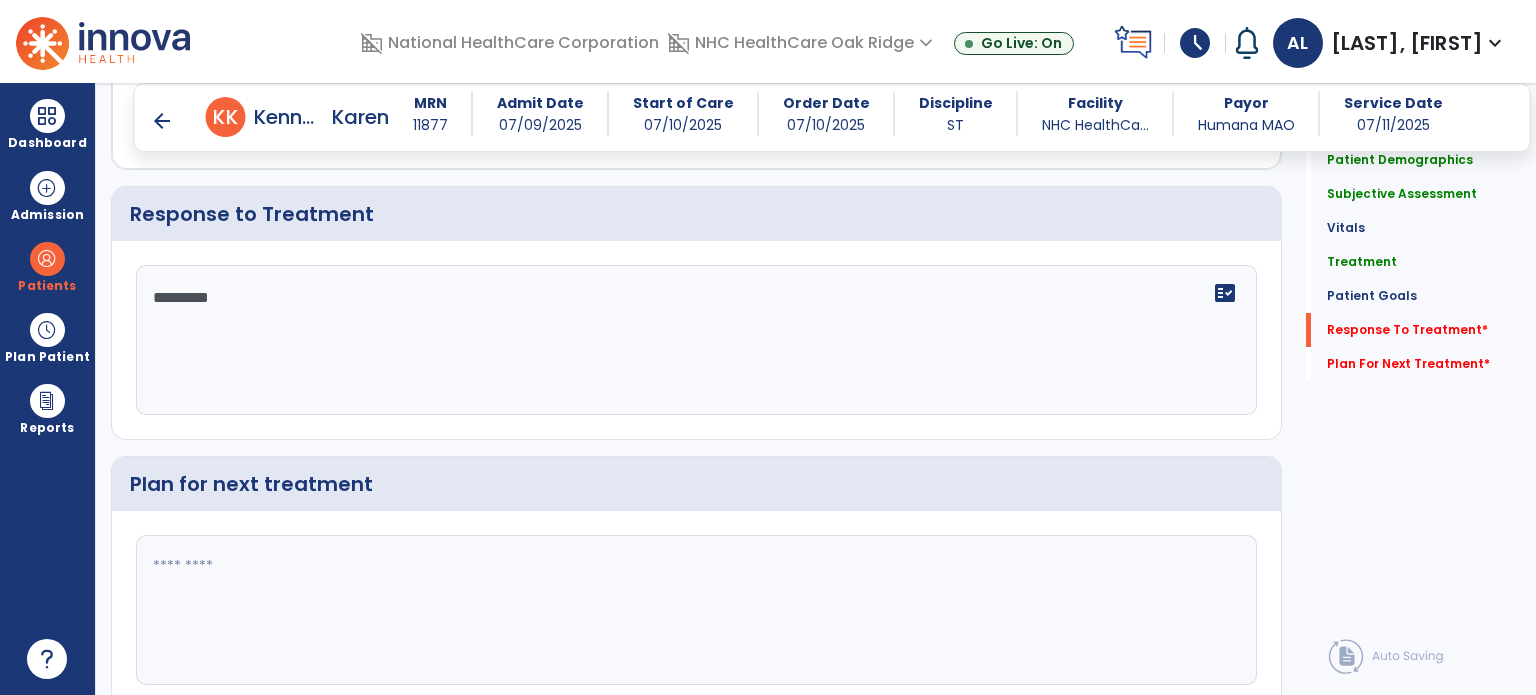 type on "*********" 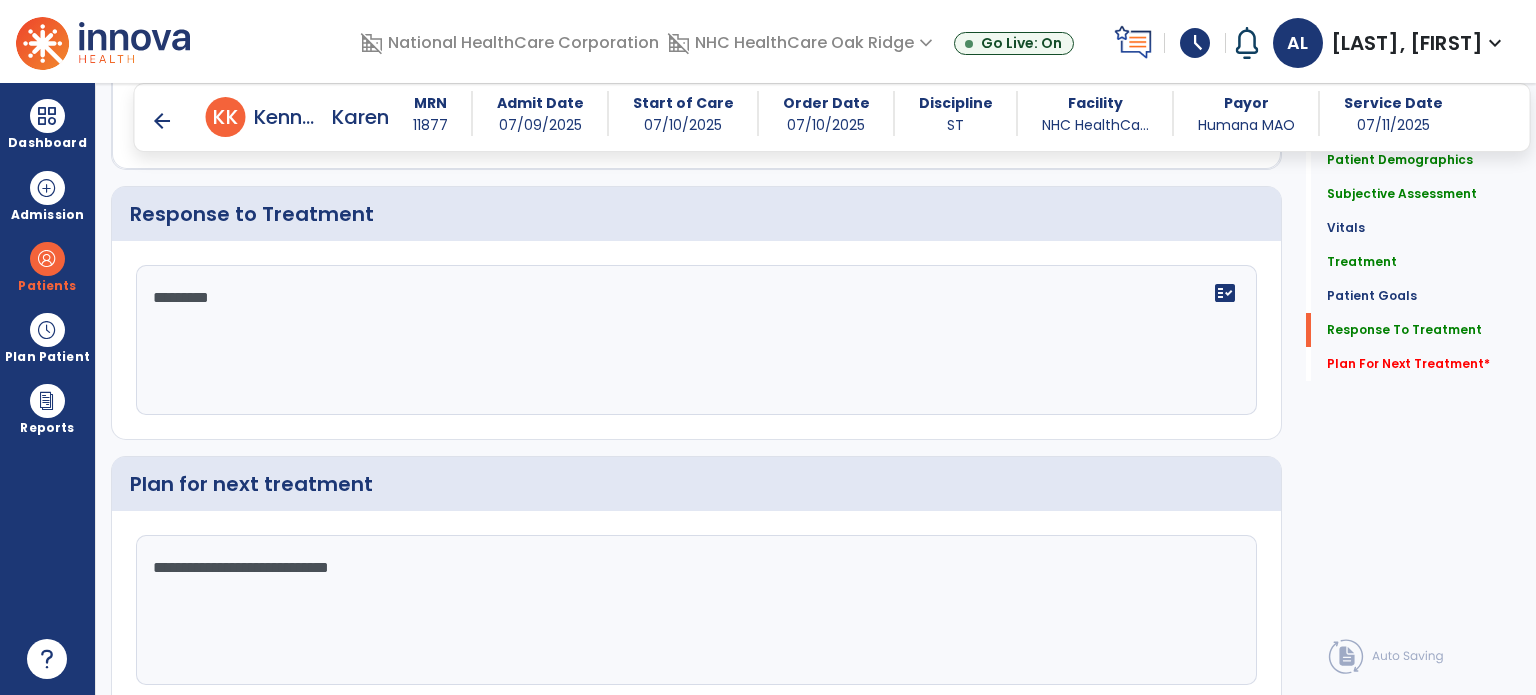type on "**********" 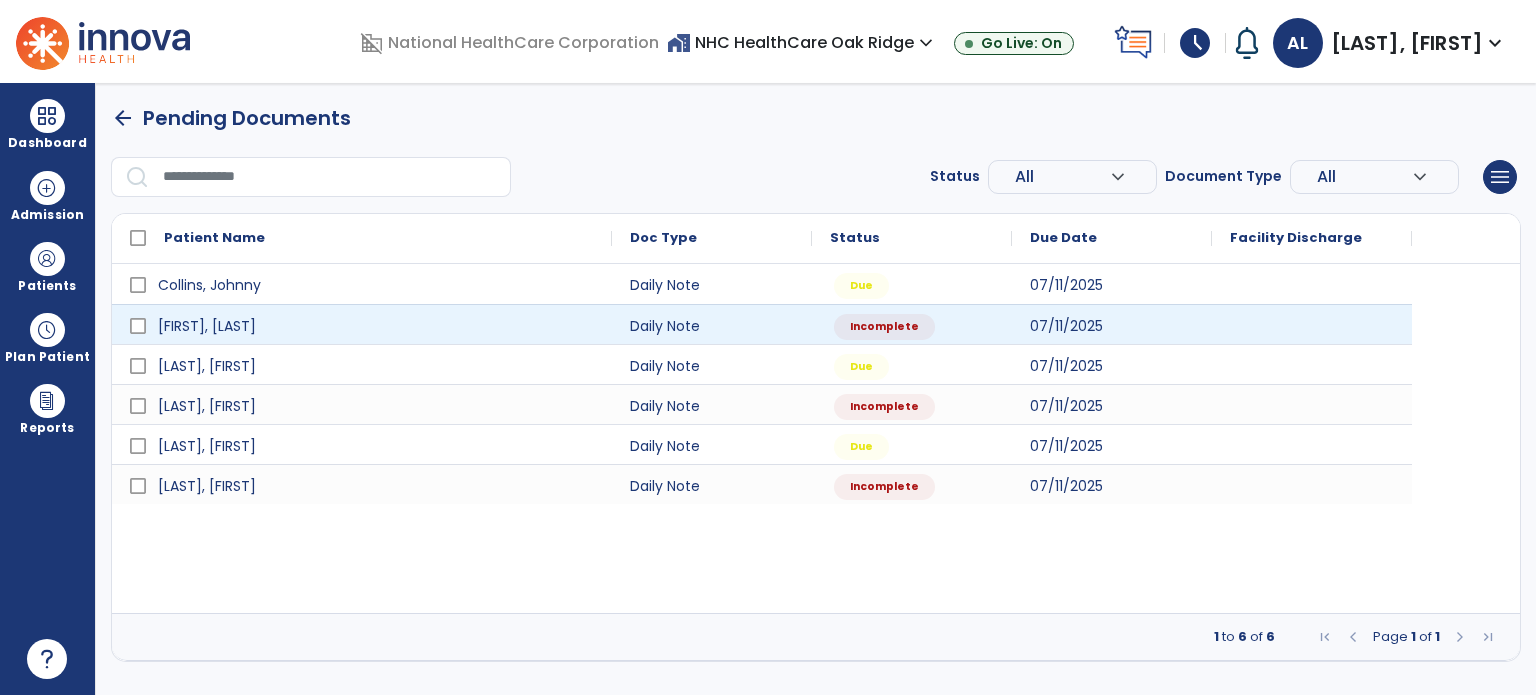 scroll, scrollTop: 0, scrollLeft: 0, axis: both 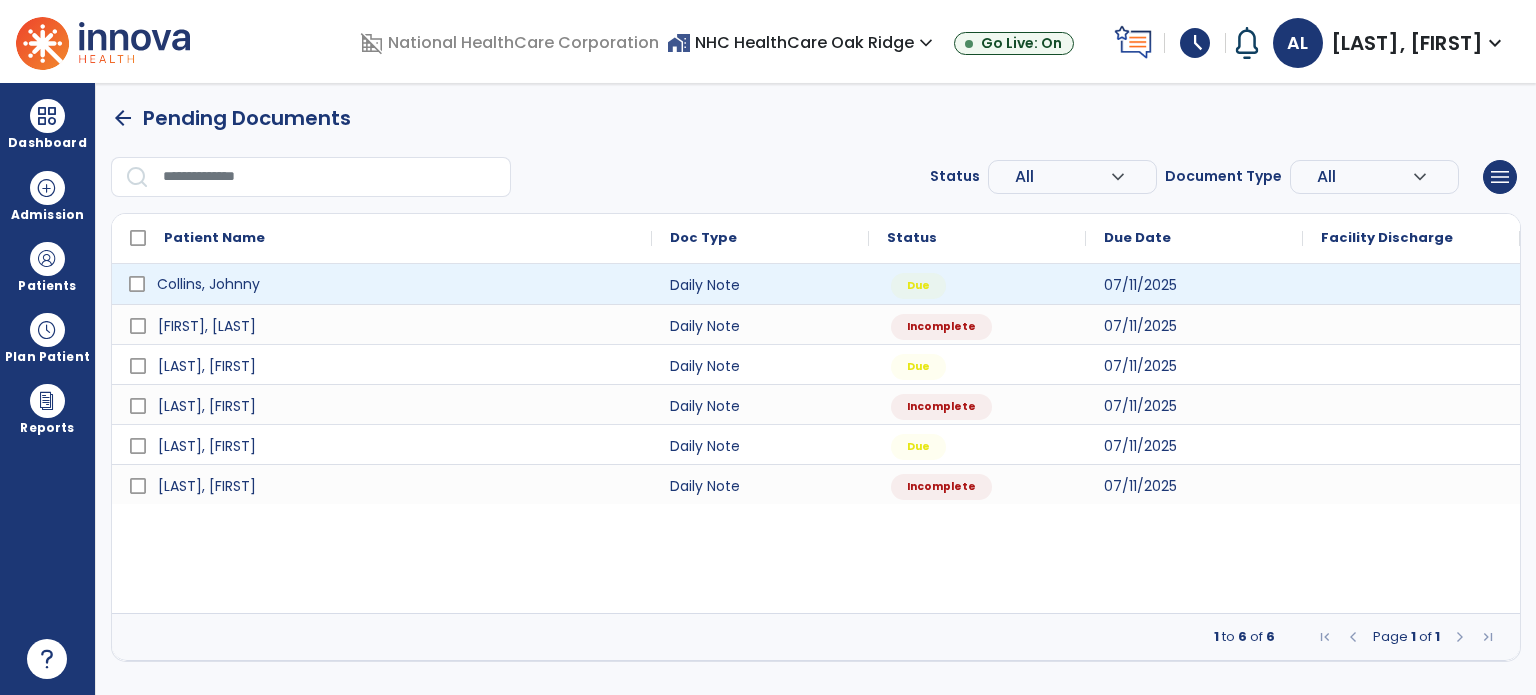 click on "Collins, Johnny" at bounding box center [396, 284] 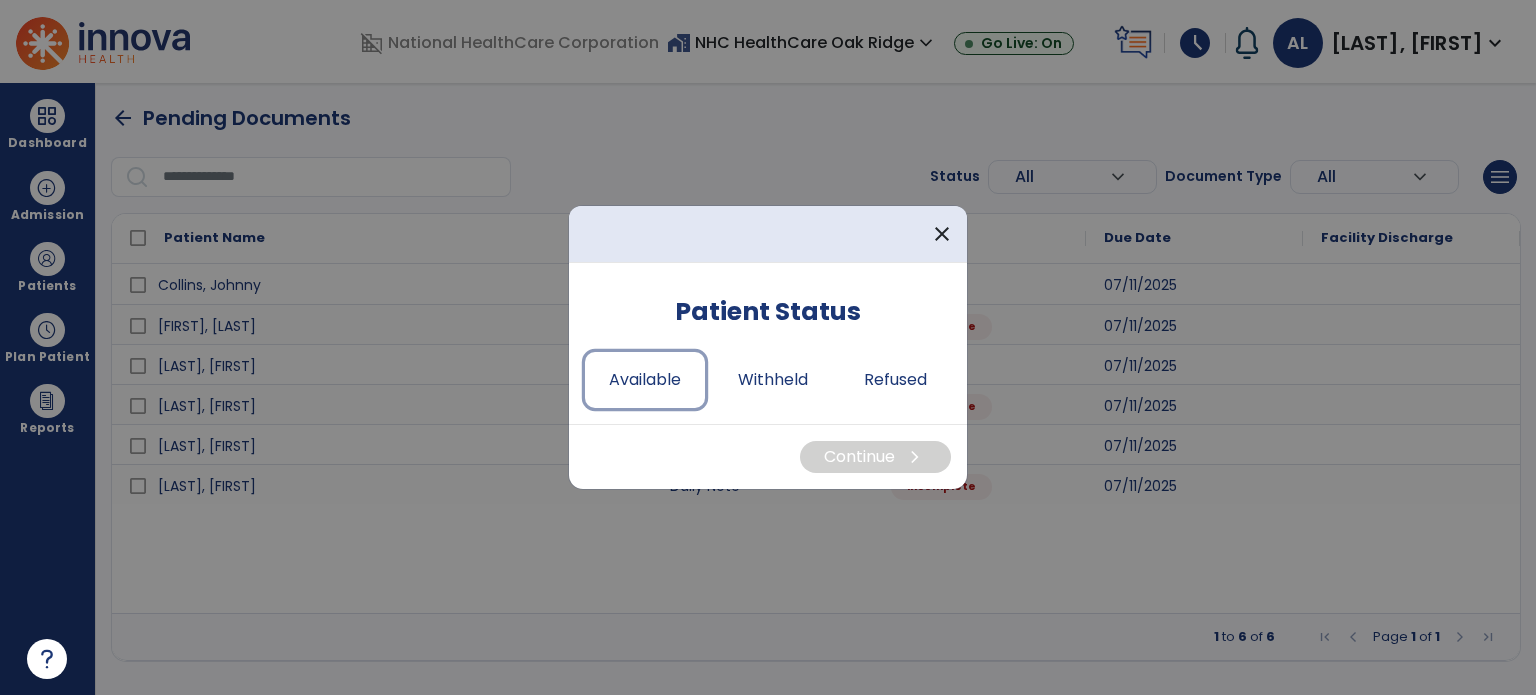 click on "Available" at bounding box center [645, 380] 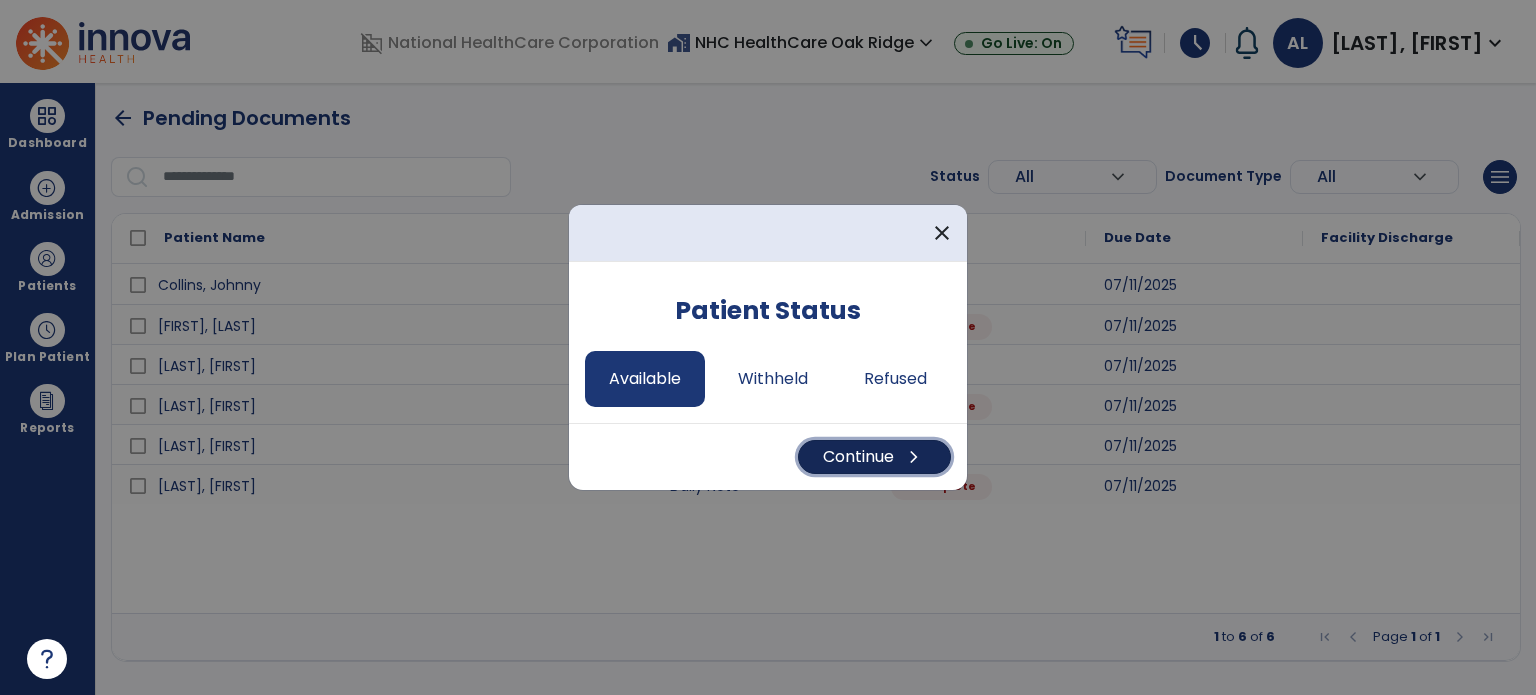 click on "Continue   chevron_right" at bounding box center [874, 457] 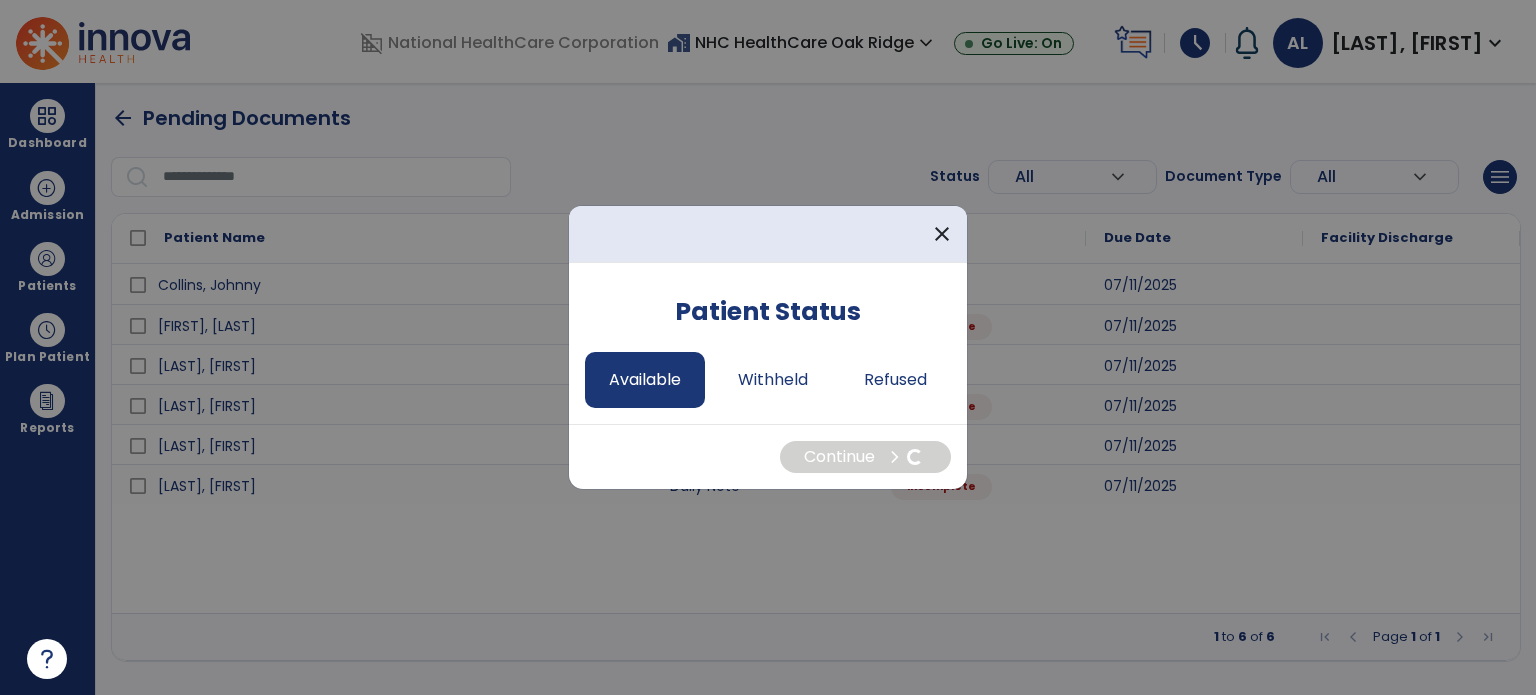 select on "*" 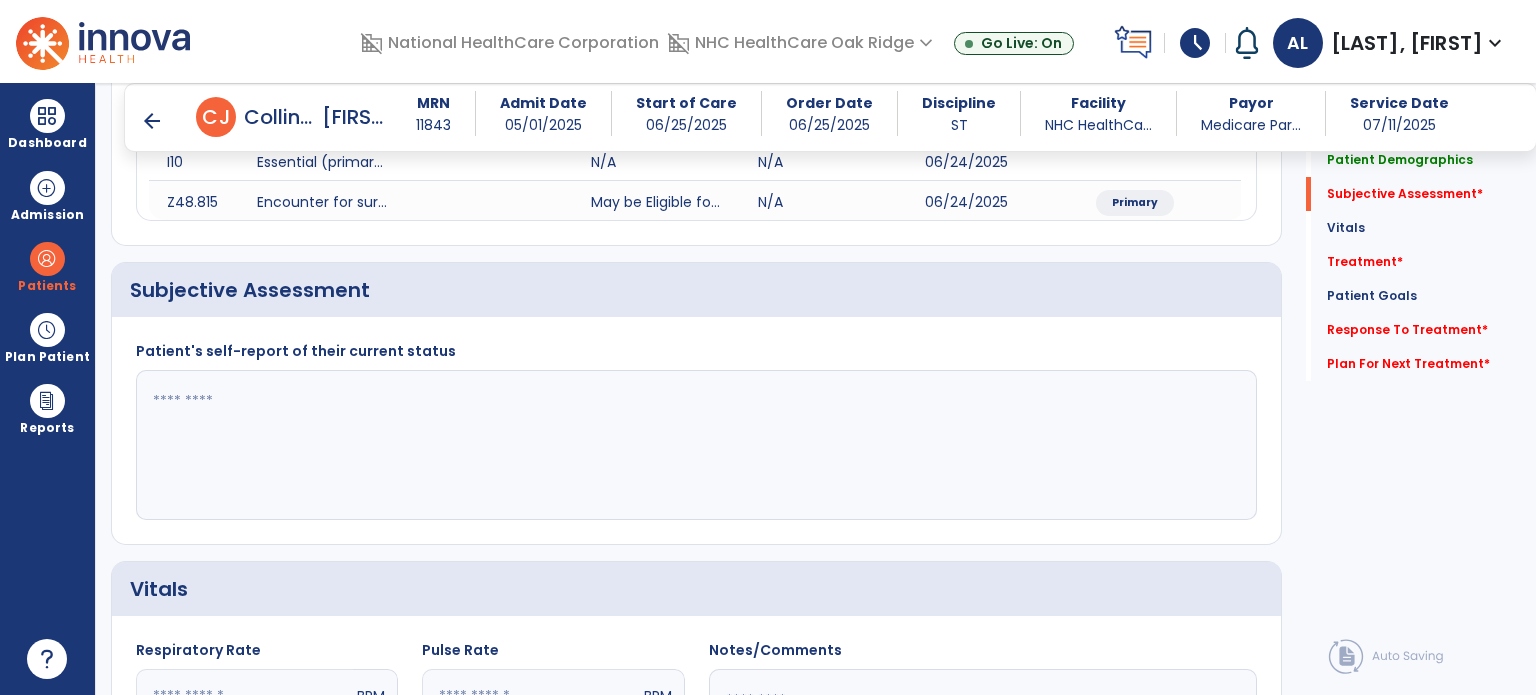 scroll, scrollTop: 500, scrollLeft: 0, axis: vertical 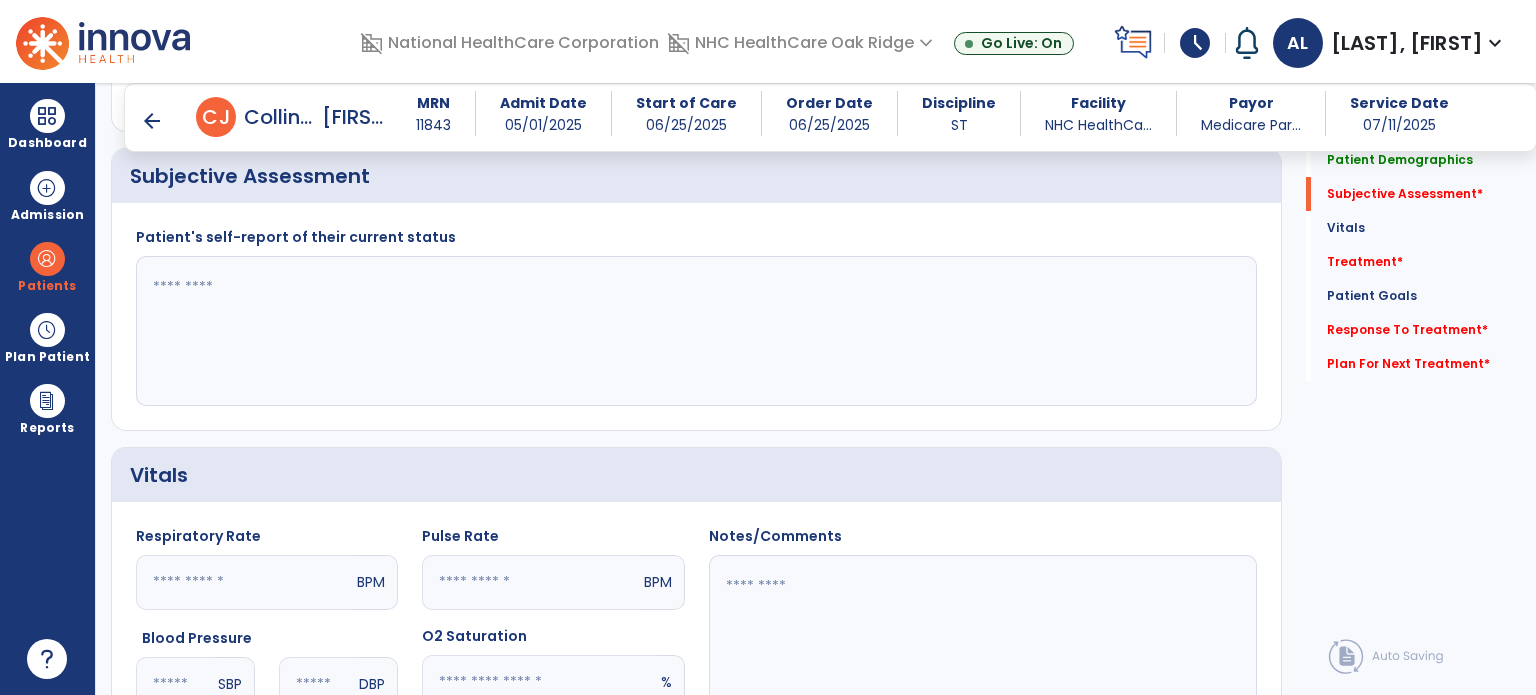 click 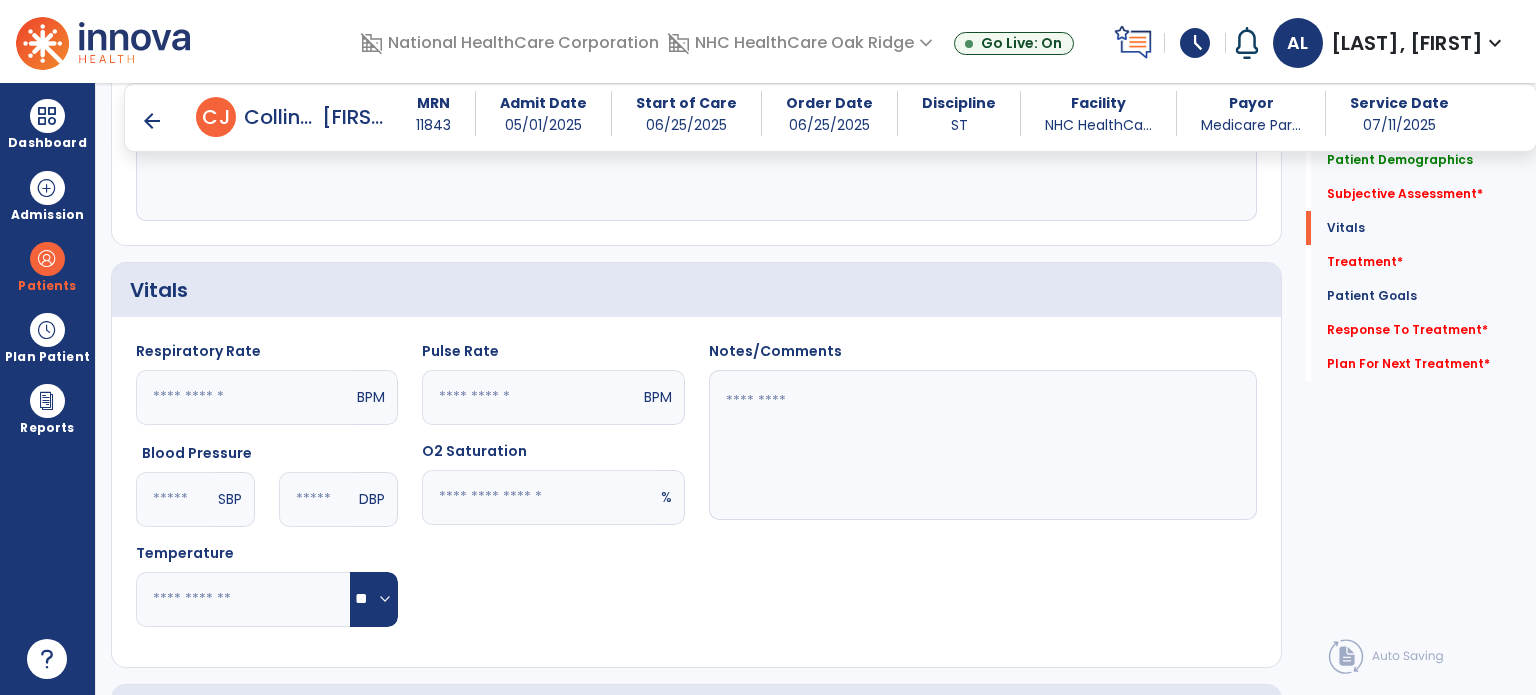 scroll, scrollTop: 900, scrollLeft: 0, axis: vertical 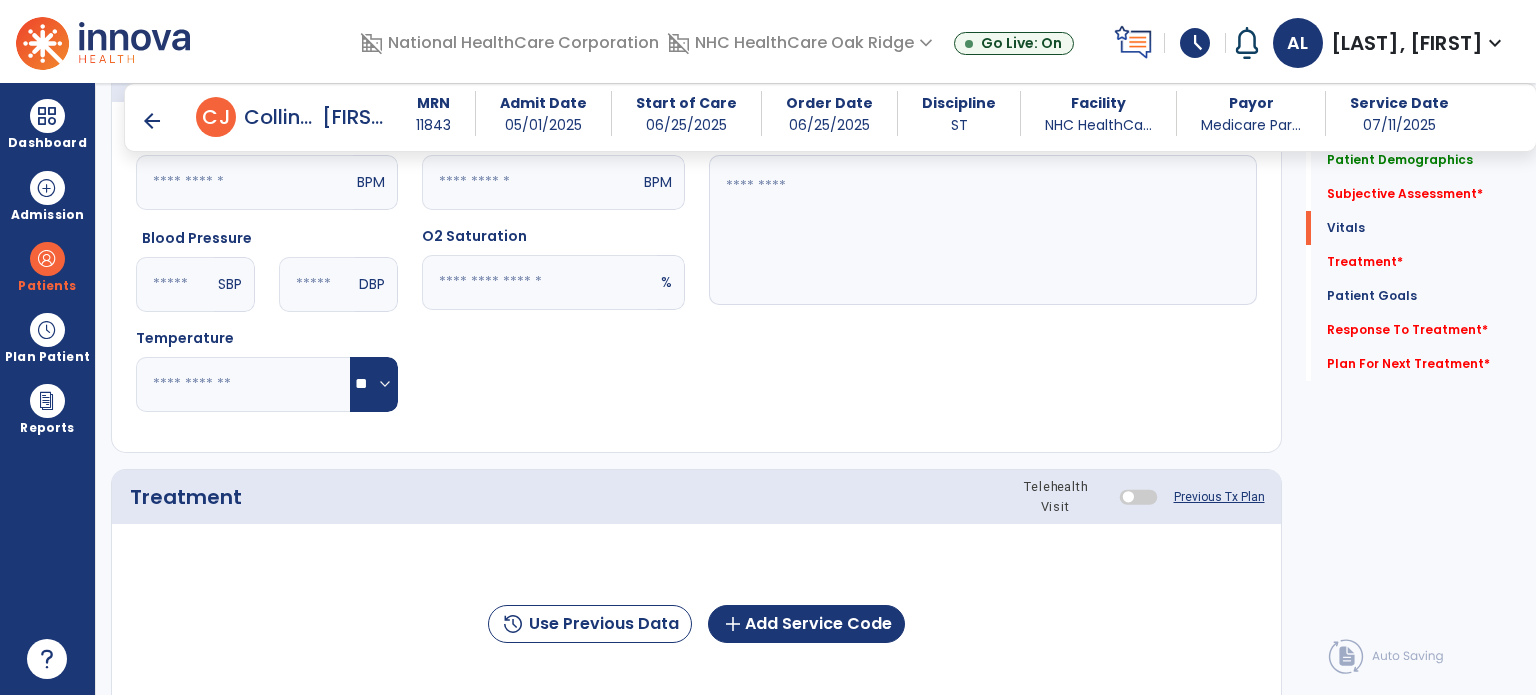 type on "**********" 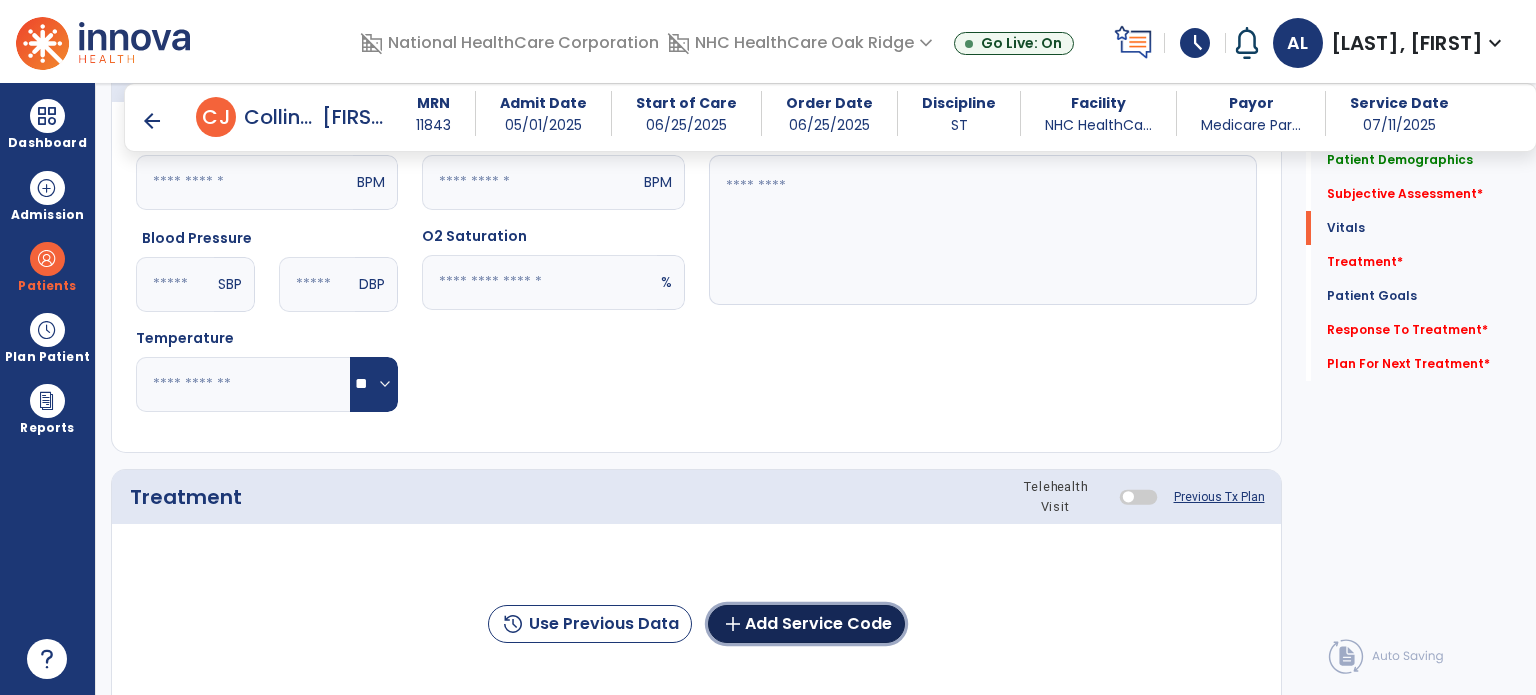 click on "add  Add Service Code" 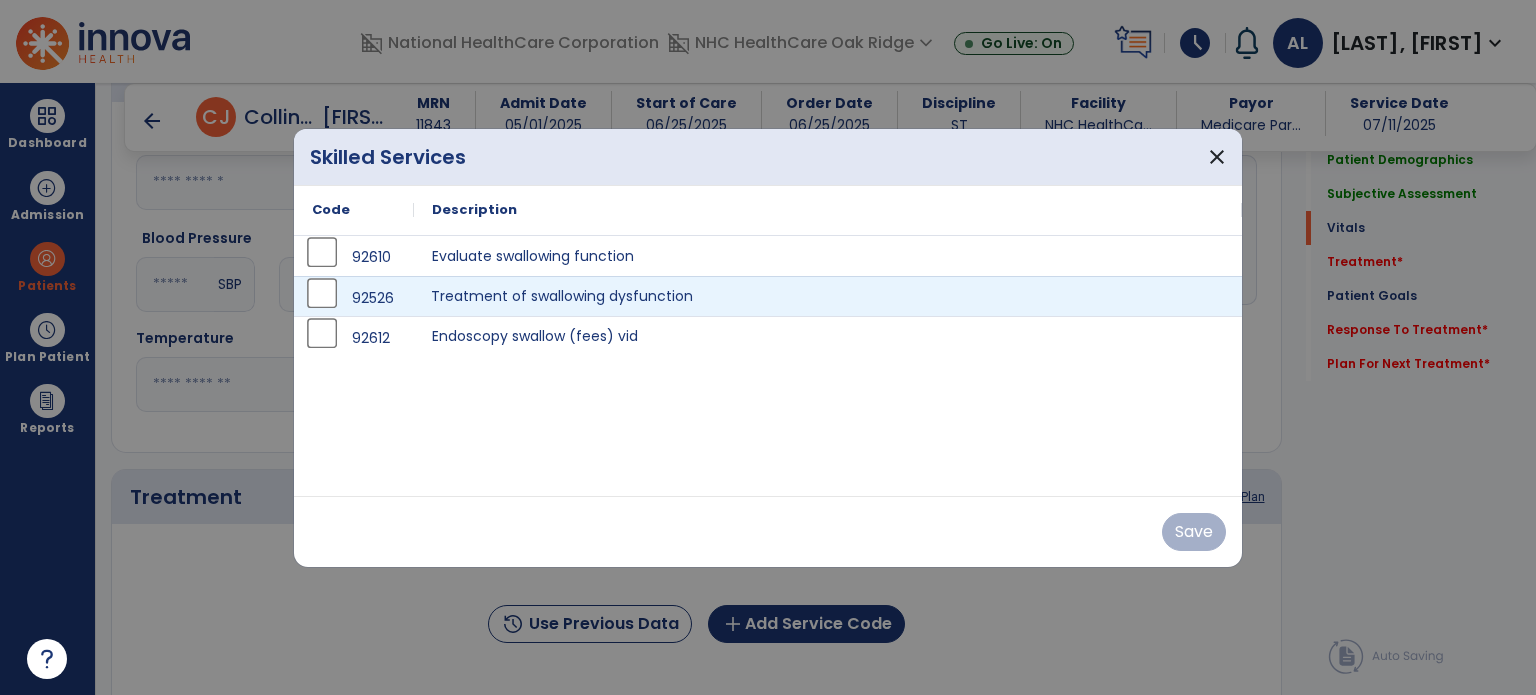 click on "Treatment of swallowing dysfunction" at bounding box center (828, 296) 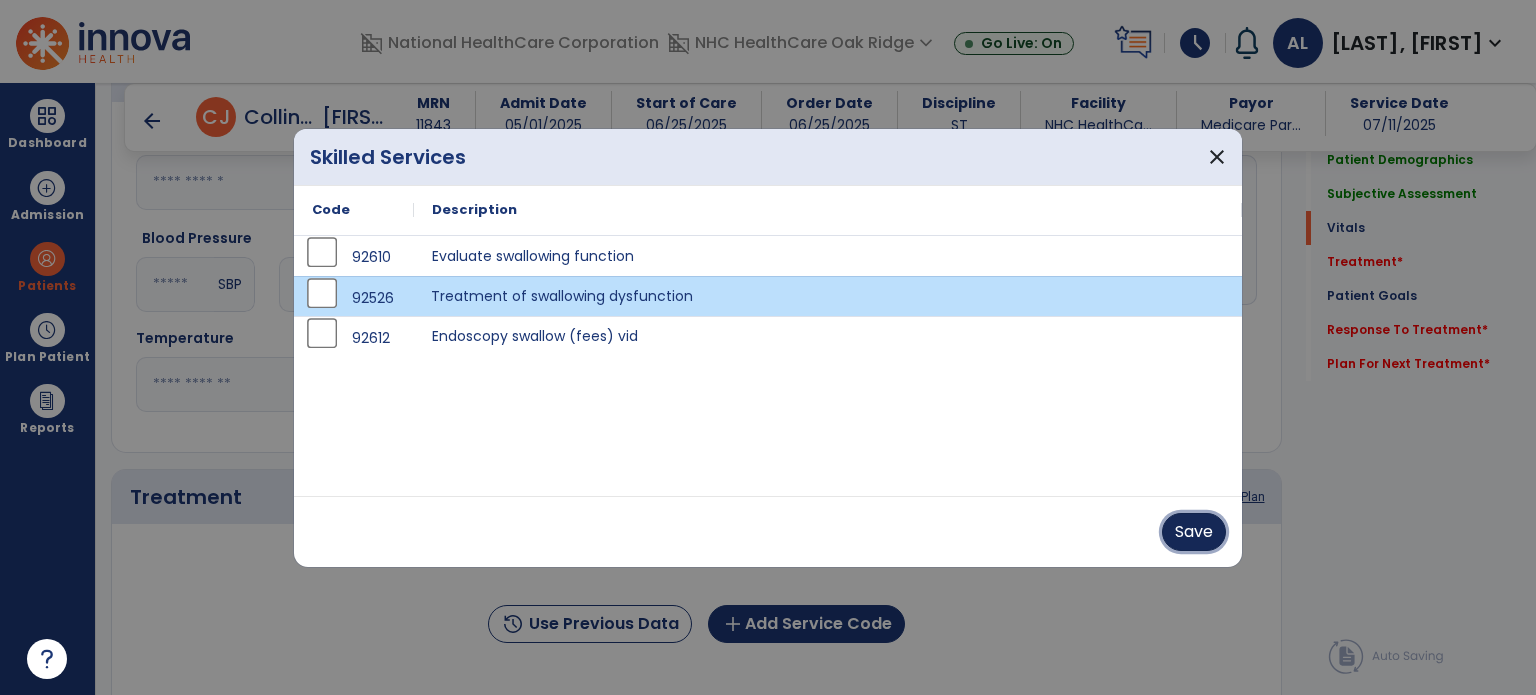 click on "Save" at bounding box center [1194, 532] 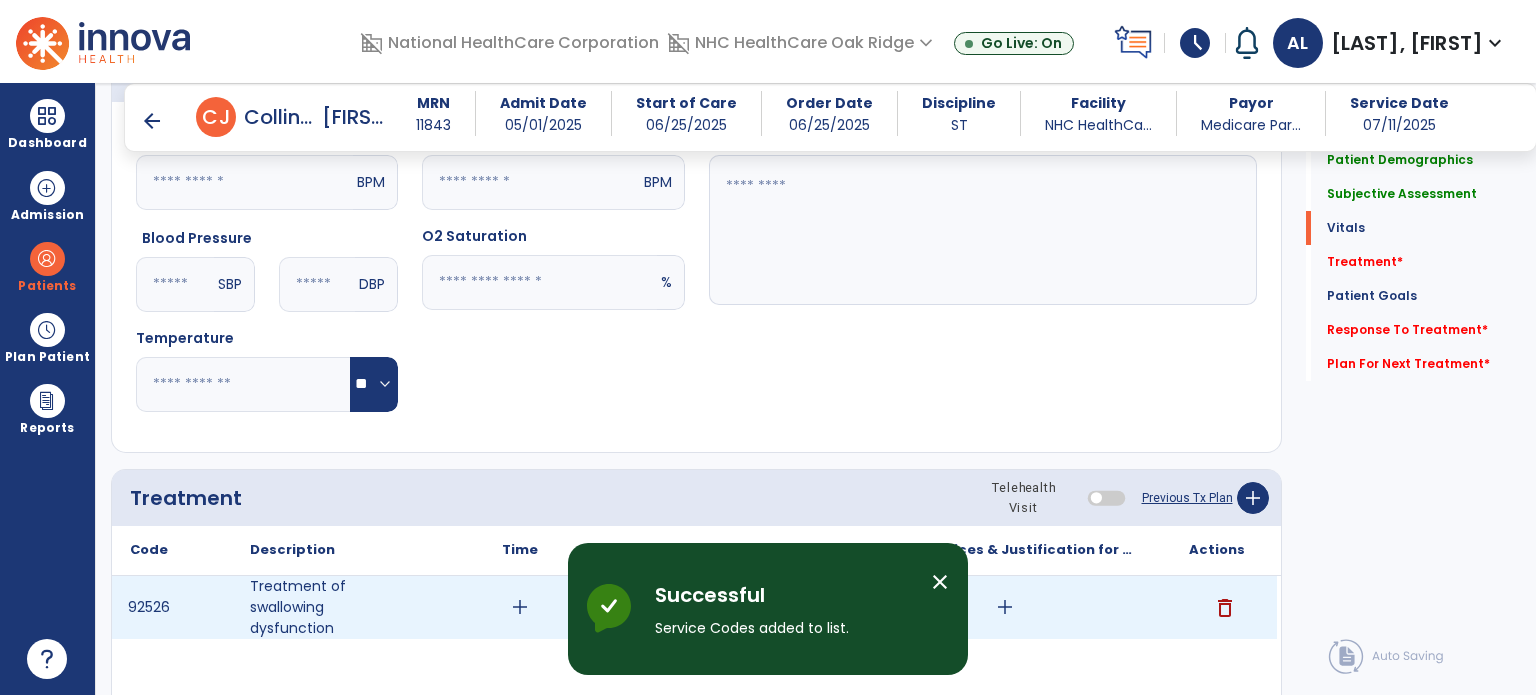 click on "add" at bounding box center [520, 607] 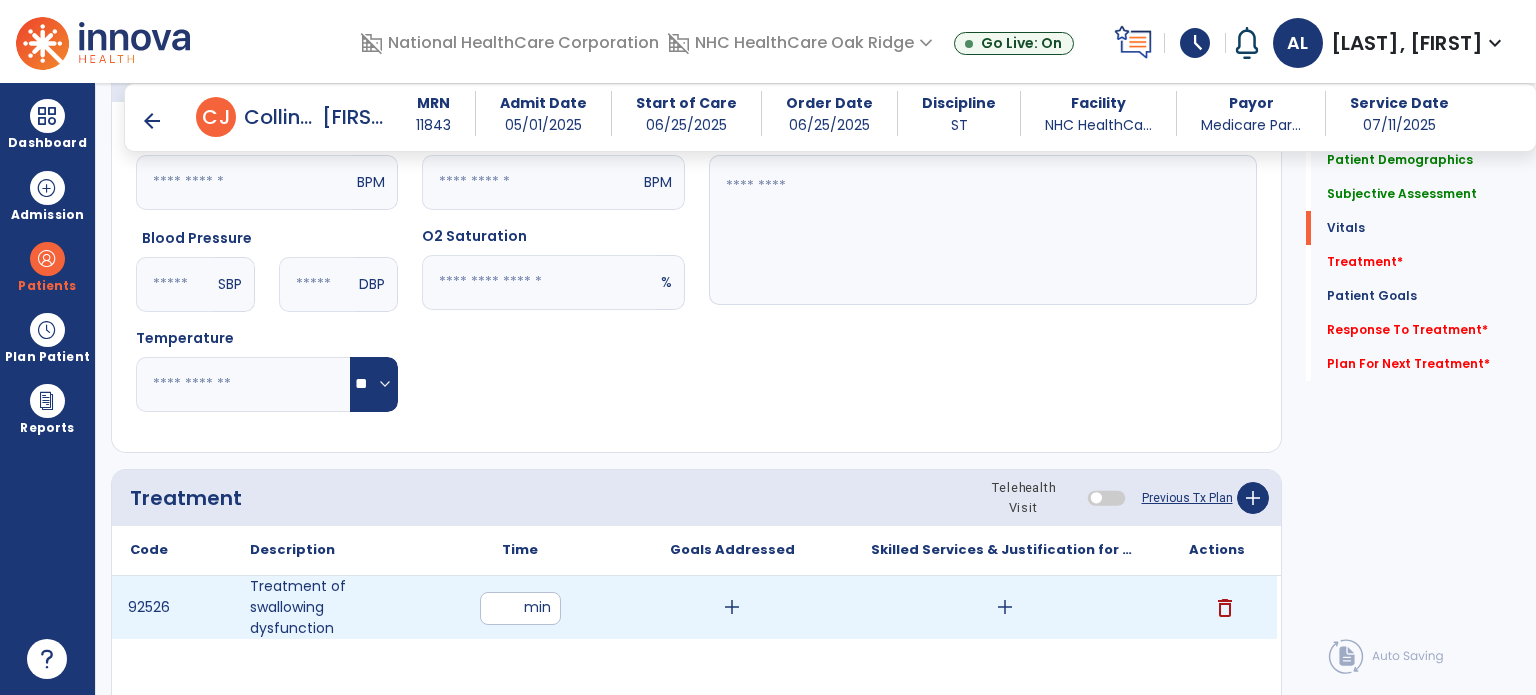 type on "**" 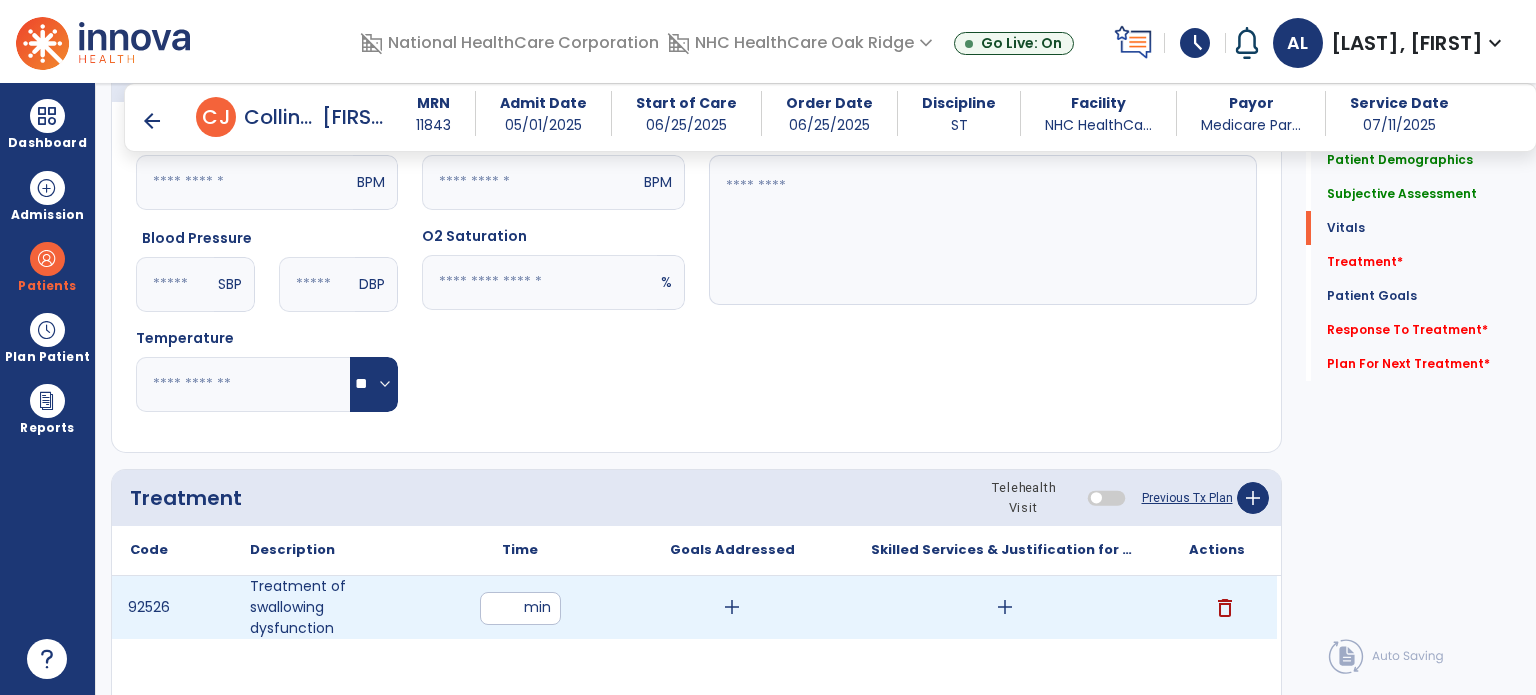 click on "add" at bounding box center (732, 607) 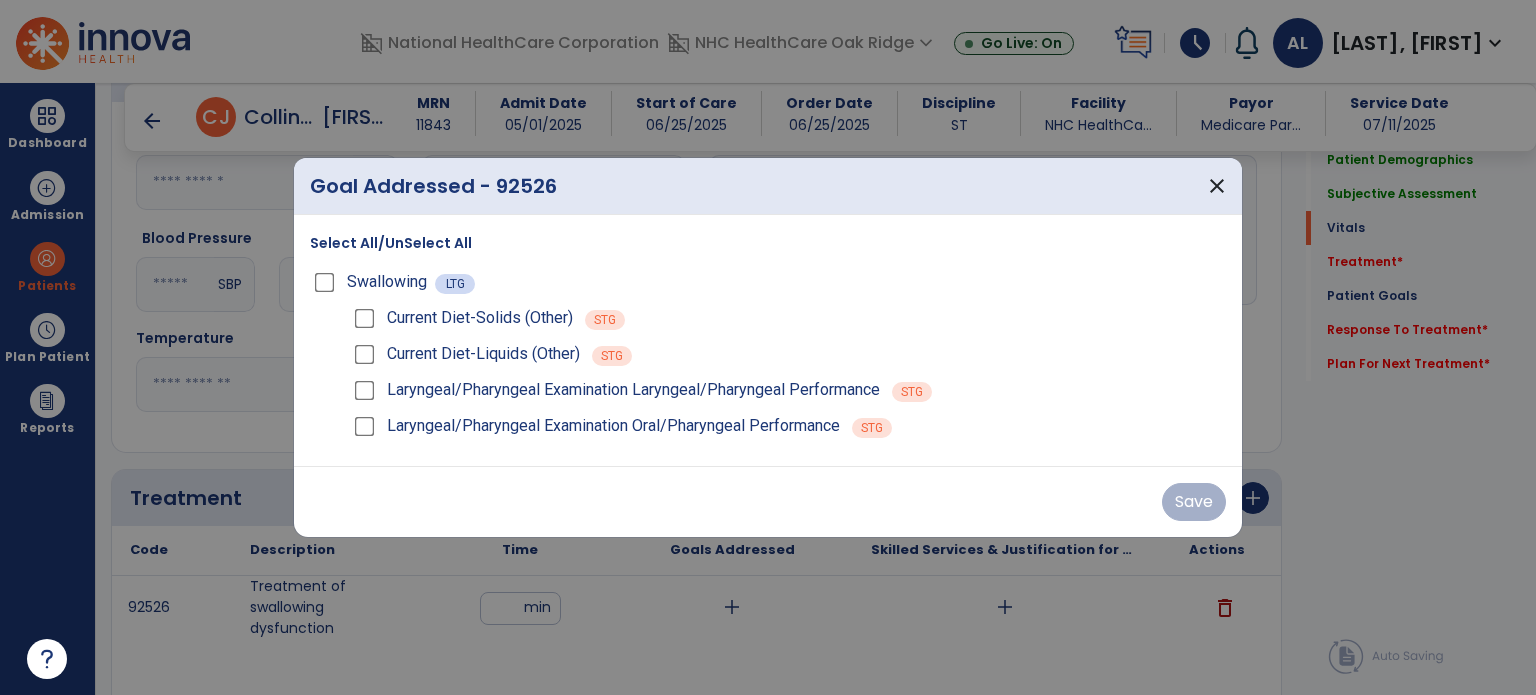 click on "Select All/UnSelect All" at bounding box center [391, 243] 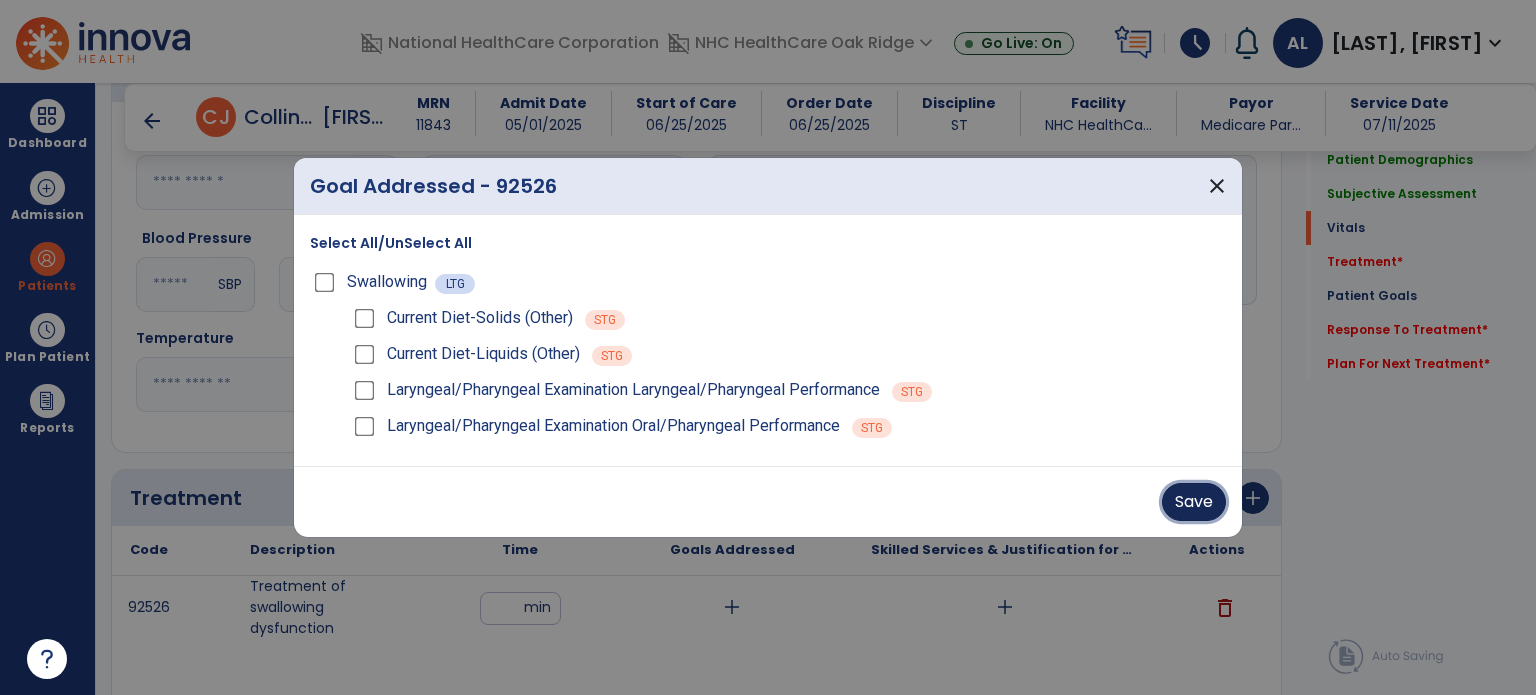 click on "Save" at bounding box center (1194, 502) 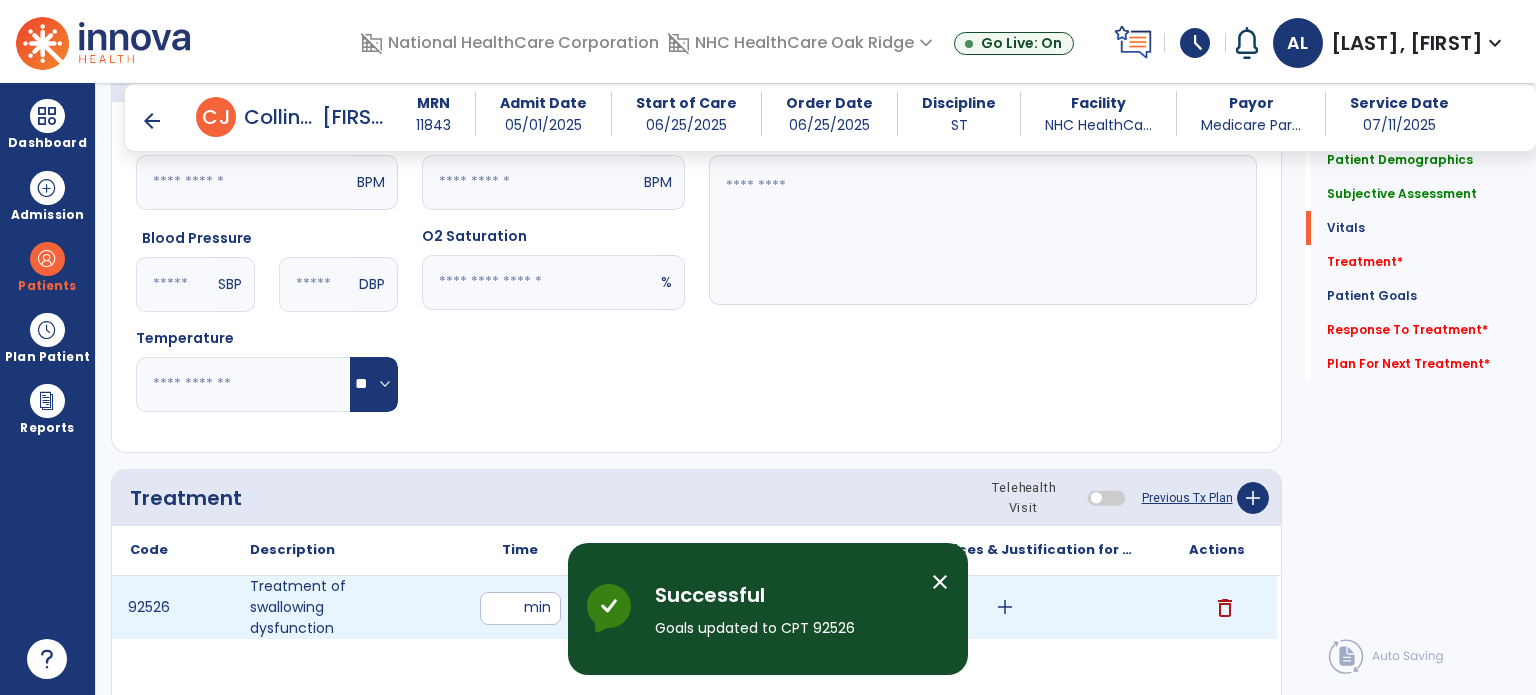click on "add" at bounding box center (1005, 607) 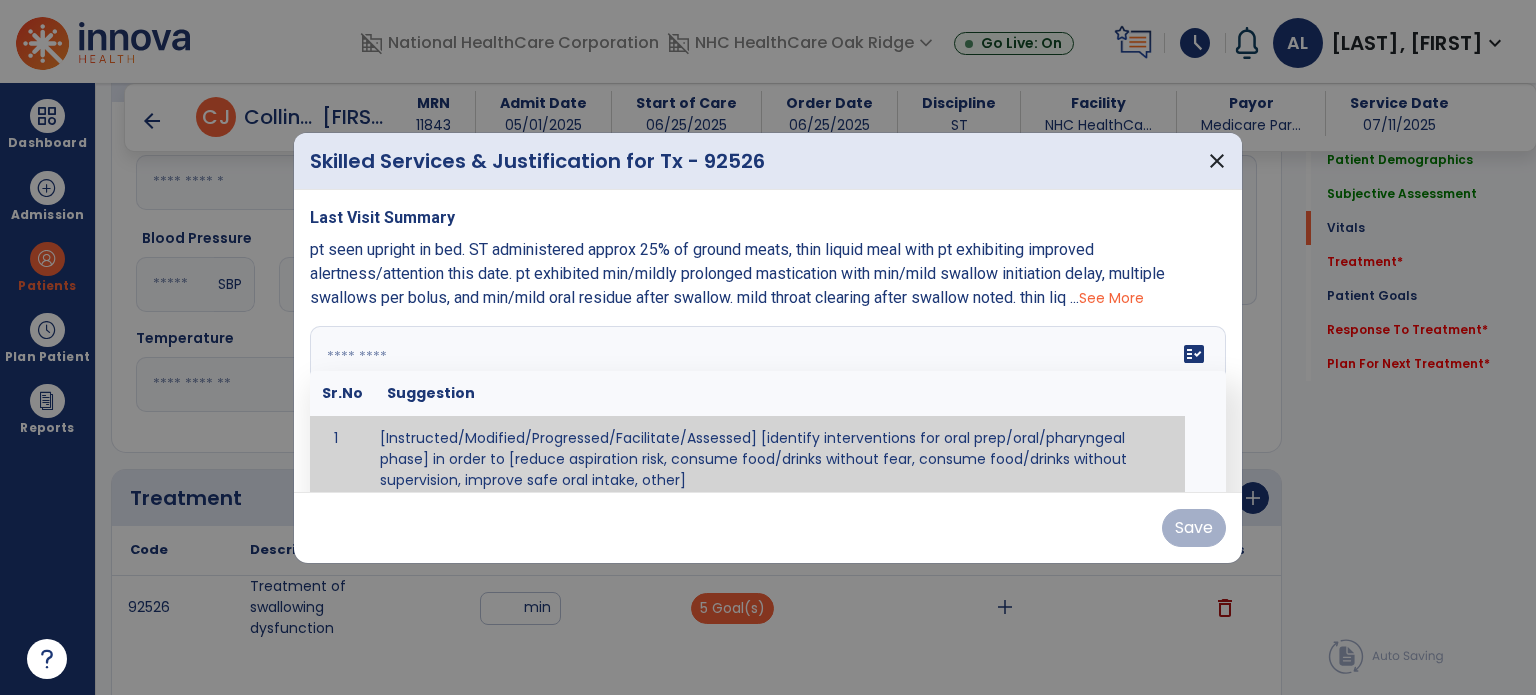 click at bounding box center (766, 401) 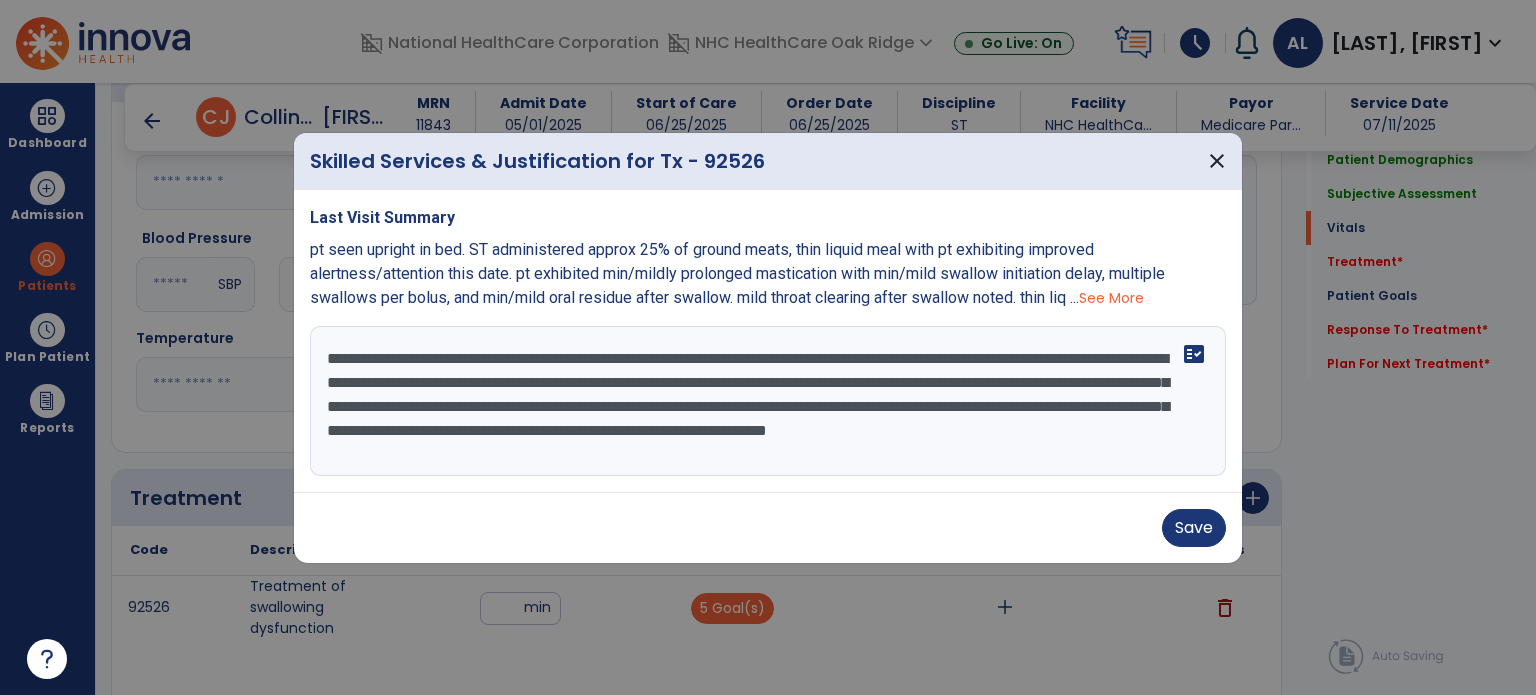 type on "**********" 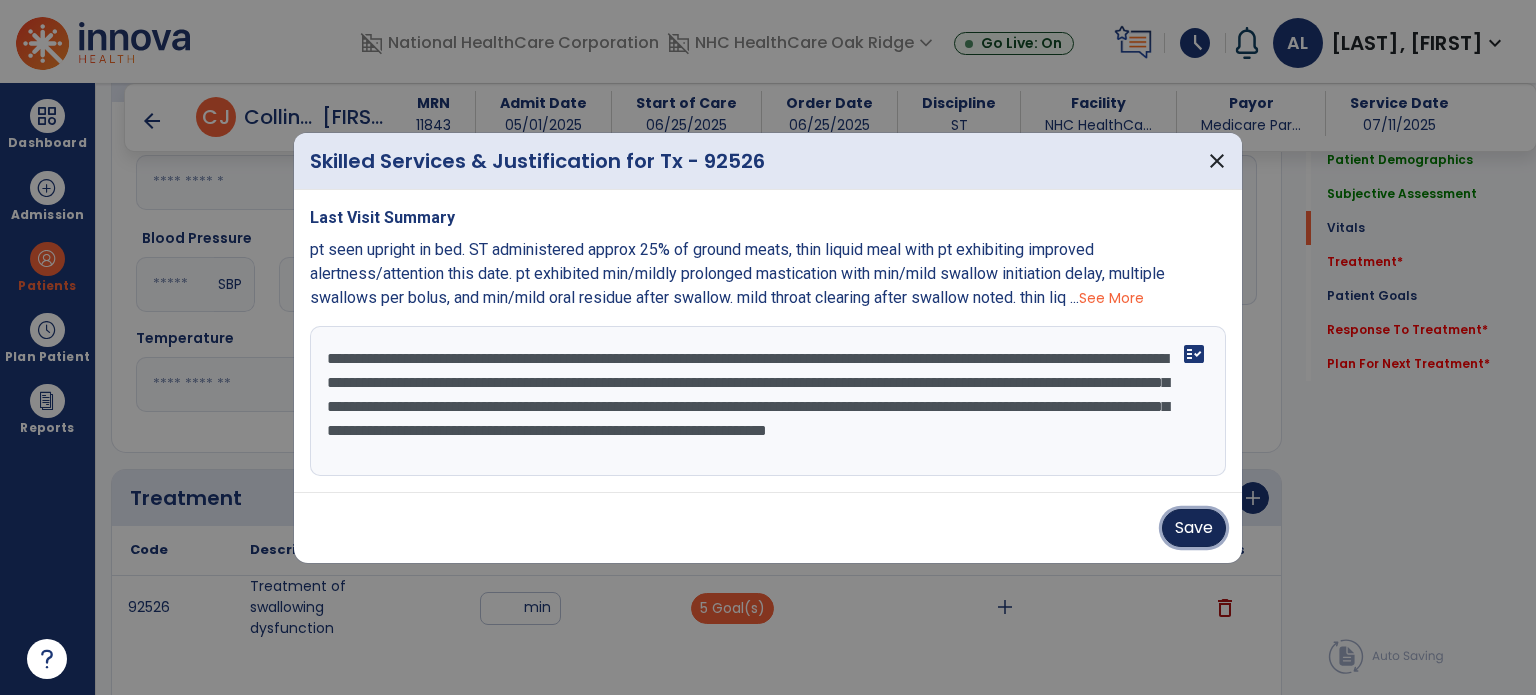 click on "Save" at bounding box center [1194, 528] 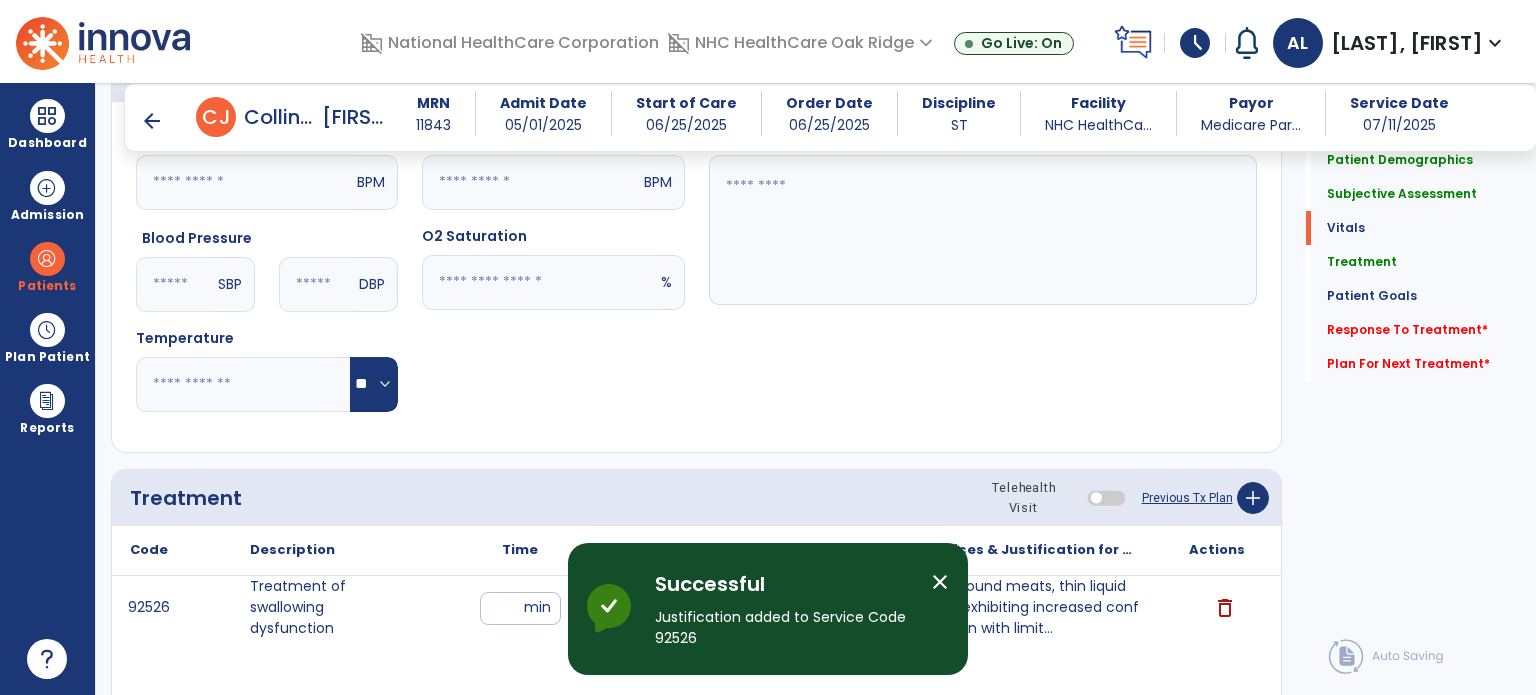 click on "close" at bounding box center [940, 582] 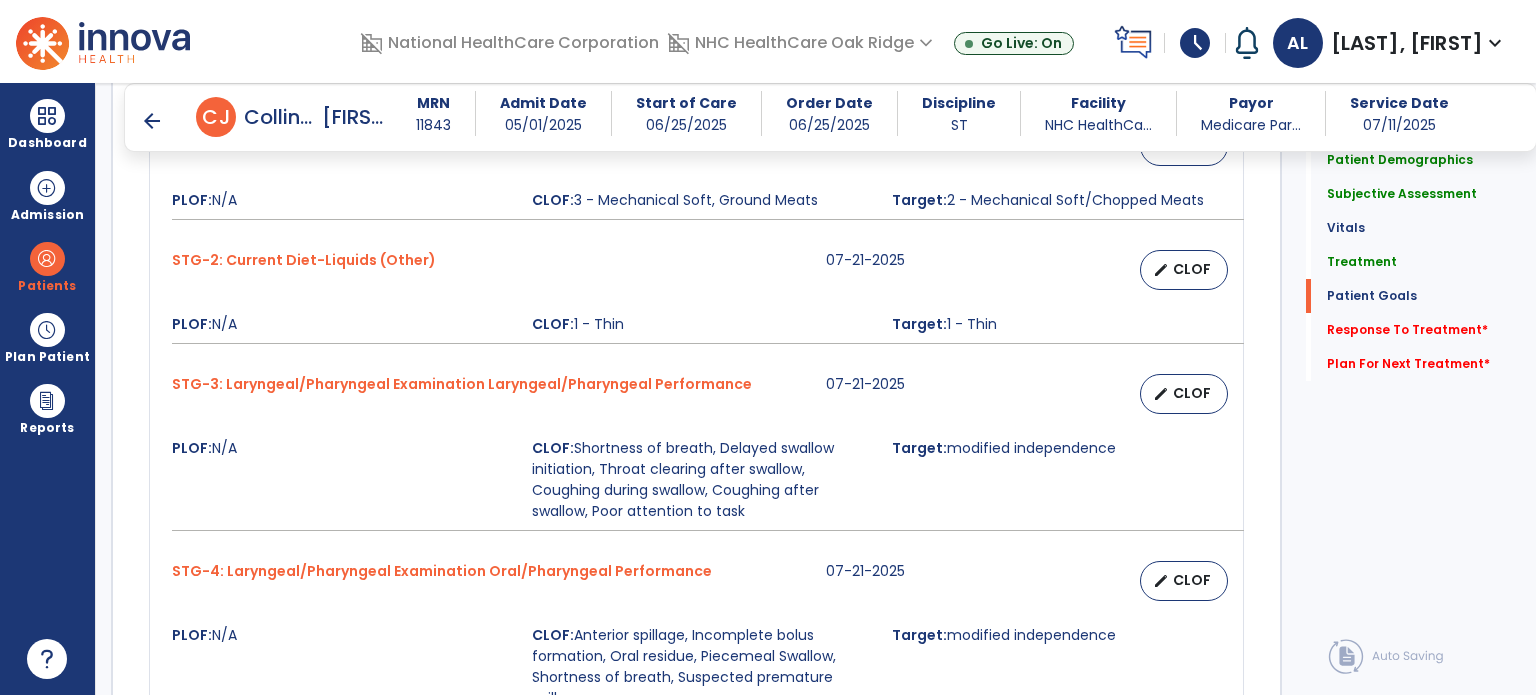 scroll, scrollTop: 2500, scrollLeft: 0, axis: vertical 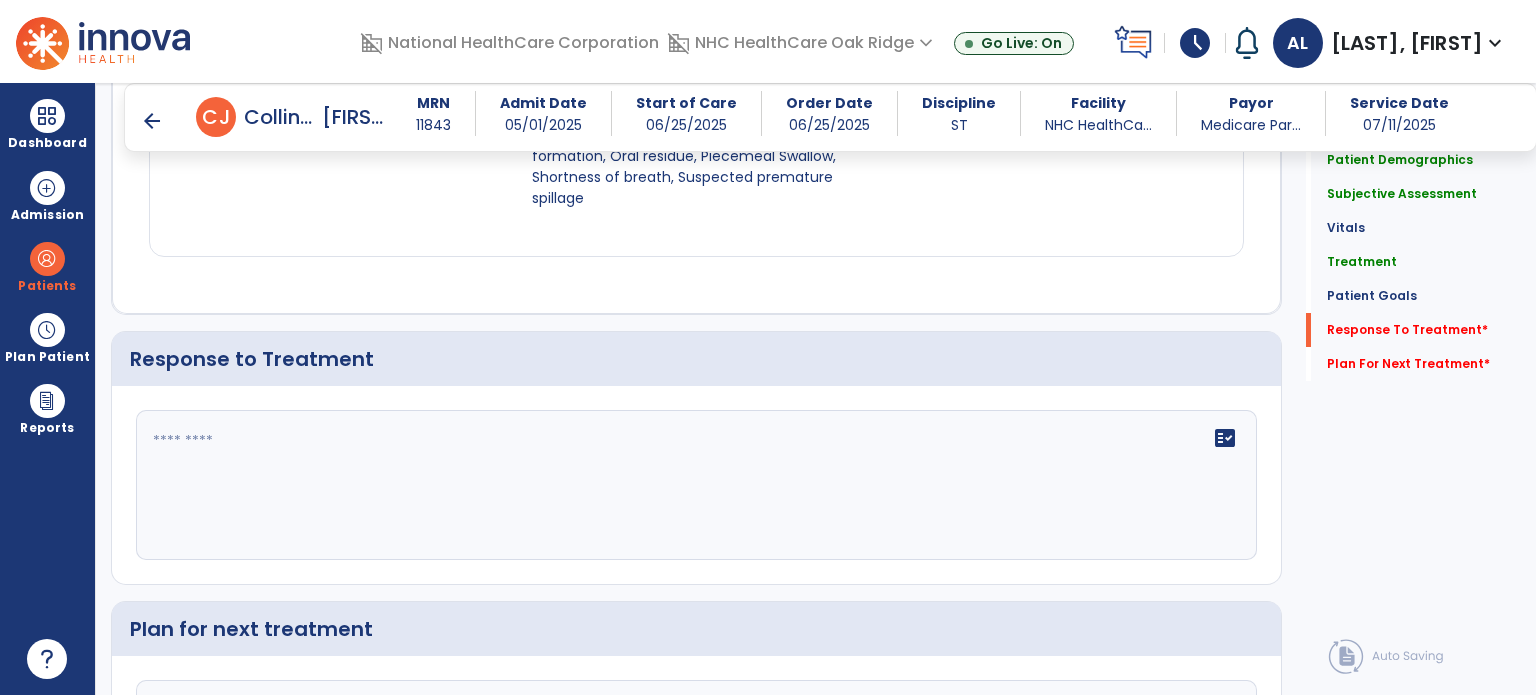 click on "fact_check" 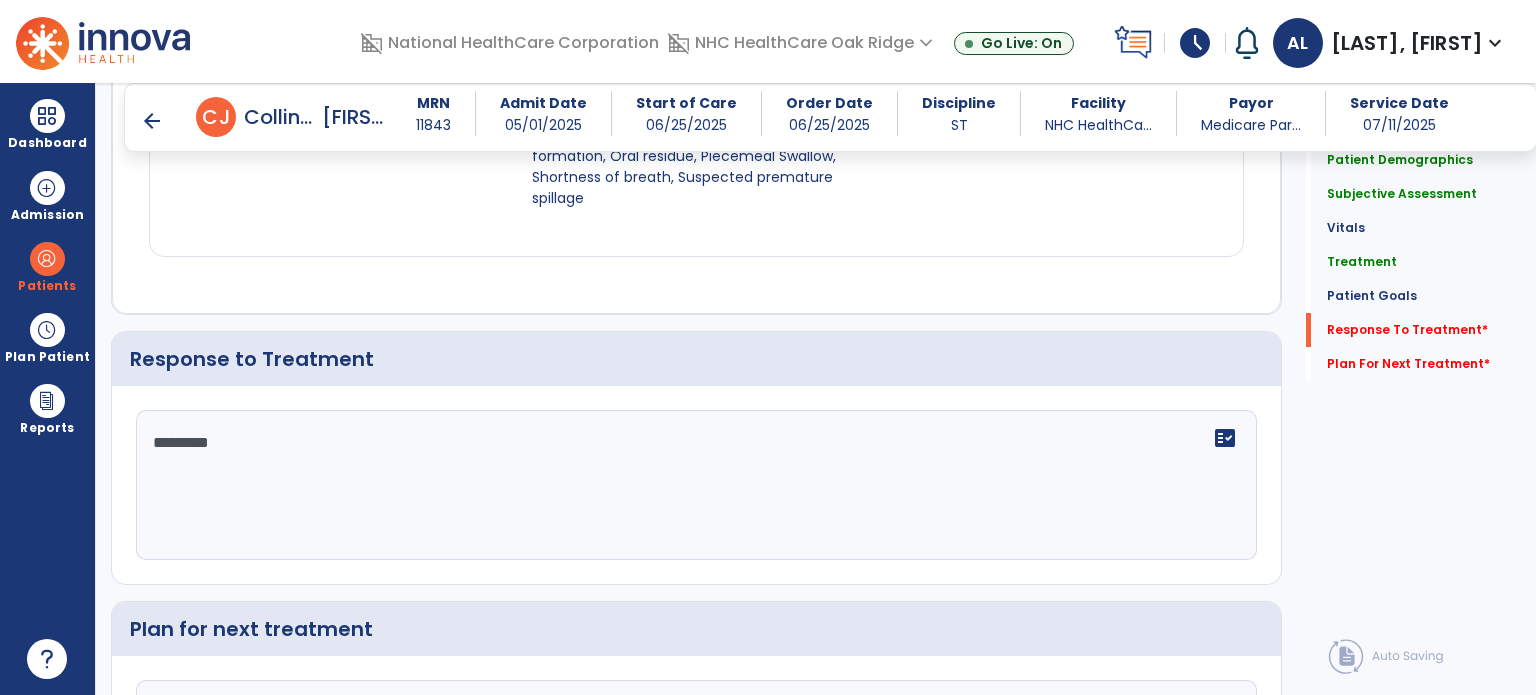 type on "*********" 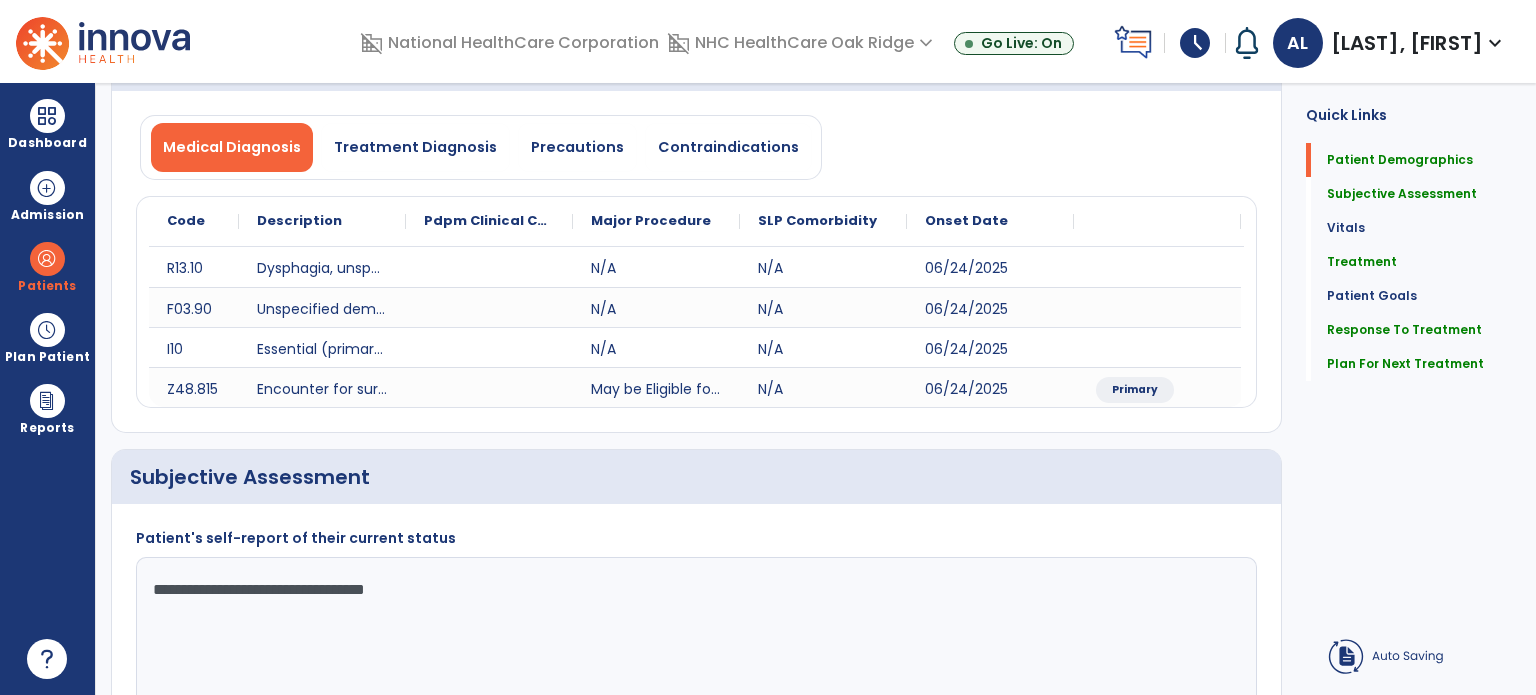 scroll, scrollTop: 0, scrollLeft: 0, axis: both 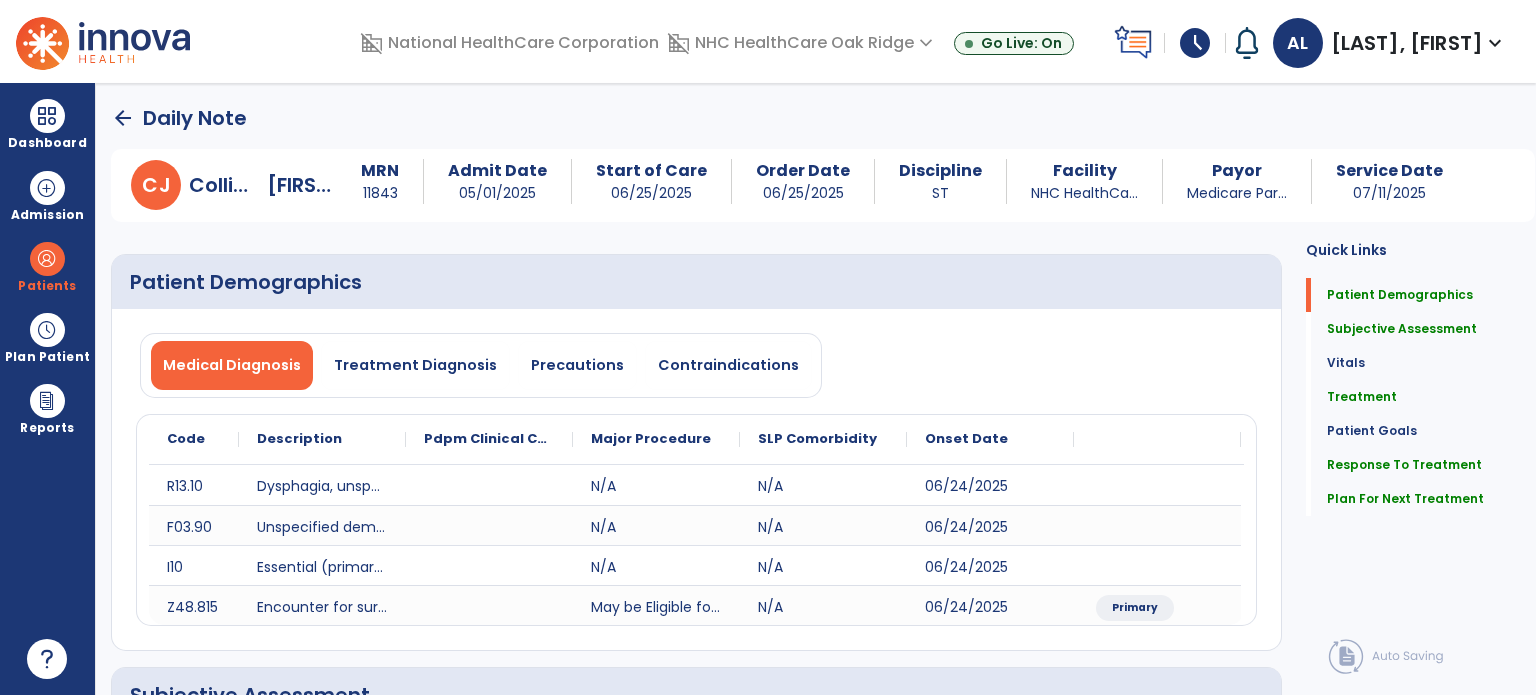 type on "**********" 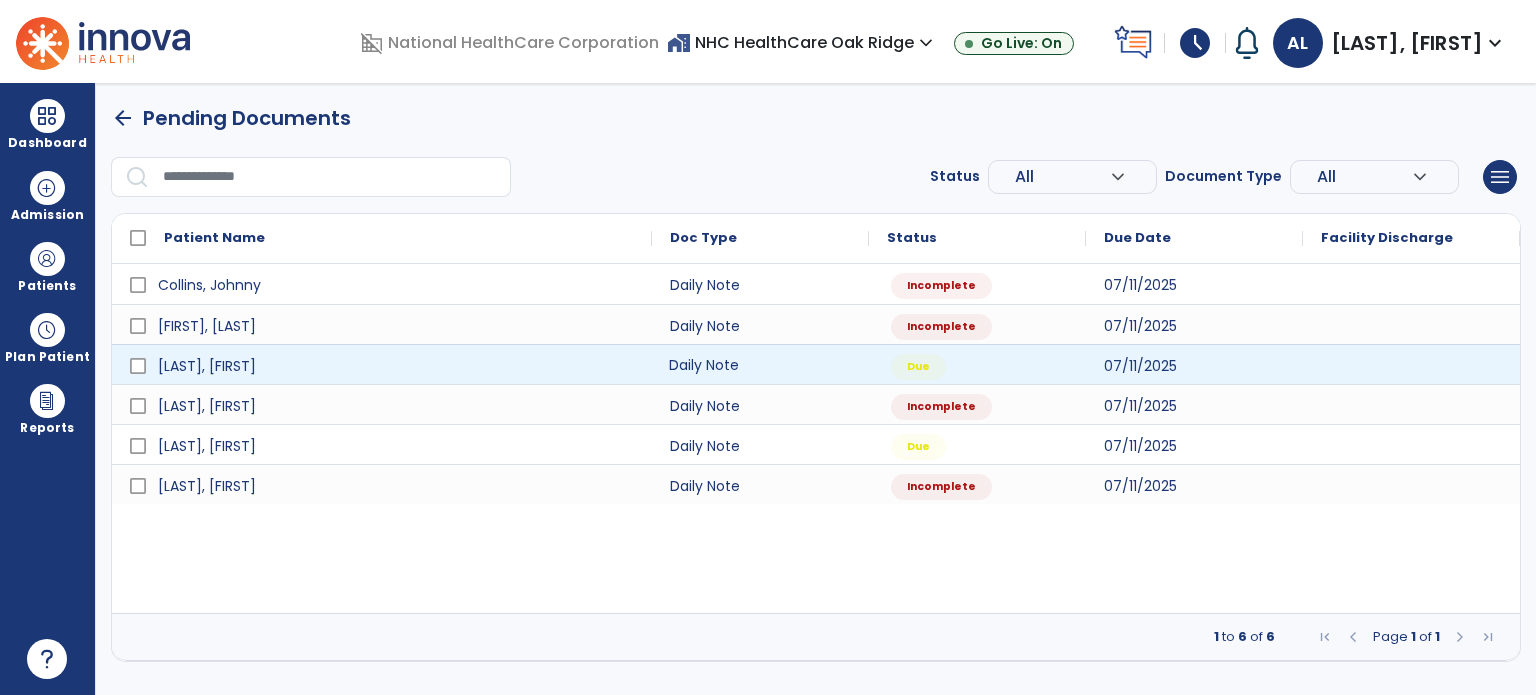click on "Daily Note" at bounding box center (760, 364) 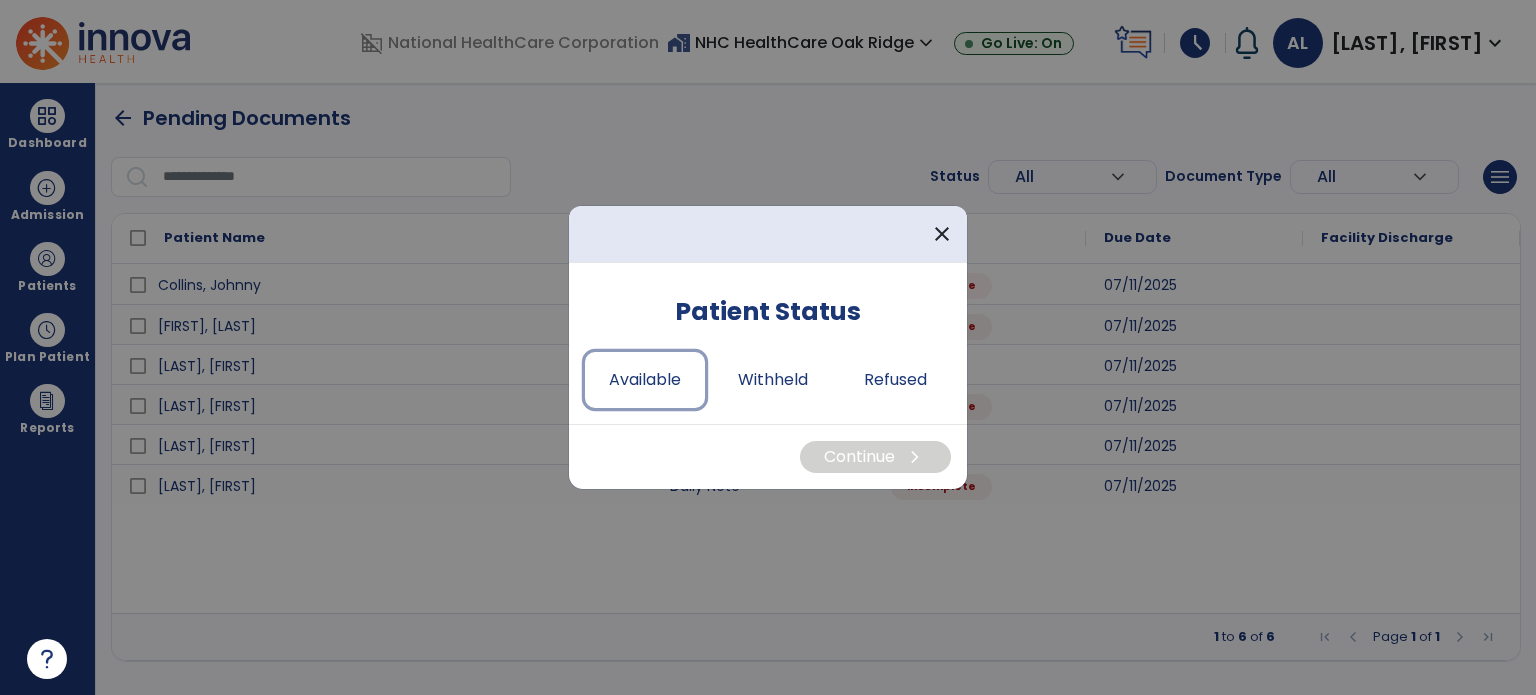 click on "Available" at bounding box center [645, 380] 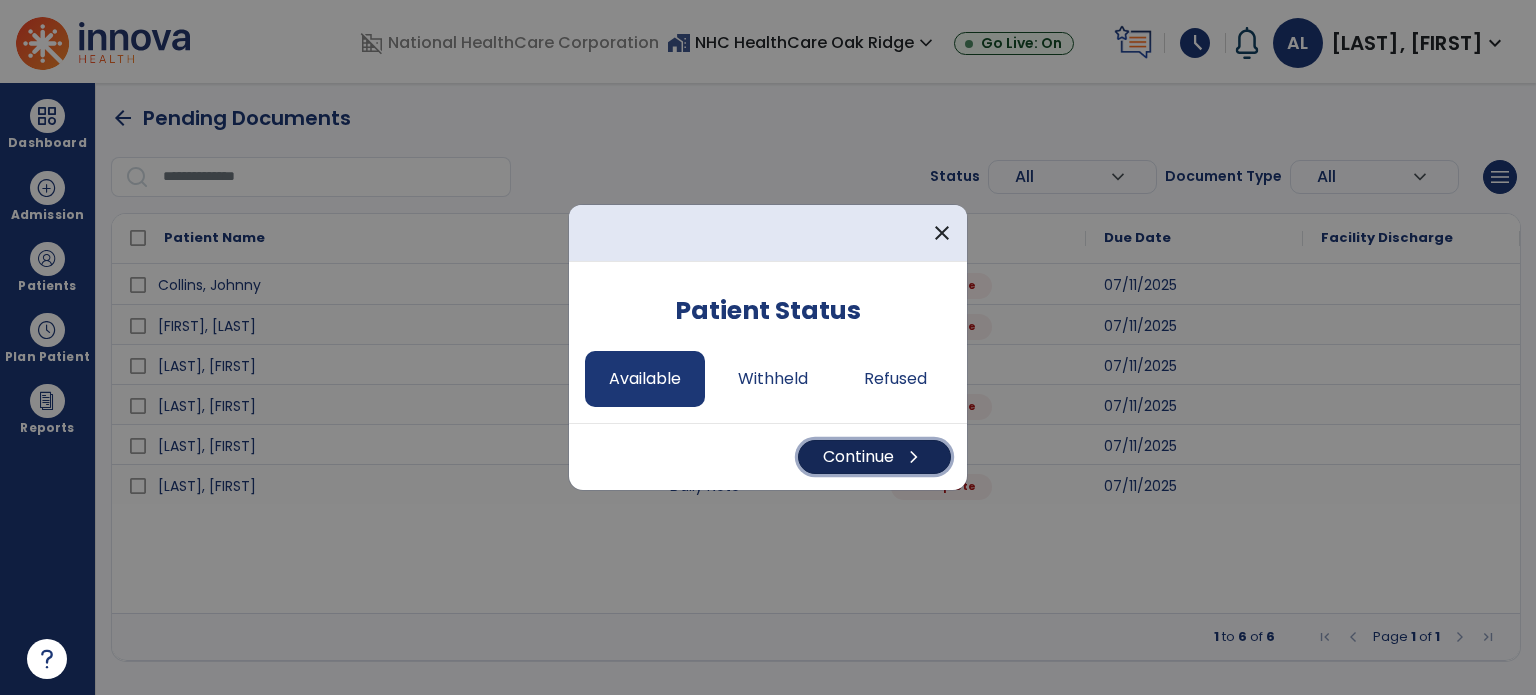 click on "Continue   chevron_right" at bounding box center [874, 457] 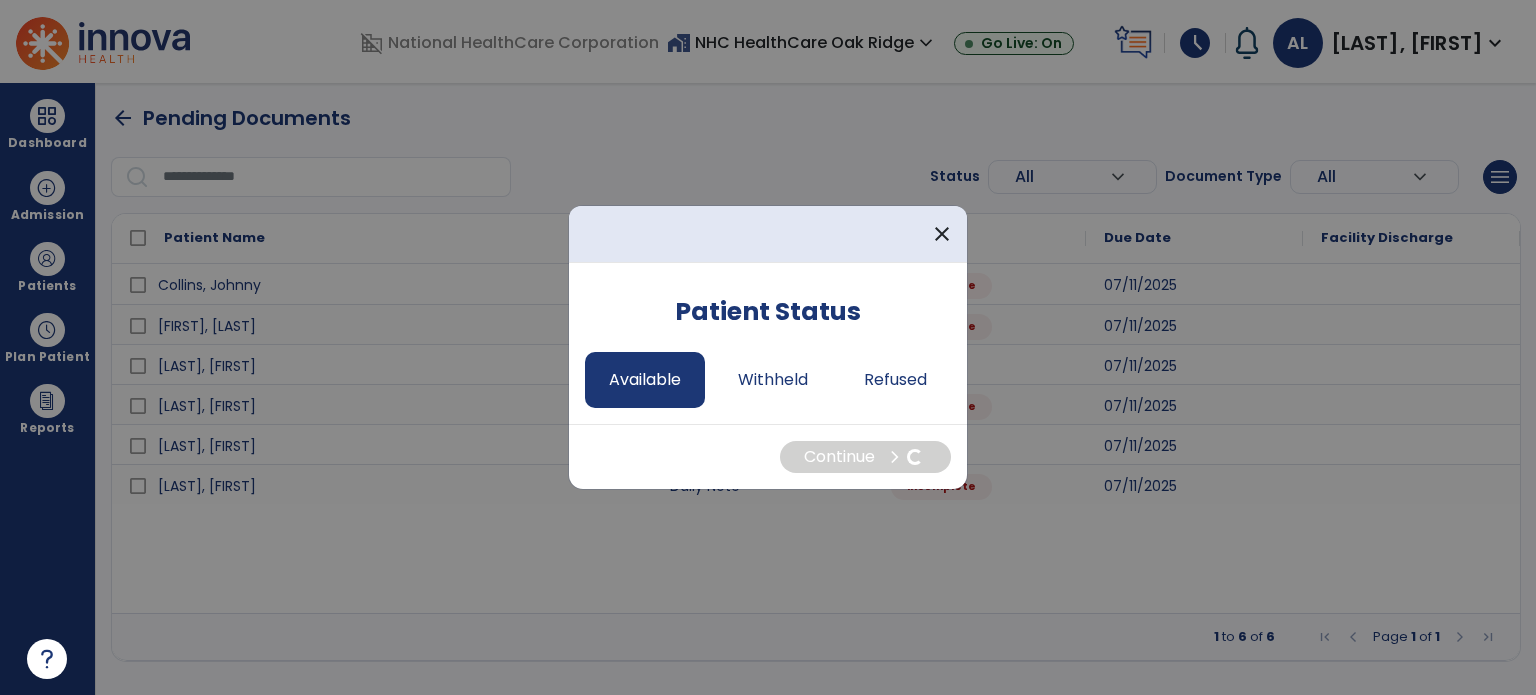 select on "*" 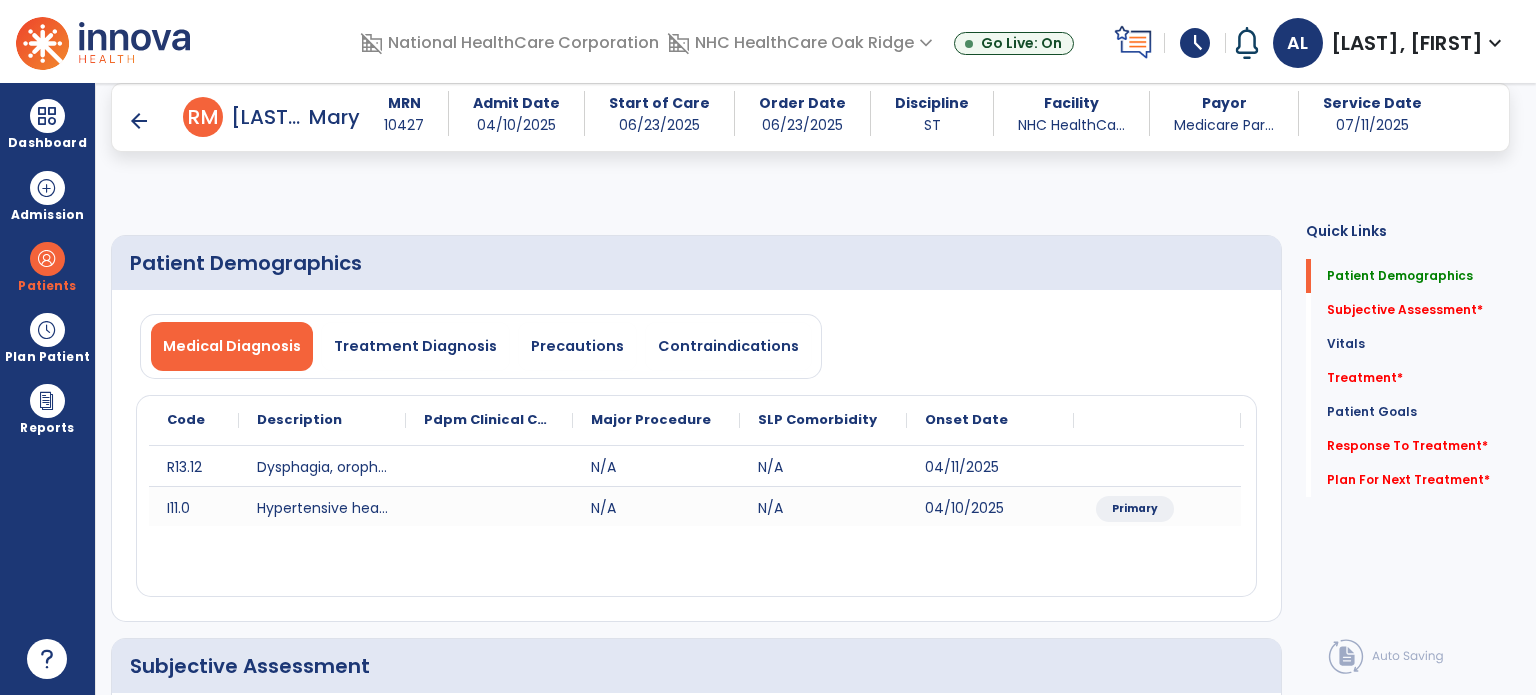 scroll, scrollTop: 600, scrollLeft: 0, axis: vertical 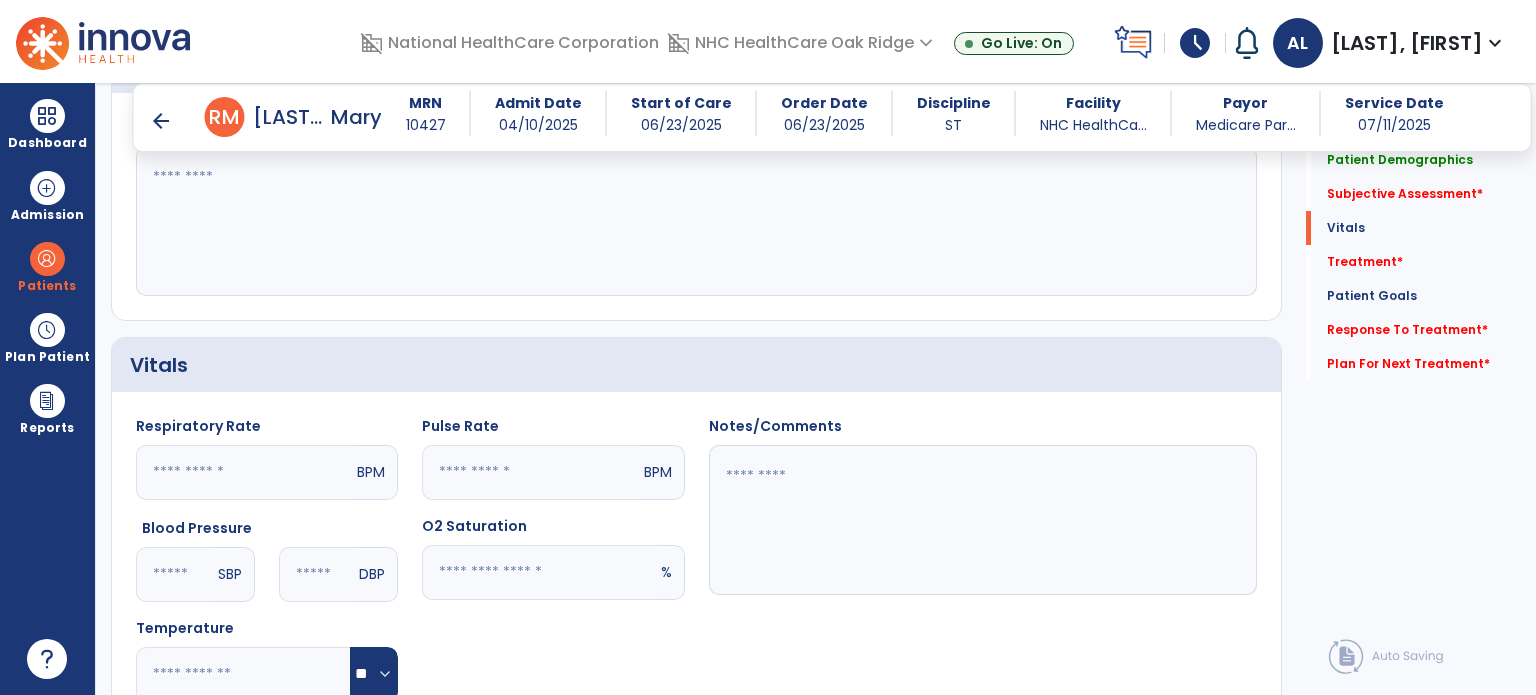 click 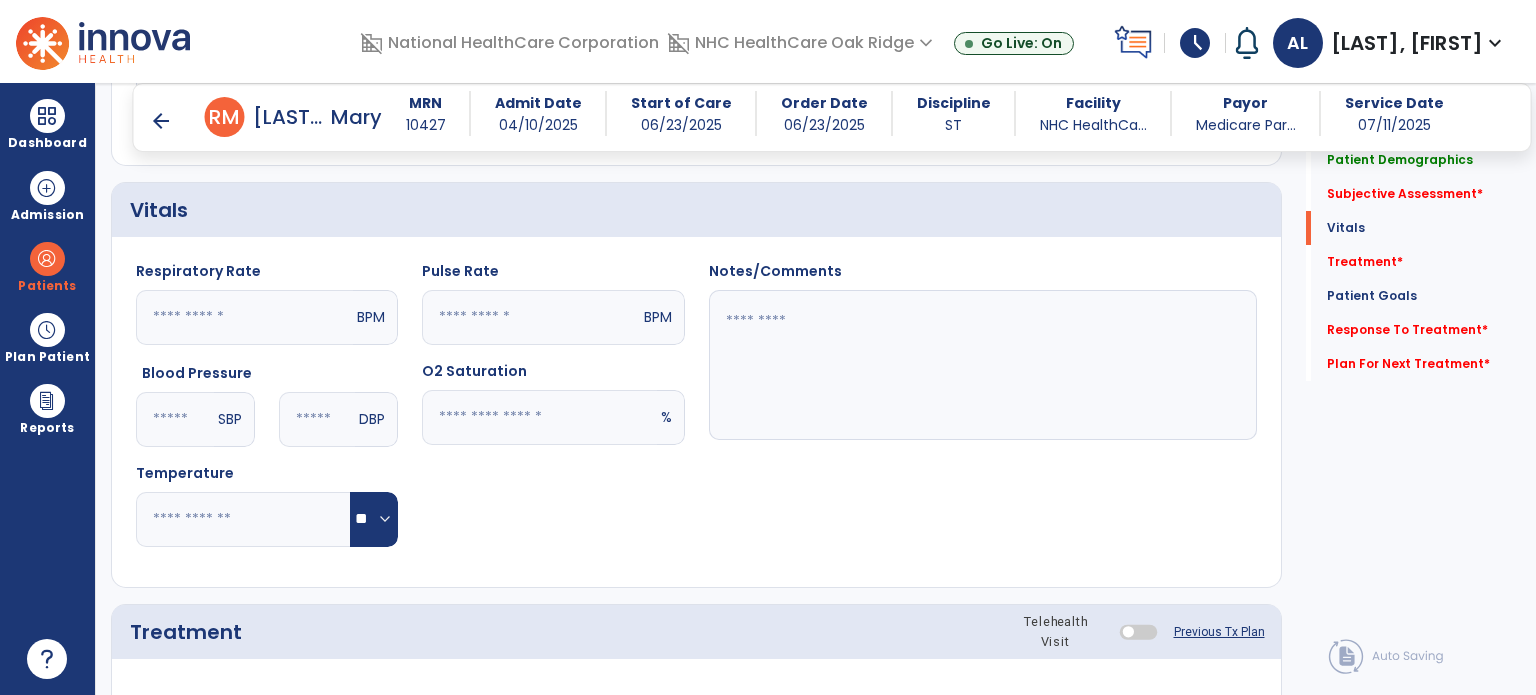 scroll, scrollTop: 1200, scrollLeft: 0, axis: vertical 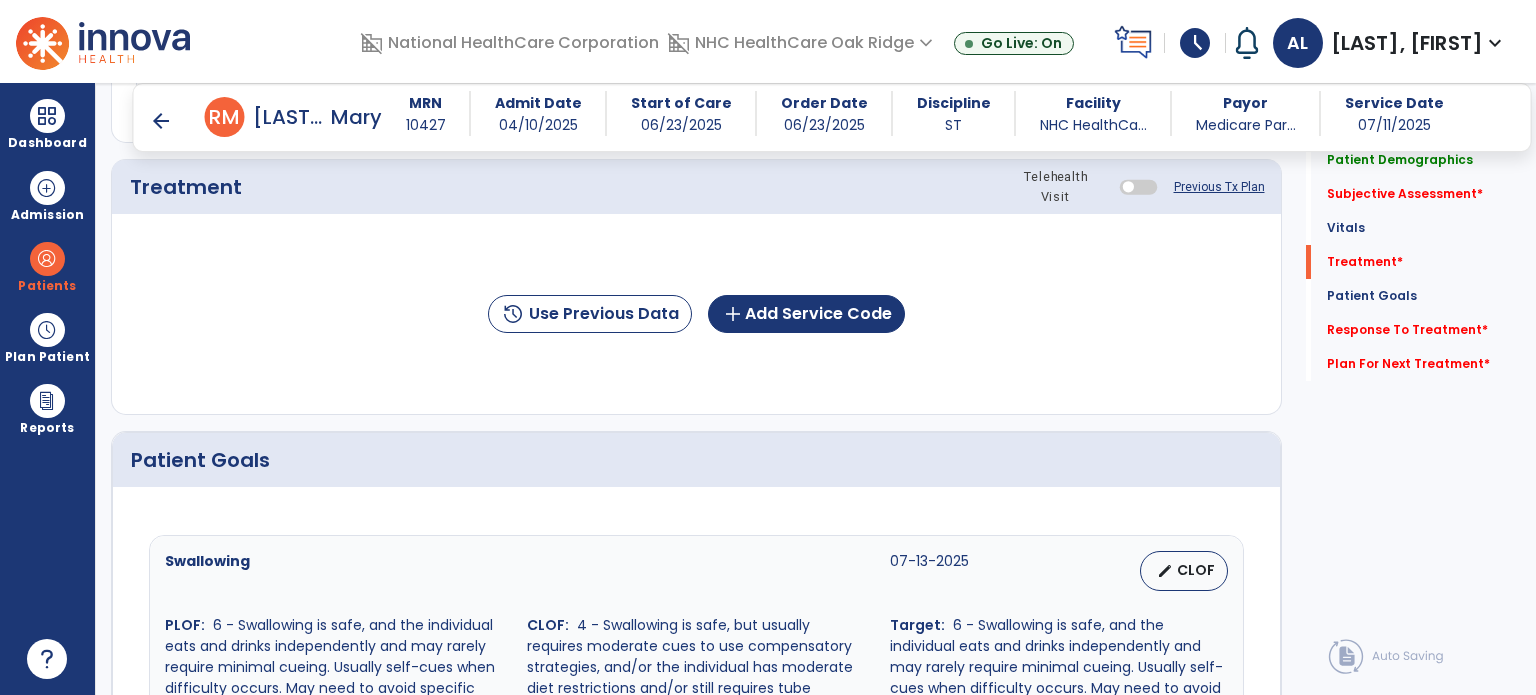 type on "**********" 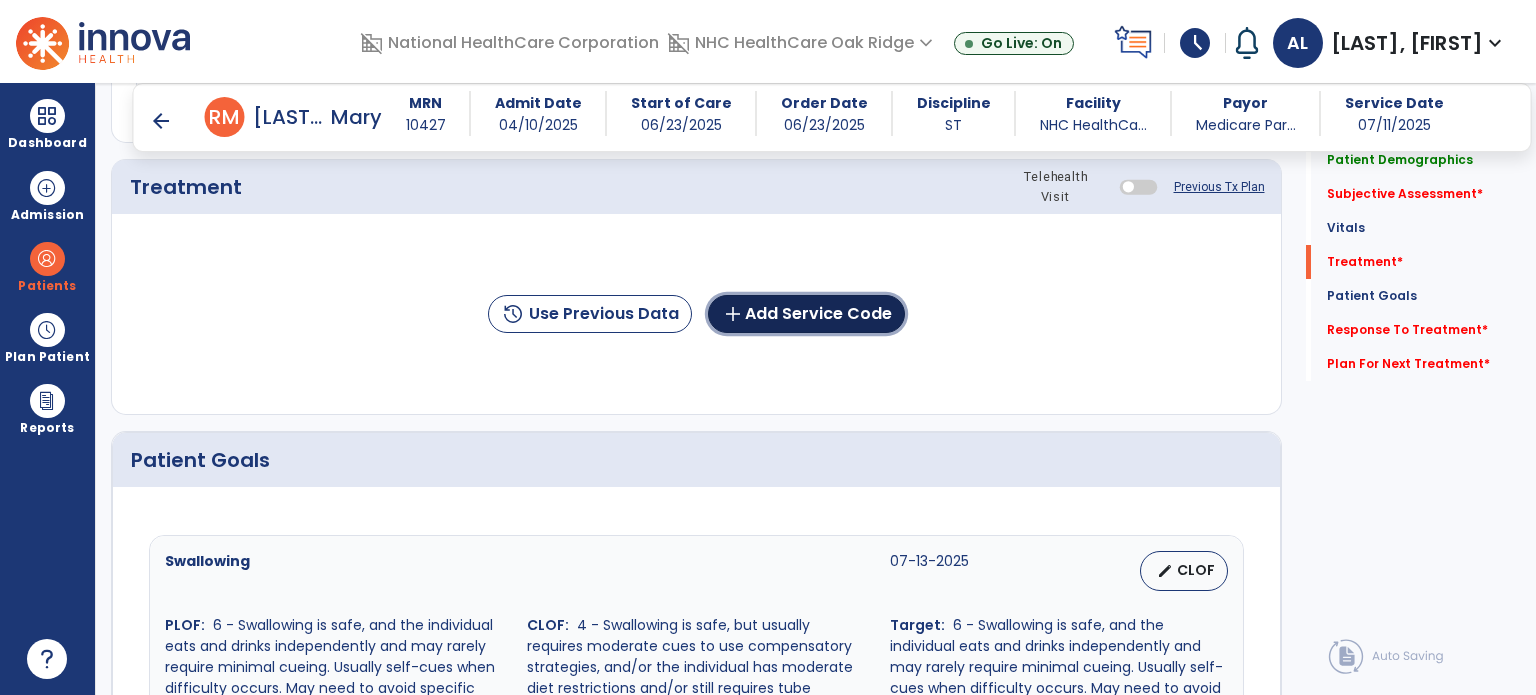 click on "add  Add Service Code" 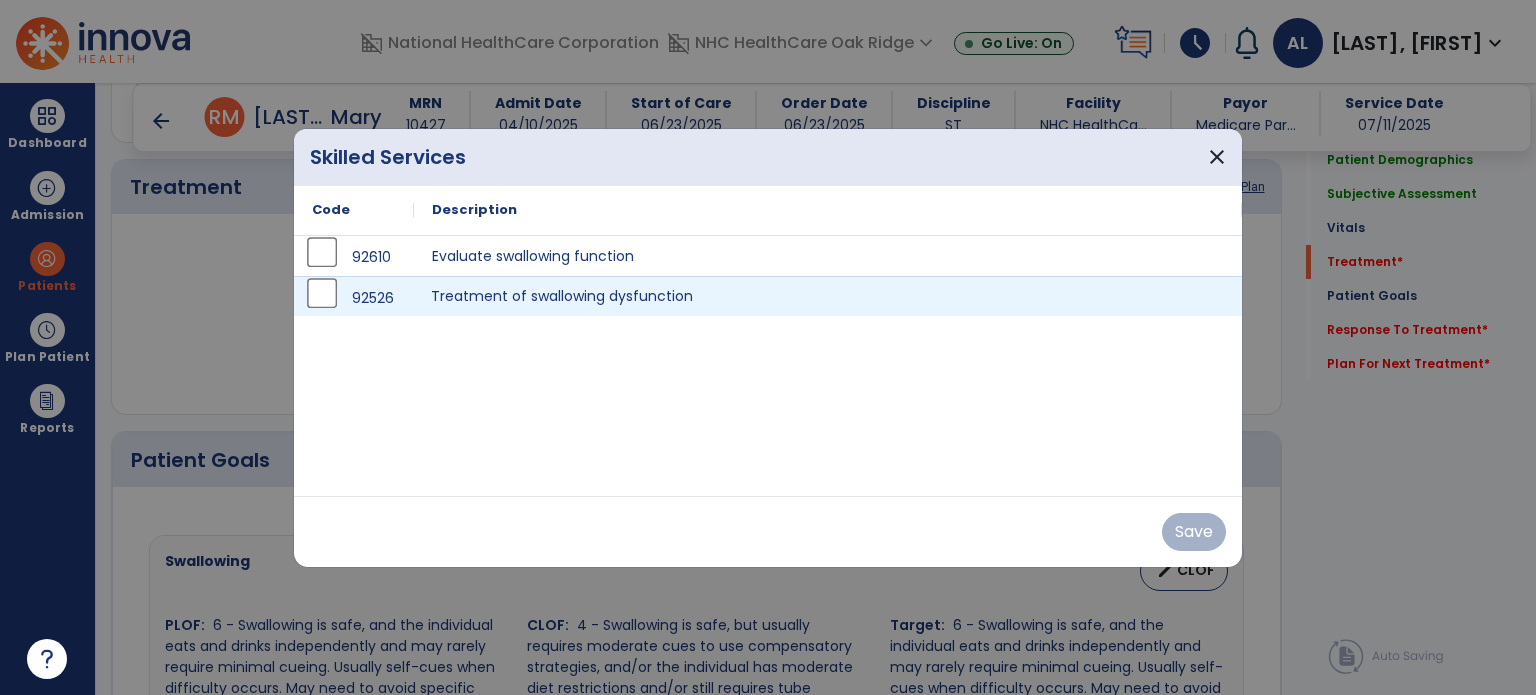 click on "Treatment of swallowing dysfunction" at bounding box center [828, 296] 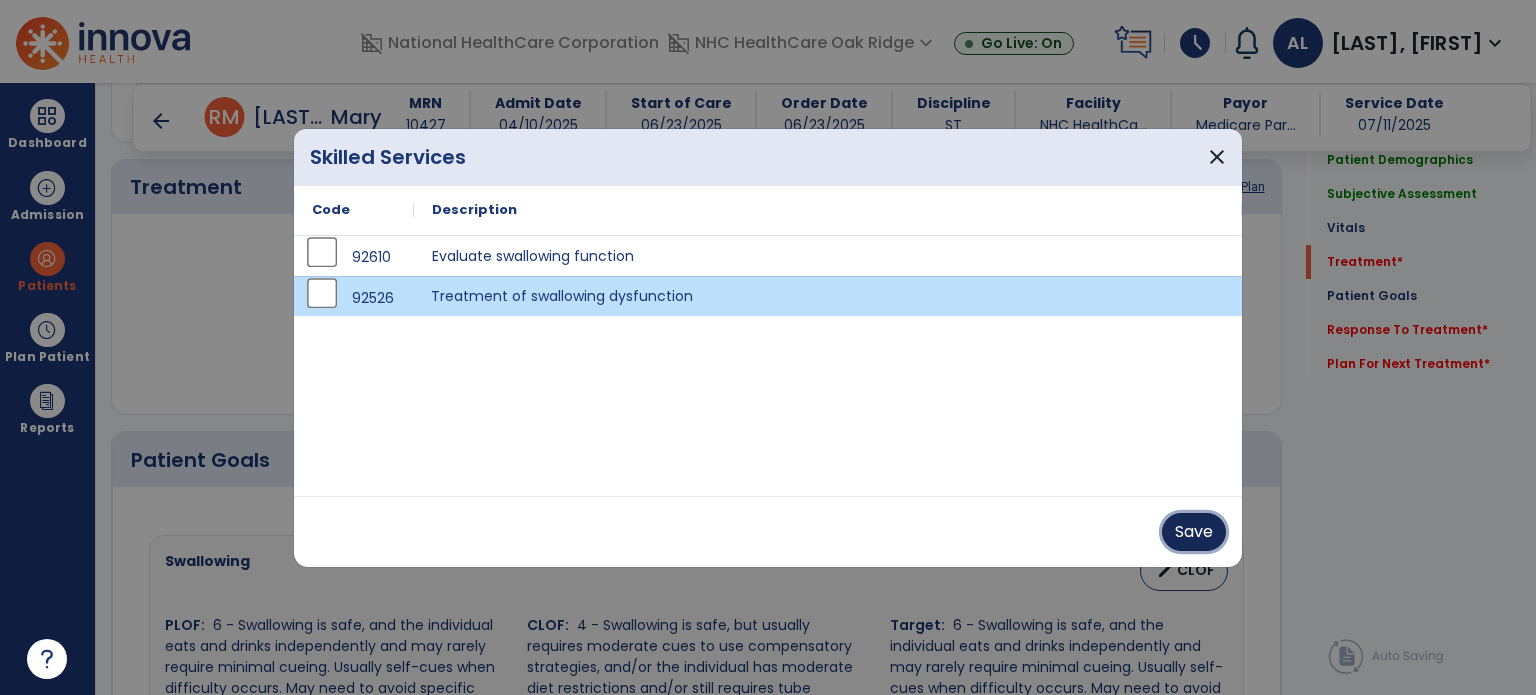 click on "Save" at bounding box center (1194, 532) 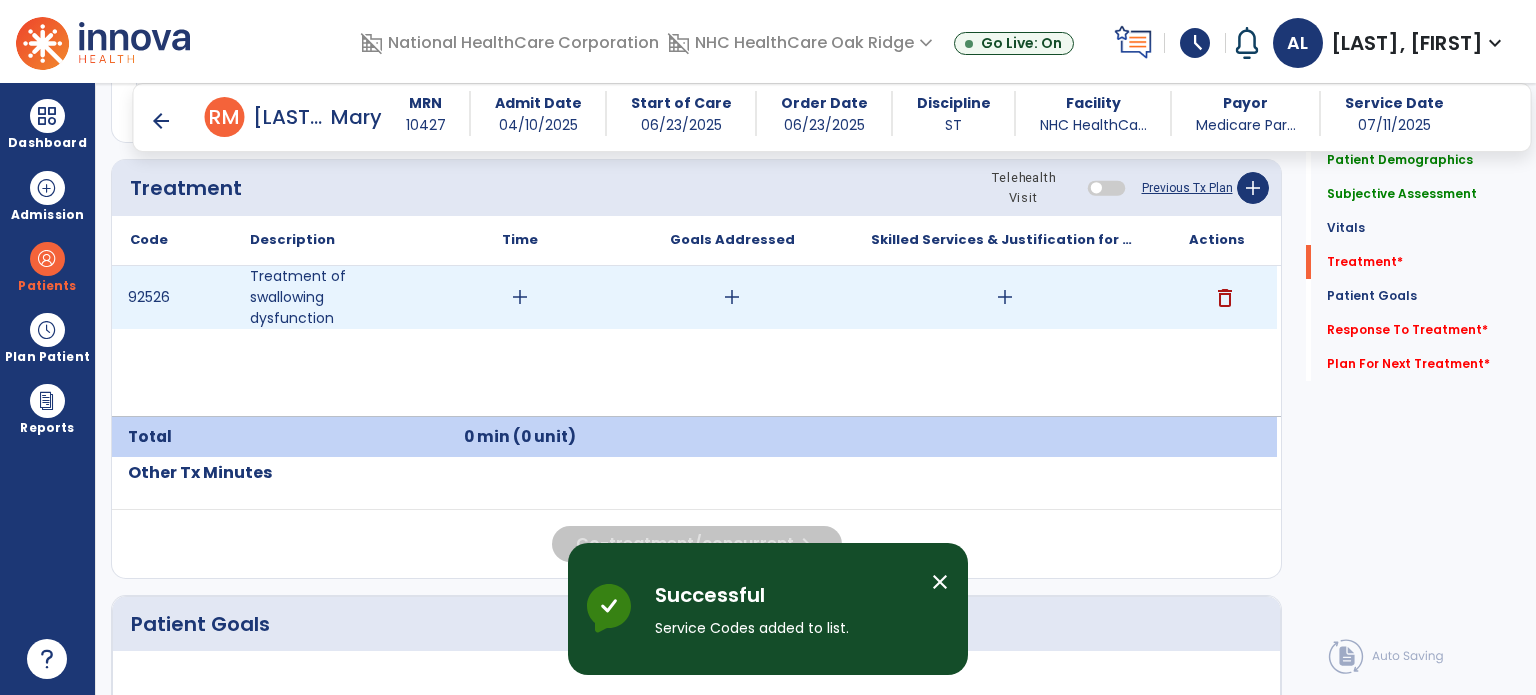 click on "add" at bounding box center (520, 297) 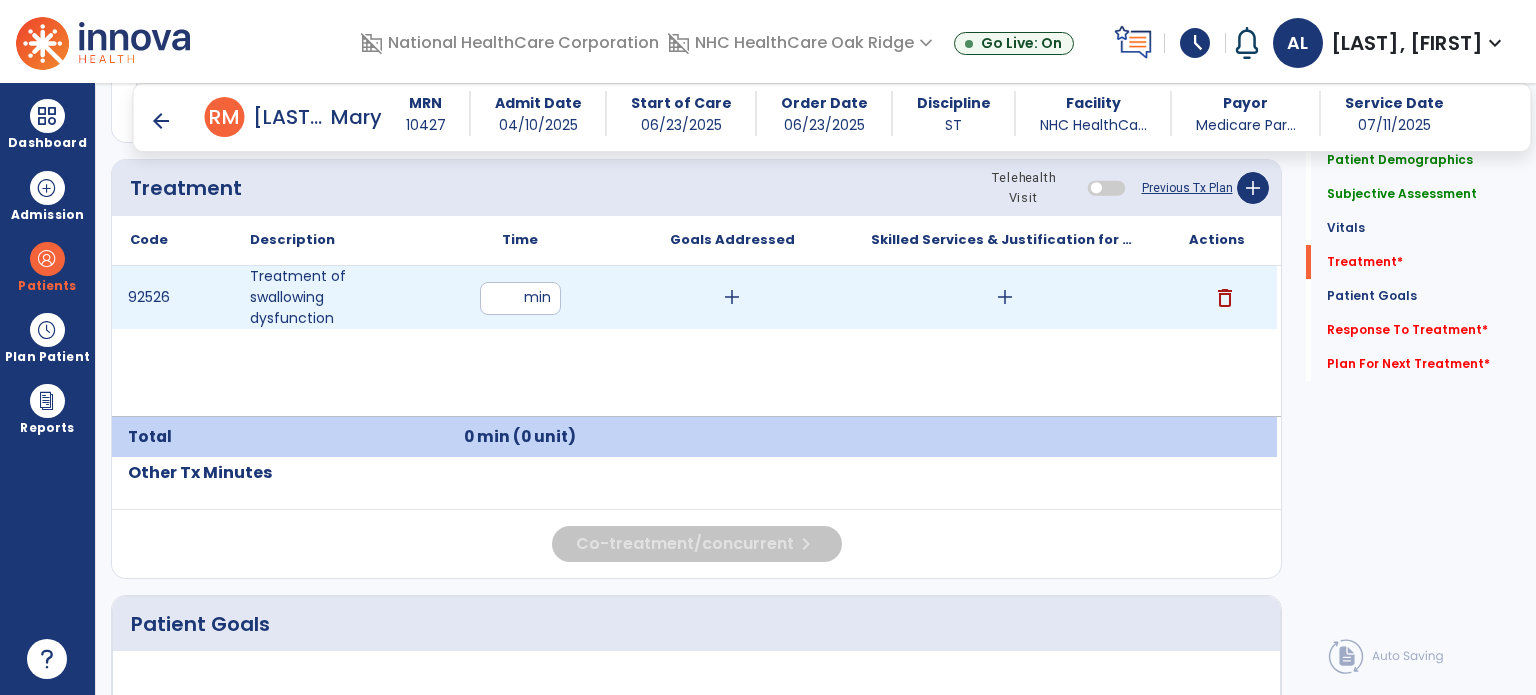 type on "**" 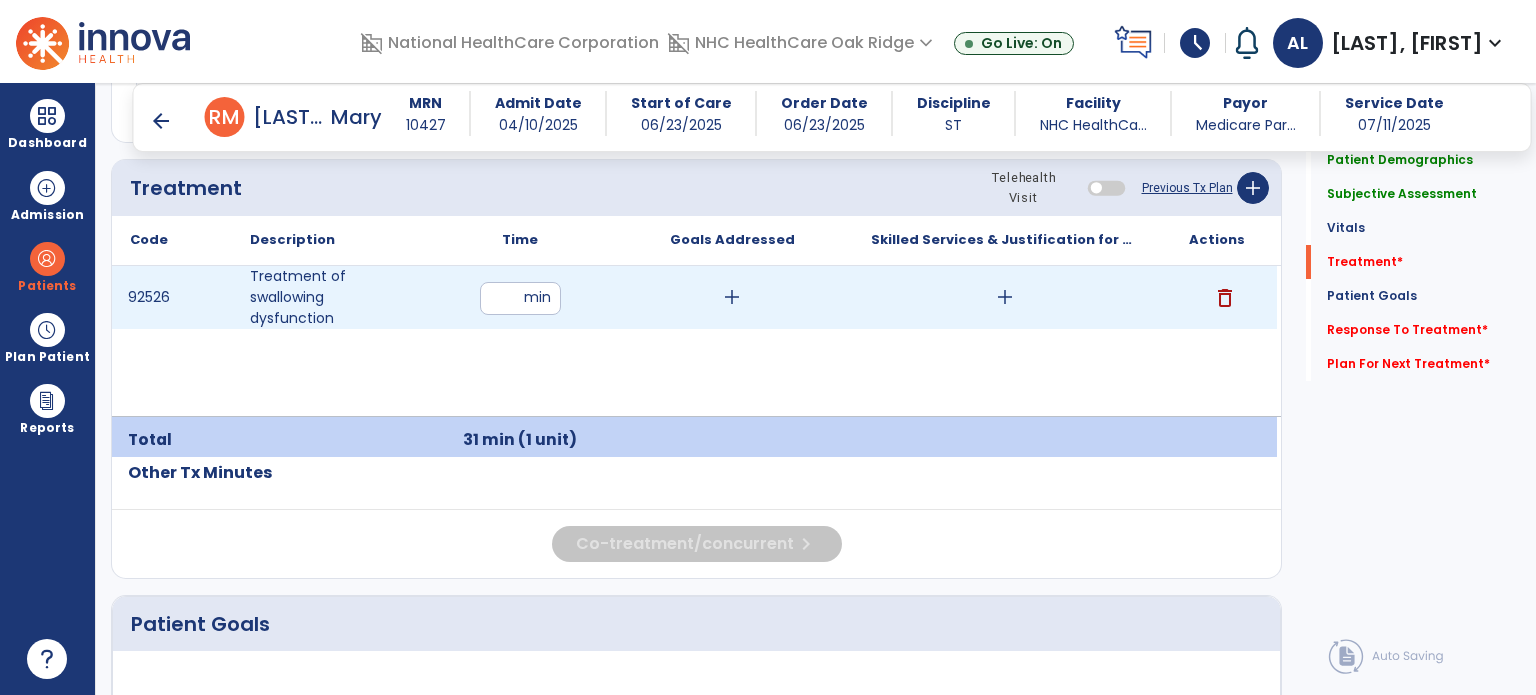 click on "add" at bounding box center [732, 297] 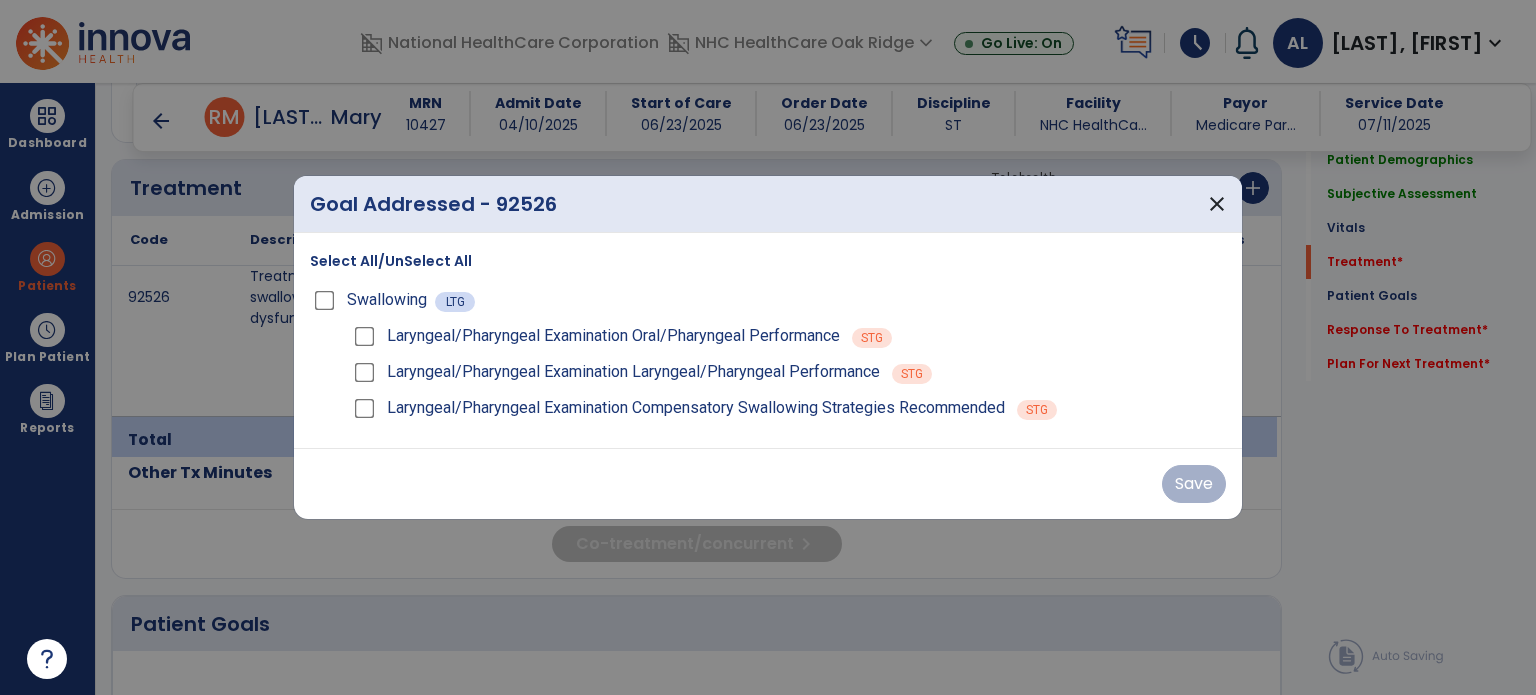 click on "Select All/UnSelect All" at bounding box center (391, 261) 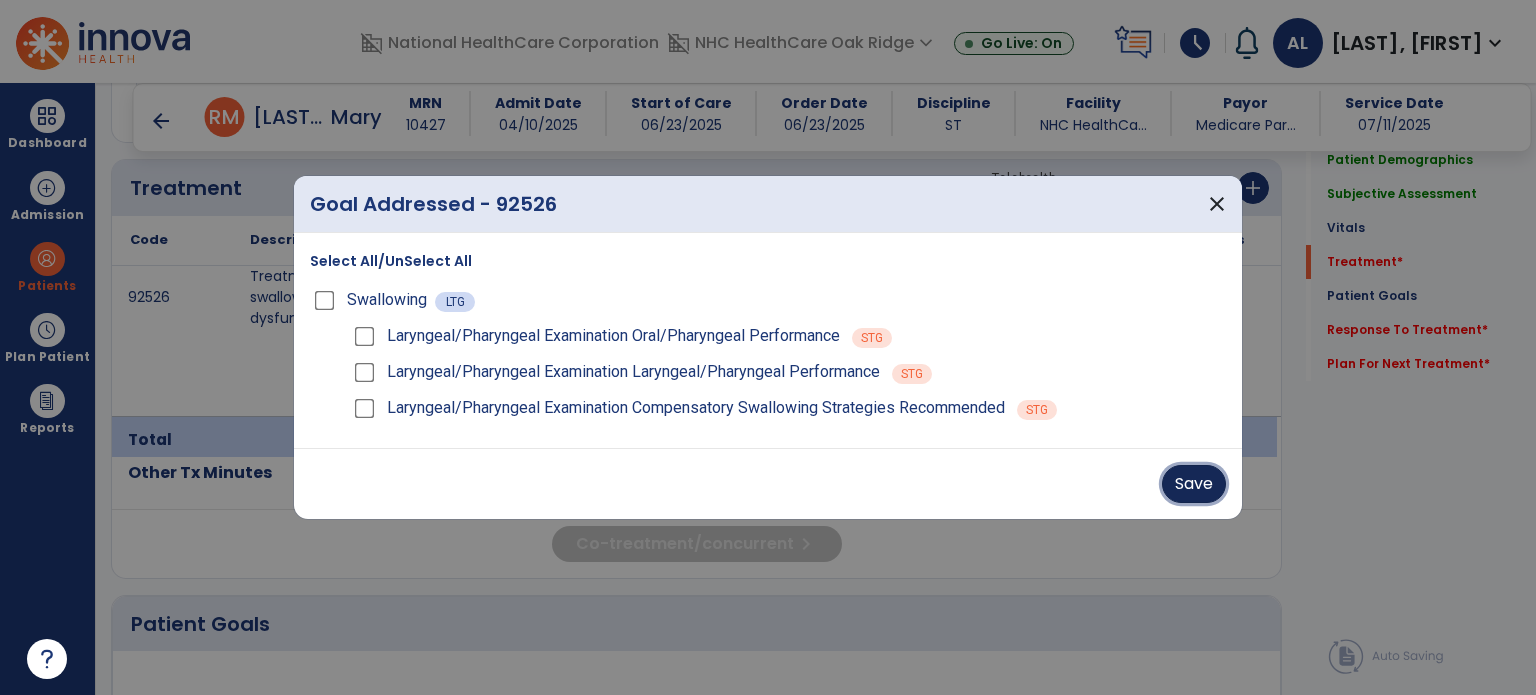 click on "Save" at bounding box center [1194, 484] 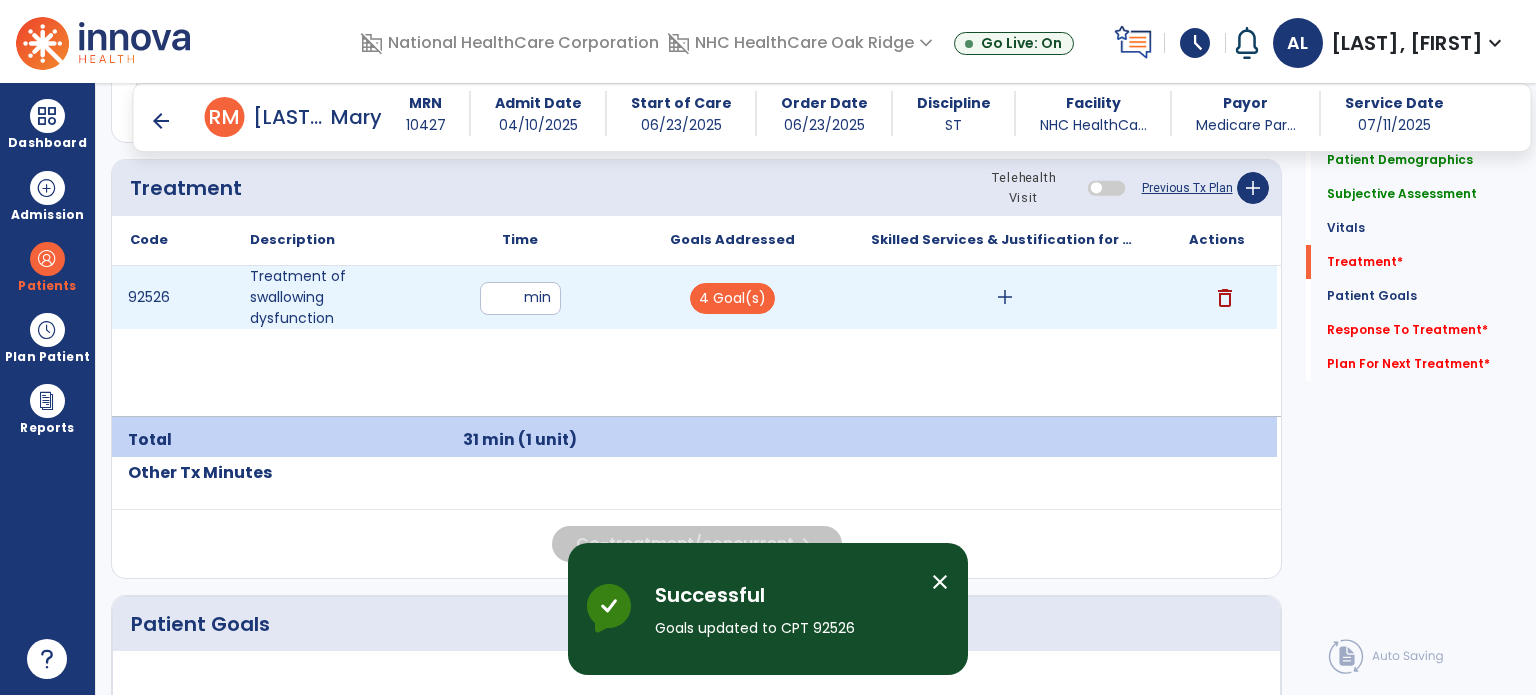 click on "add" at bounding box center (1005, 297) 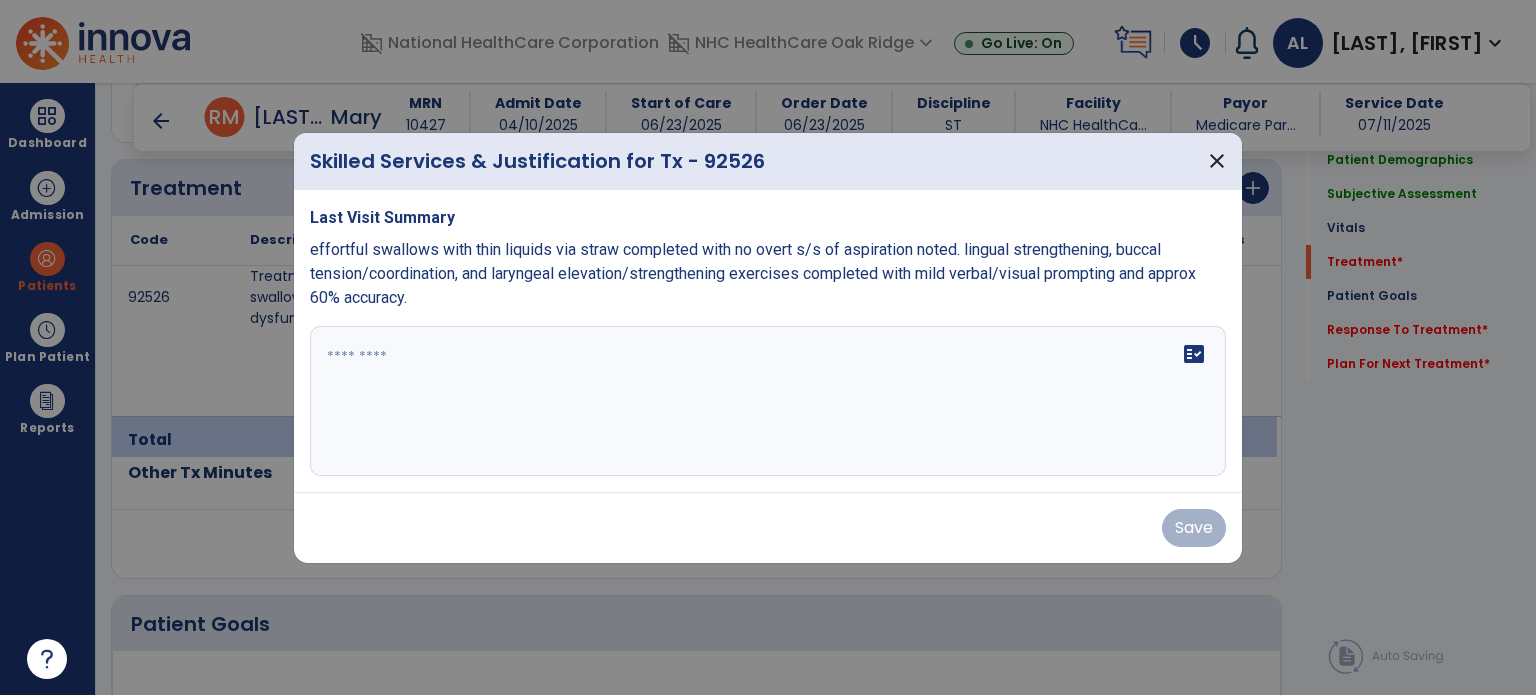 click at bounding box center [768, 401] 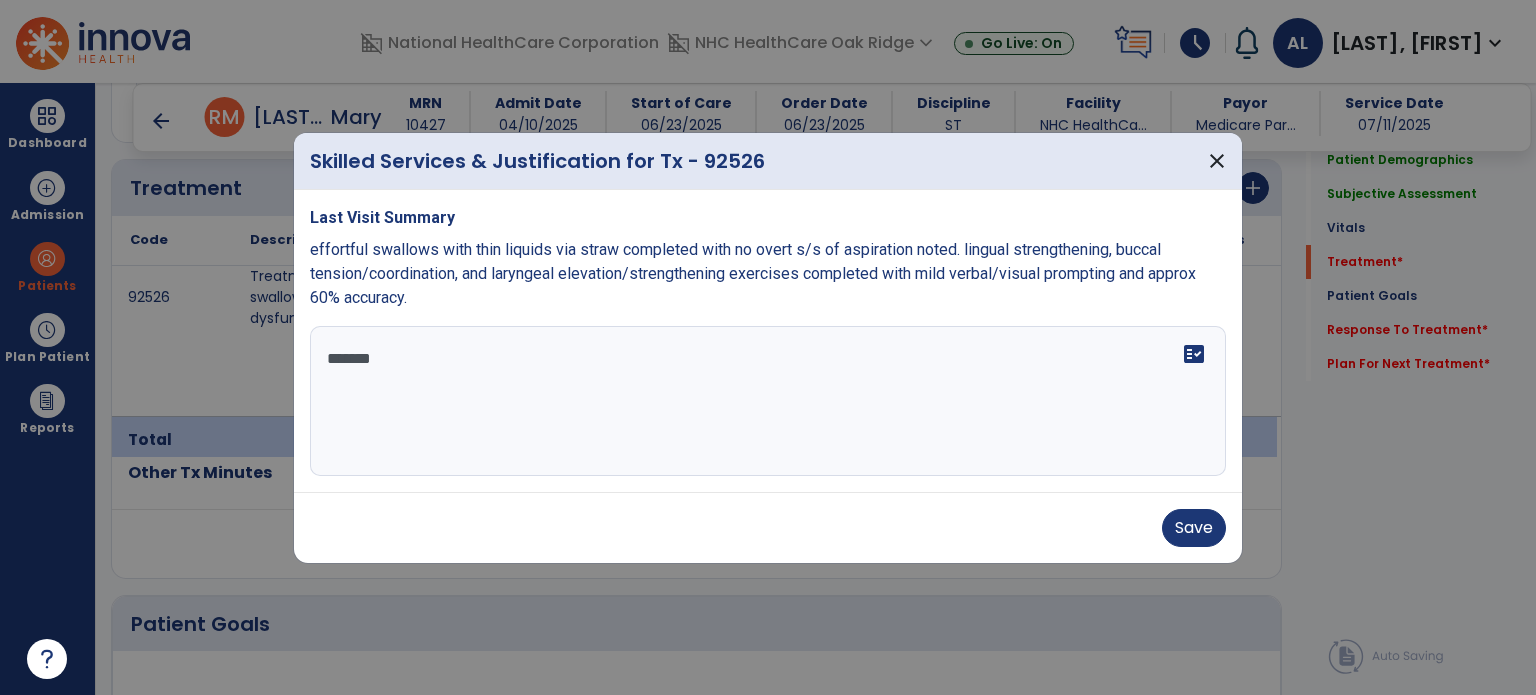 drag, startPoint x: 535, startPoint y: 368, endPoint x: 172, endPoint y: 417, distance: 366.29224 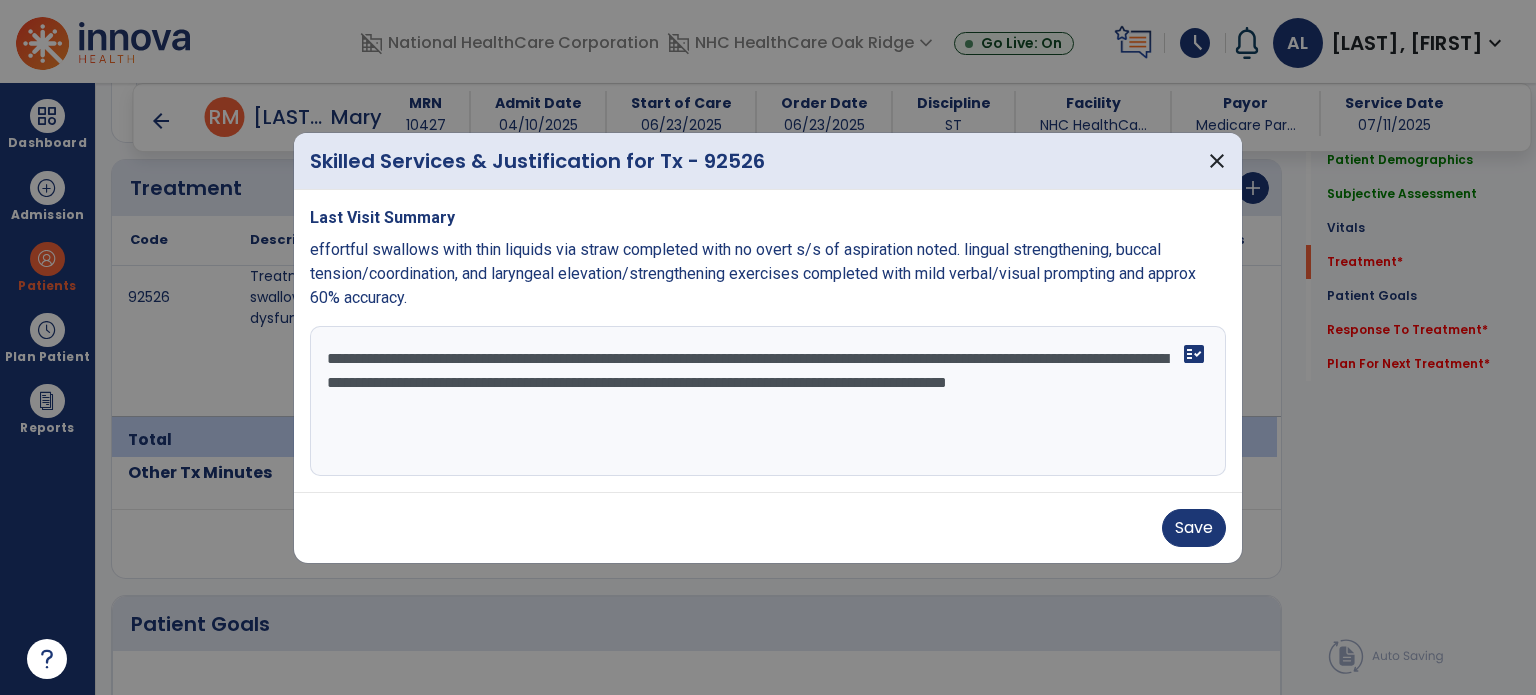 click on "**********" at bounding box center [768, 401] 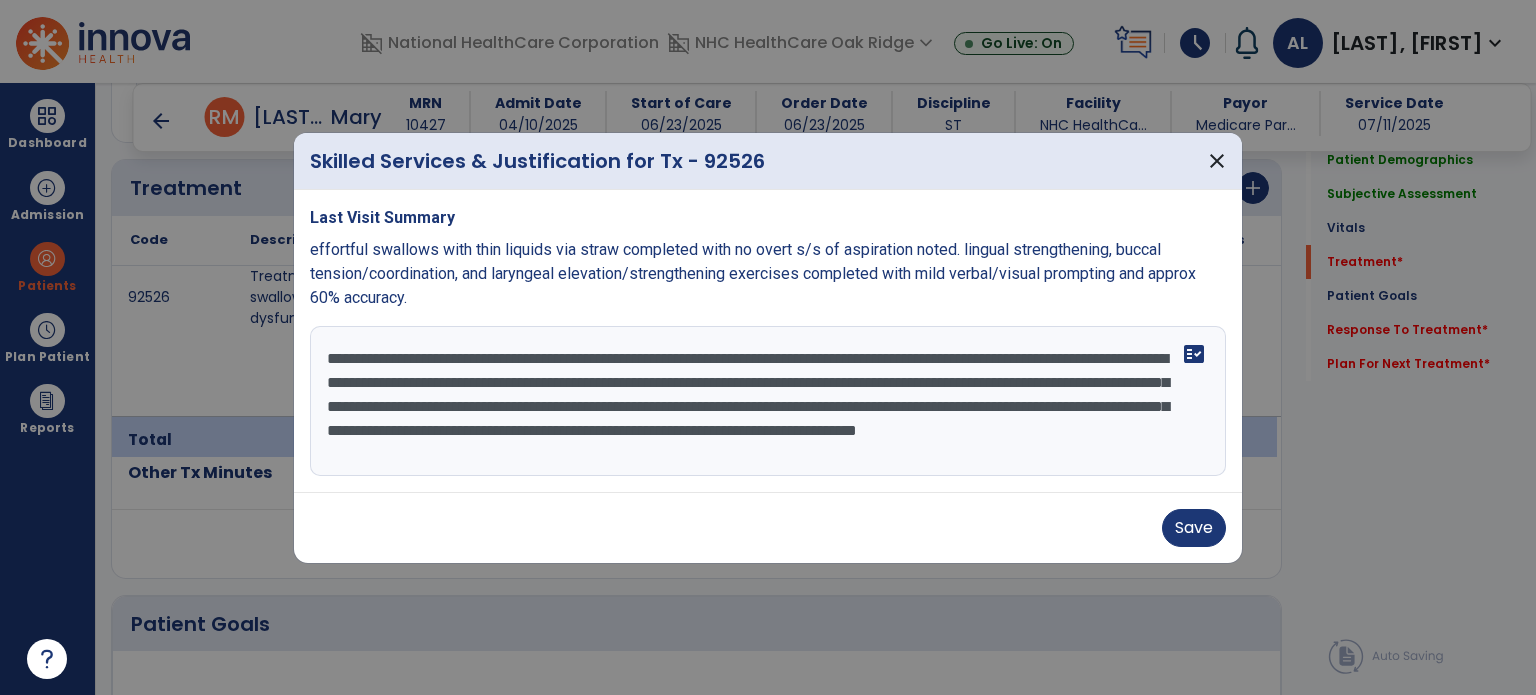 type on "**********" 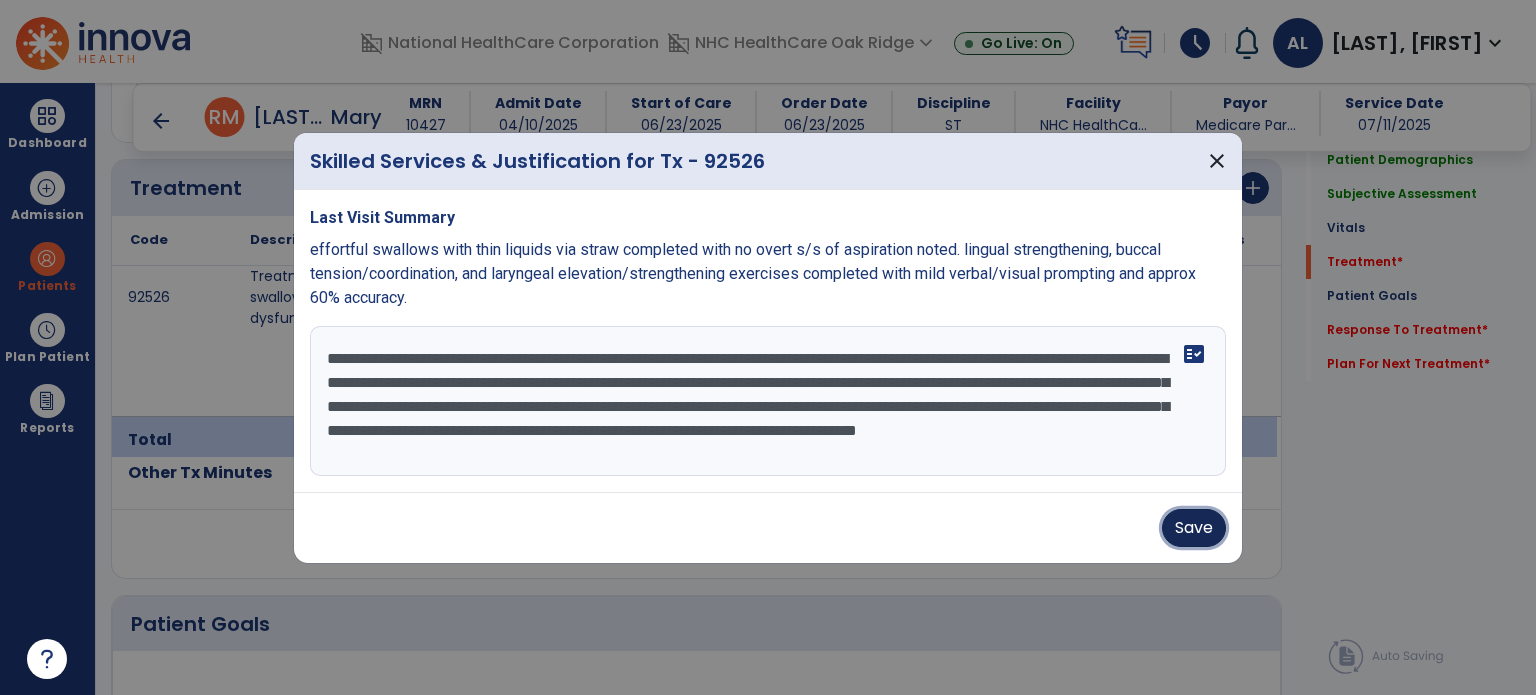 click on "Save" at bounding box center (1194, 528) 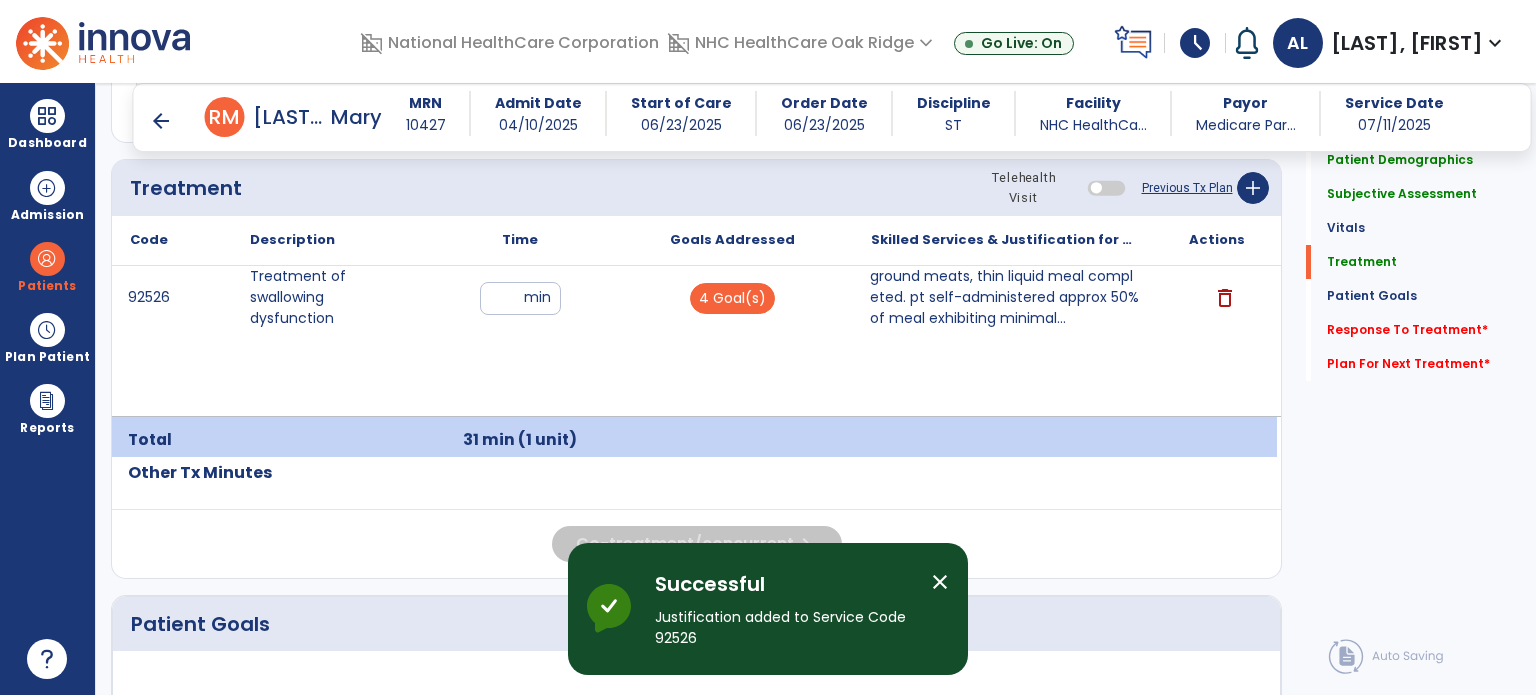 click on "close" at bounding box center [940, 582] 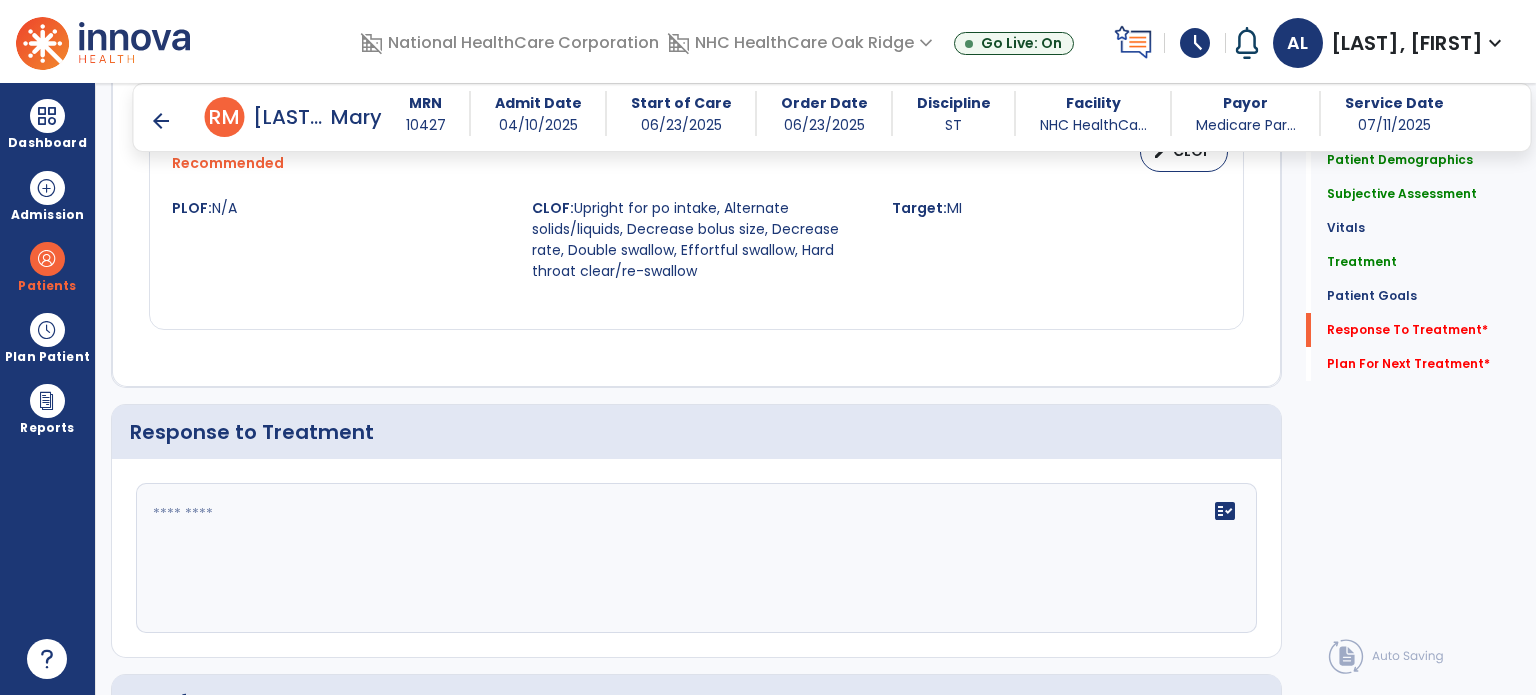 scroll, scrollTop: 2600, scrollLeft: 0, axis: vertical 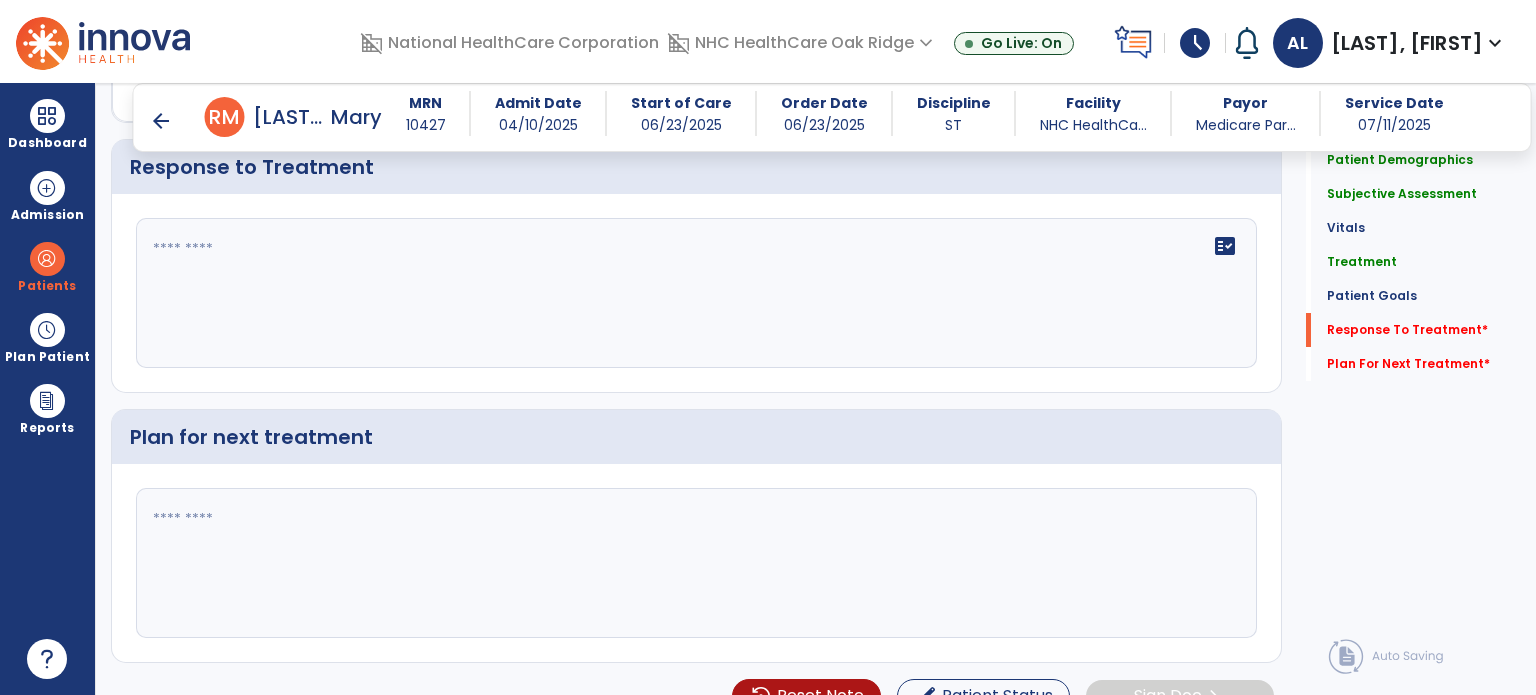 click on "fact_check" 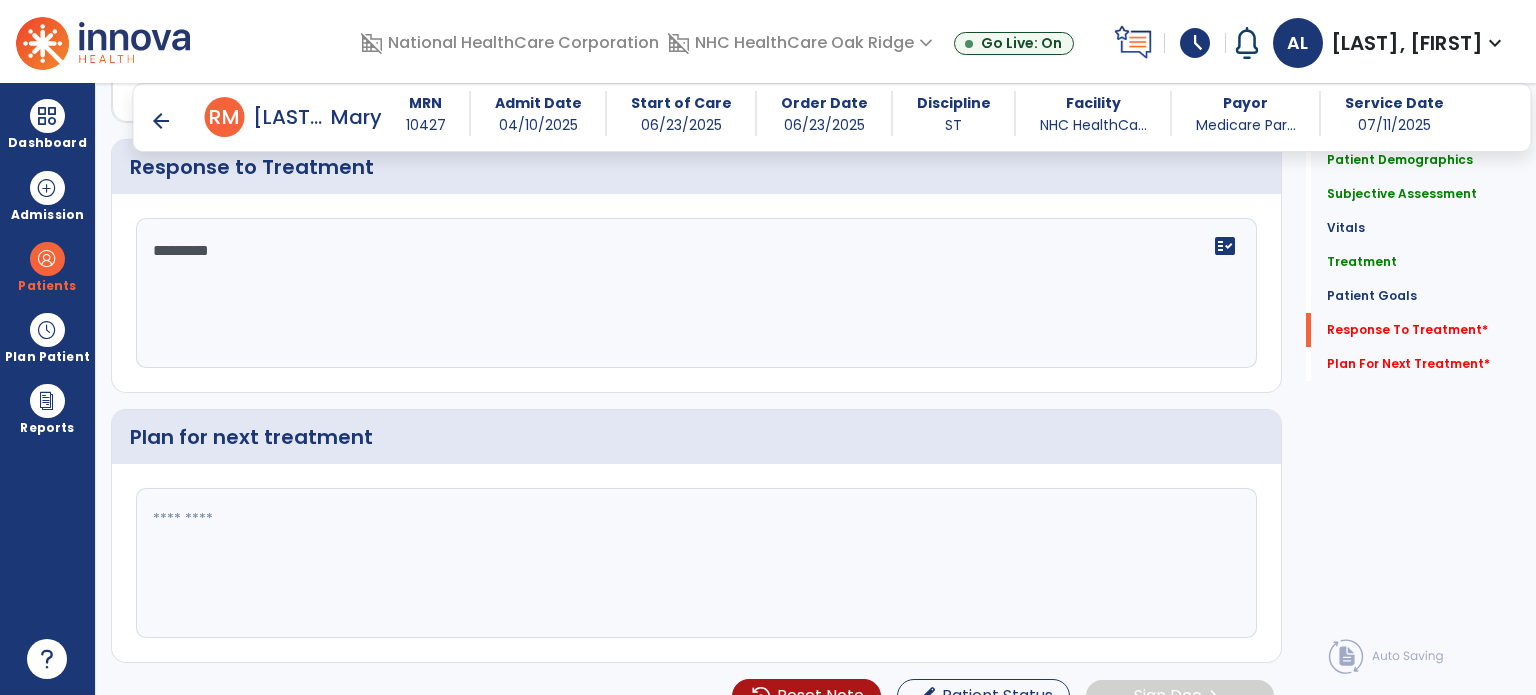 type on "*********" 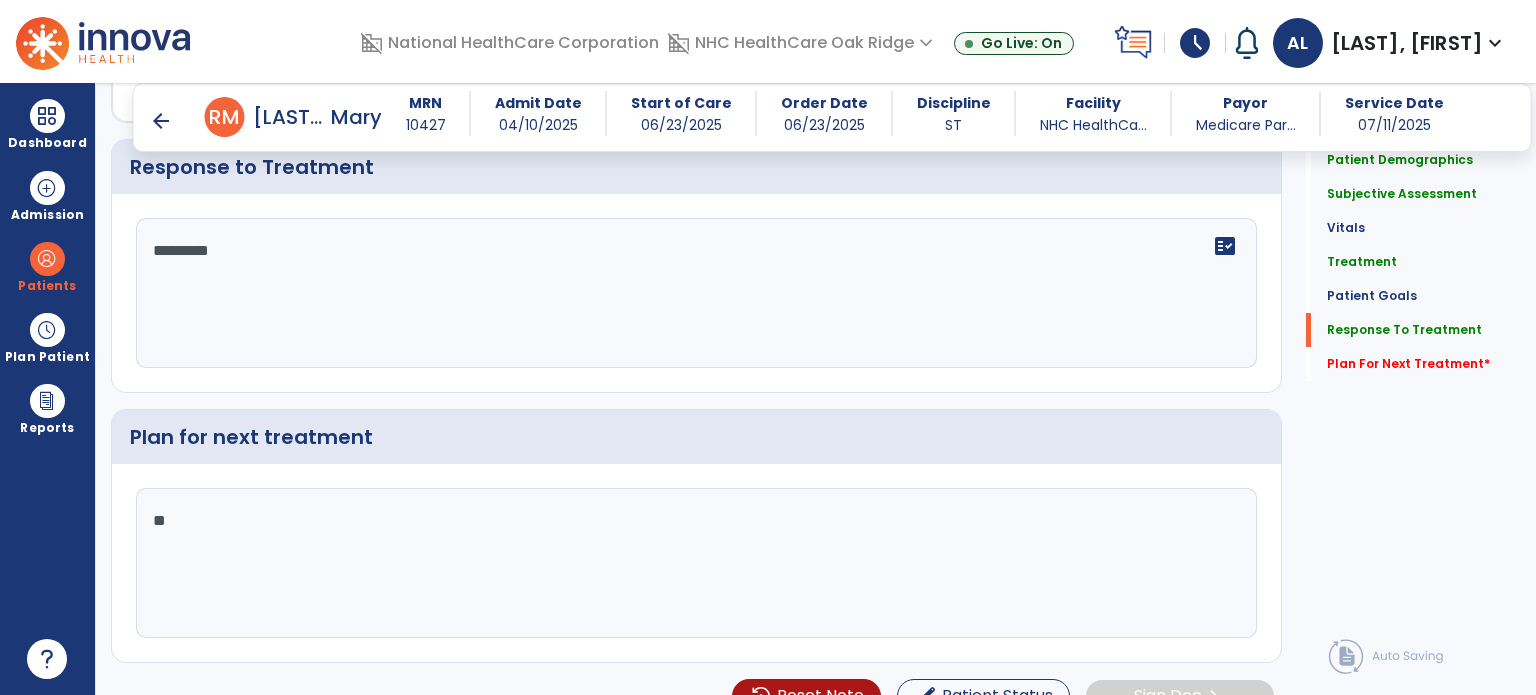 type on "*" 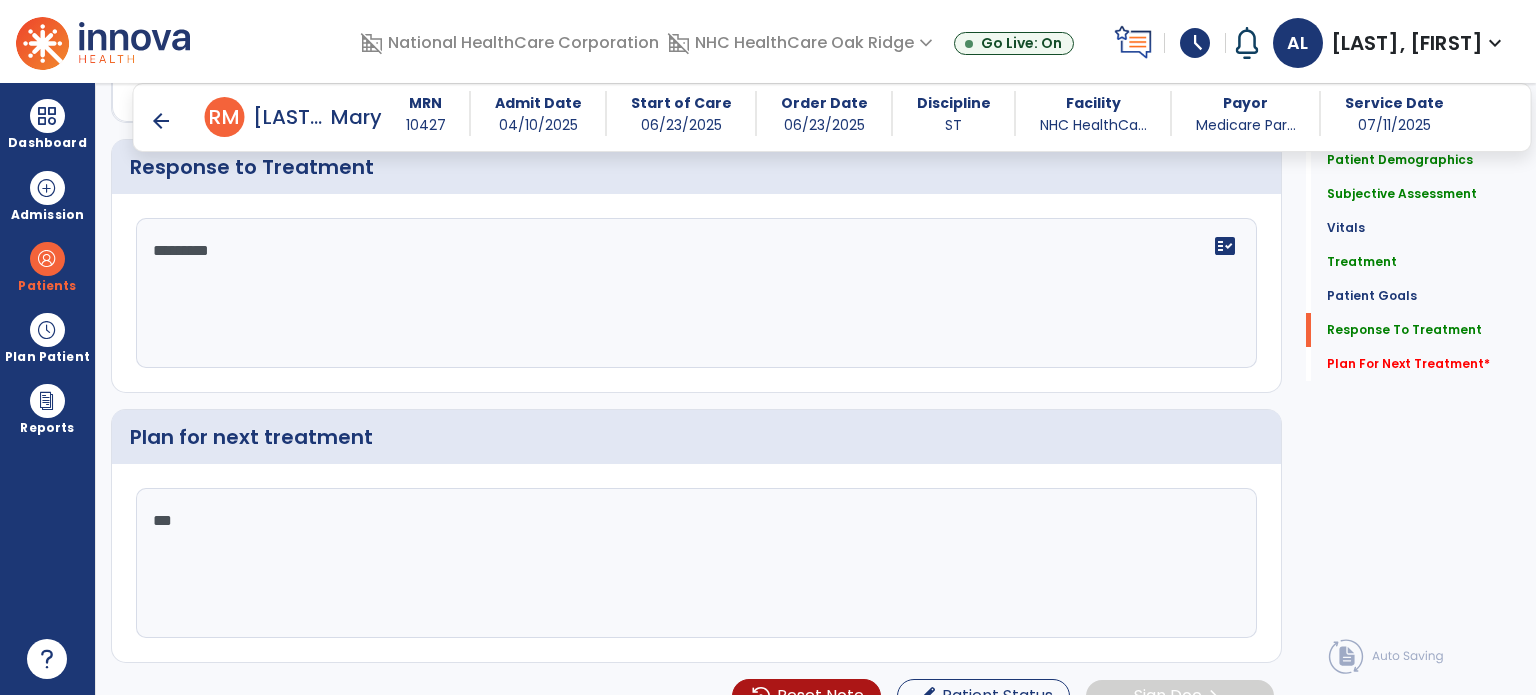 type on "***" 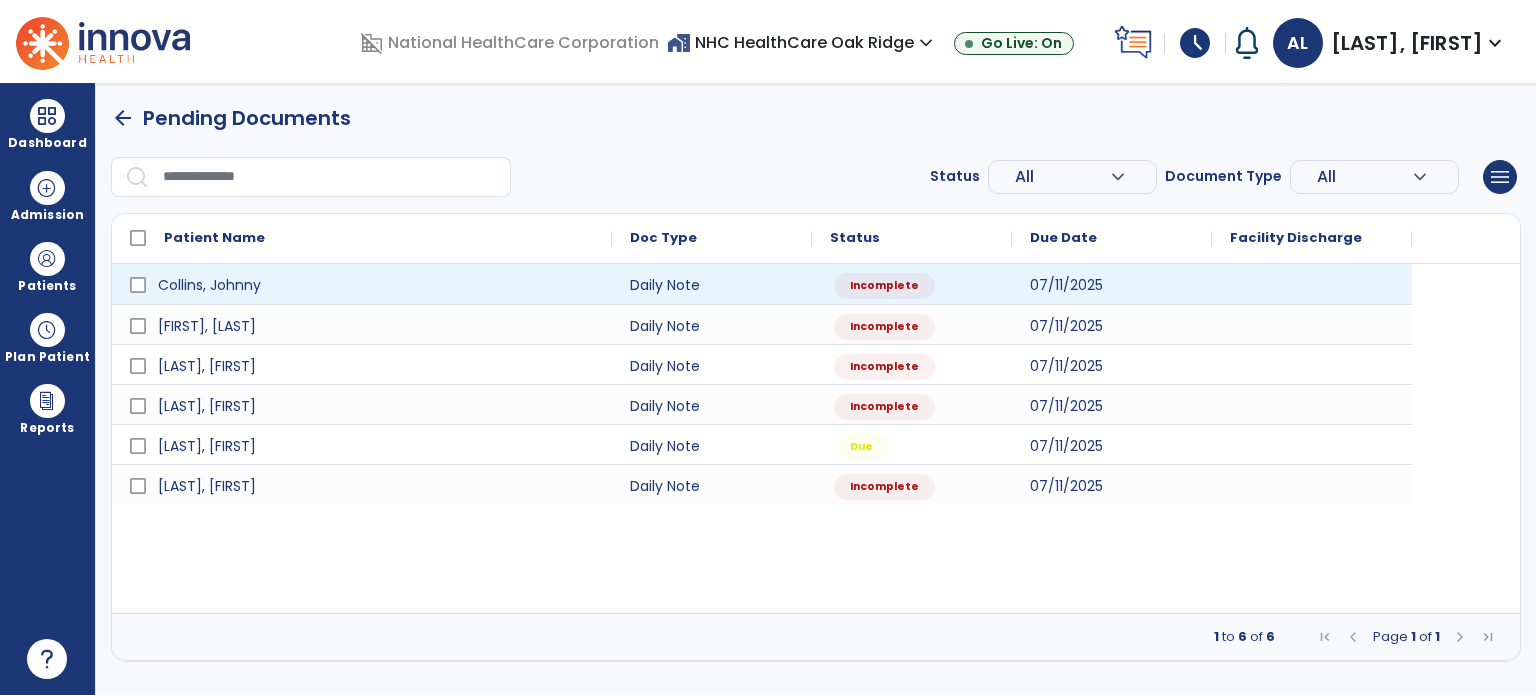 scroll, scrollTop: 0, scrollLeft: 0, axis: both 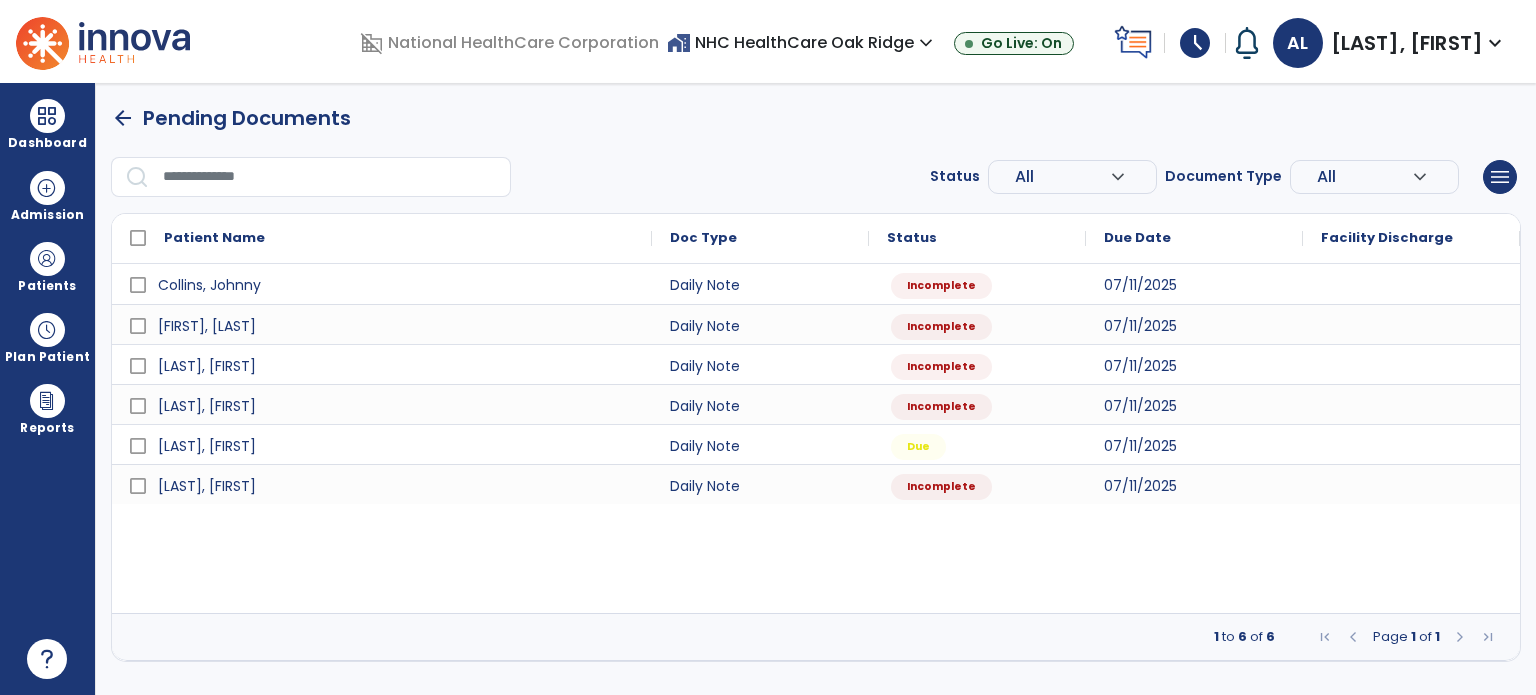 click at bounding box center (47, 330) 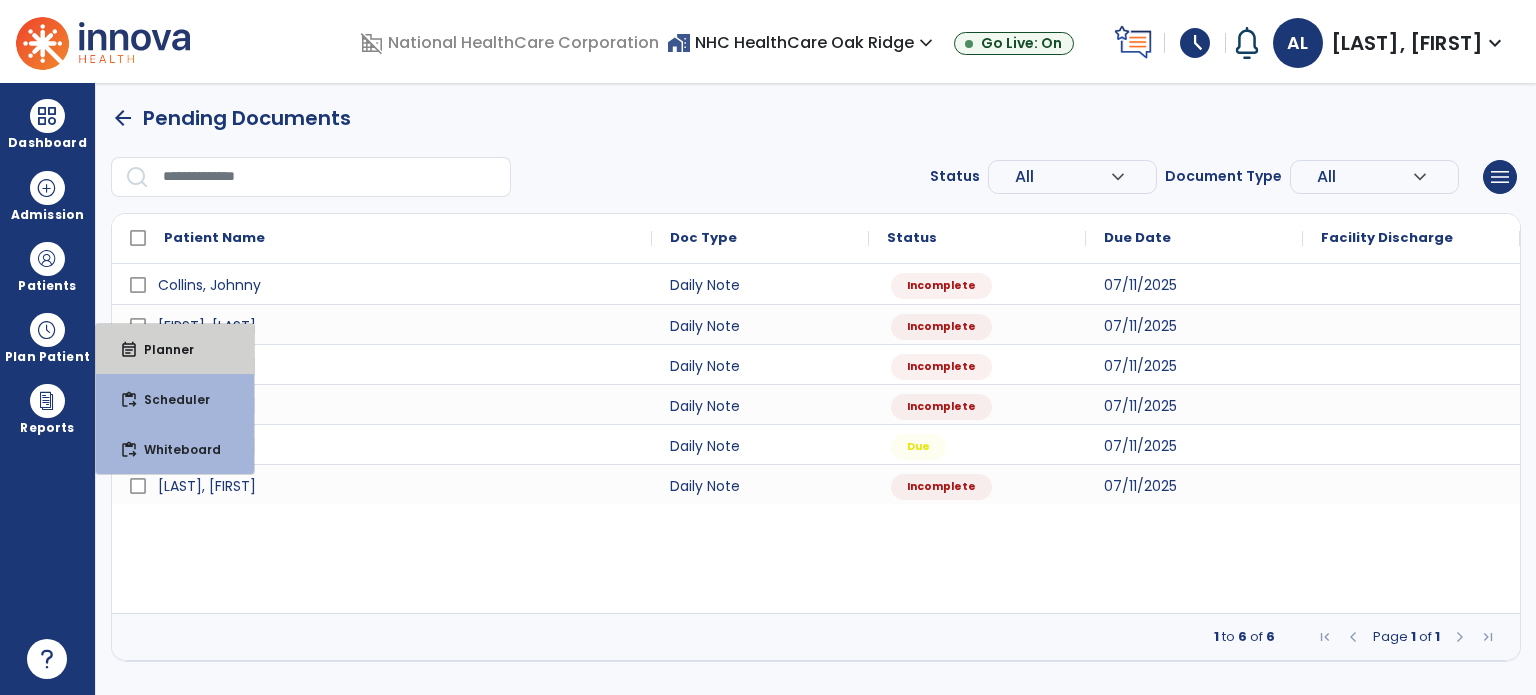 click on "Planner" at bounding box center [161, 349] 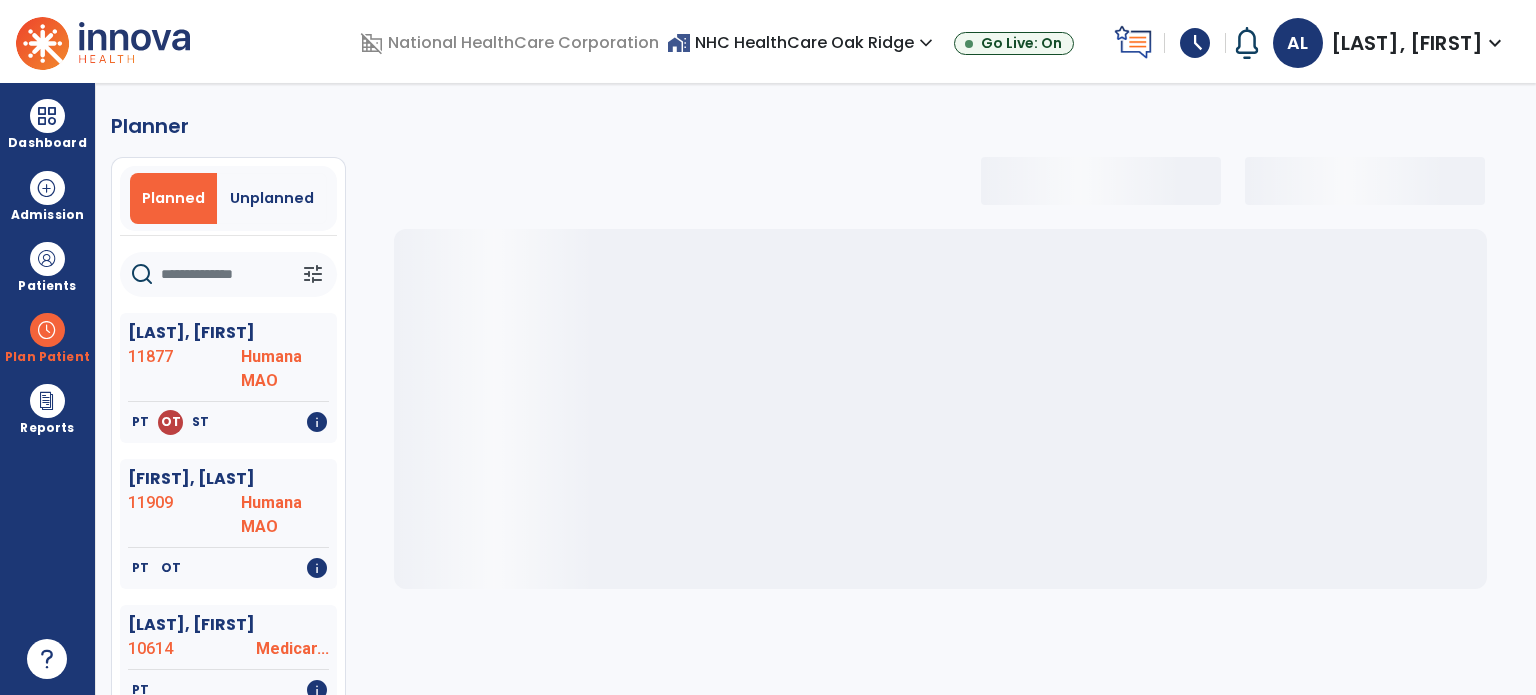 select on "***" 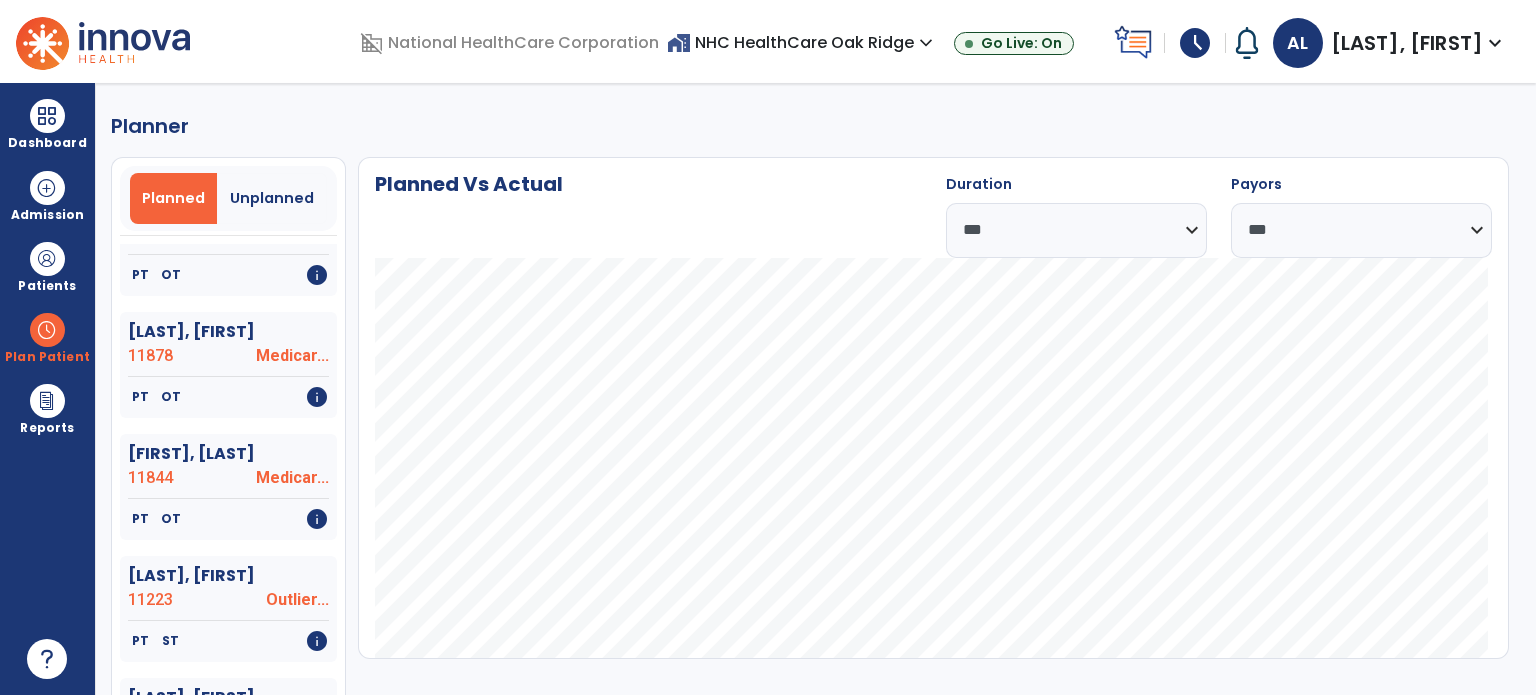 scroll, scrollTop: 4000, scrollLeft: 0, axis: vertical 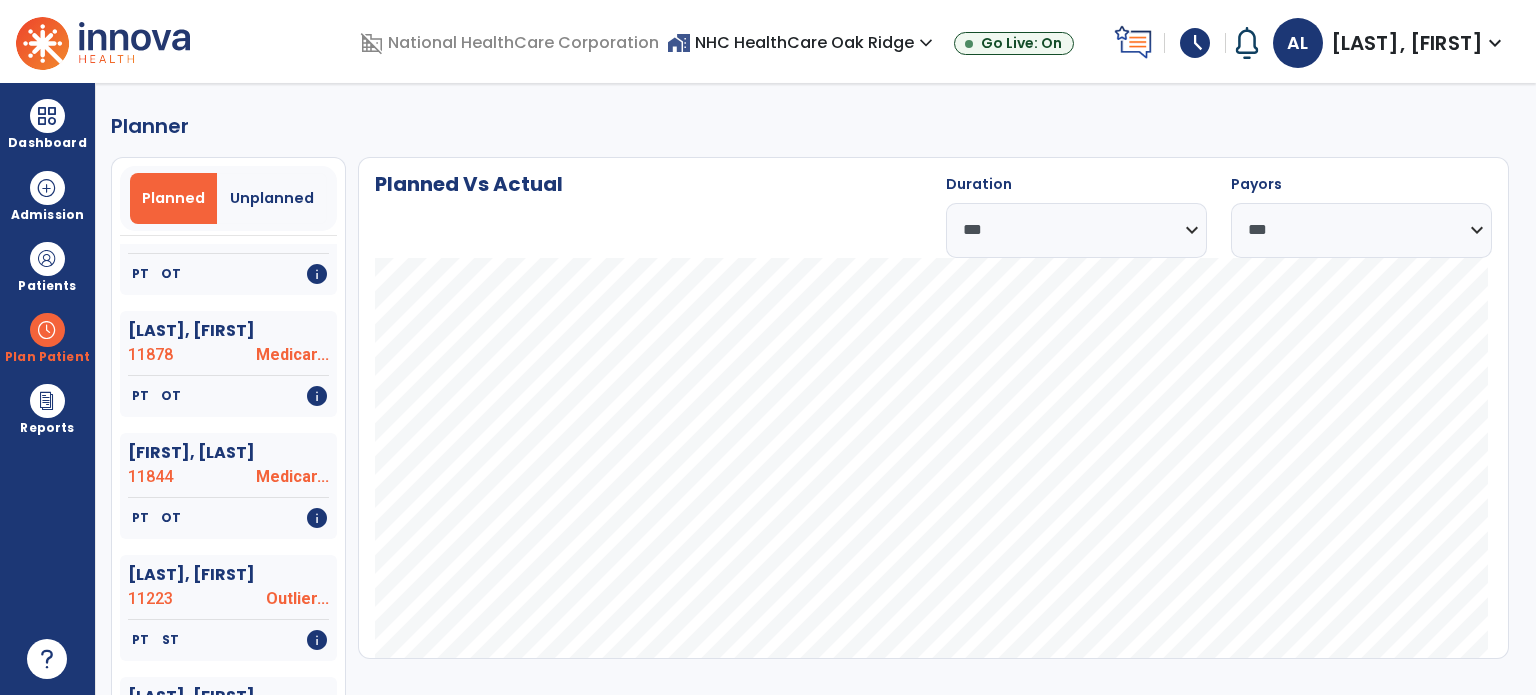 click on "[LAST], [FIRST]" 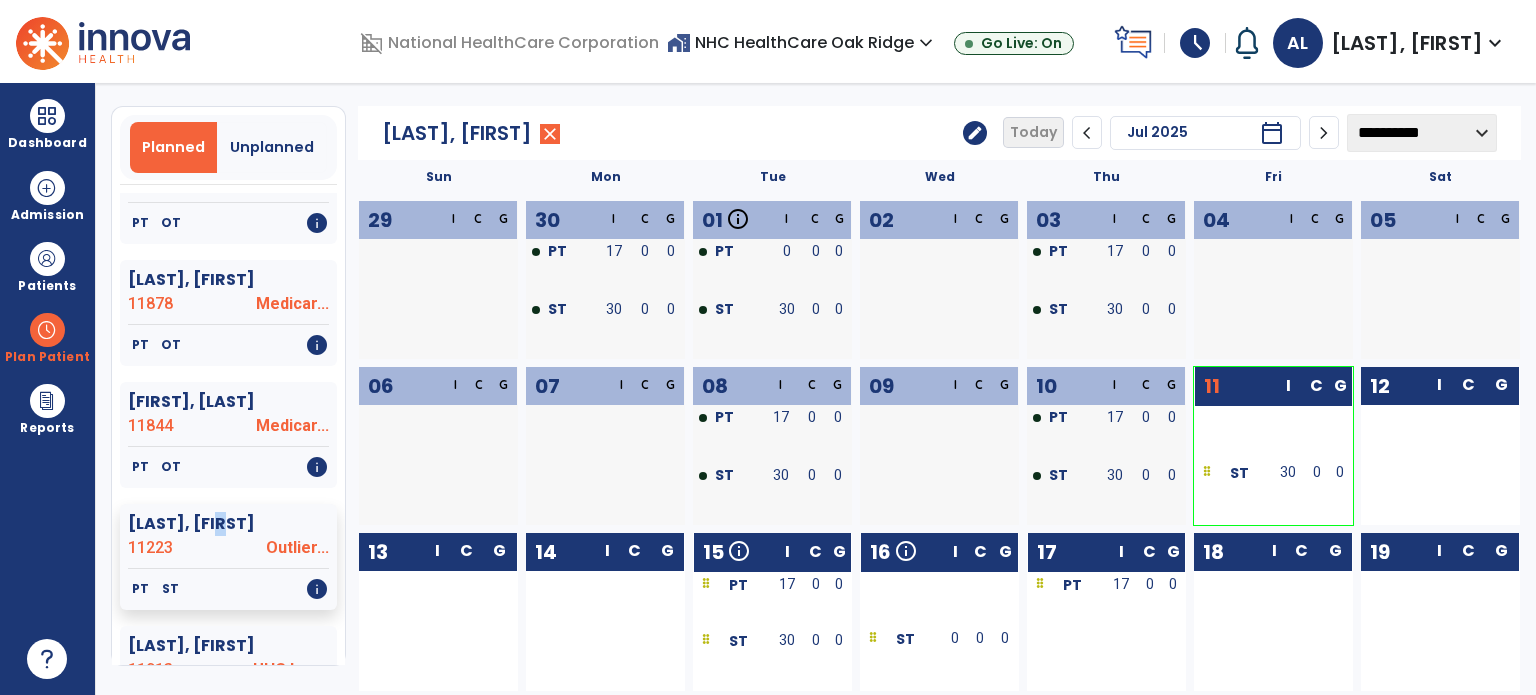 scroll, scrollTop: 100, scrollLeft: 0, axis: vertical 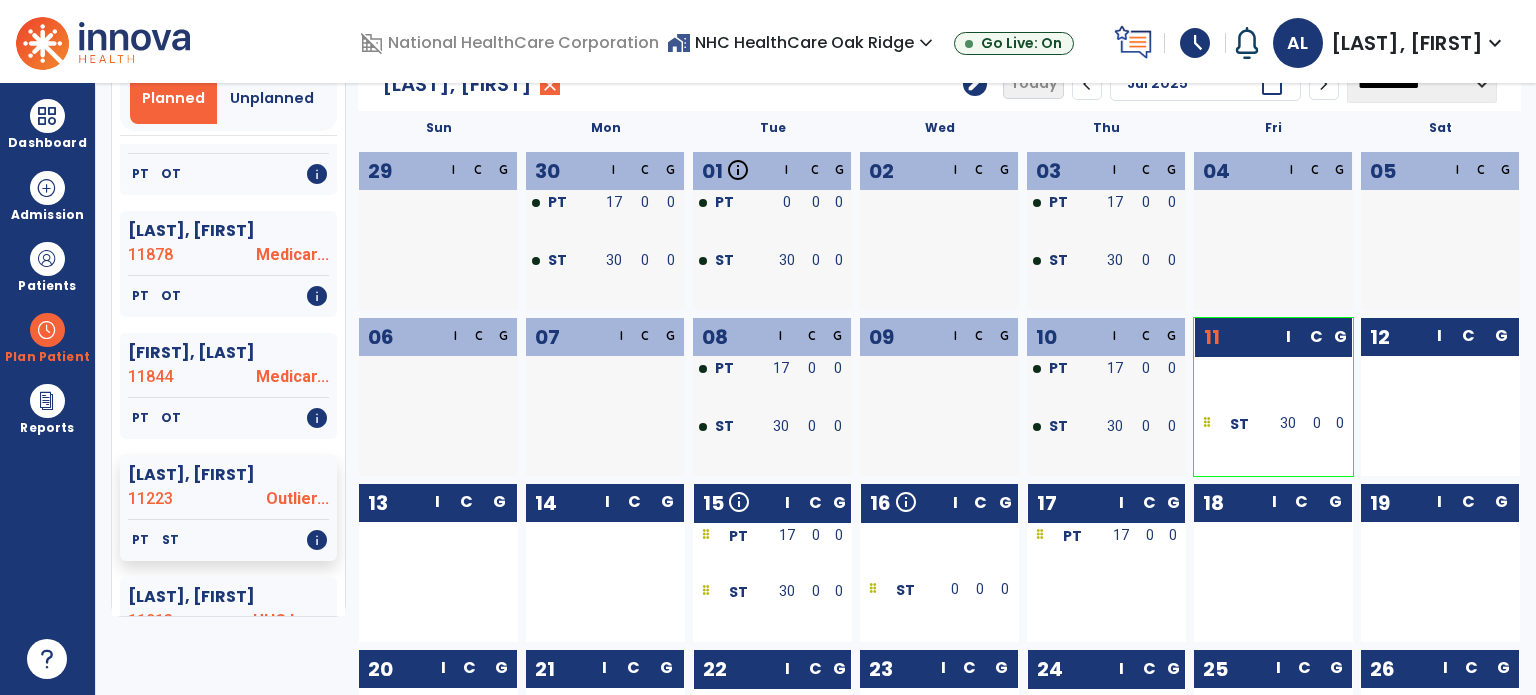 click on "PT" at bounding box center [1061, 370] 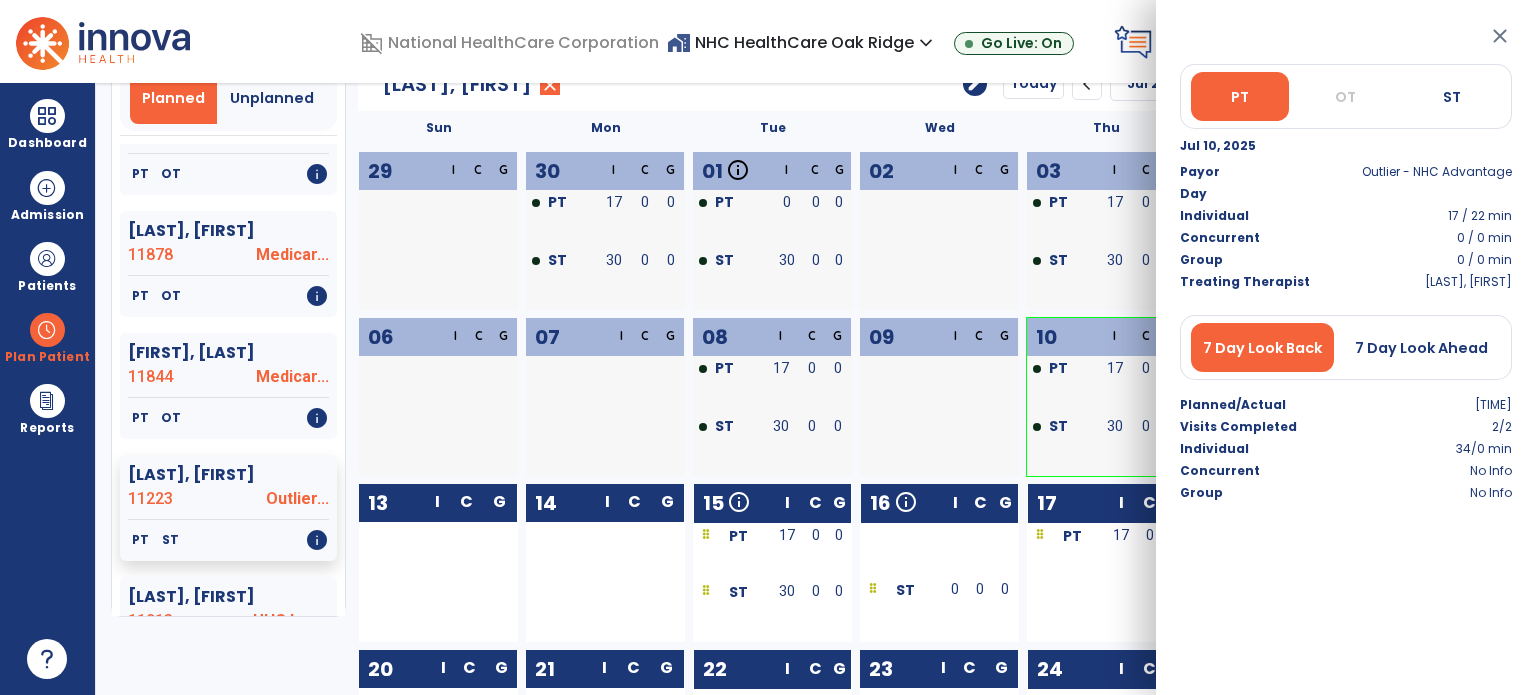 click on "17" at bounding box center [780, 370] 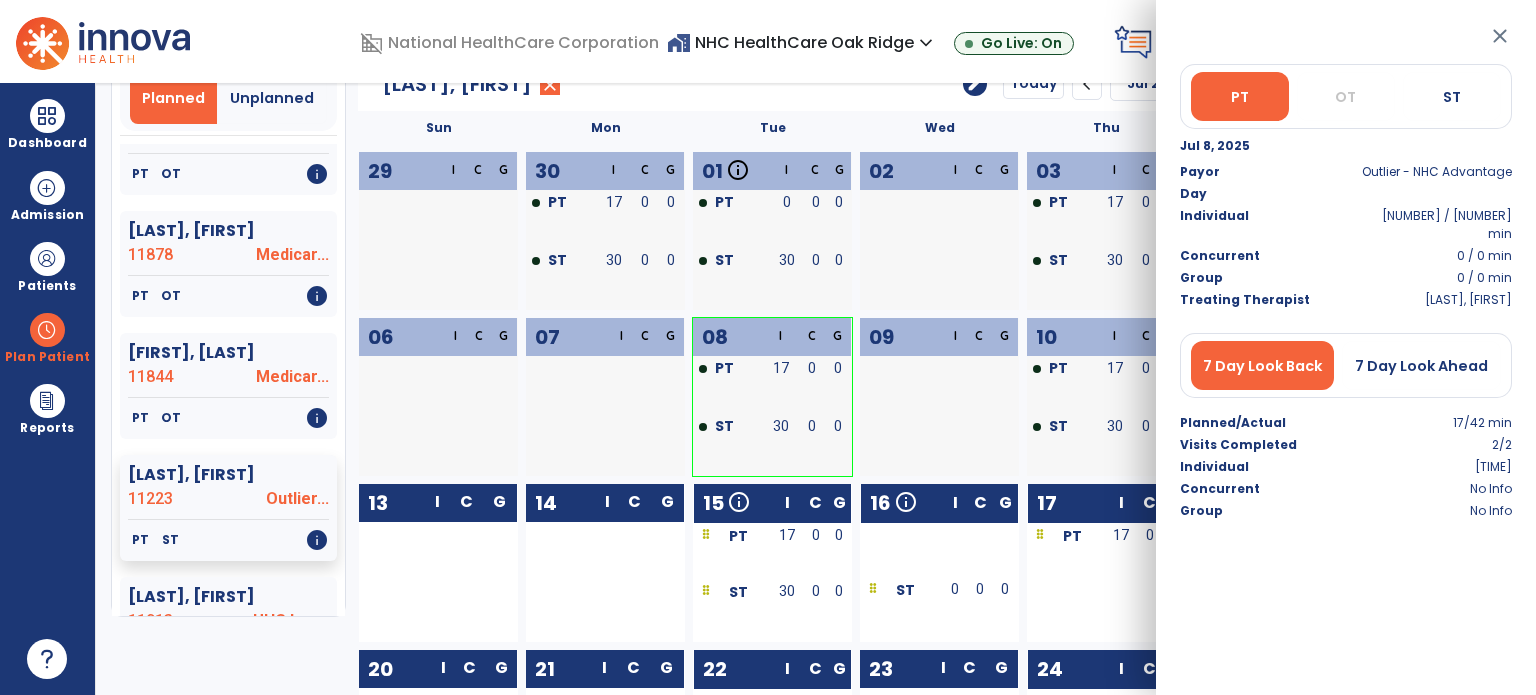 click at bounding box center (901, 428) 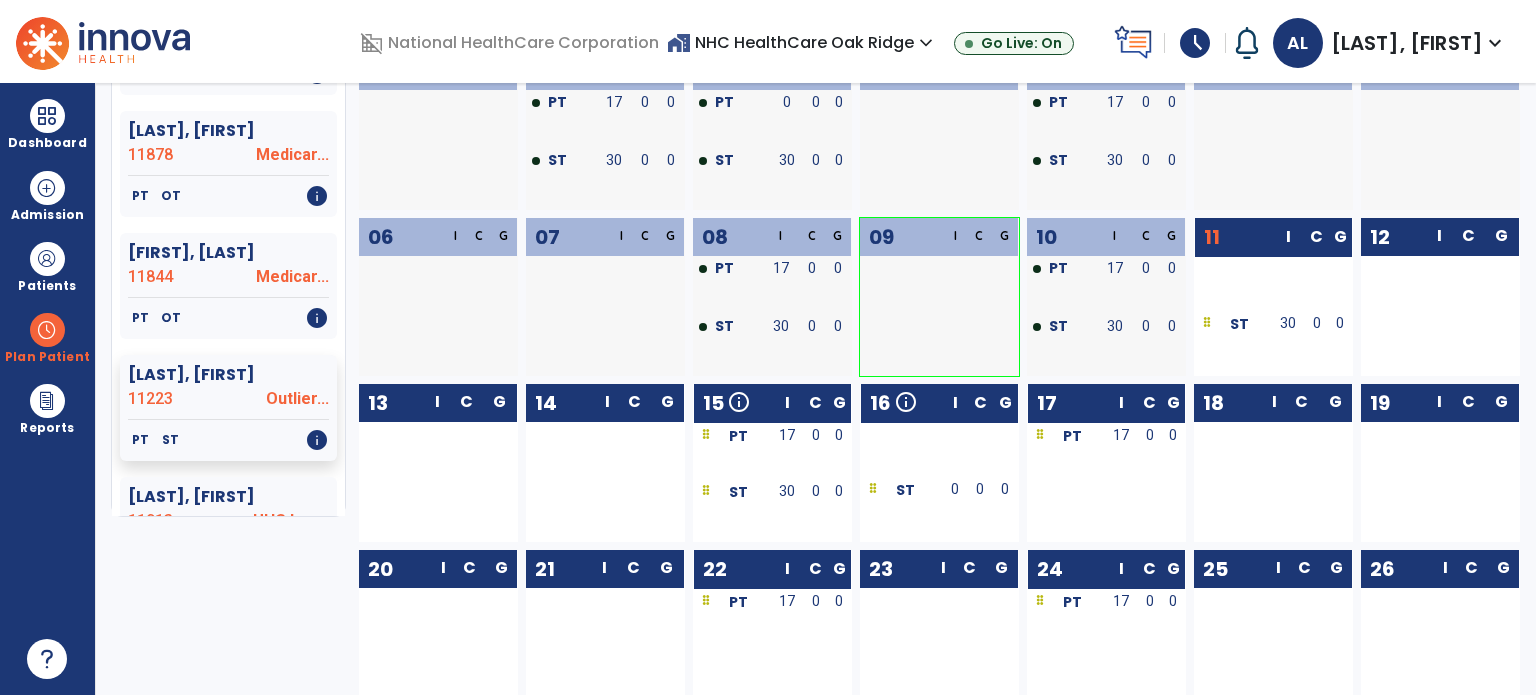 scroll, scrollTop: 0, scrollLeft: 0, axis: both 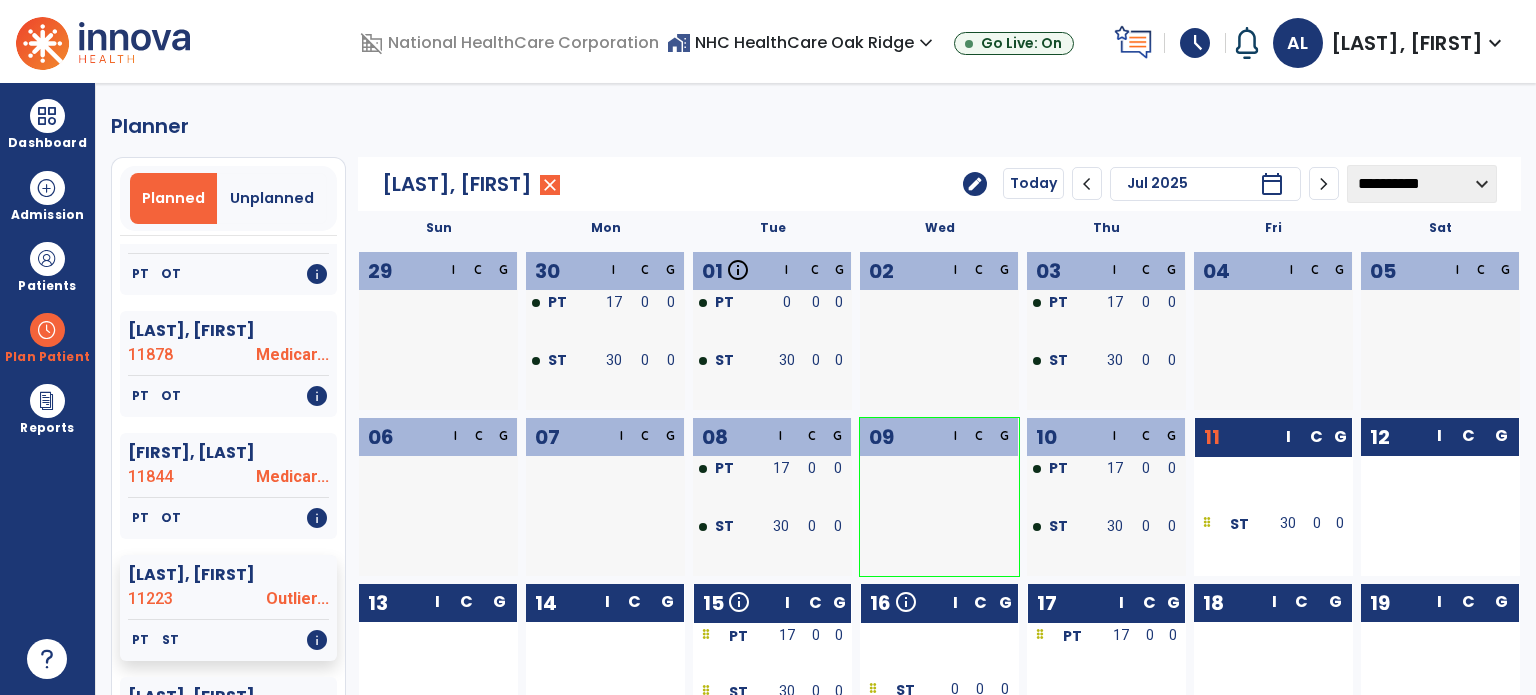 click on "Dashboard" at bounding box center [47, 124] 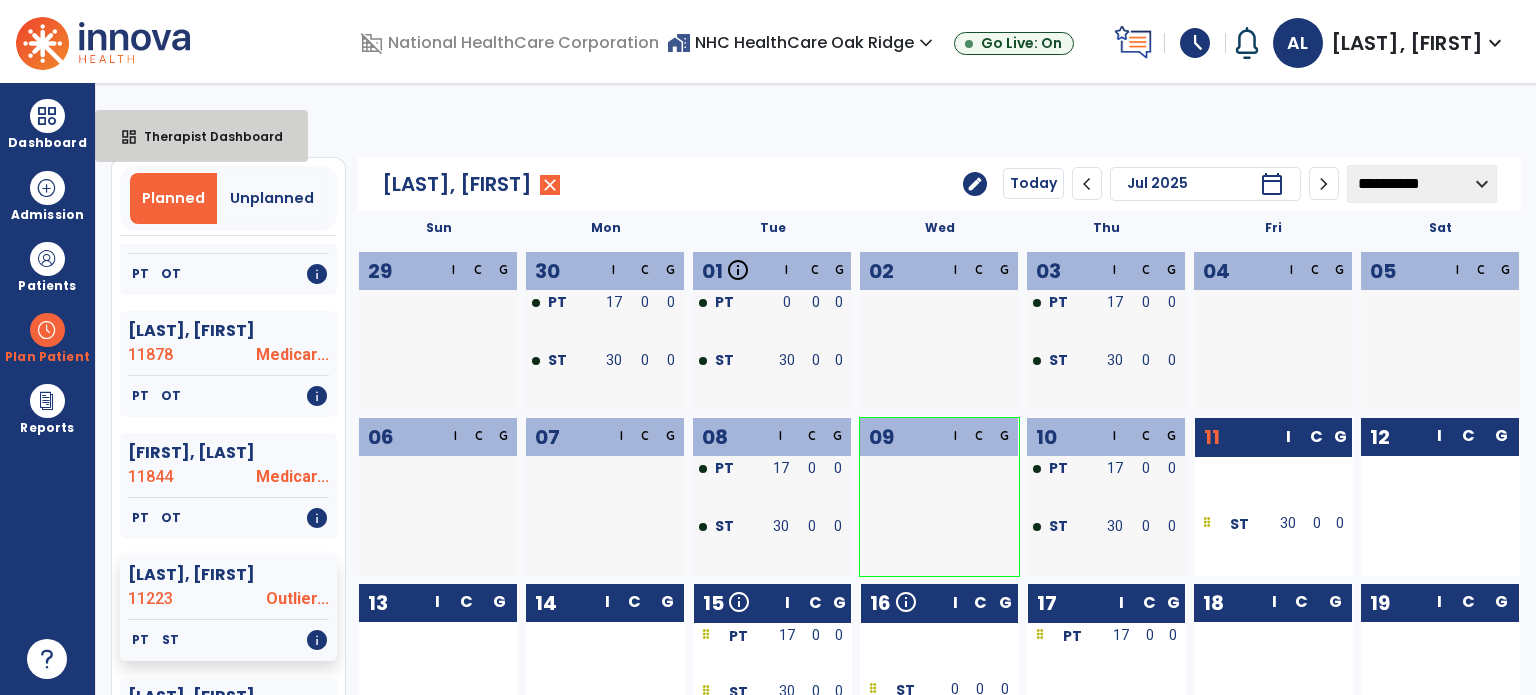 click on "Therapist Dashboard" at bounding box center (205, 136) 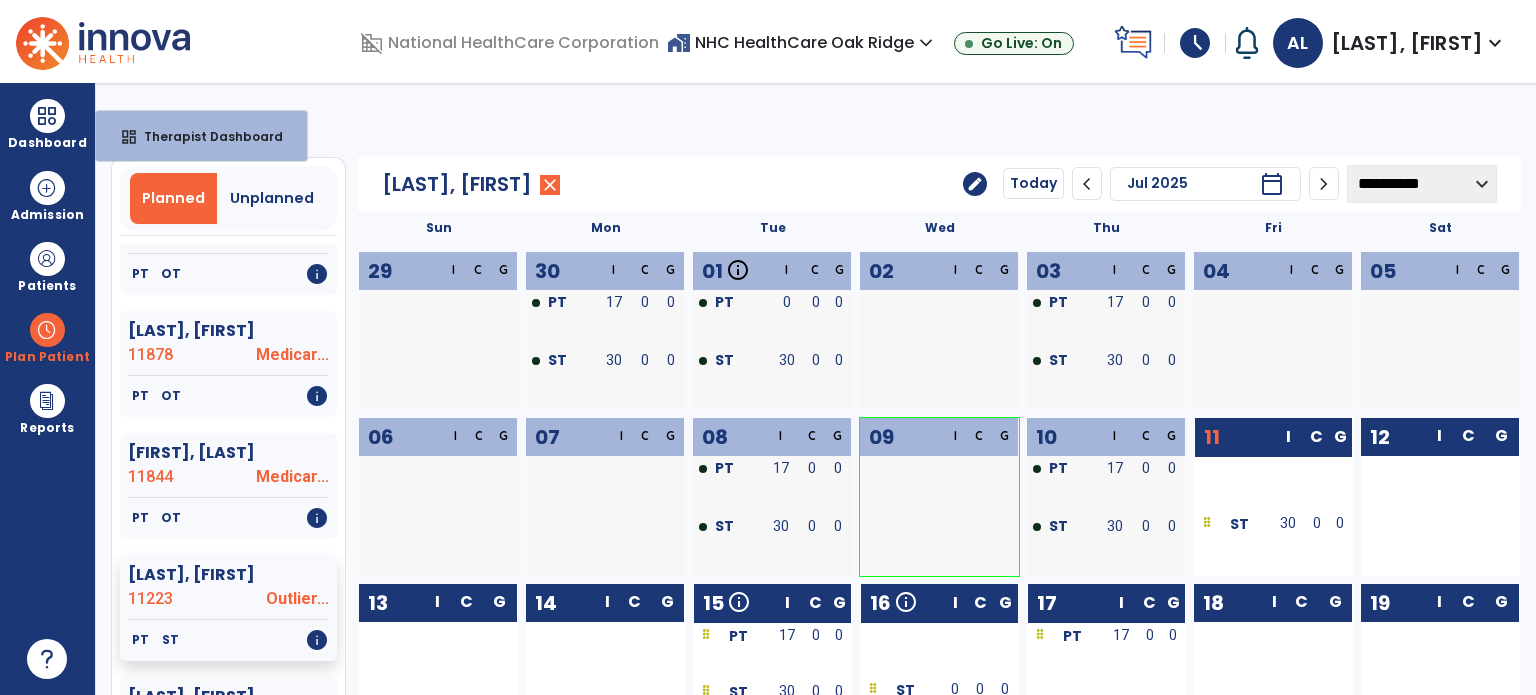 select on "****" 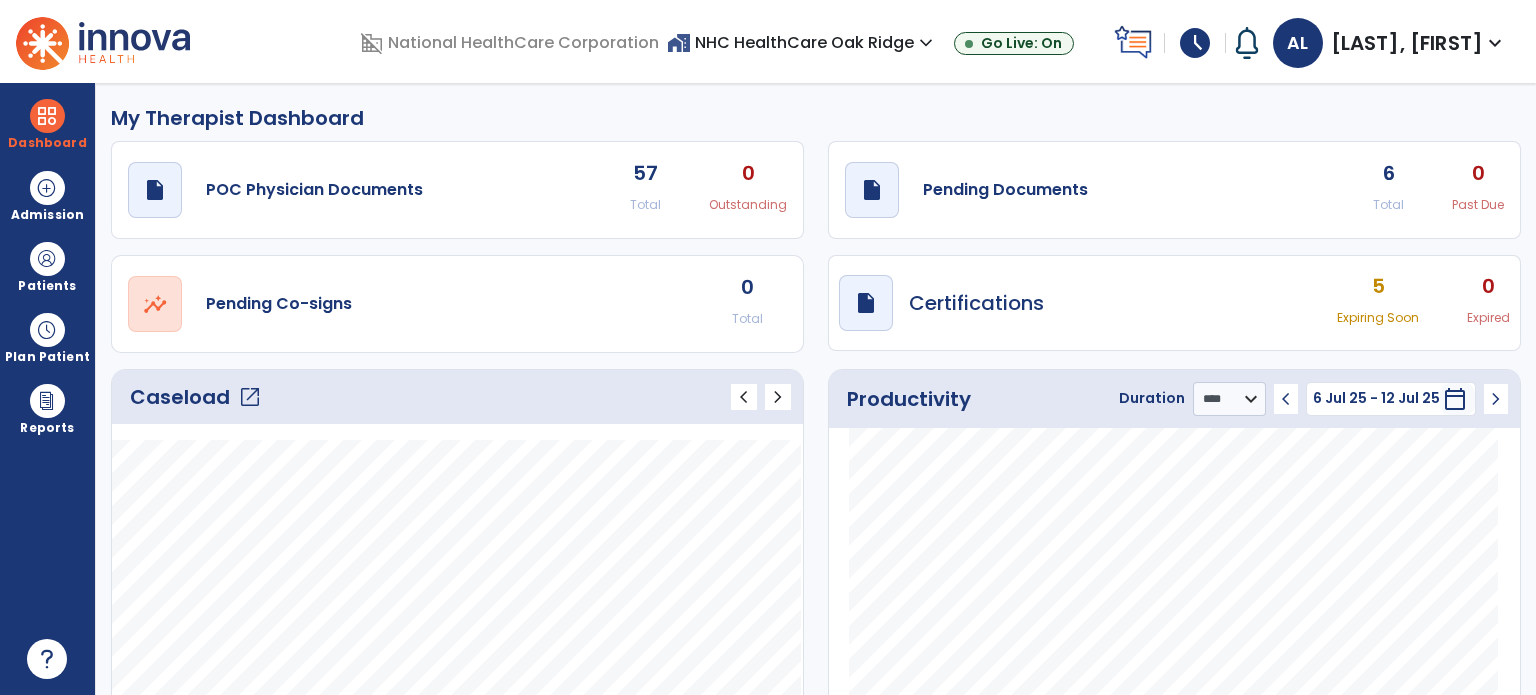 click on "Pending Documents" 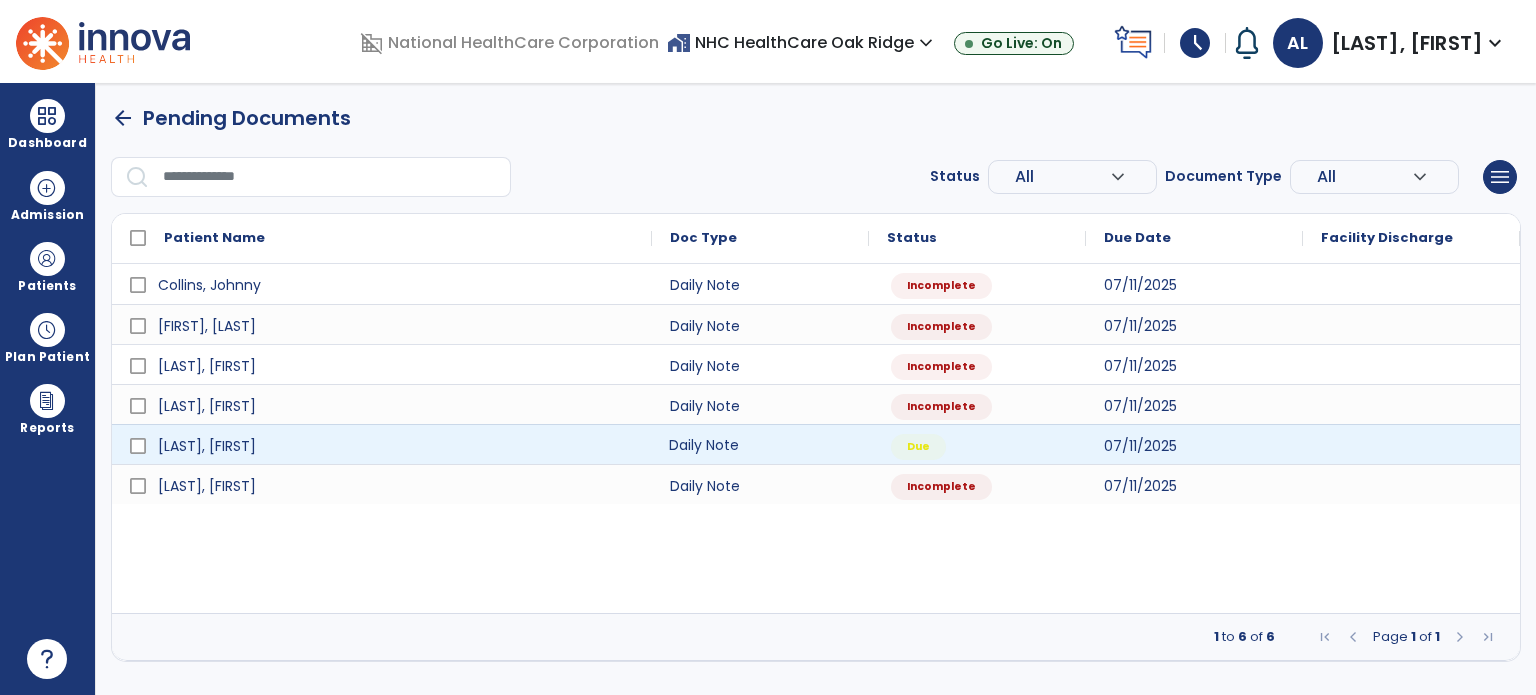 click on "Daily Note" at bounding box center (760, 444) 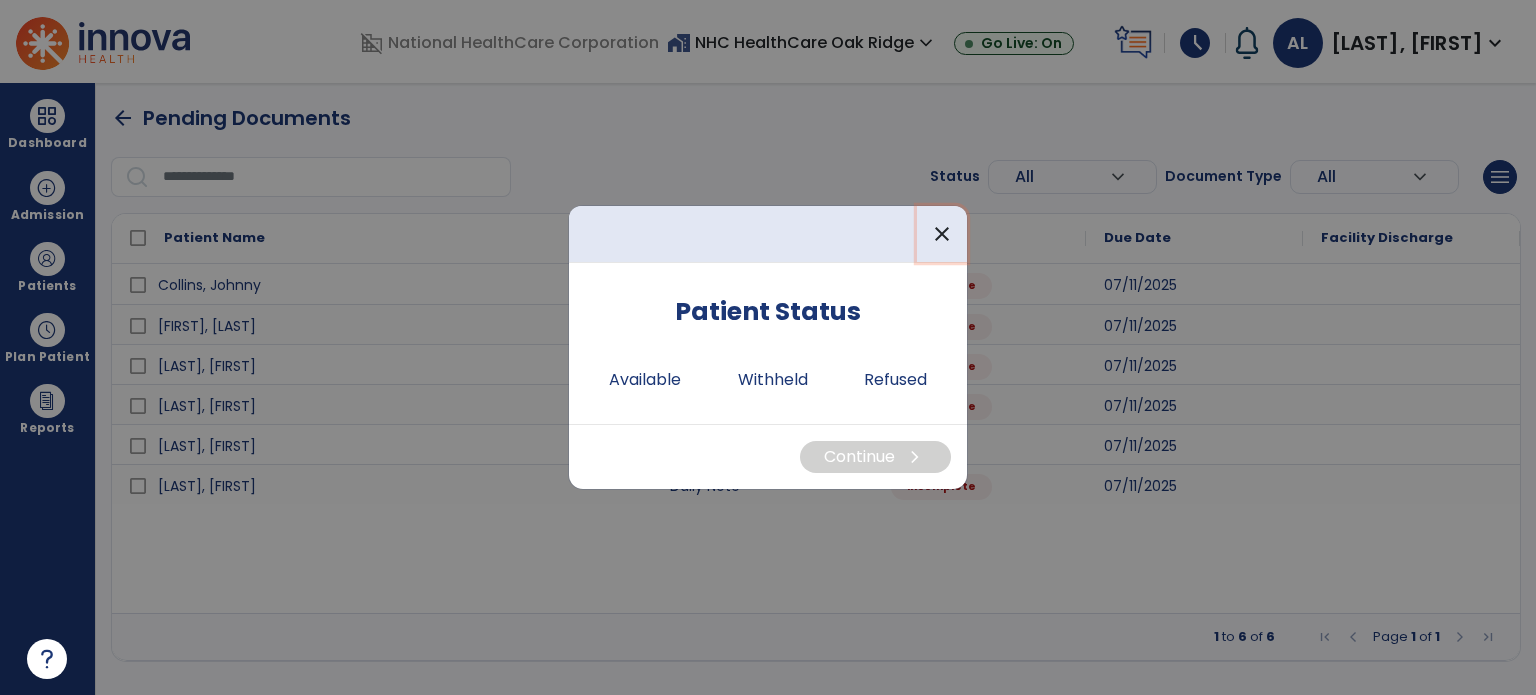 click on "close" at bounding box center (942, 234) 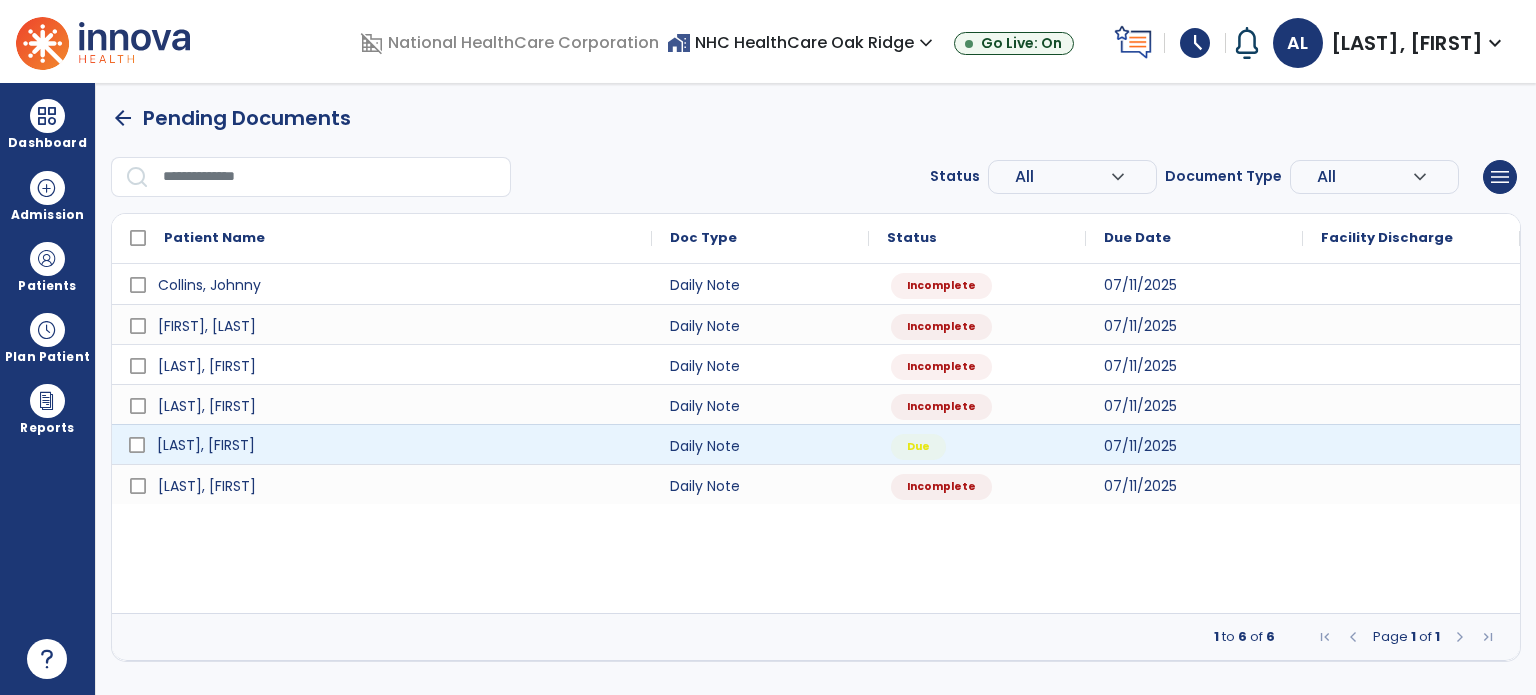 click on "[LAST], [FIRST]" at bounding box center (396, 445) 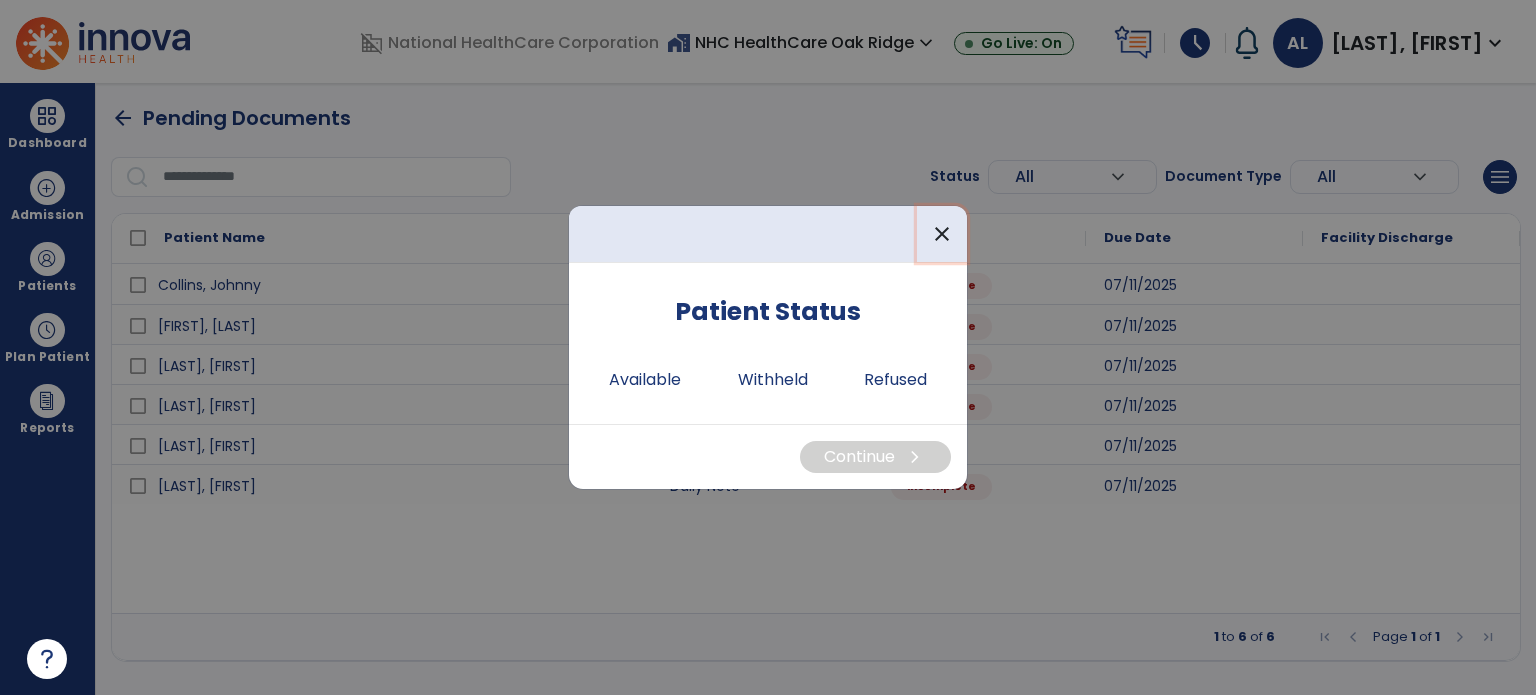 click on "close" at bounding box center [942, 234] 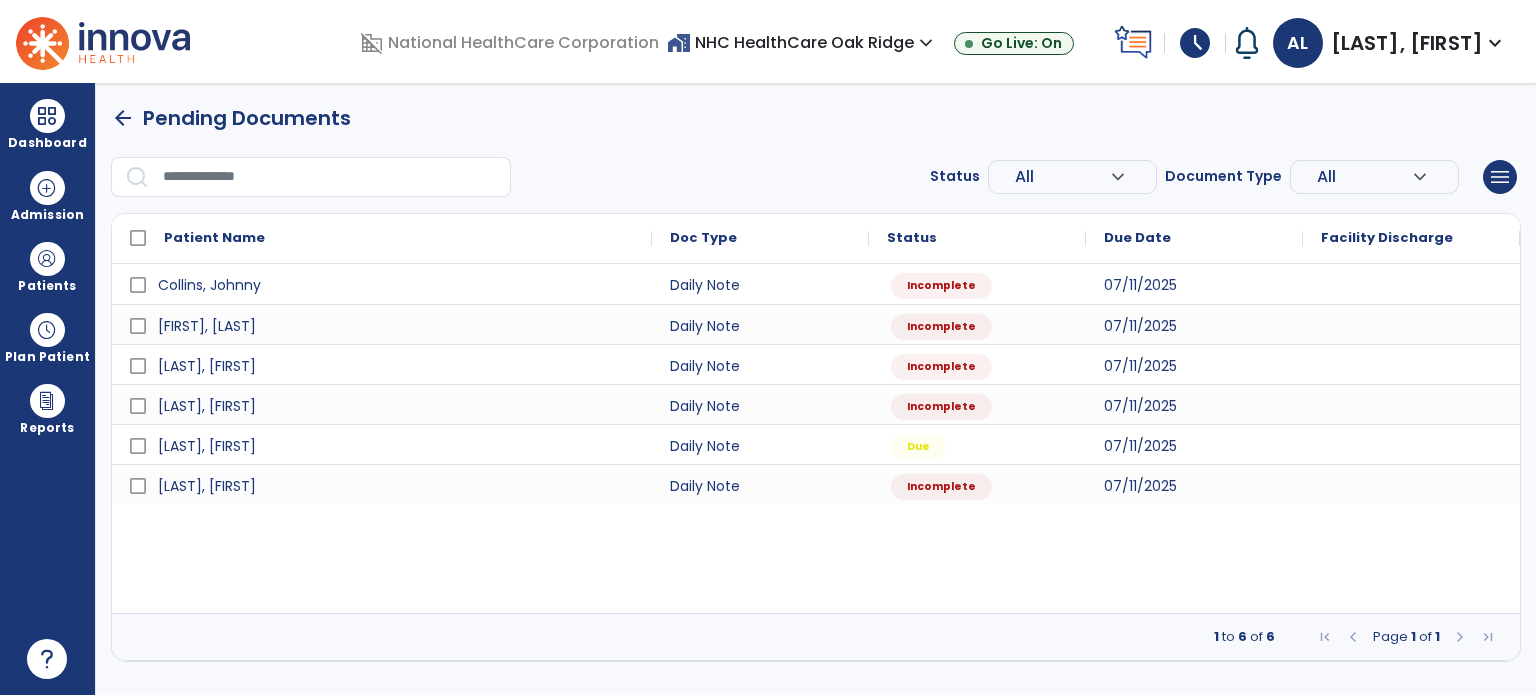 click at bounding box center [47, 116] 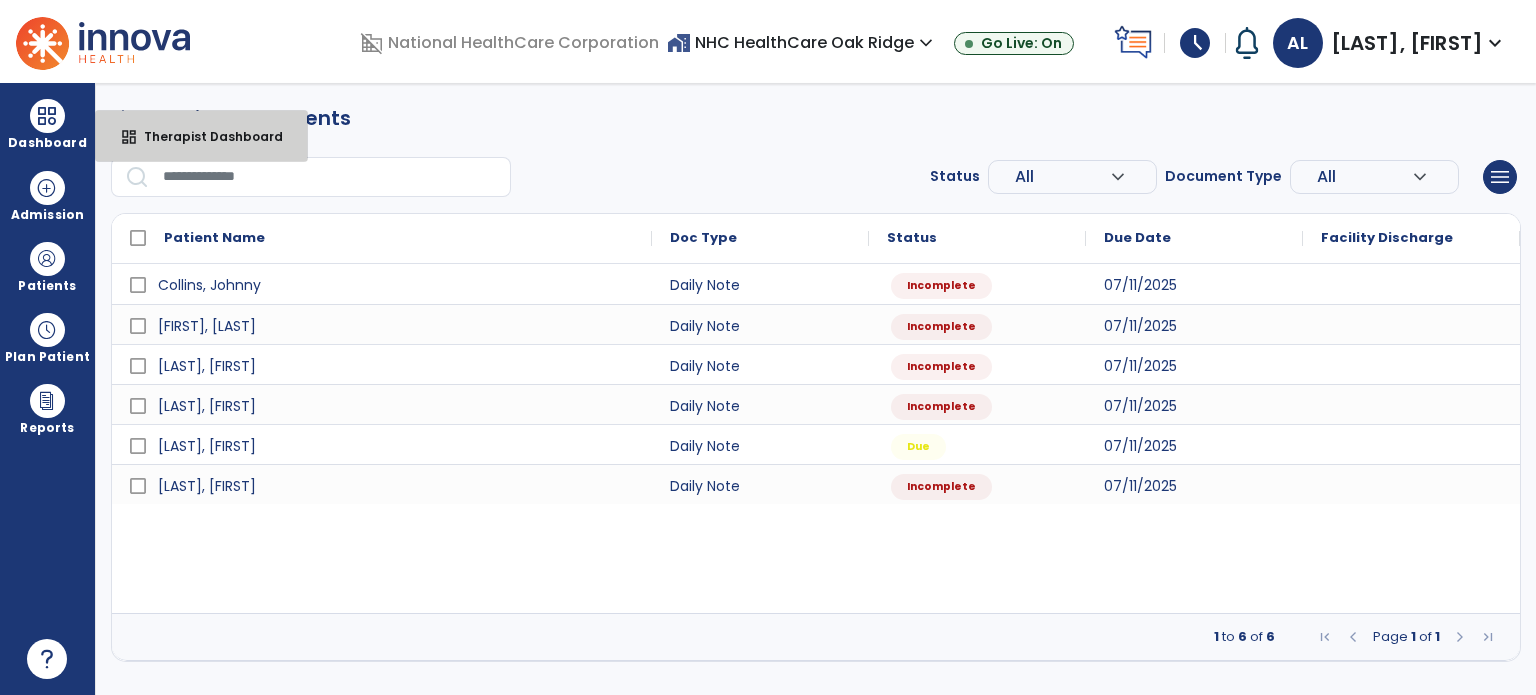 click on "Therapist Dashboard" at bounding box center (205, 136) 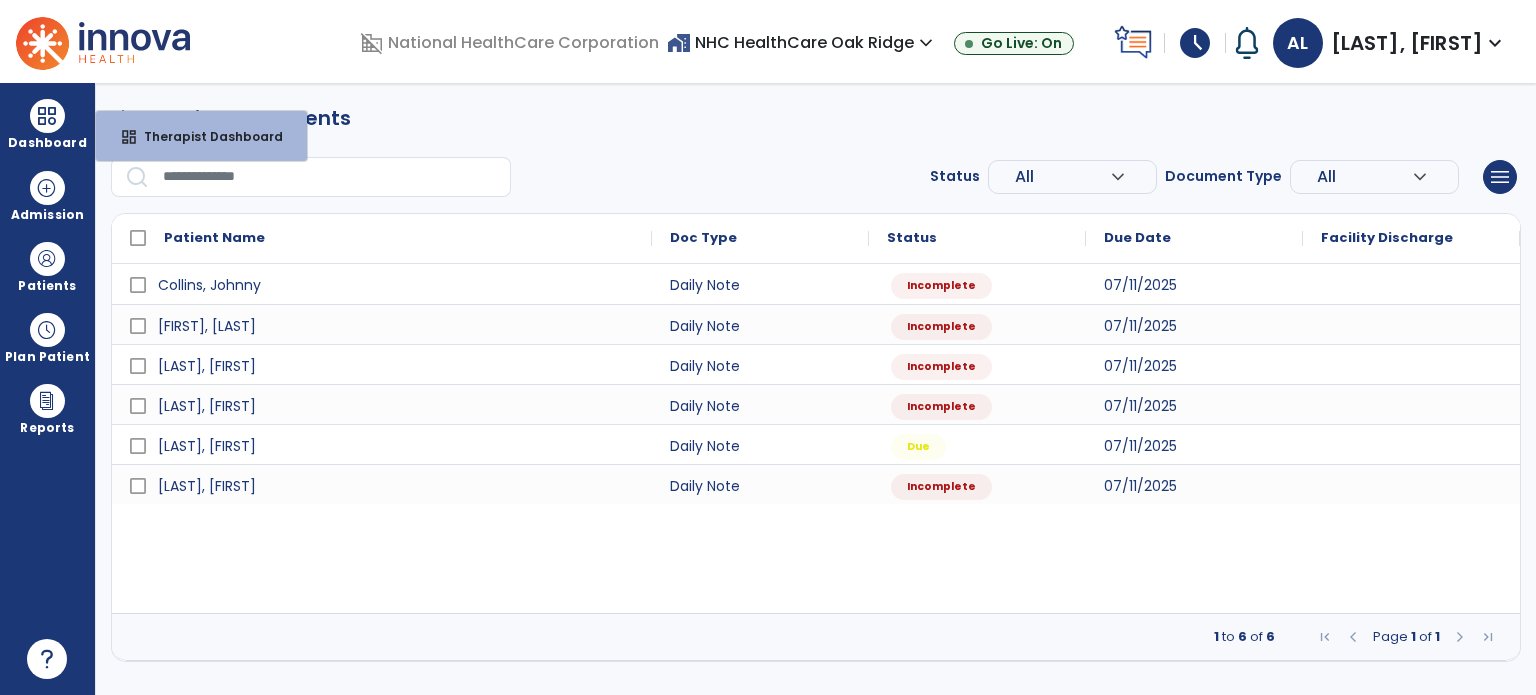 select on "****" 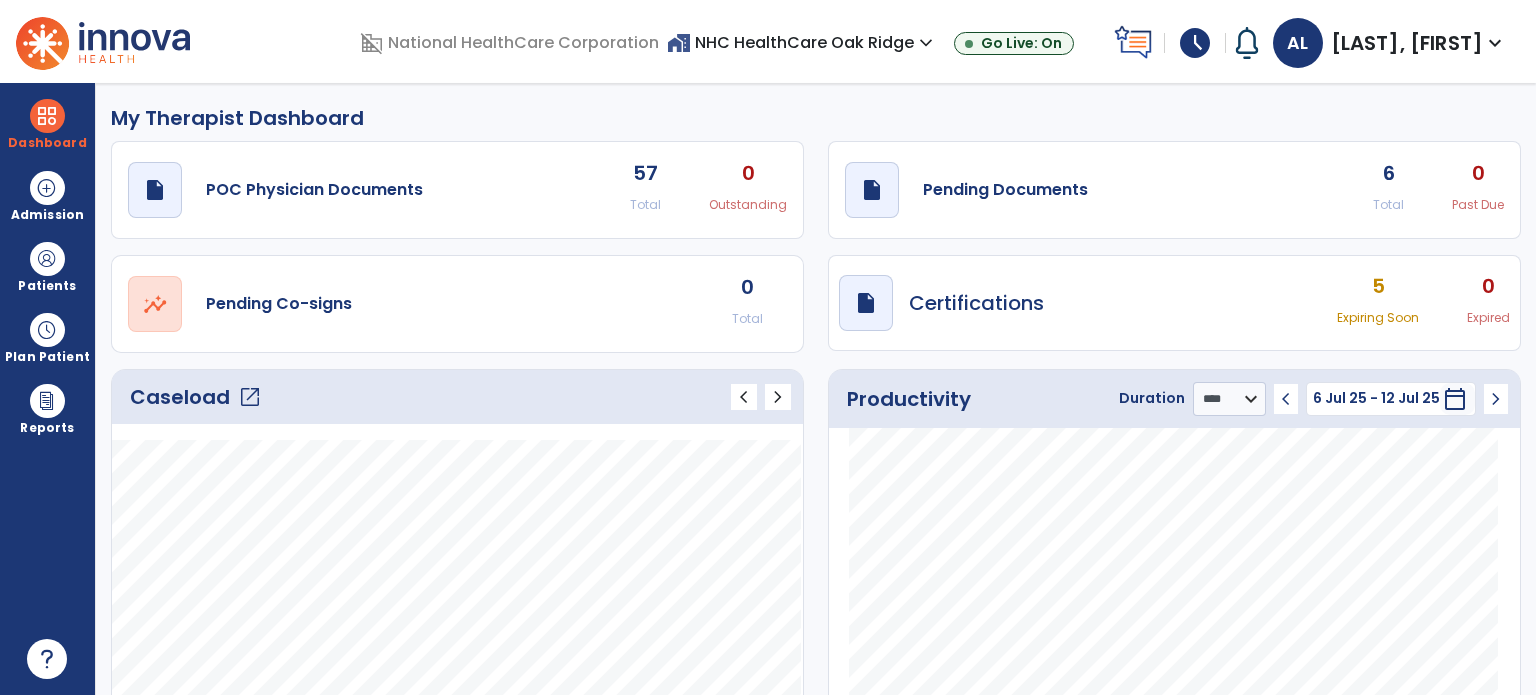 click on "[LAST], [FIRST]" at bounding box center (1407, 43) 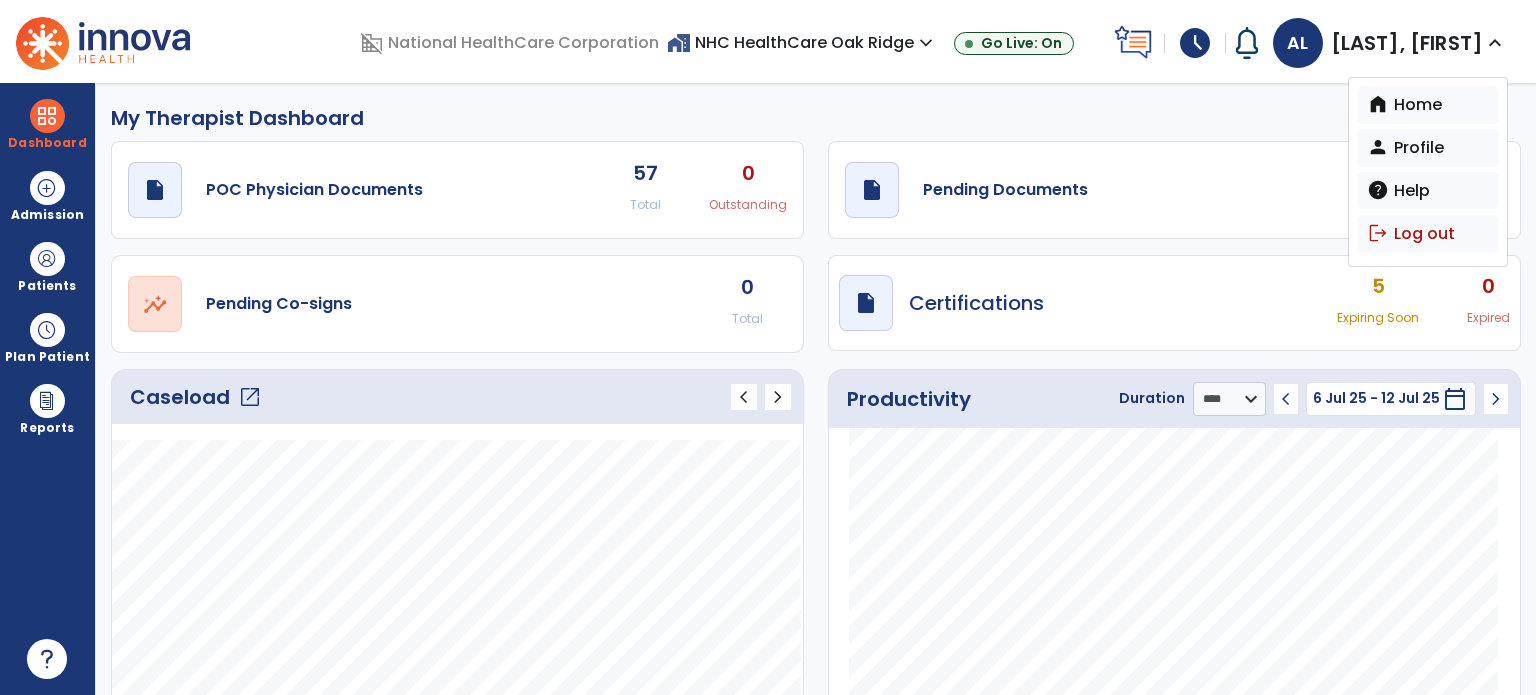 click on "logout   Log out" at bounding box center (1428, 234) 